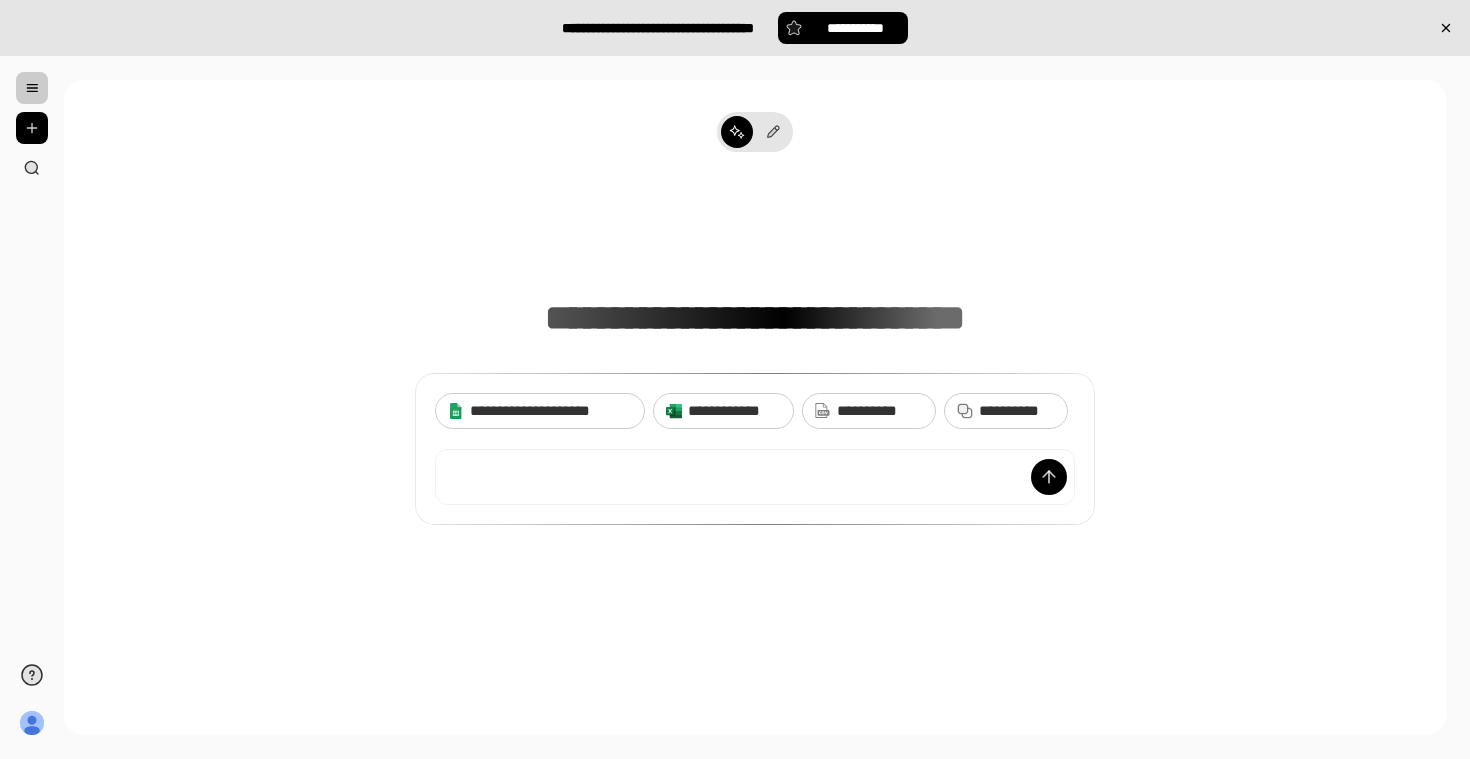 scroll, scrollTop: 0, scrollLeft: 0, axis: both 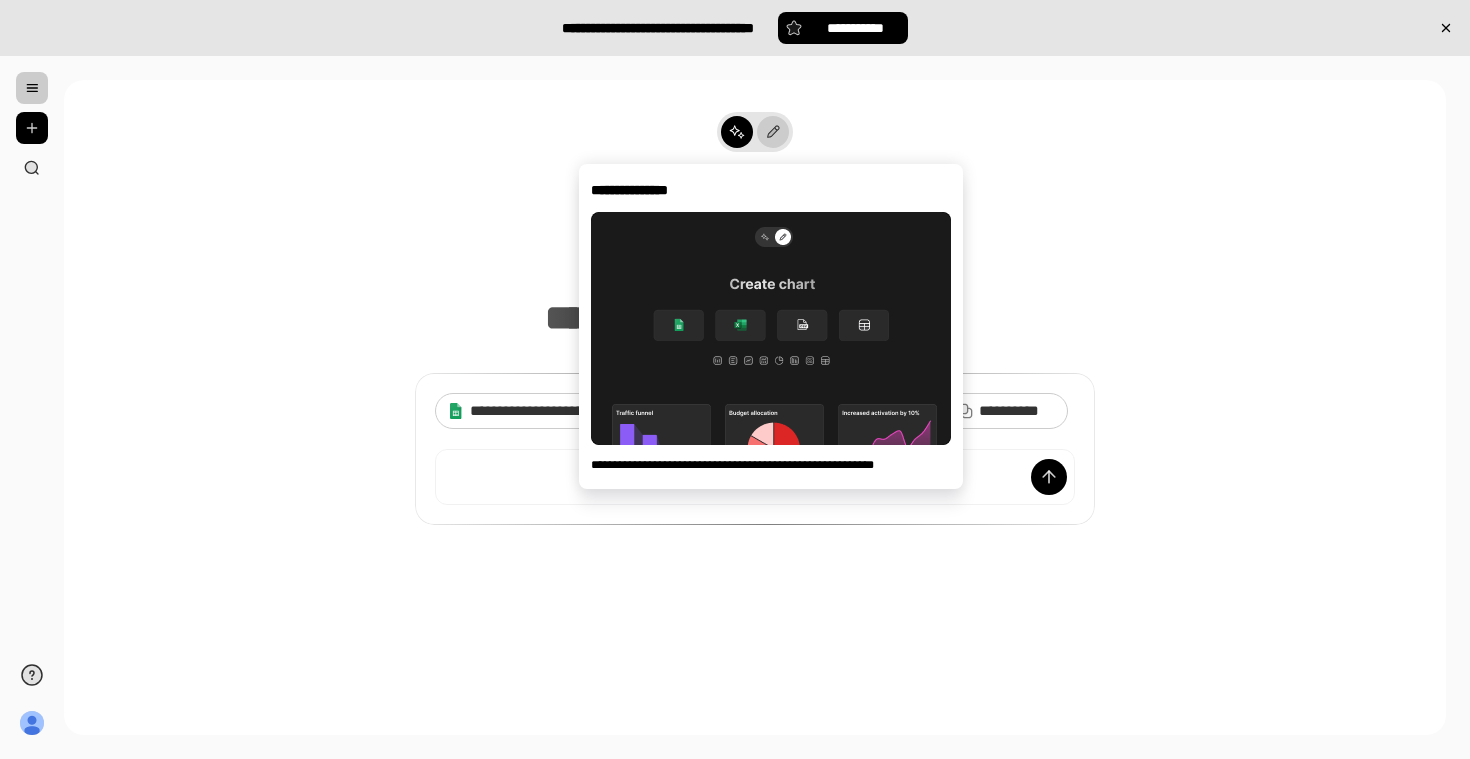 click at bounding box center (773, 132) 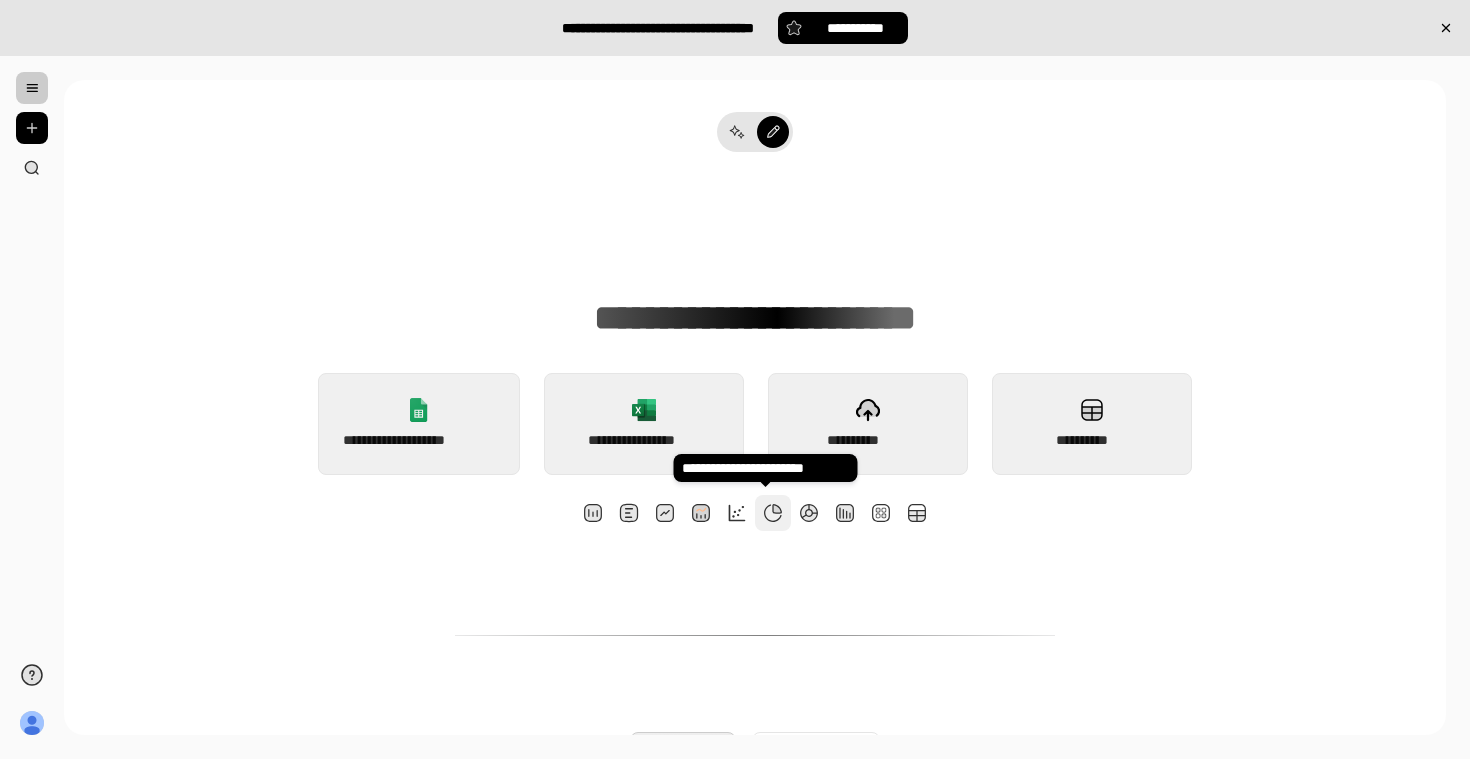 click at bounding box center [773, 513] 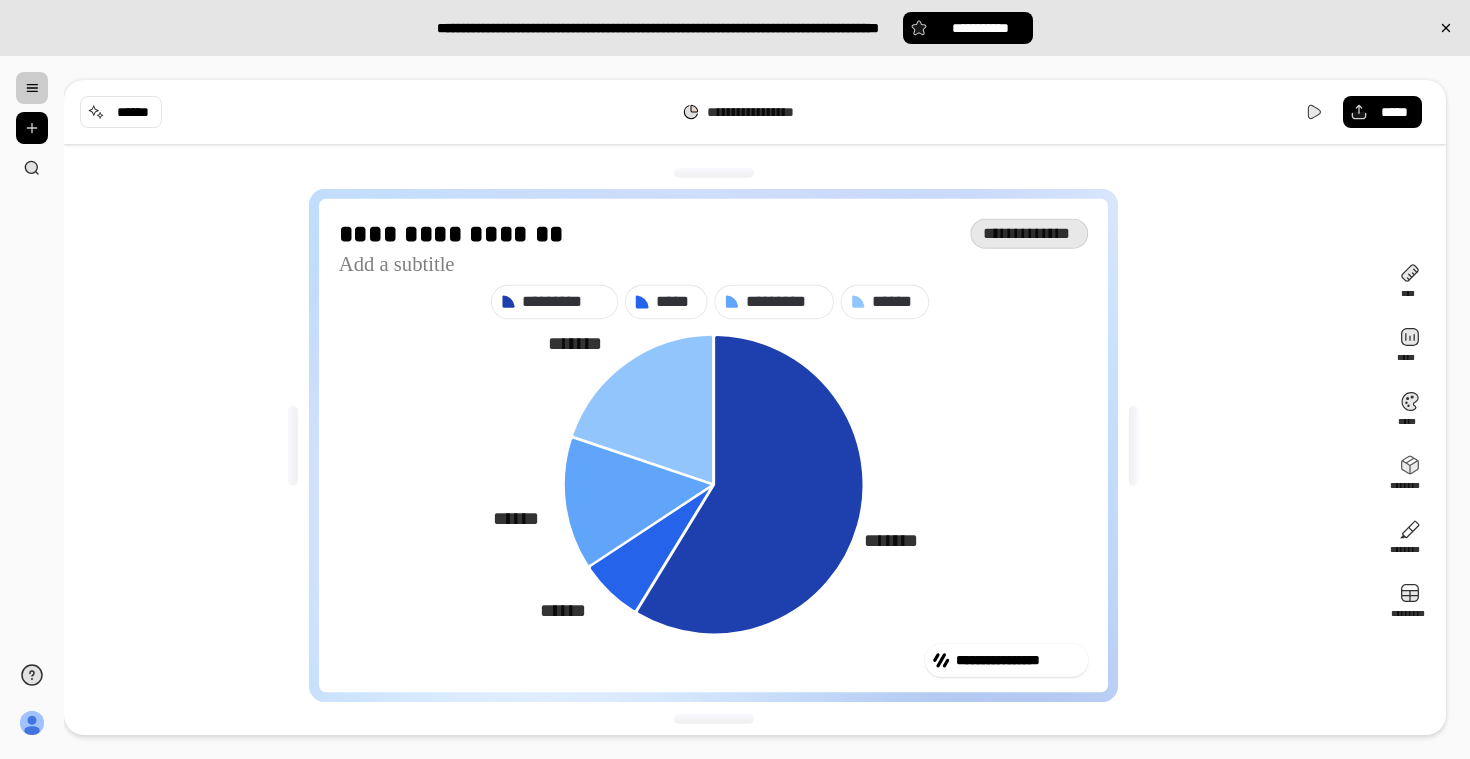 scroll, scrollTop: 0, scrollLeft: 0, axis: both 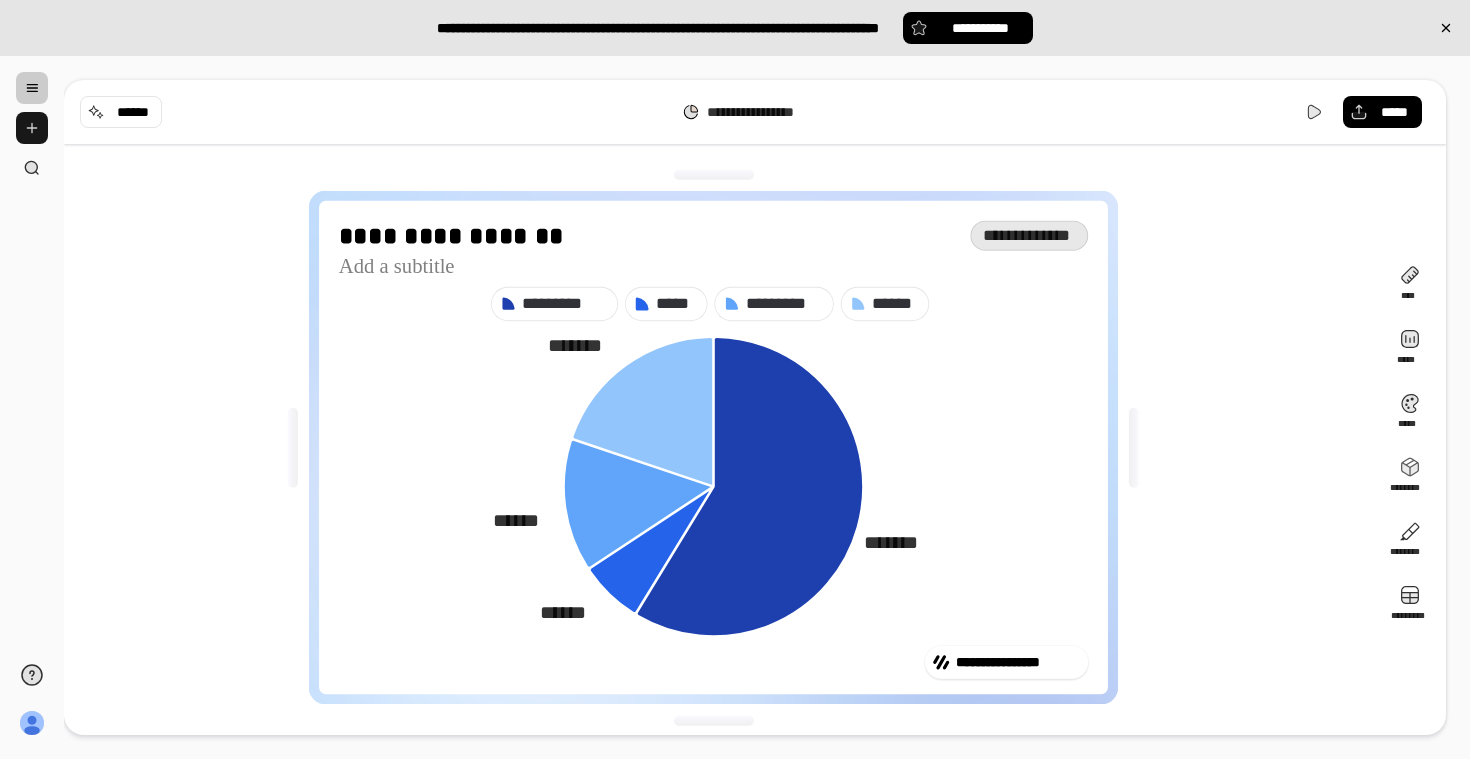 click at bounding box center [32, 128] 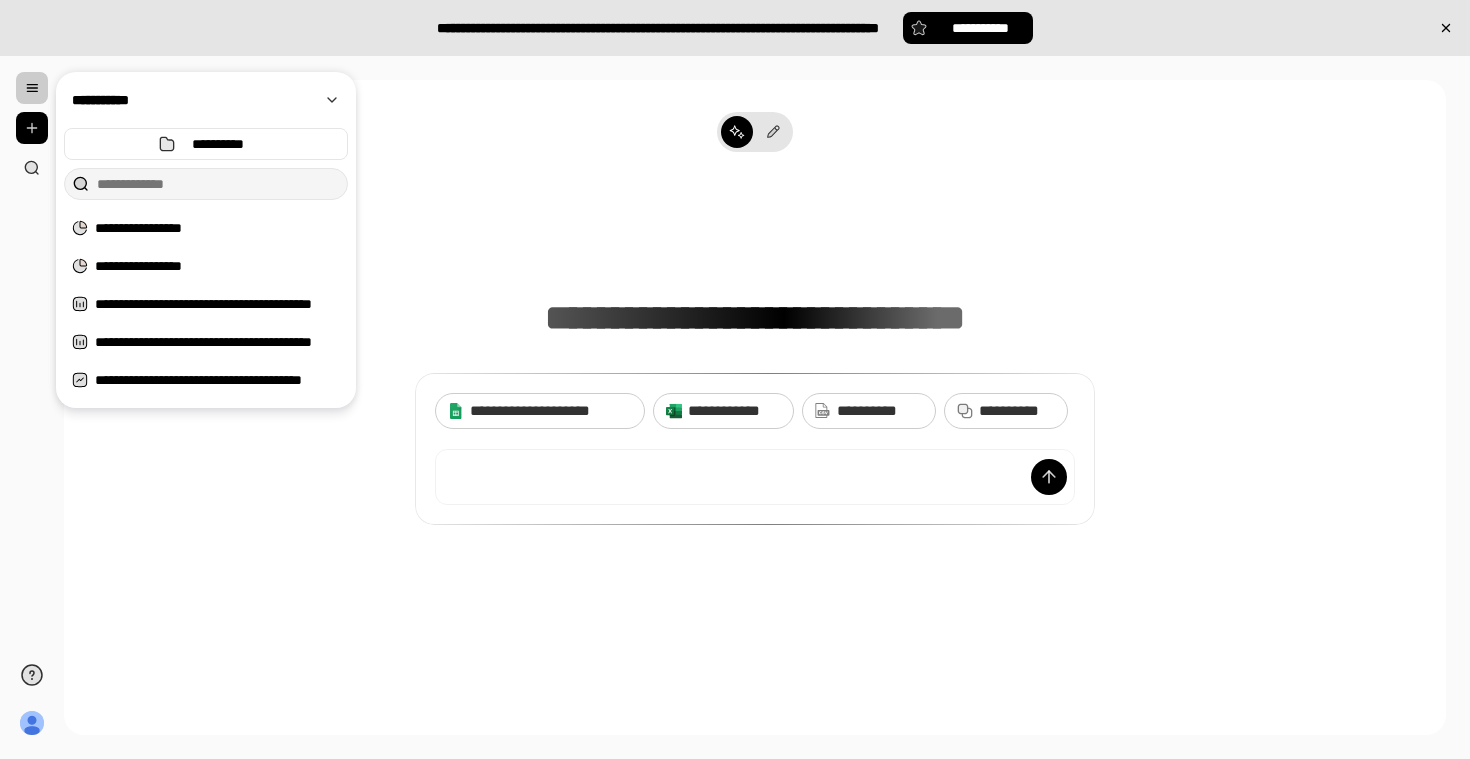 click at bounding box center (32, 88) 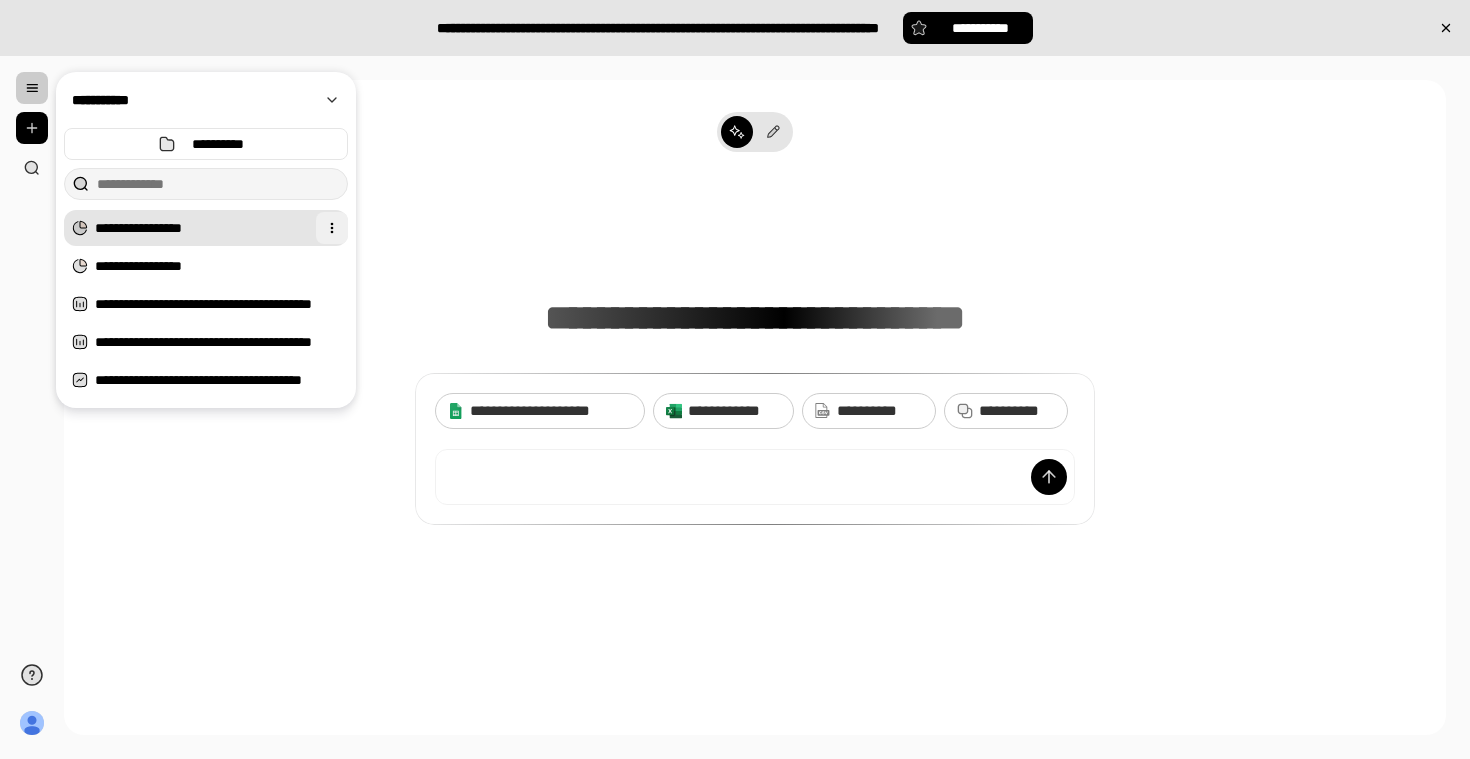 click at bounding box center [332, 228] 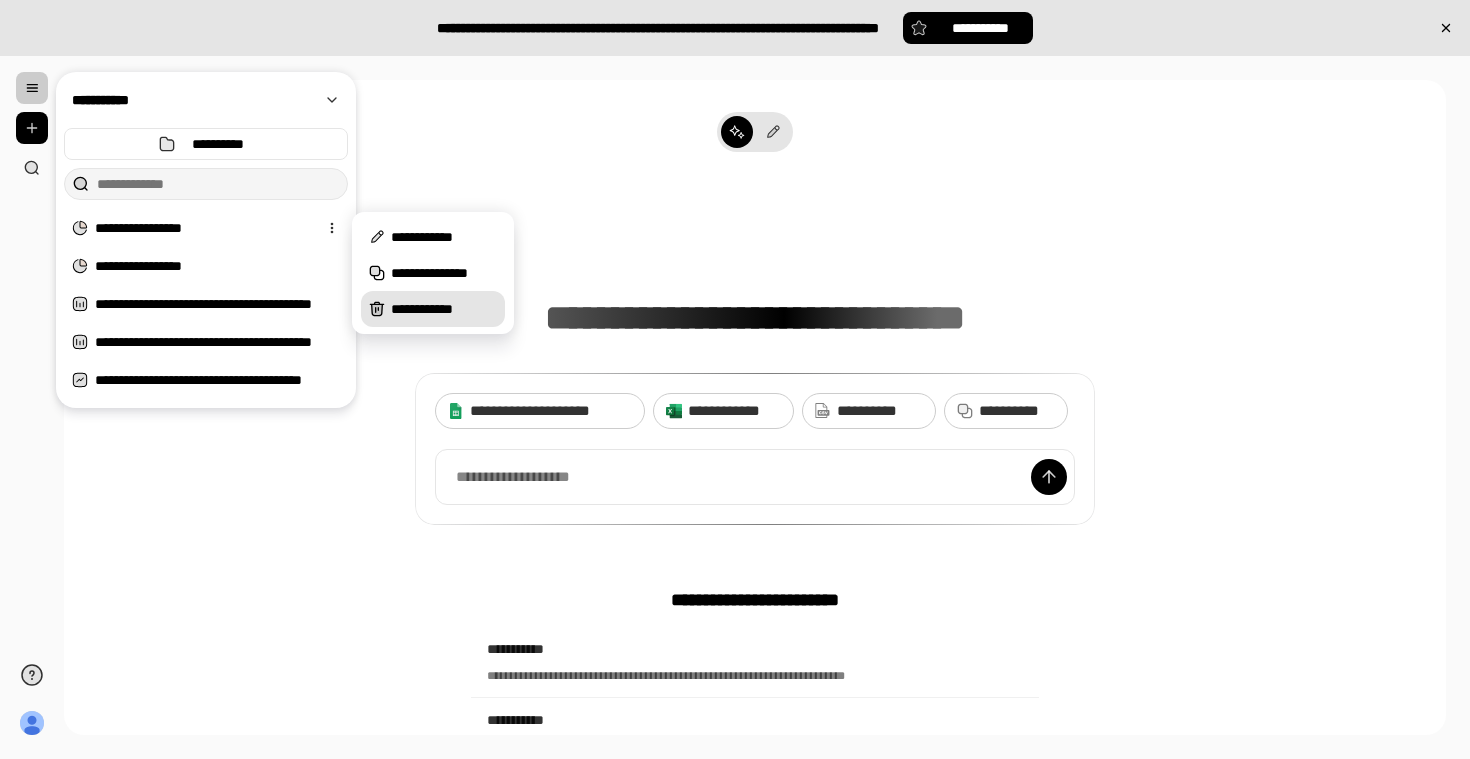 click 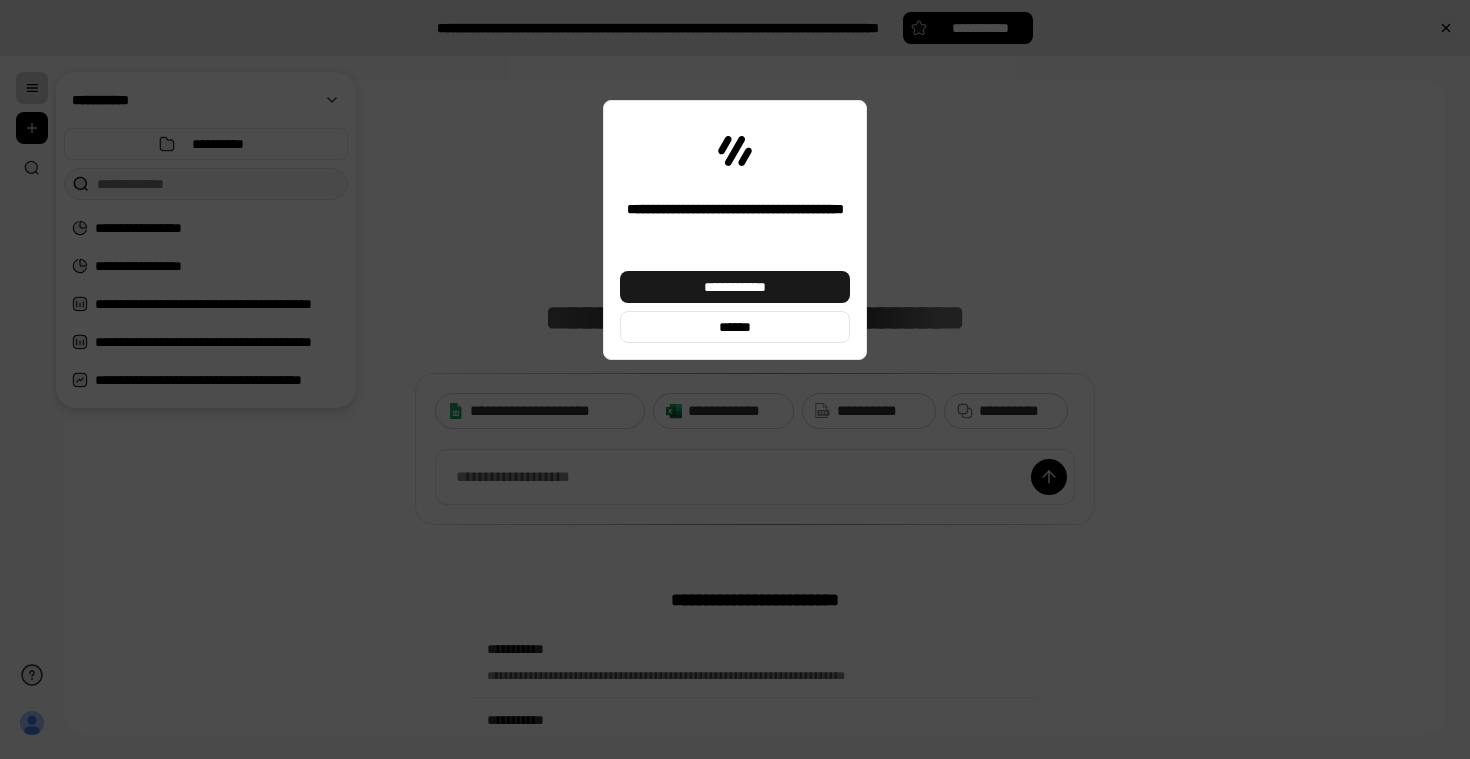 click on "**********" at bounding box center [735, 287] 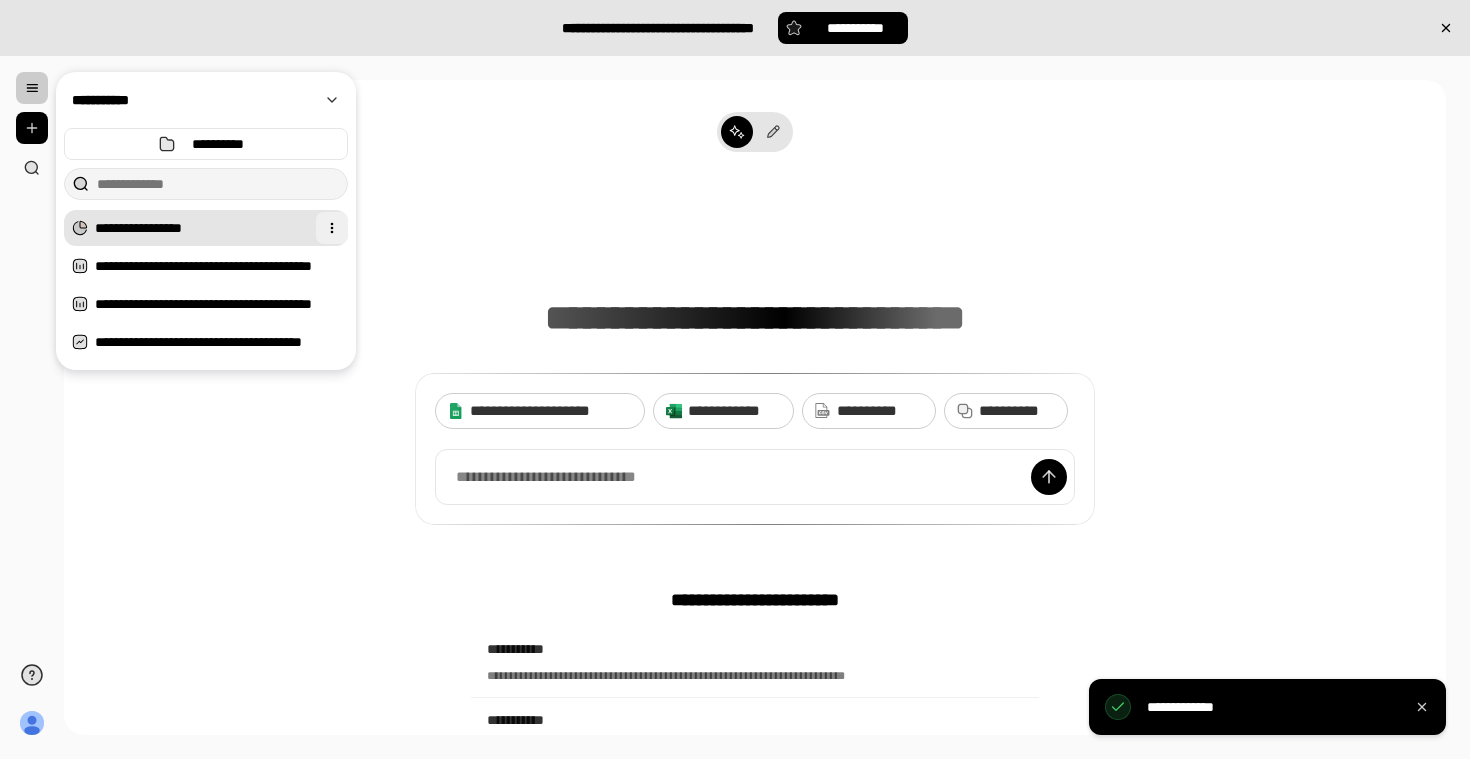 click at bounding box center (332, 228) 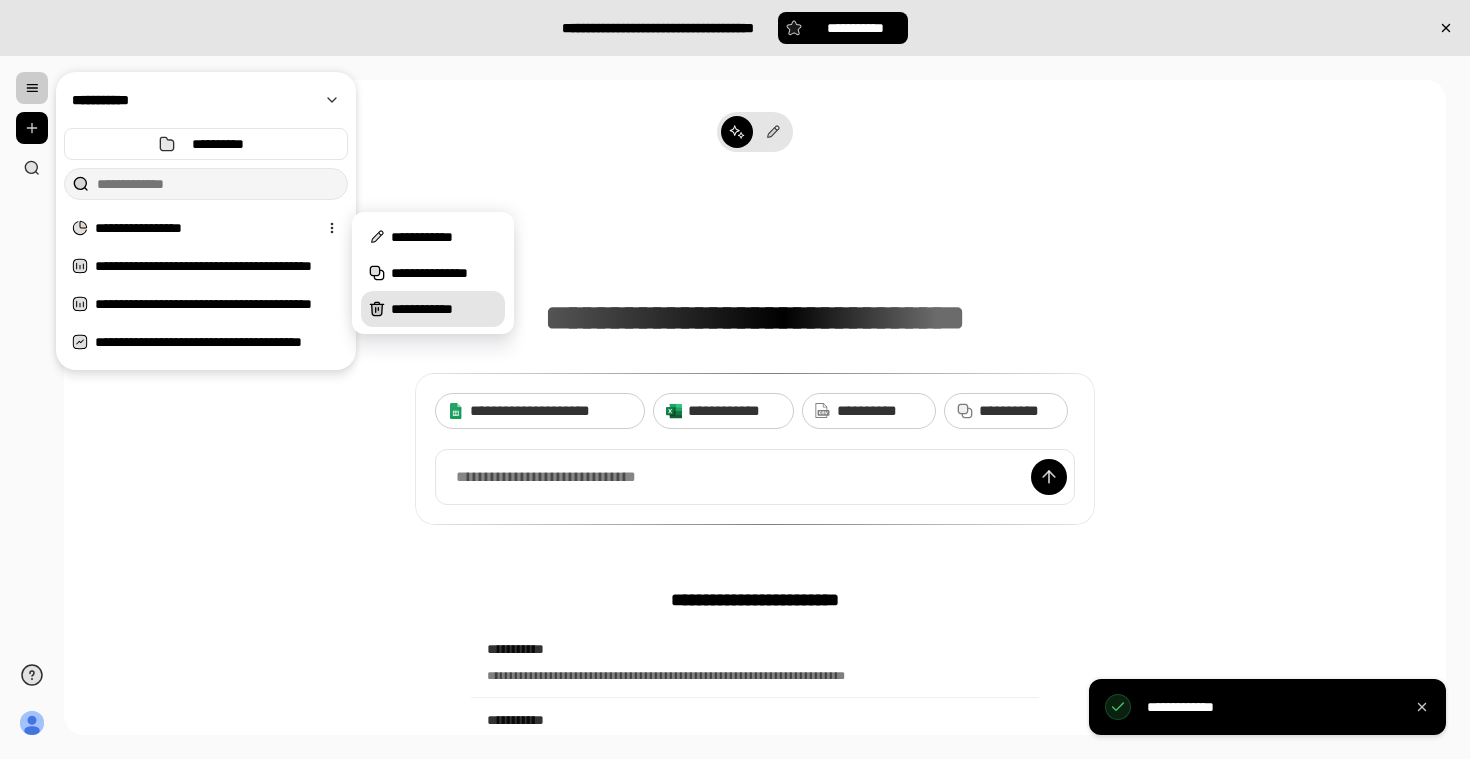 click on "**********" at bounding box center (444, 309) 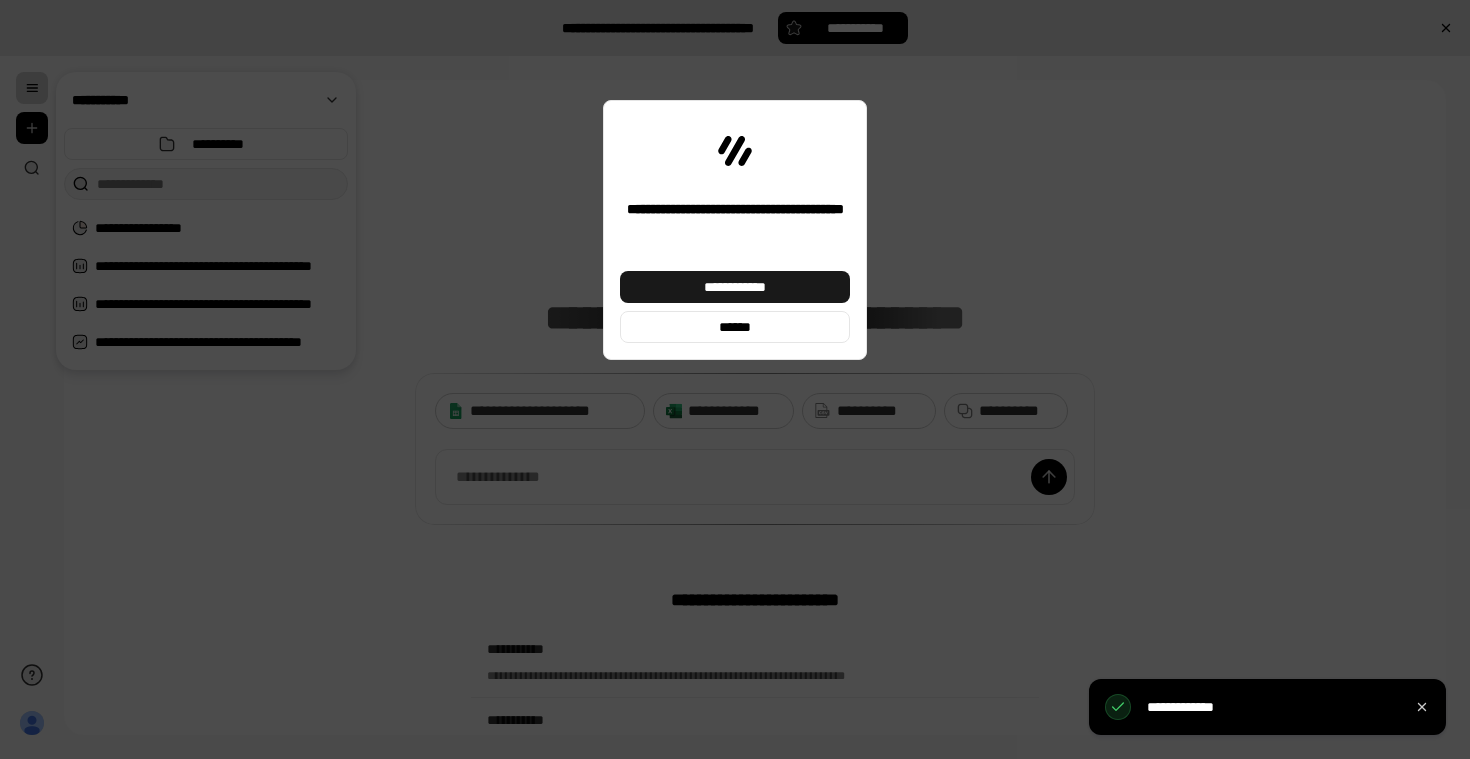 click on "**********" at bounding box center [735, 287] 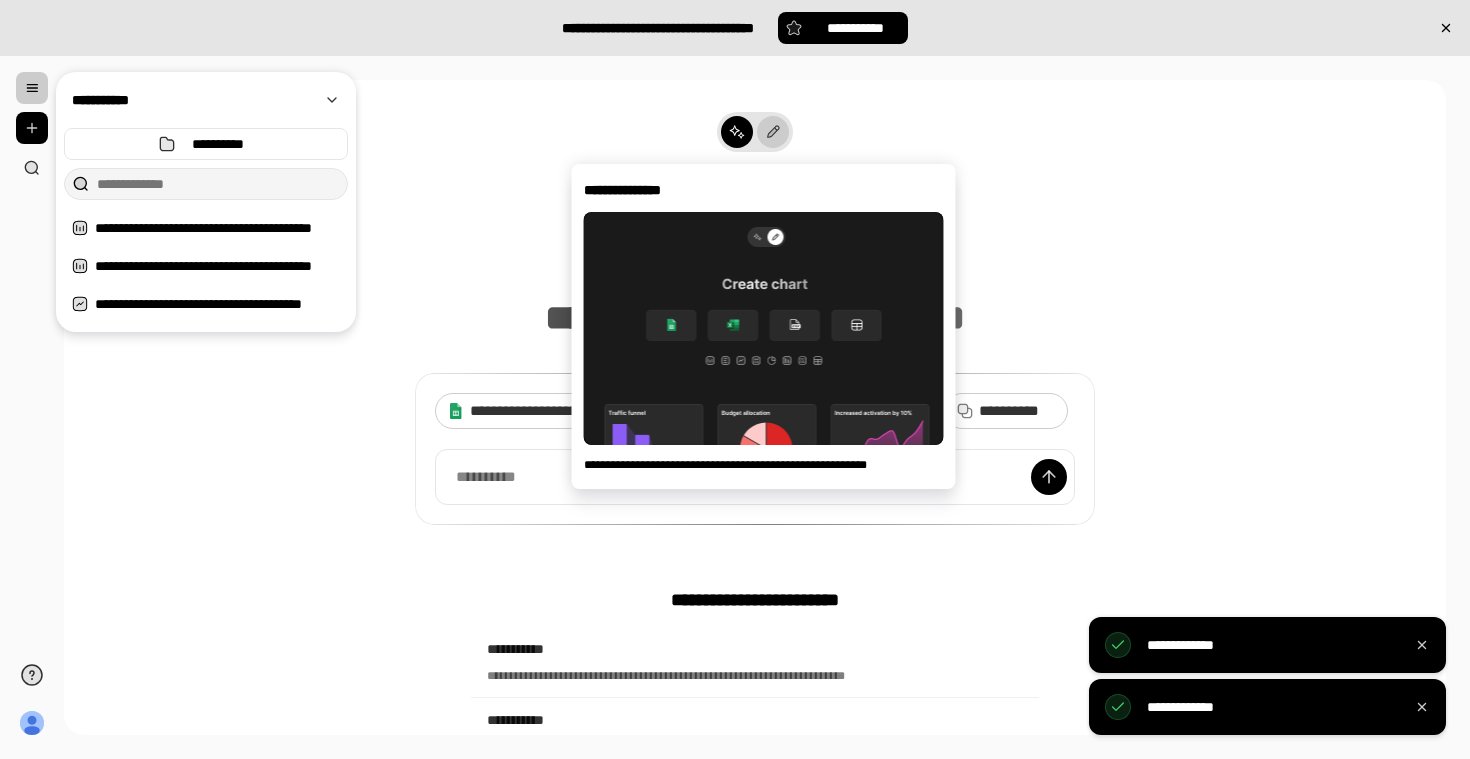 click at bounding box center (773, 132) 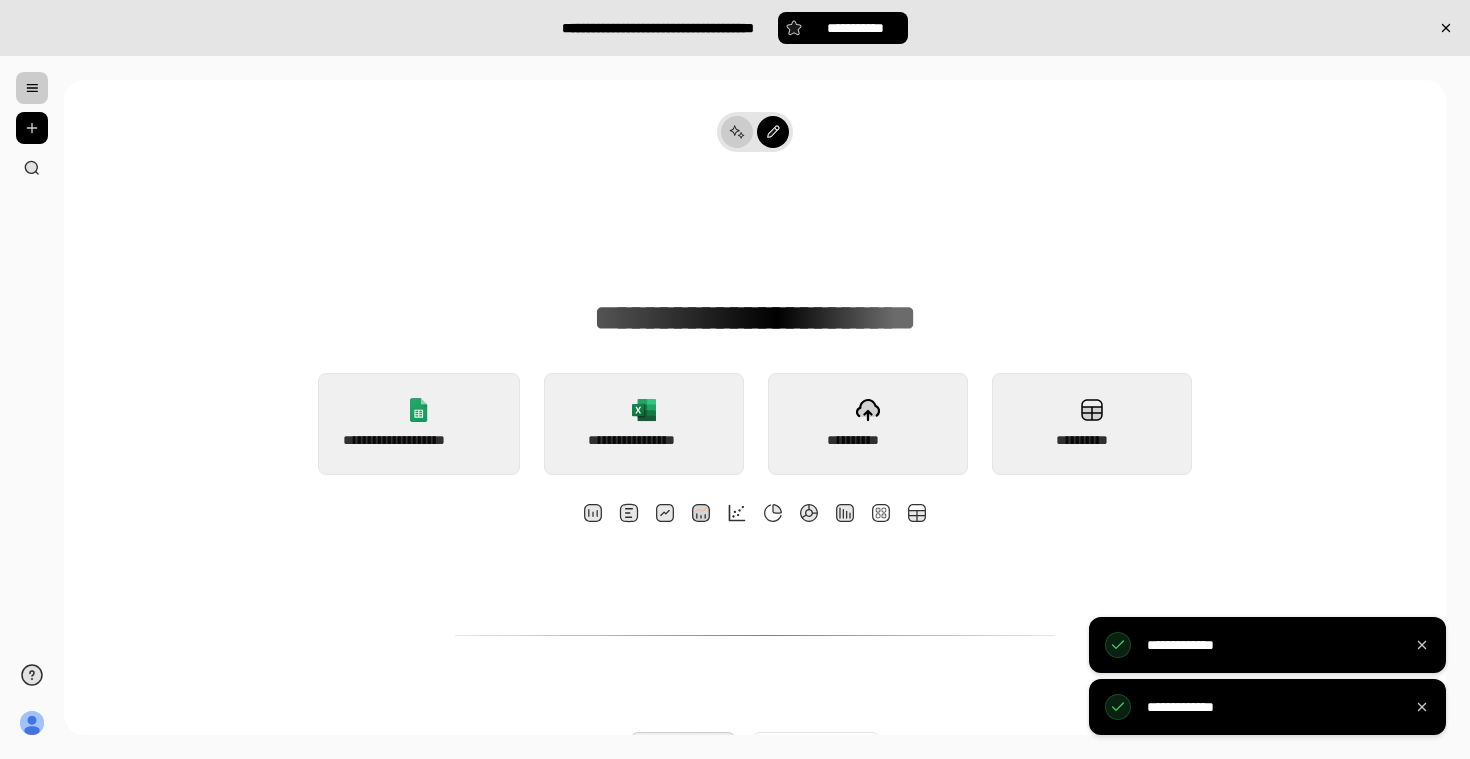 click 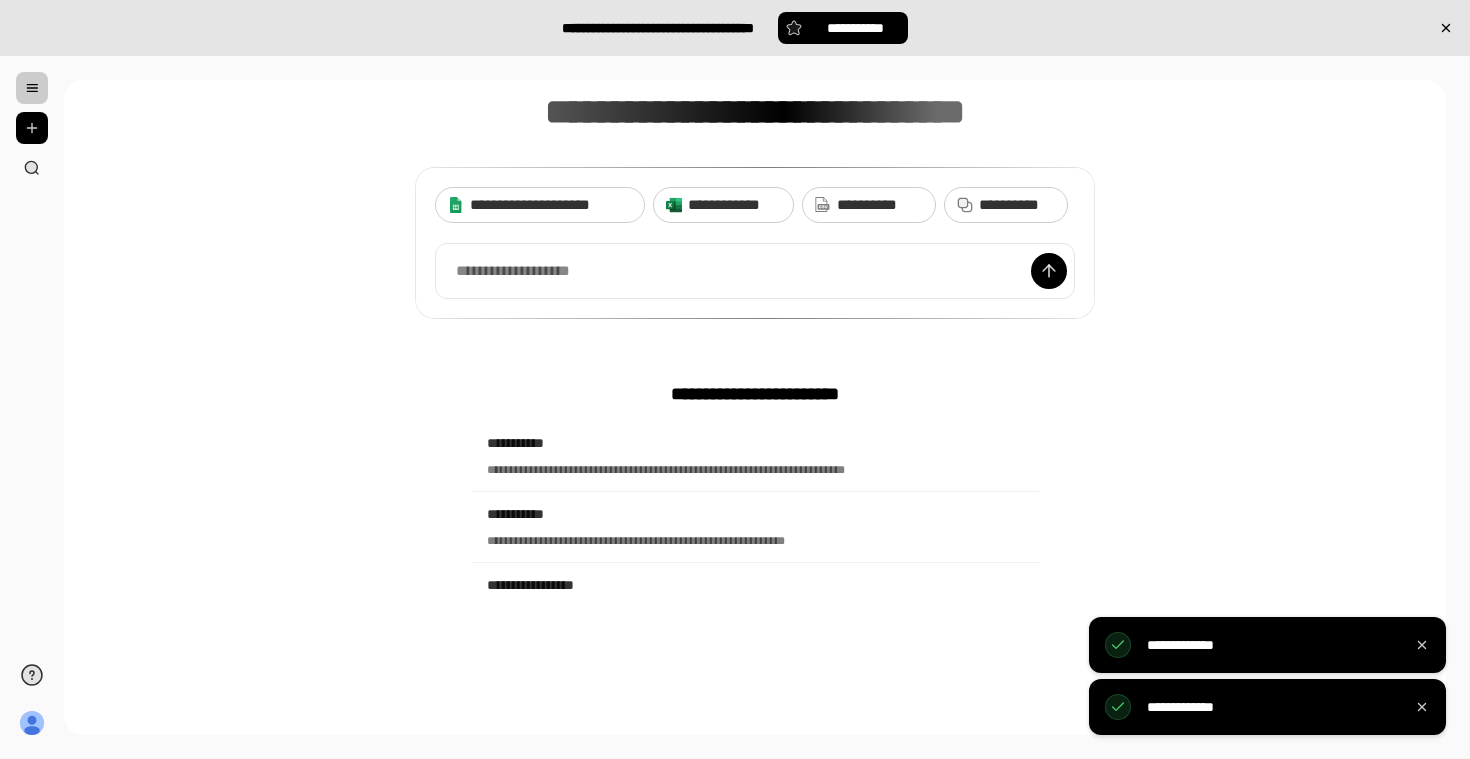 scroll, scrollTop: 0, scrollLeft: 0, axis: both 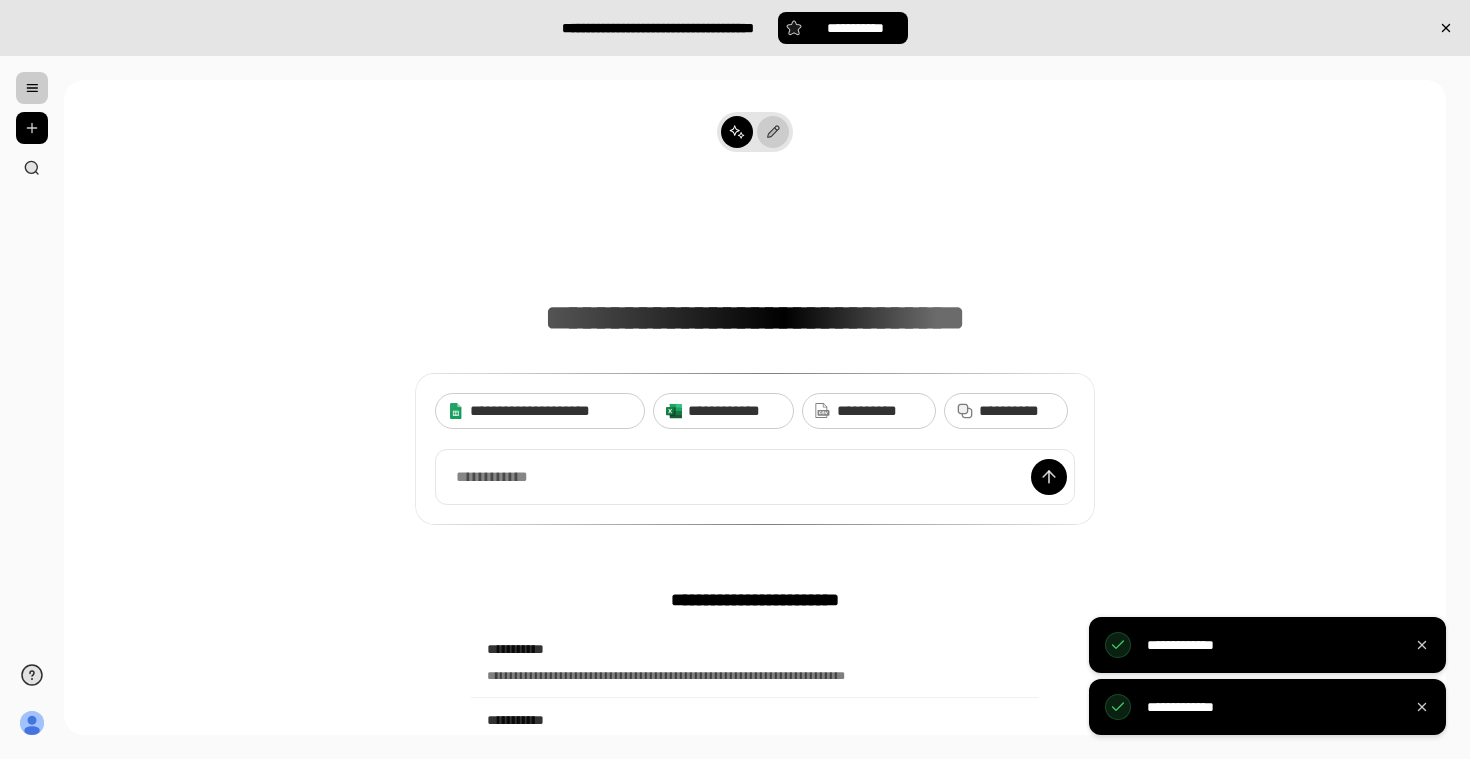 click at bounding box center [773, 132] 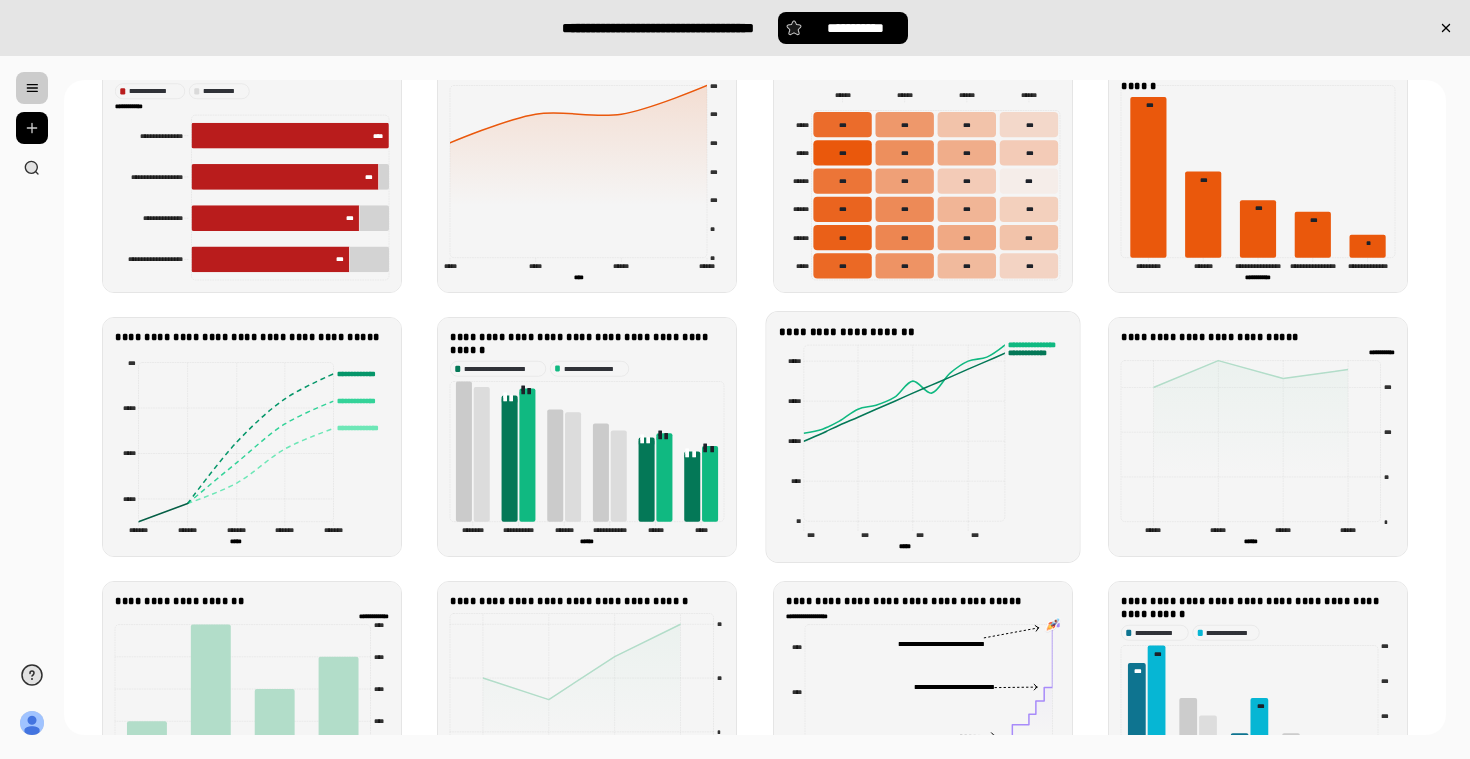 scroll, scrollTop: 0, scrollLeft: 0, axis: both 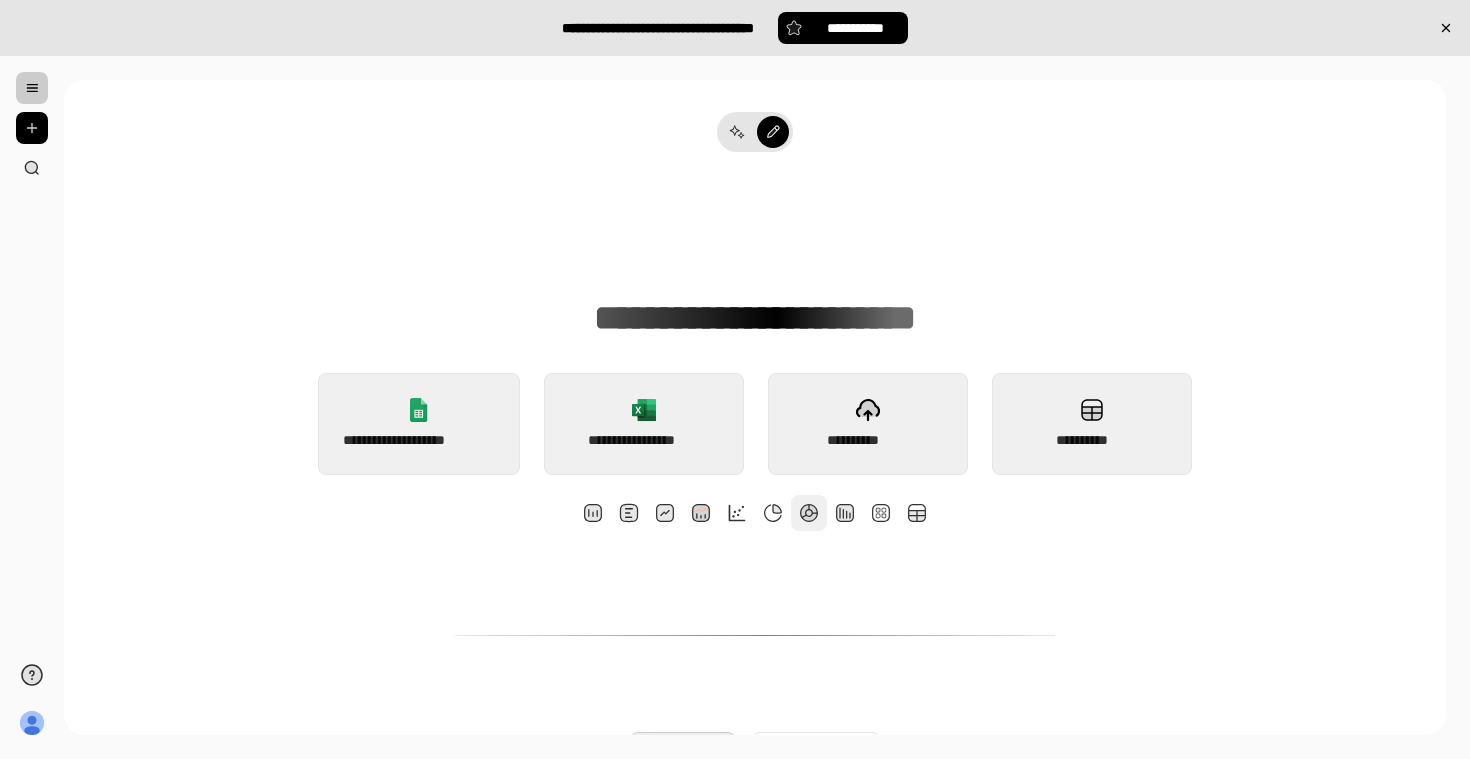 click at bounding box center [809, 513] 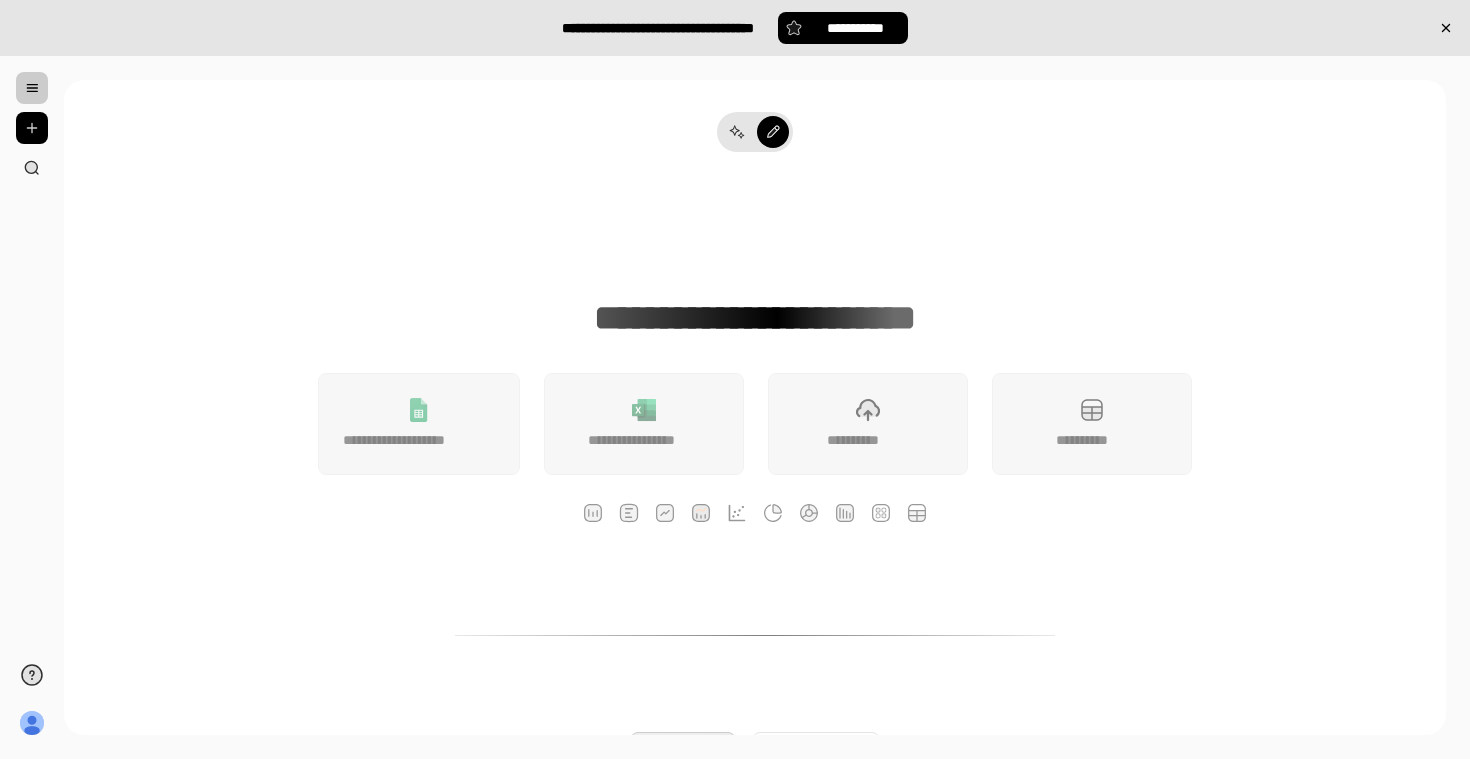 scroll, scrollTop: 0, scrollLeft: 0, axis: both 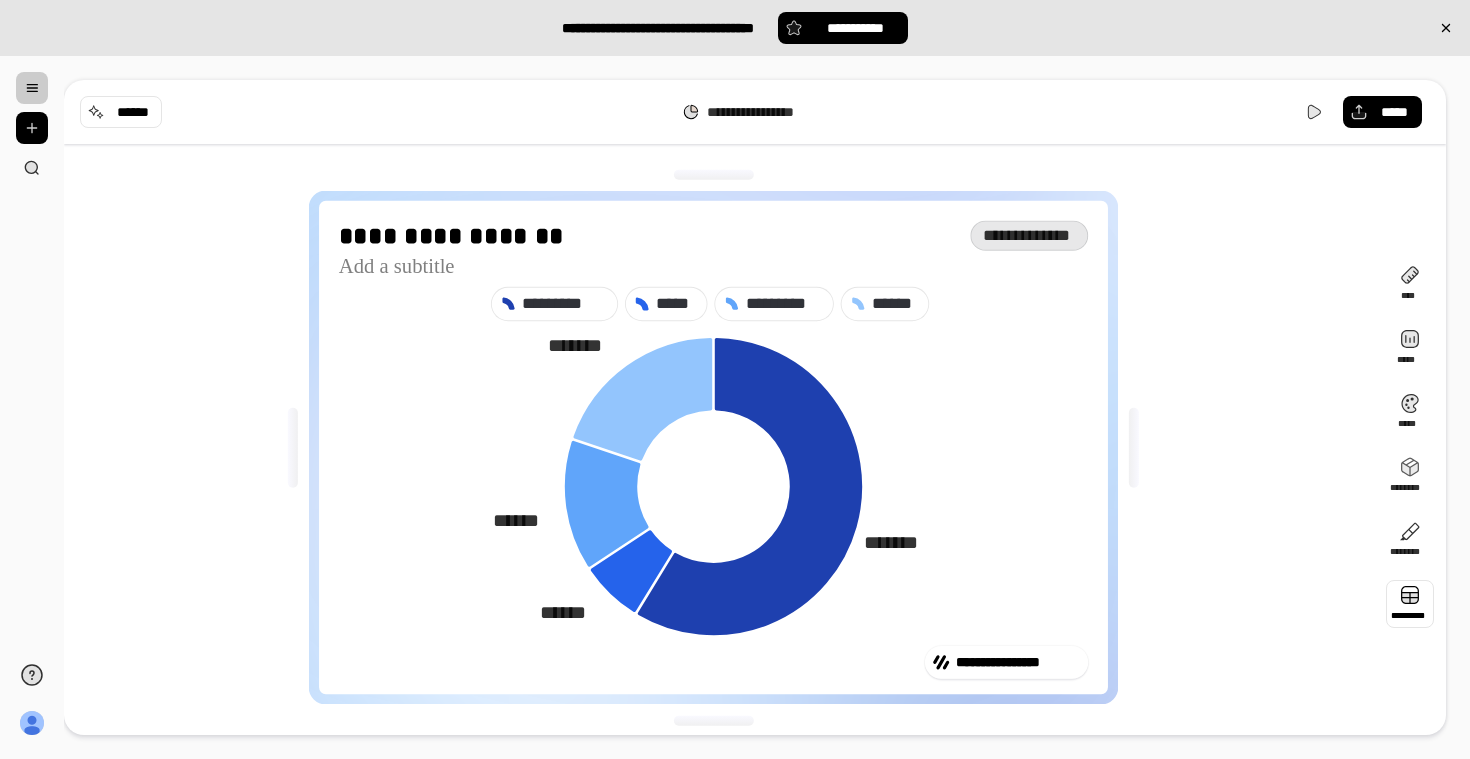 click at bounding box center [1410, 604] 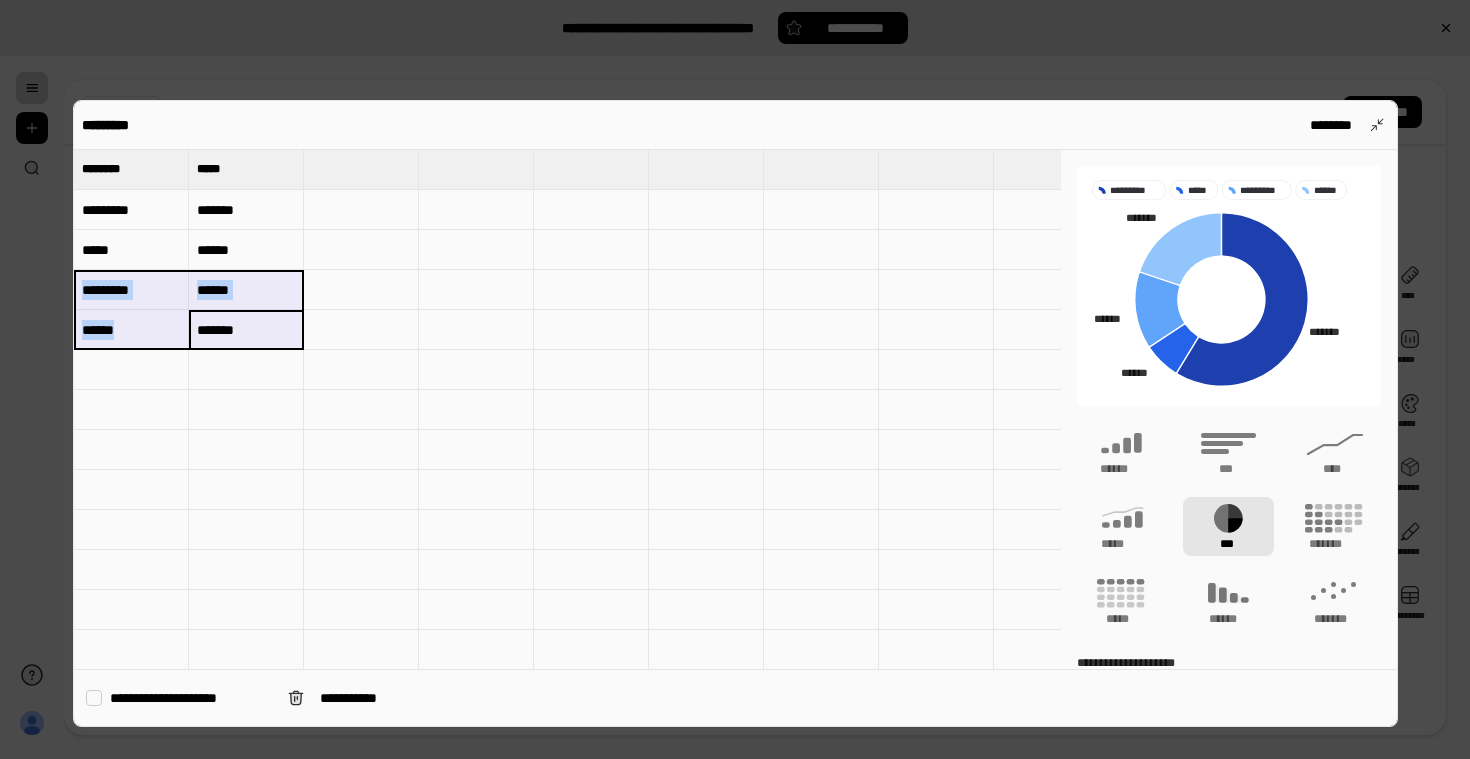 drag, startPoint x: 250, startPoint y: 346, endPoint x: 120, endPoint y: 296, distance: 139.28389 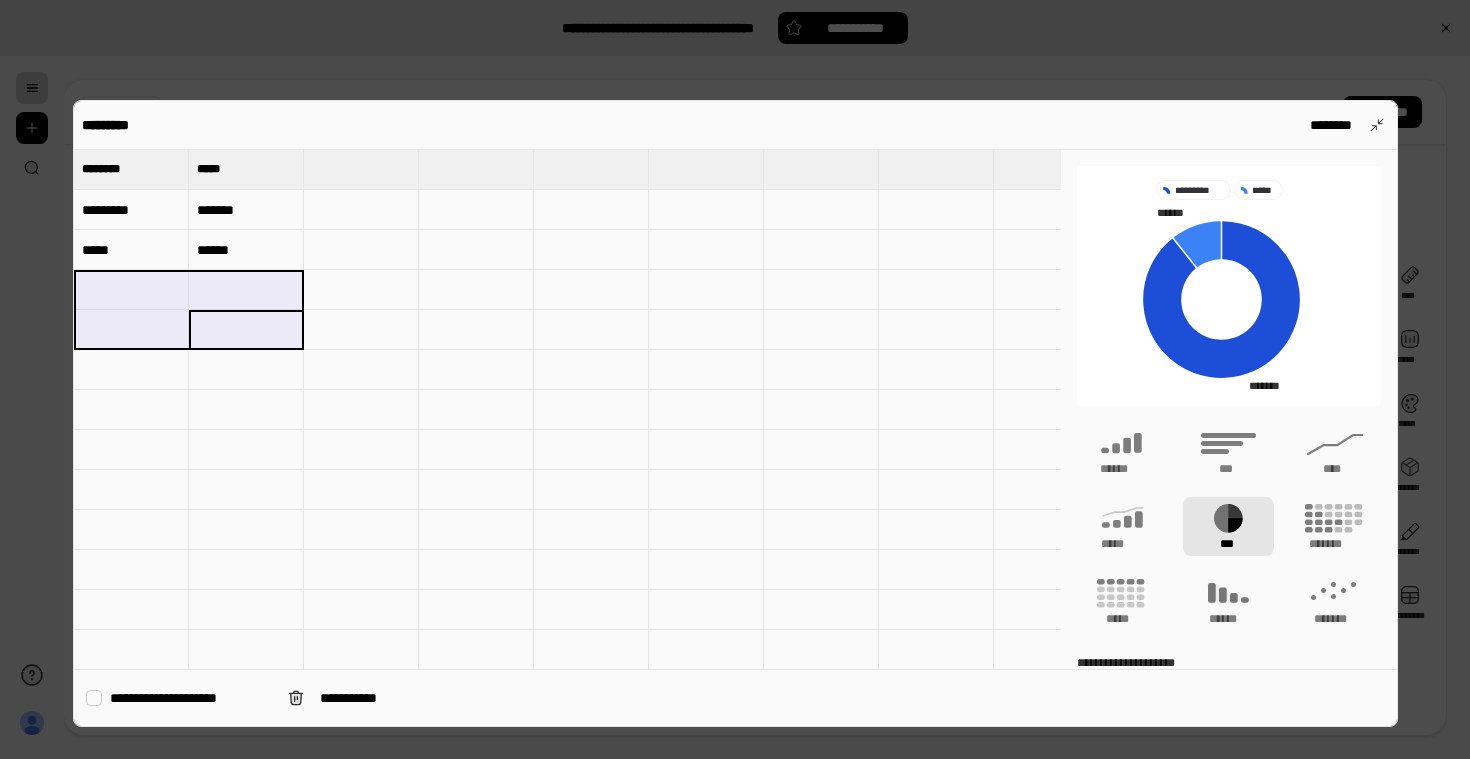 click on "*******" at bounding box center [246, 210] 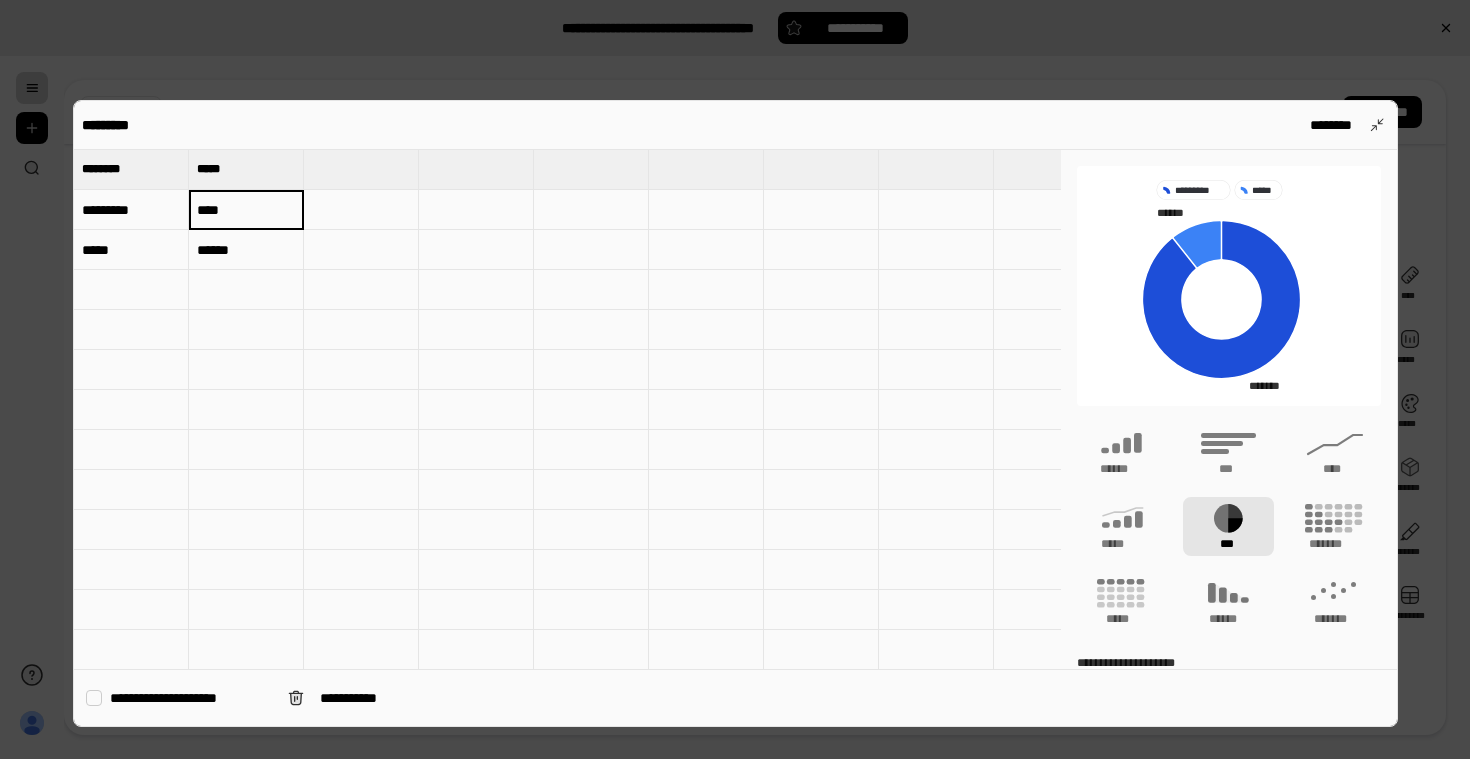 type on "****" 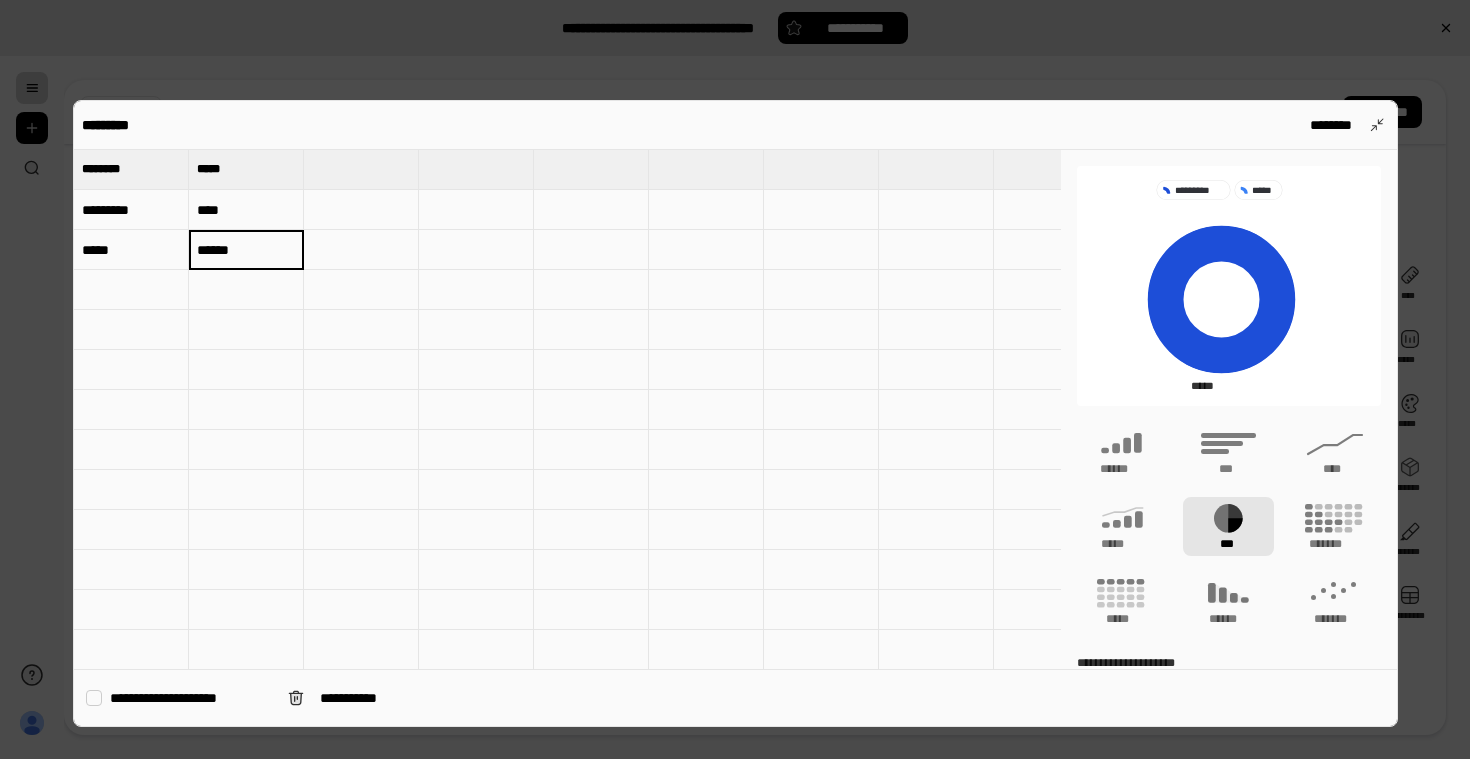 click at bounding box center (735, 379) 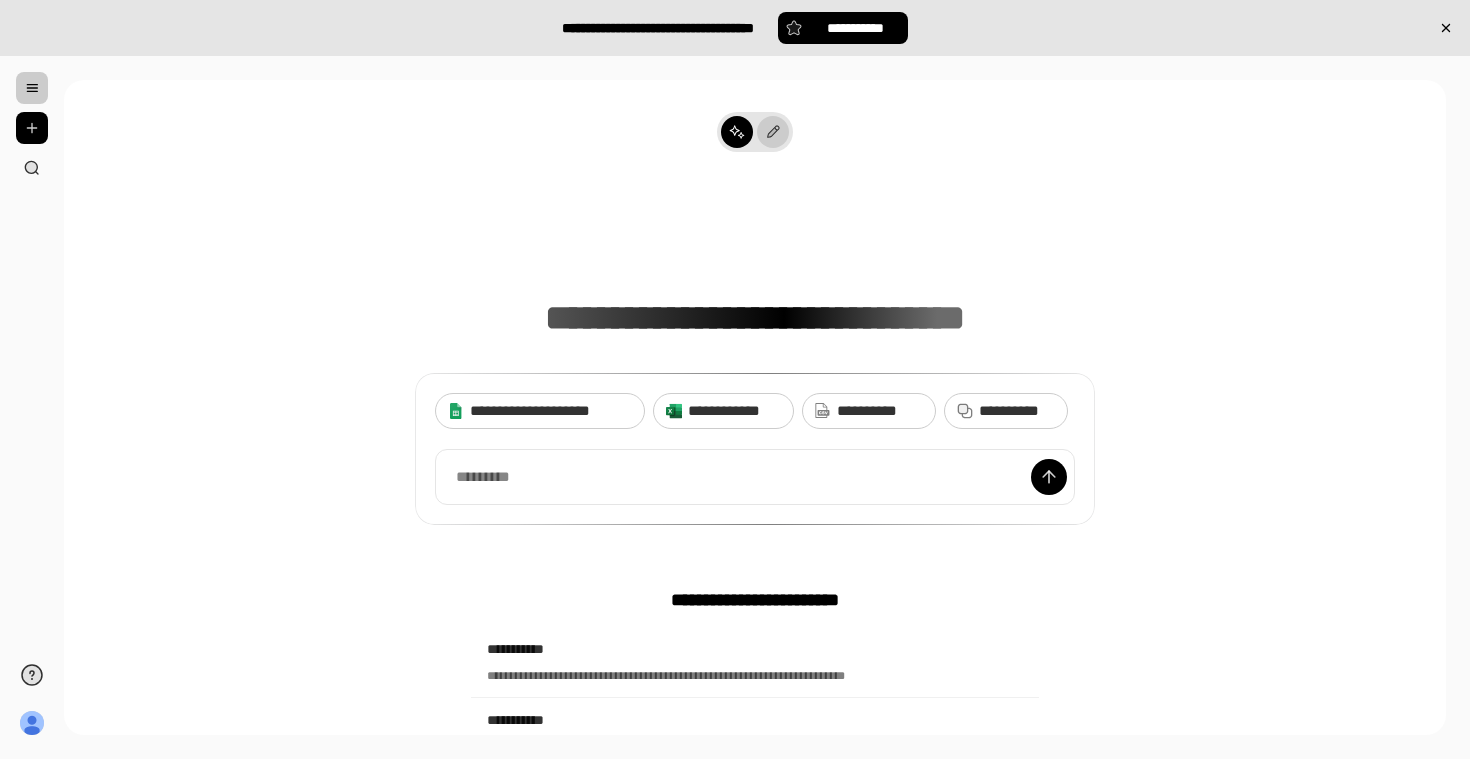 click at bounding box center [773, 132] 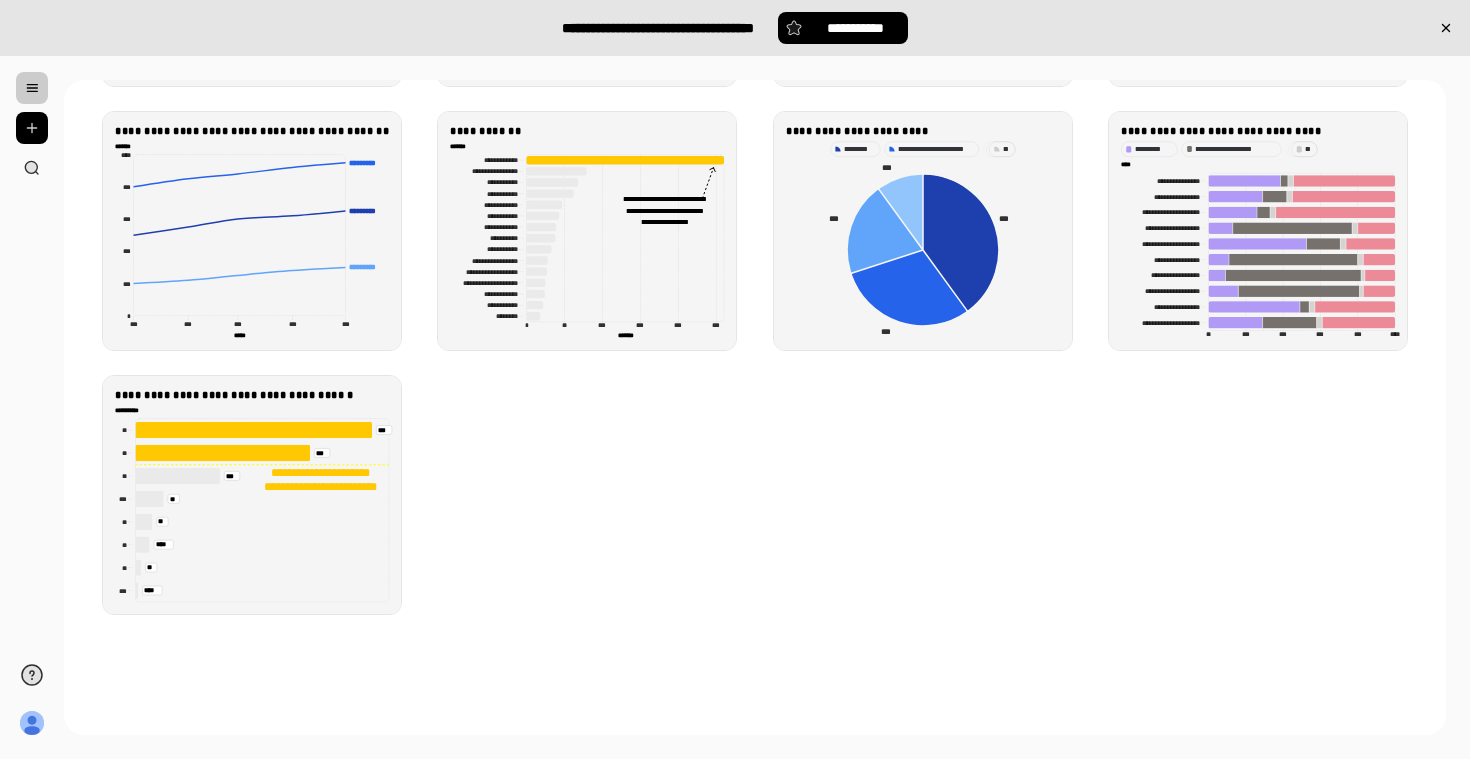 scroll, scrollTop: 2535, scrollLeft: 0, axis: vertical 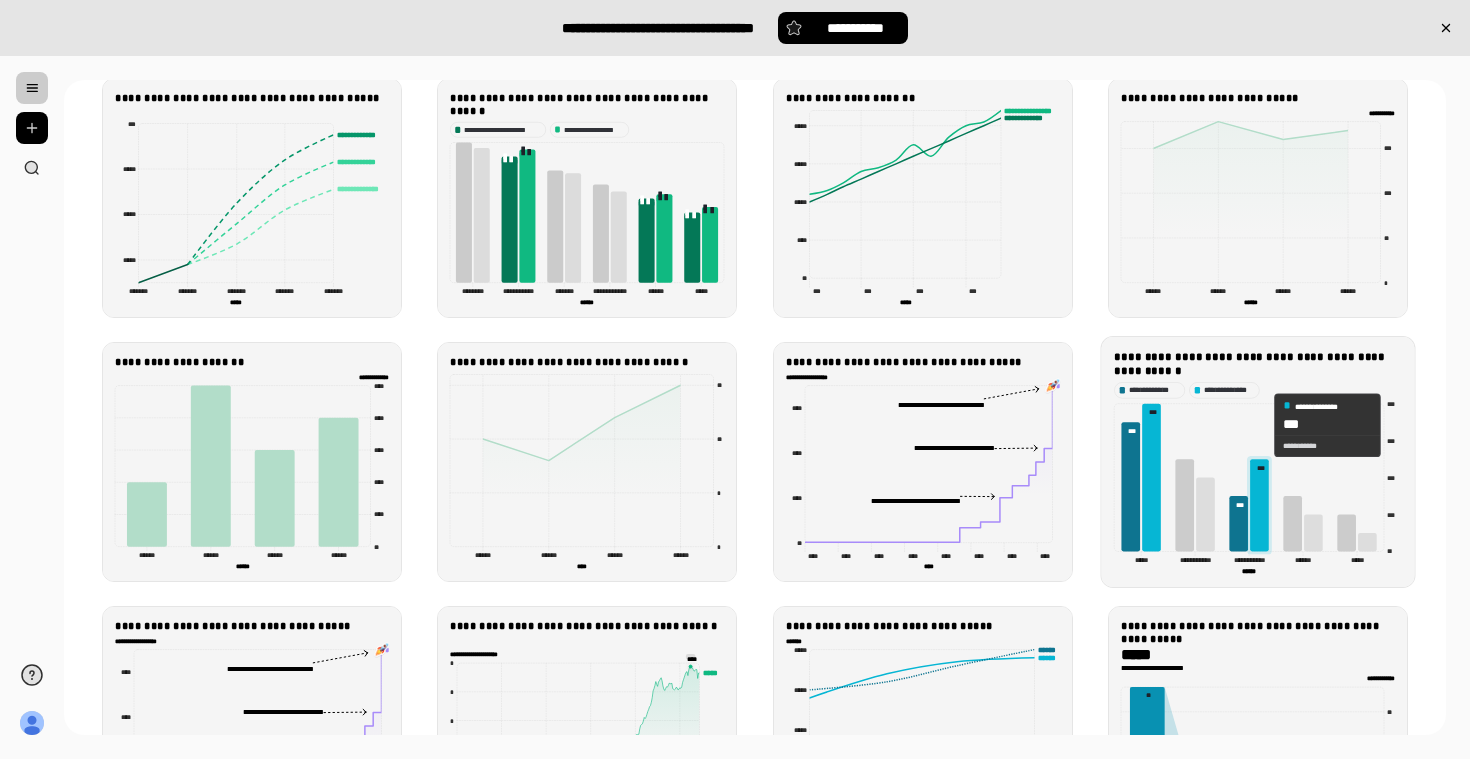 click 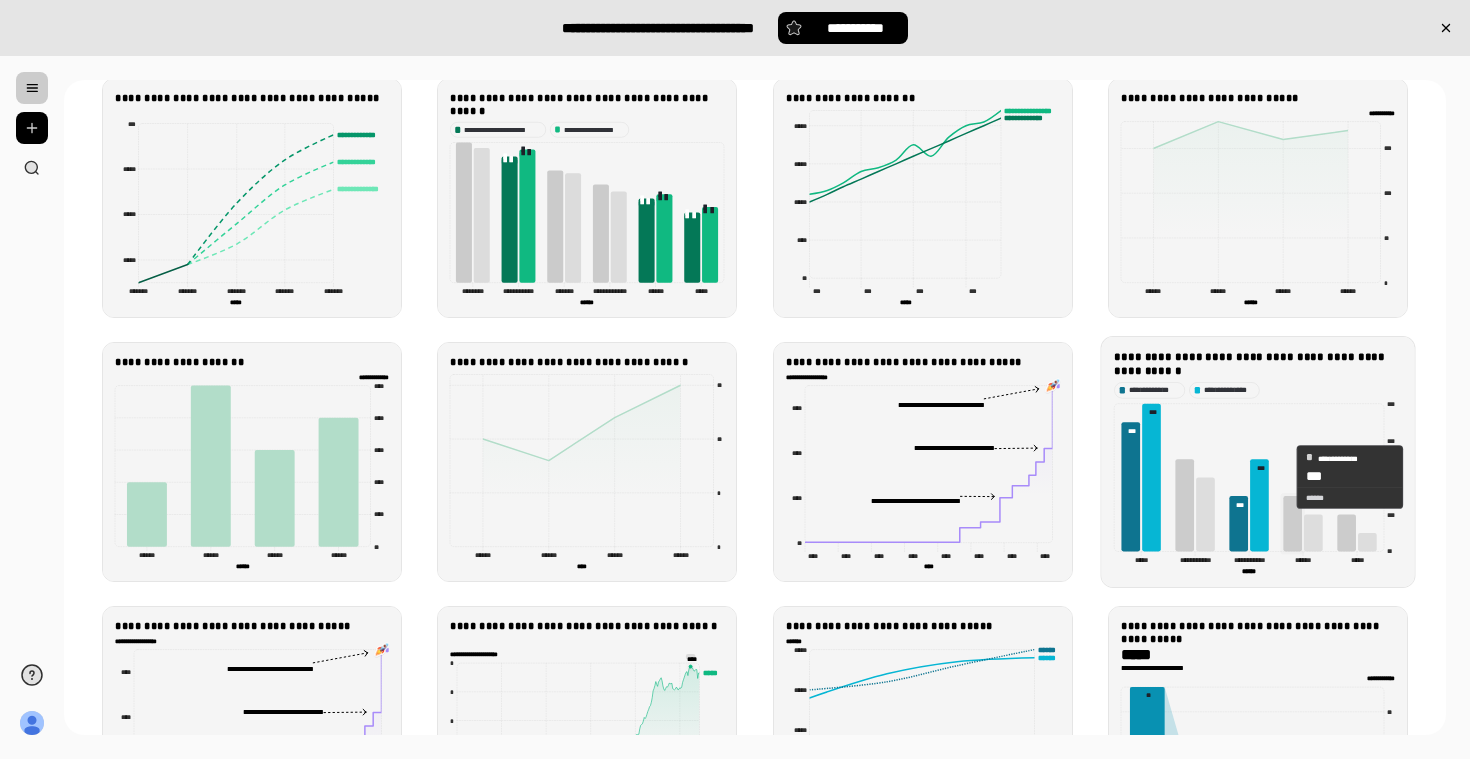 click 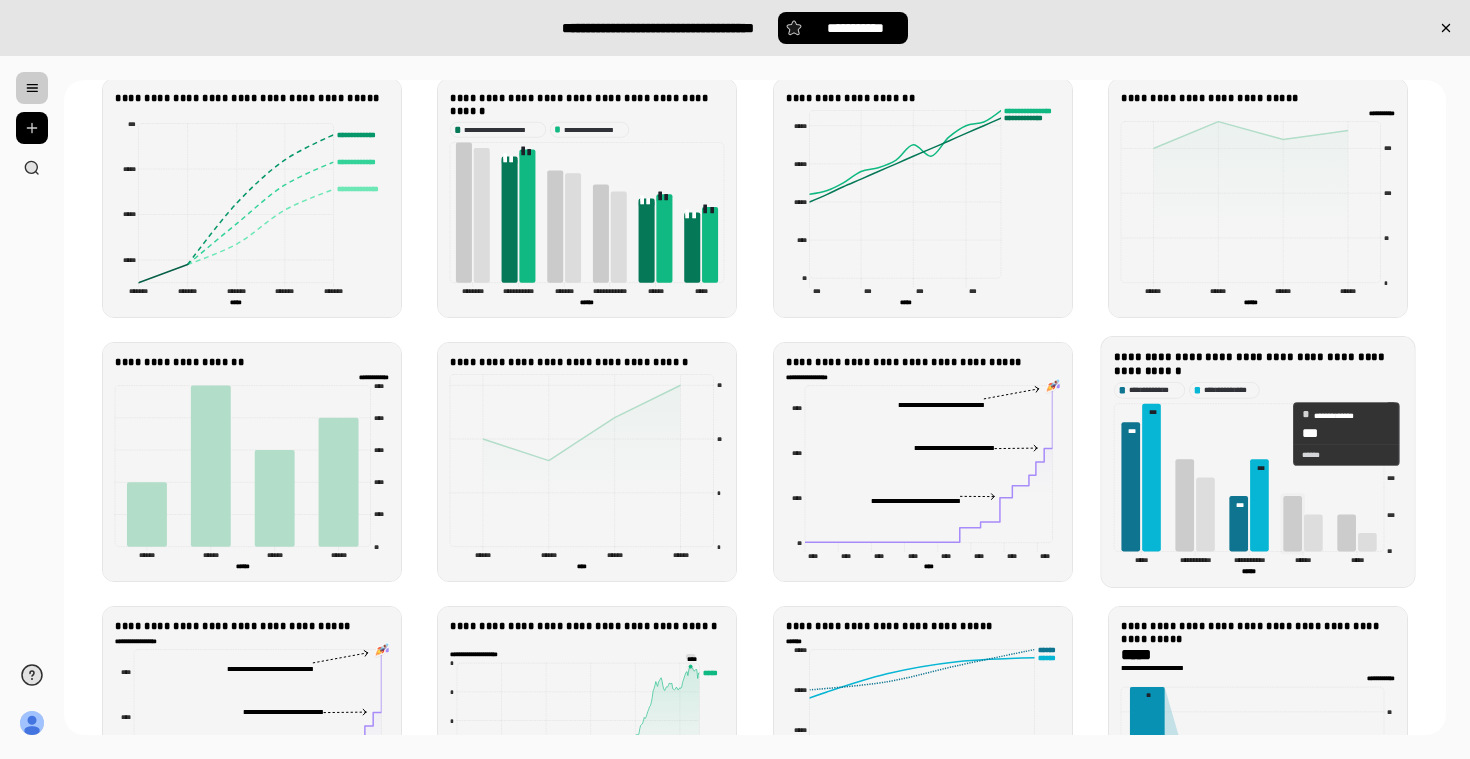 click 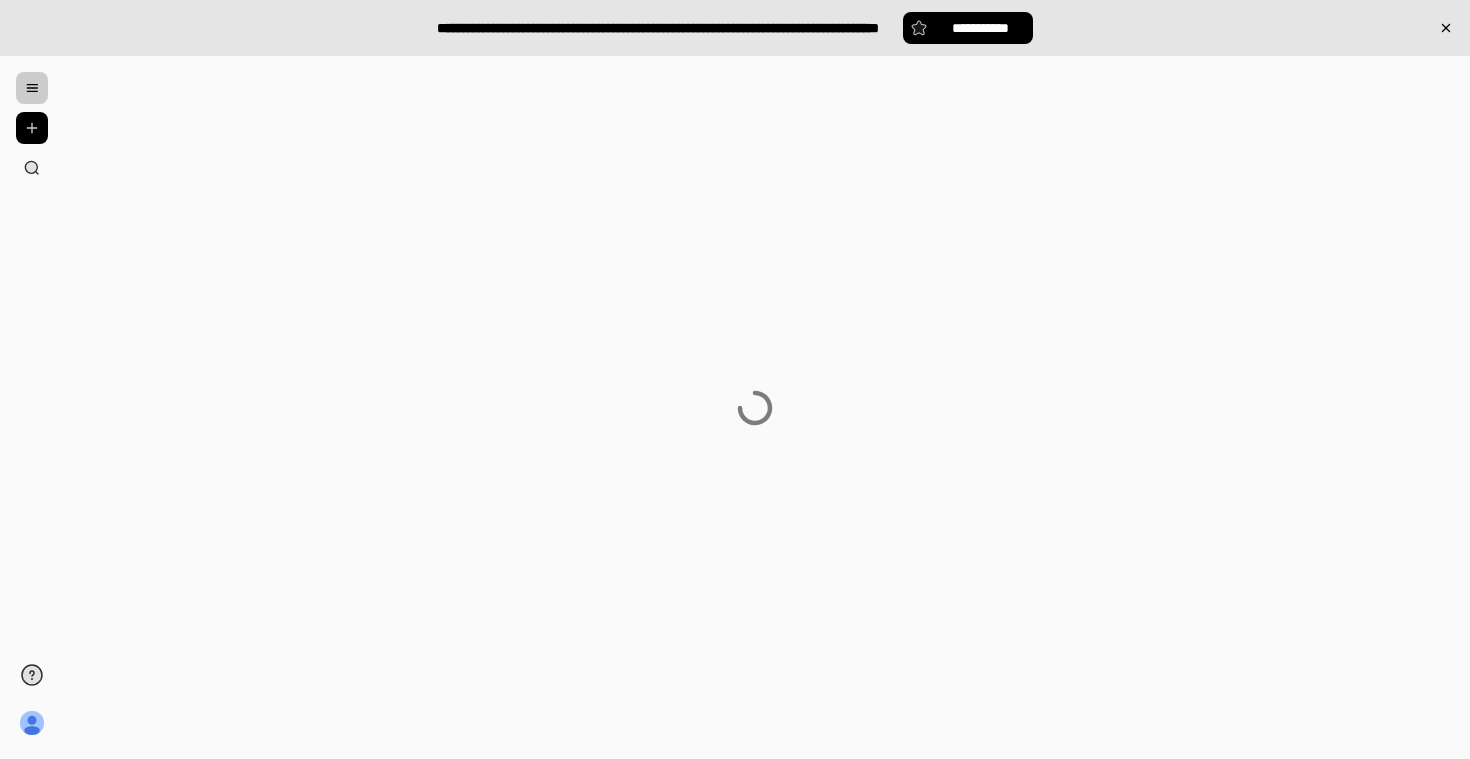 click at bounding box center (755, 407) 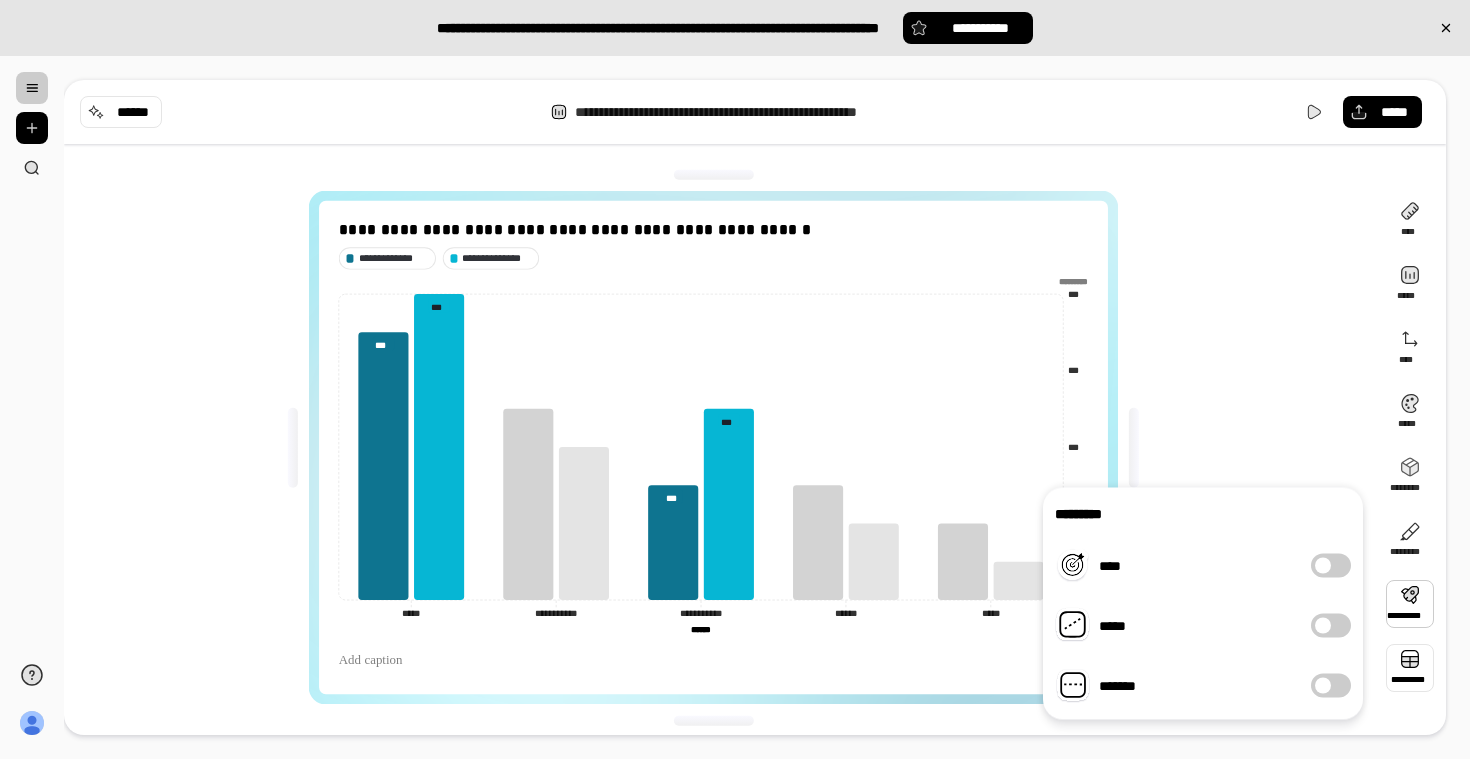 click at bounding box center [1410, 668] 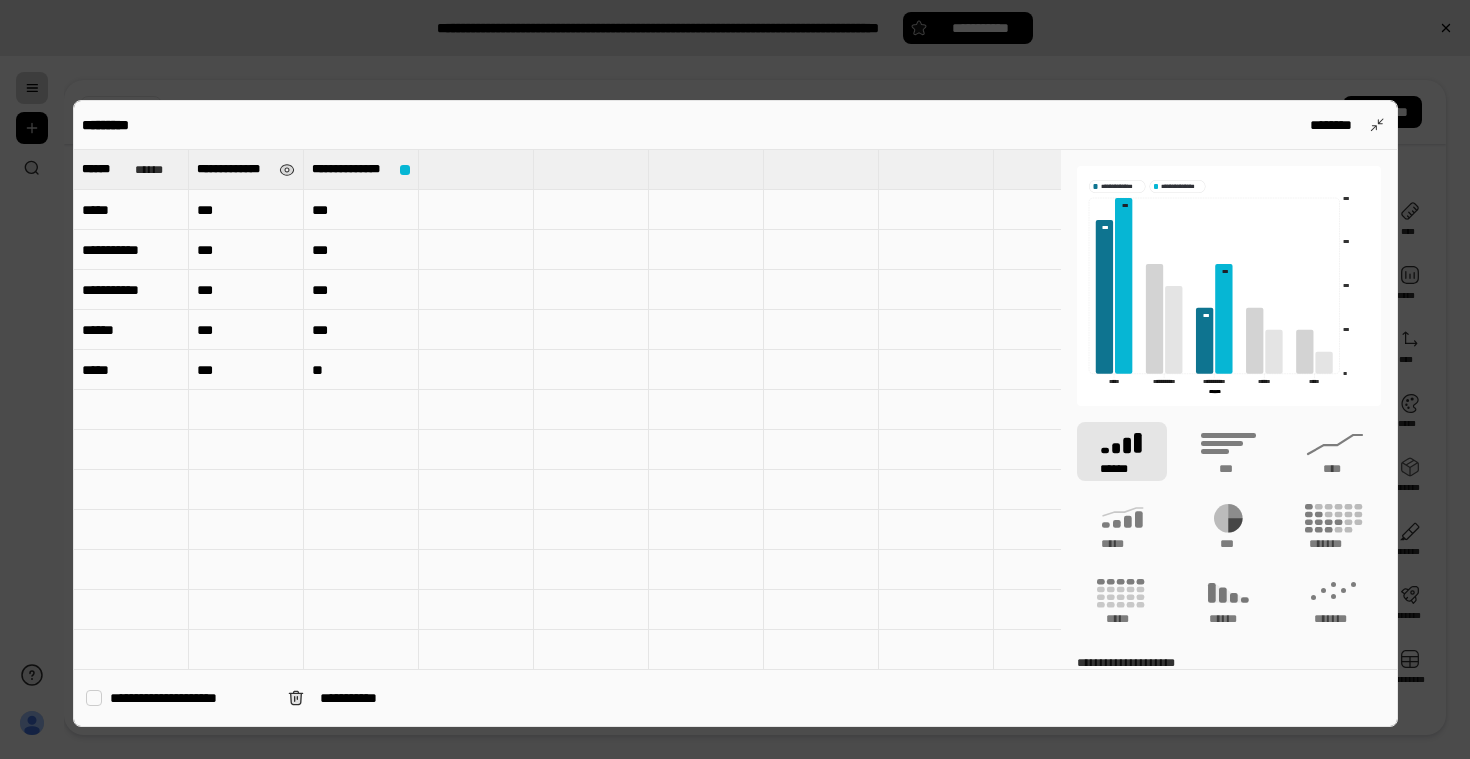 click on "**********" at bounding box center [234, 169] 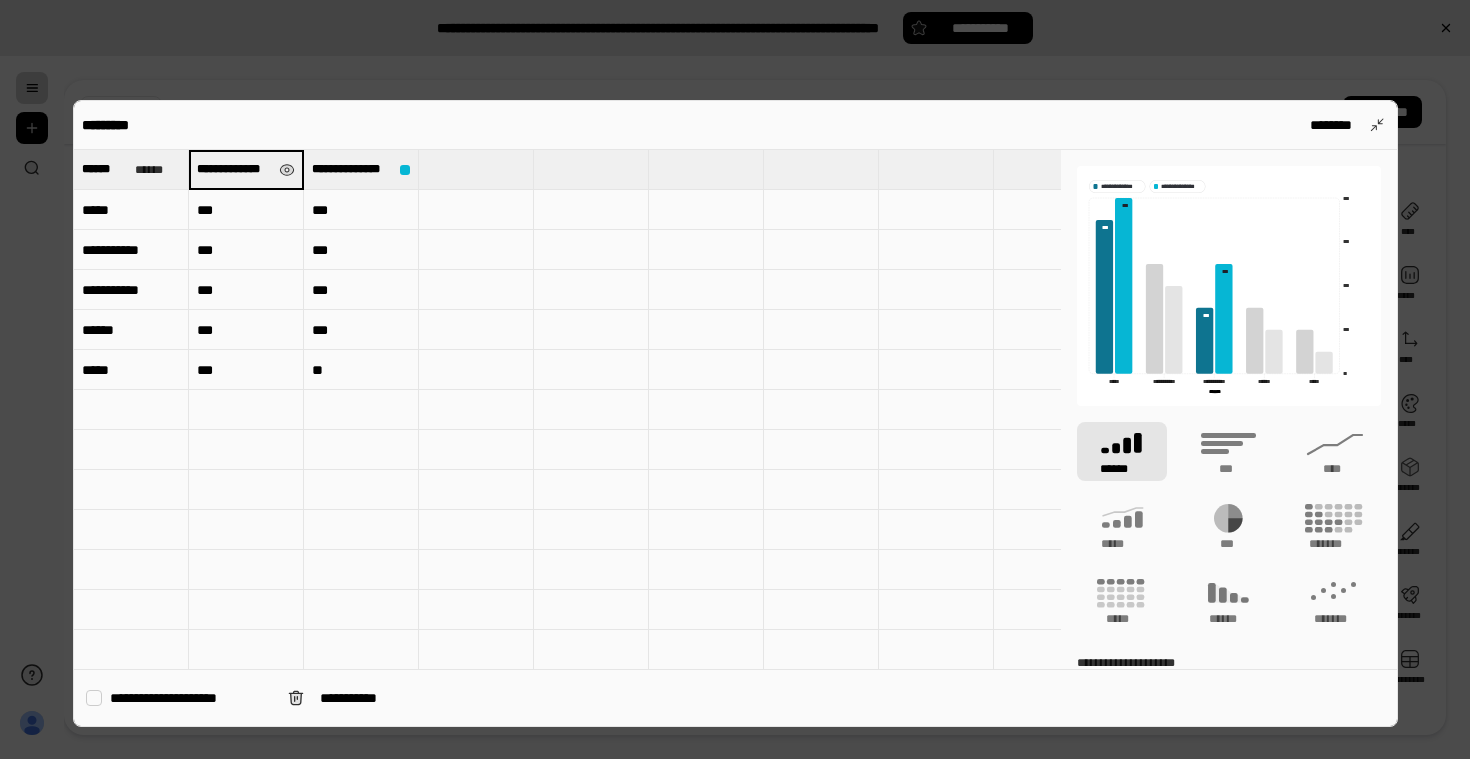 click on "**********" at bounding box center [246, 169] 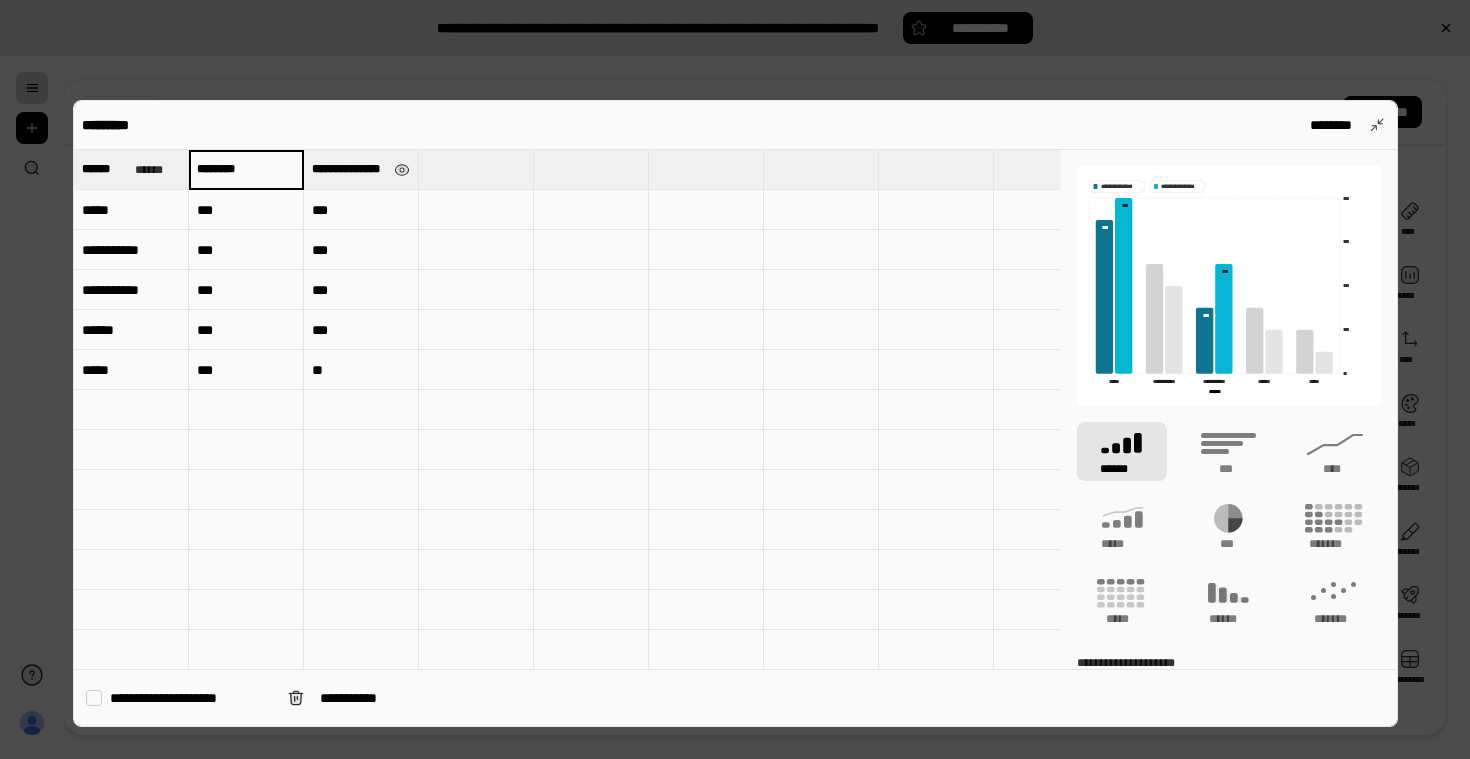 type on "********" 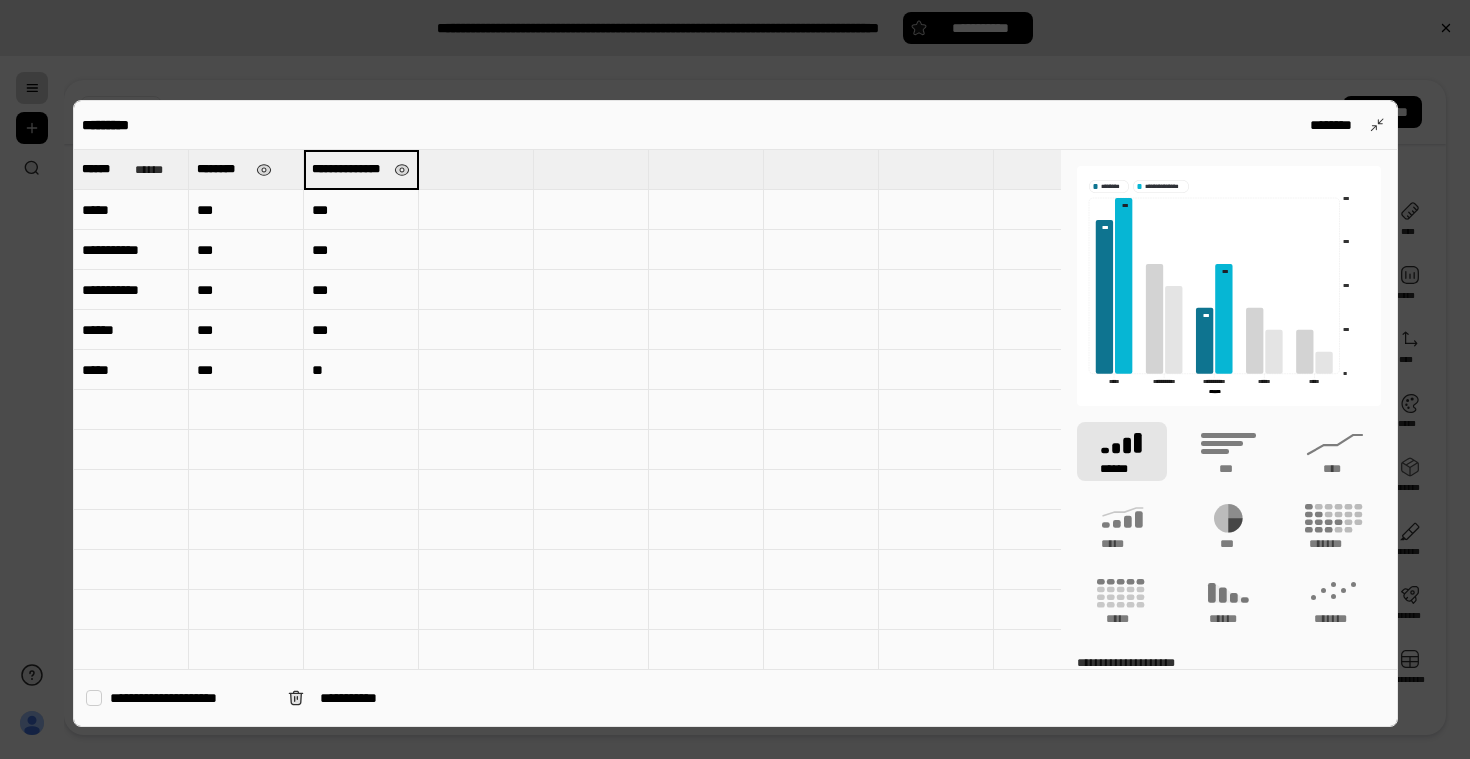 click on "**********" at bounding box center [361, 169] 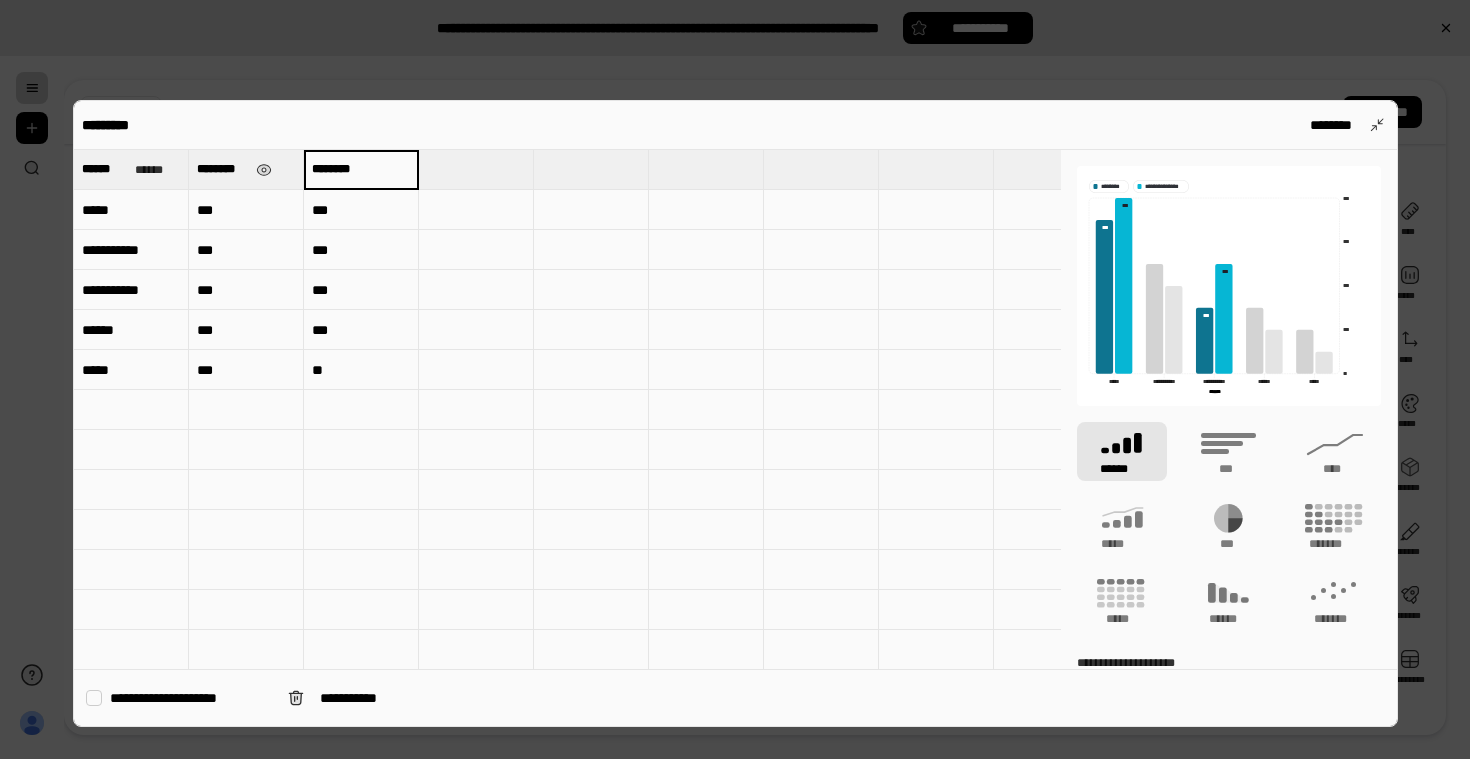 type on "********" 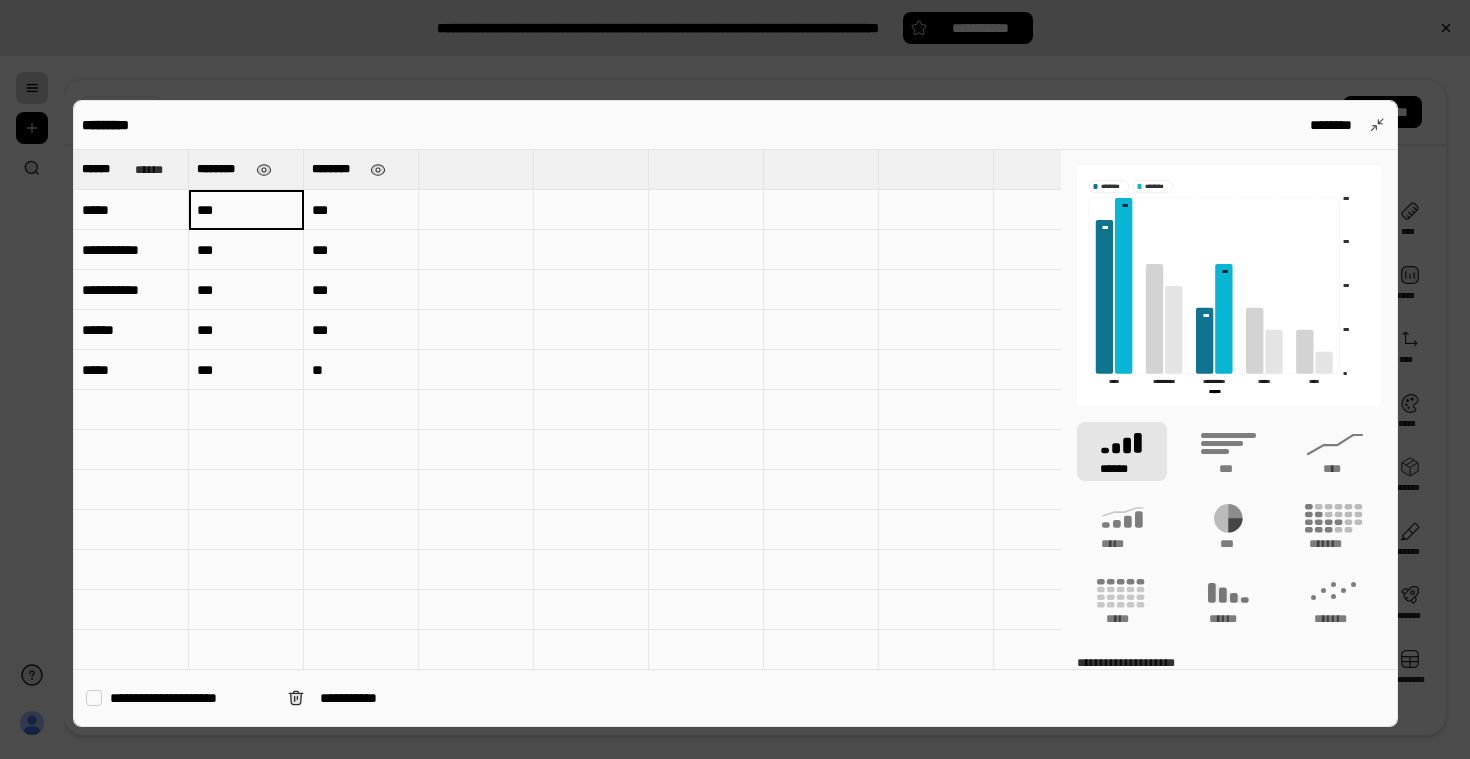 click on "*****" at bounding box center [131, 210] 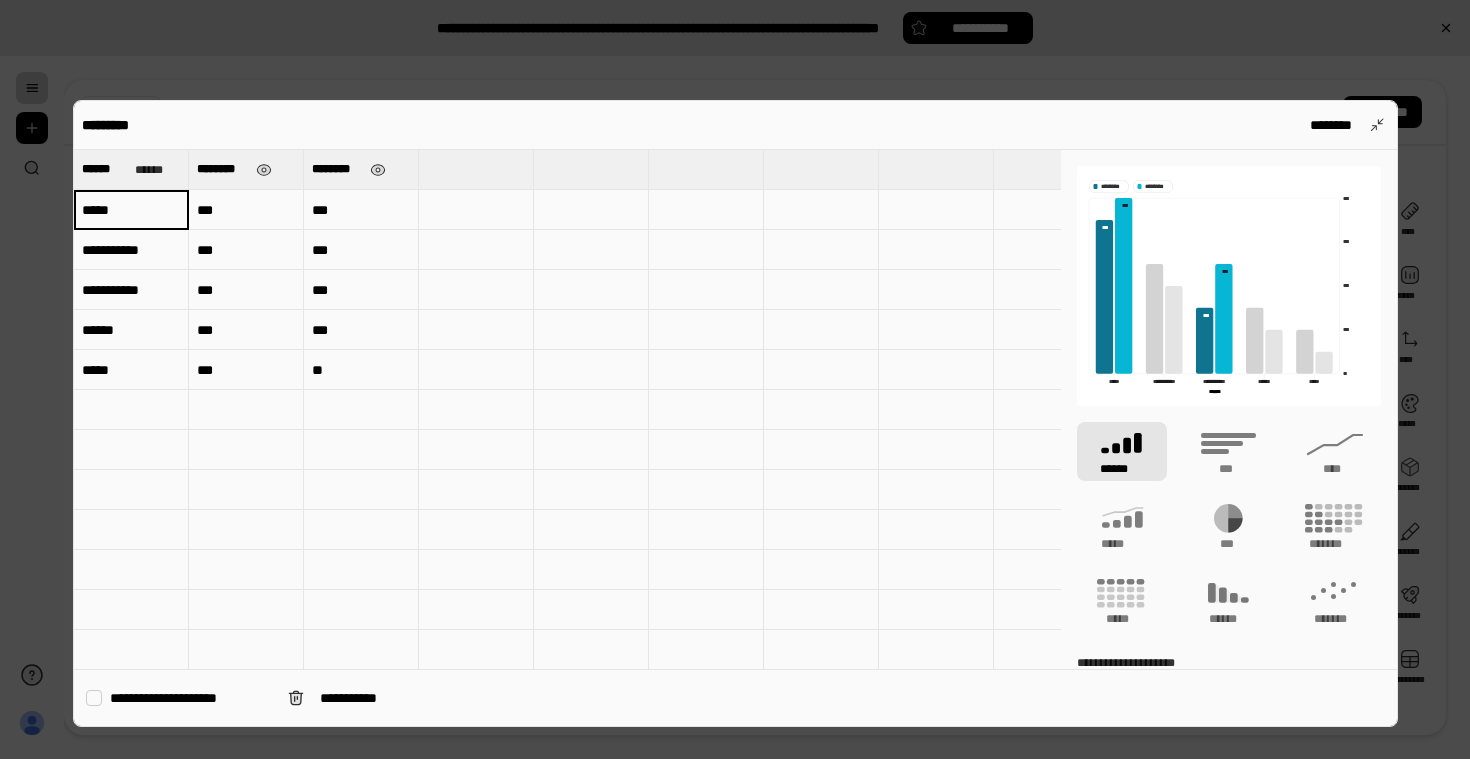 click on "*****" at bounding box center (131, 210) 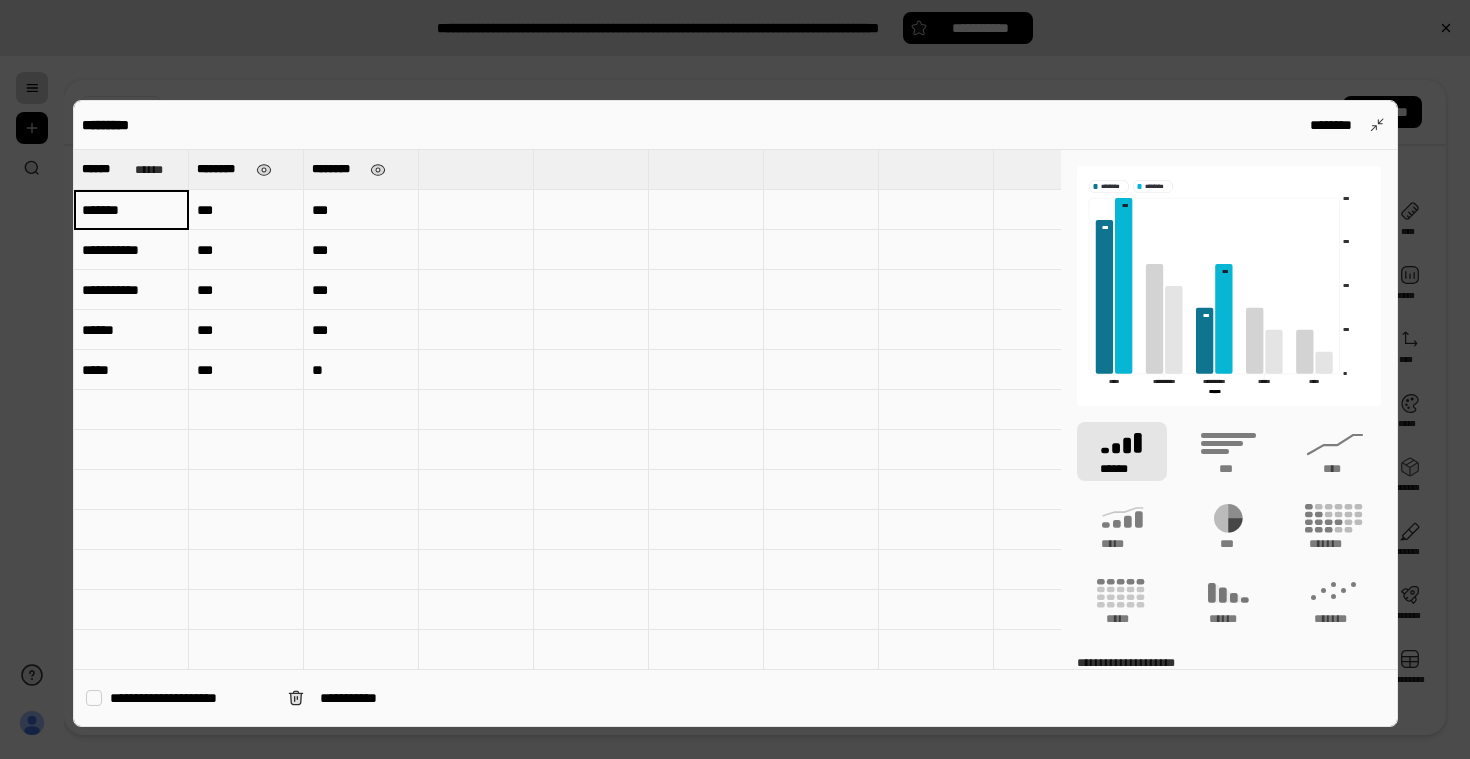 type on "*******" 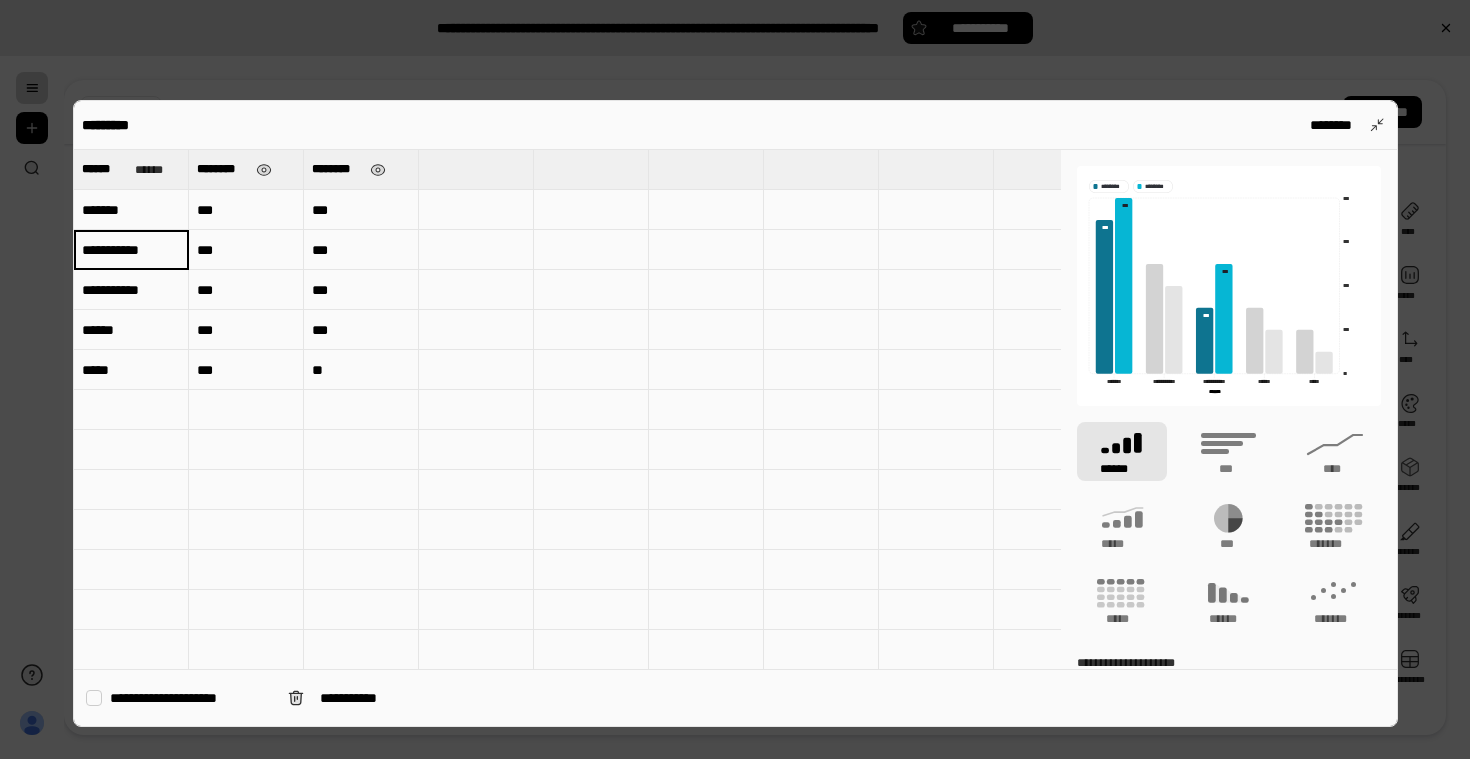 click on "**********" at bounding box center (131, 249) 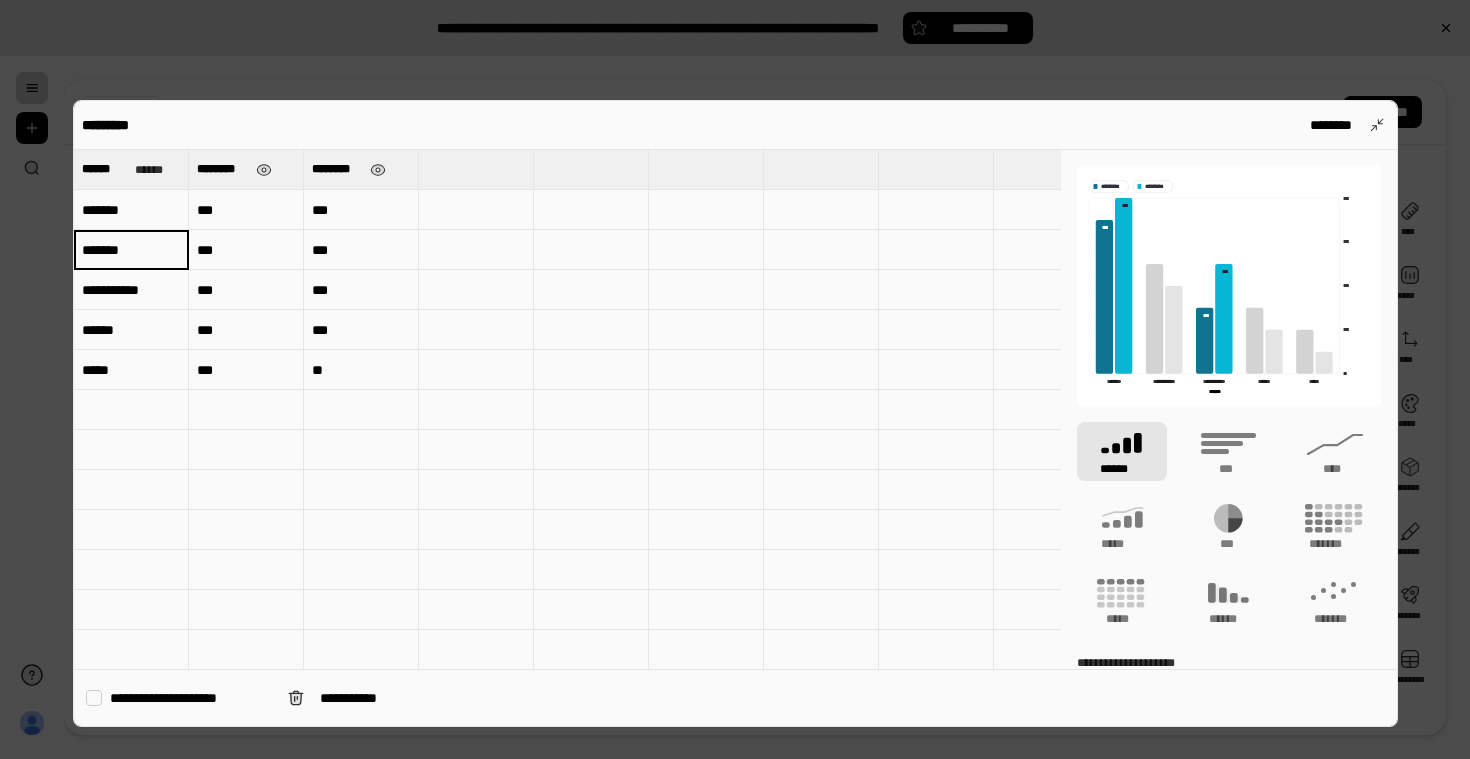 type on "*******" 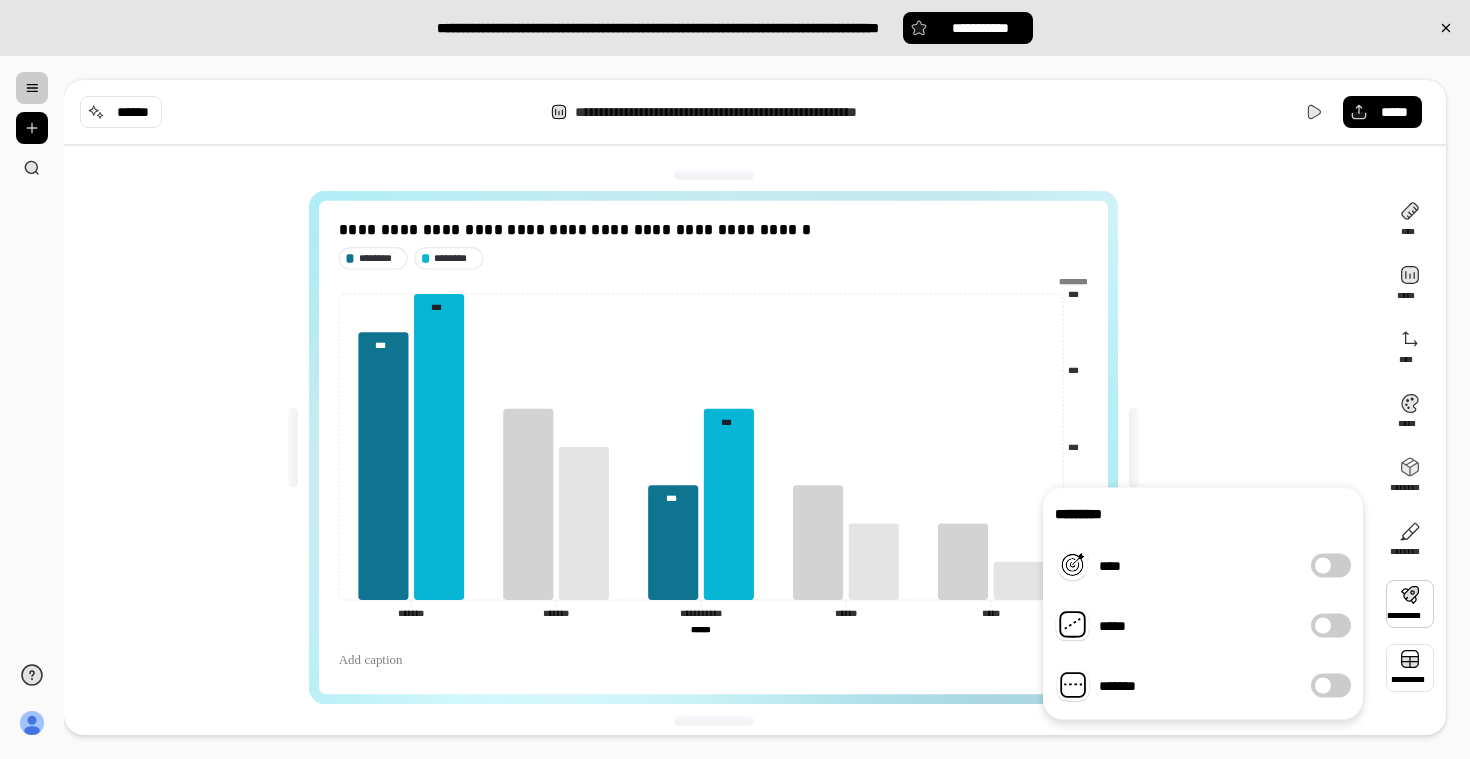 click at bounding box center (1410, 668) 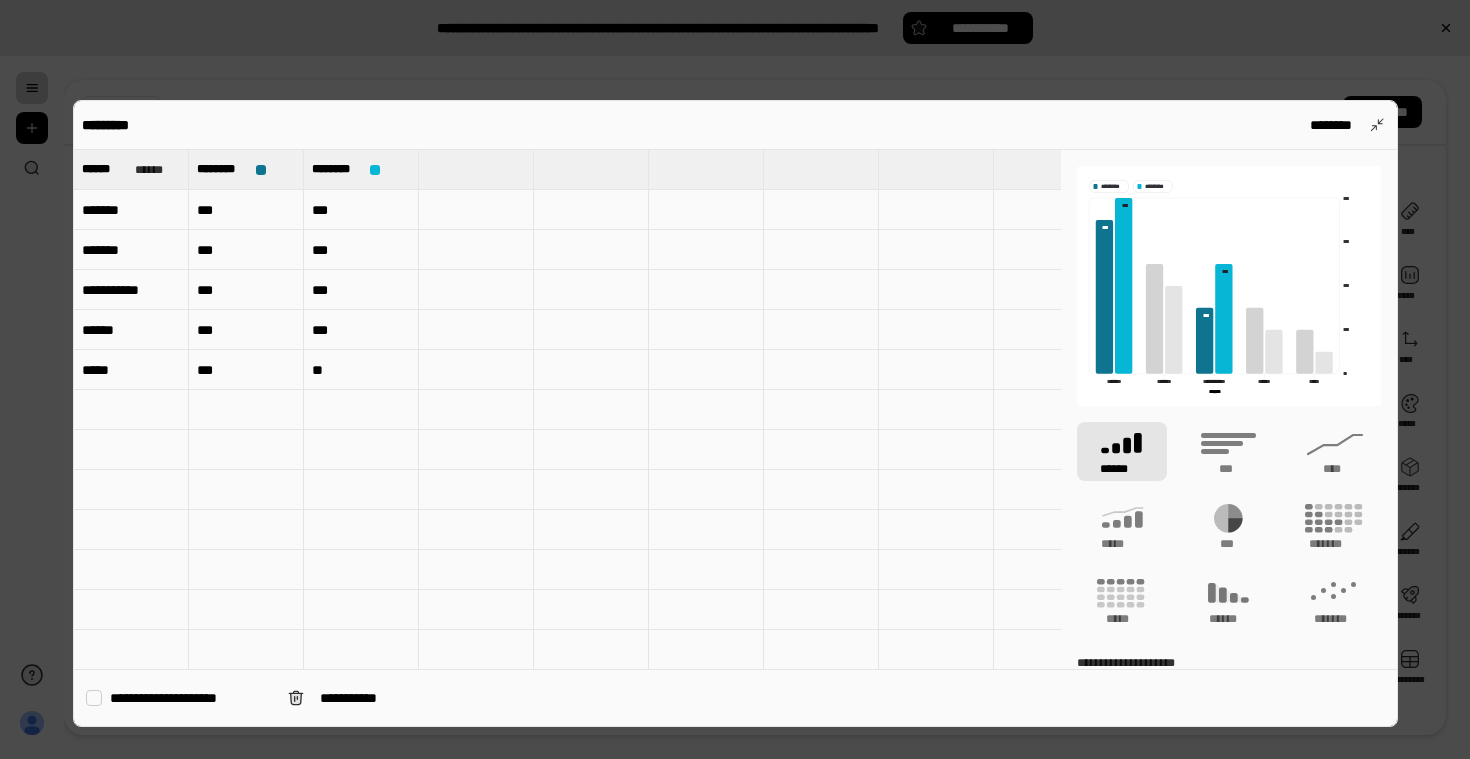 click at bounding box center (476, 450) 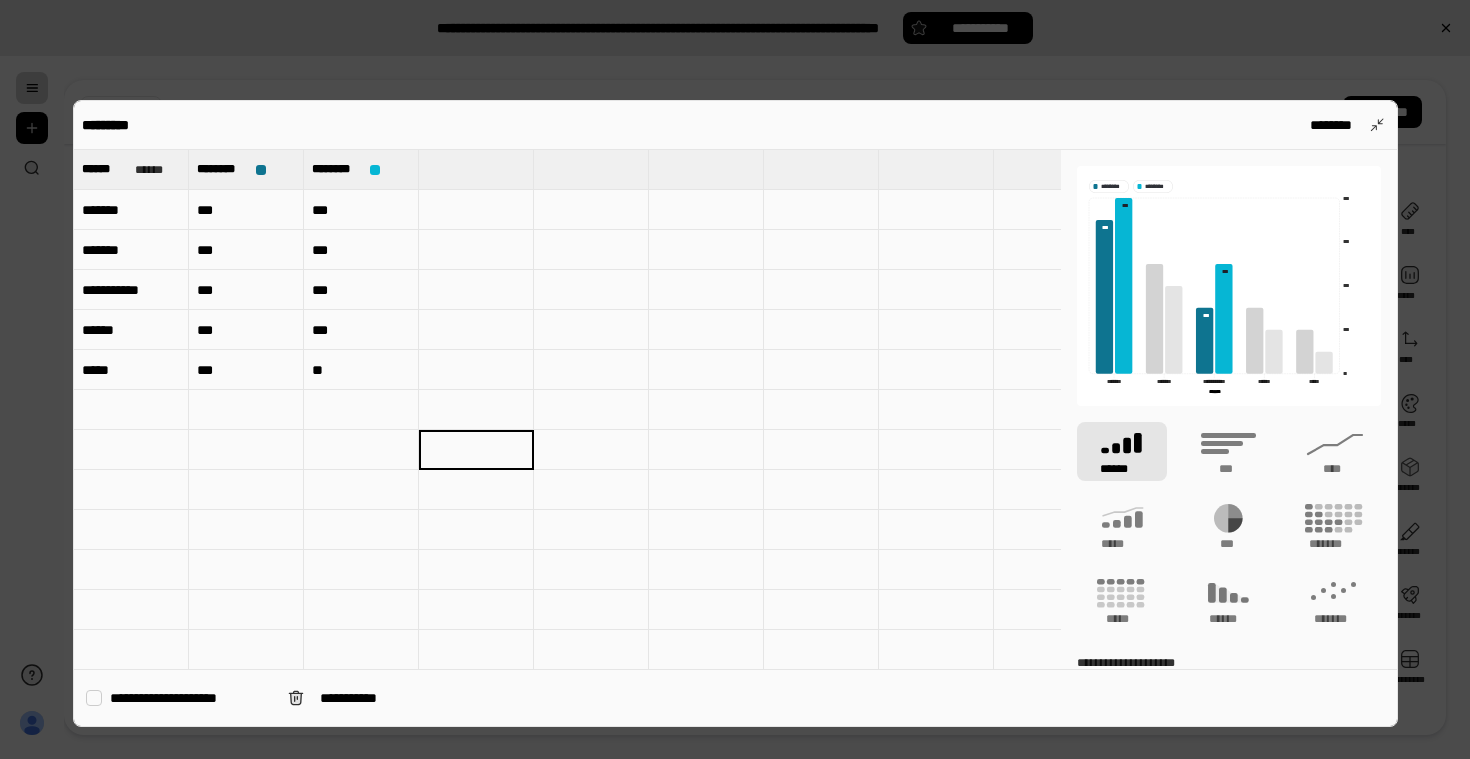click on "*******" at bounding box center (131, 210) 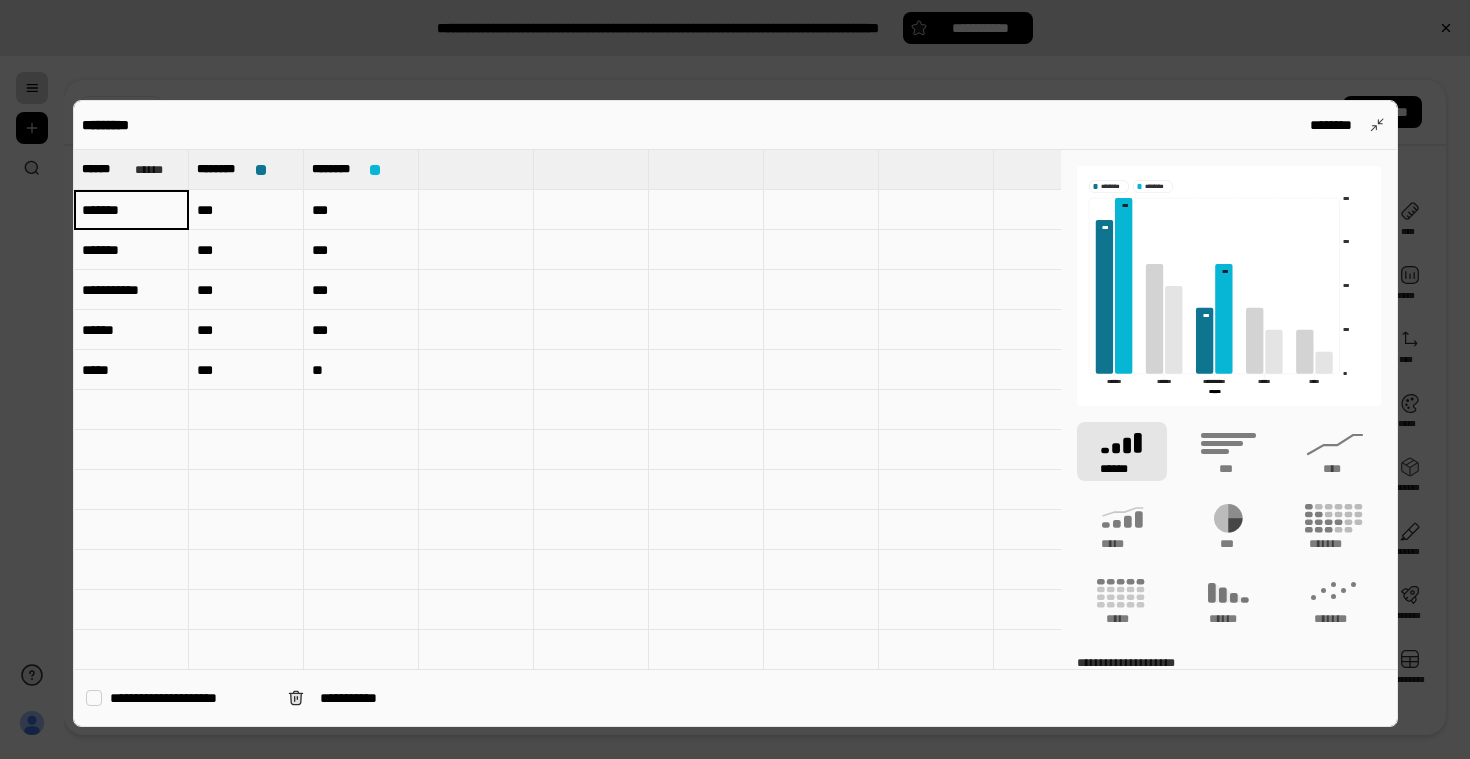 click on "*******" at bounding box center [131, 210] 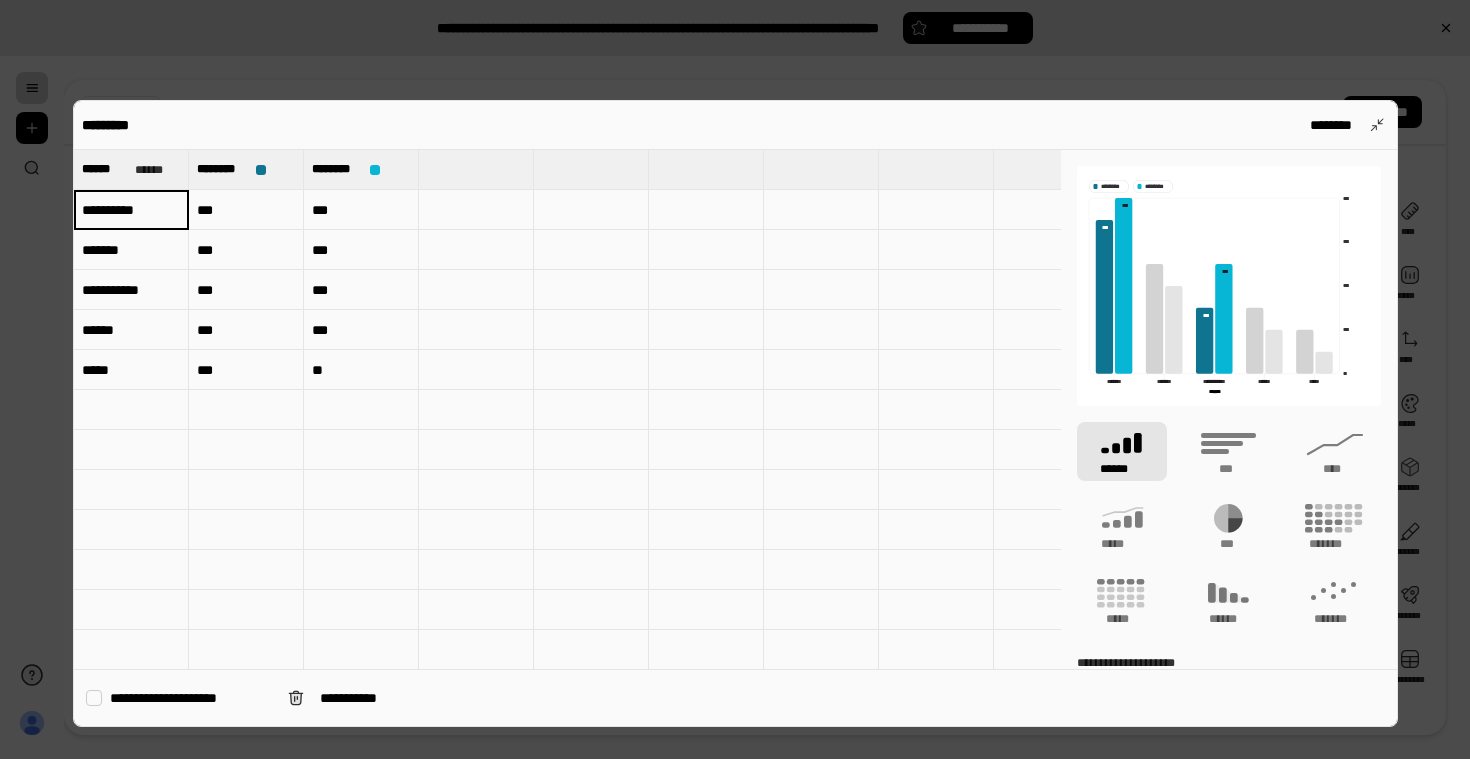 click on "*******" at bounding box center (131, 250) 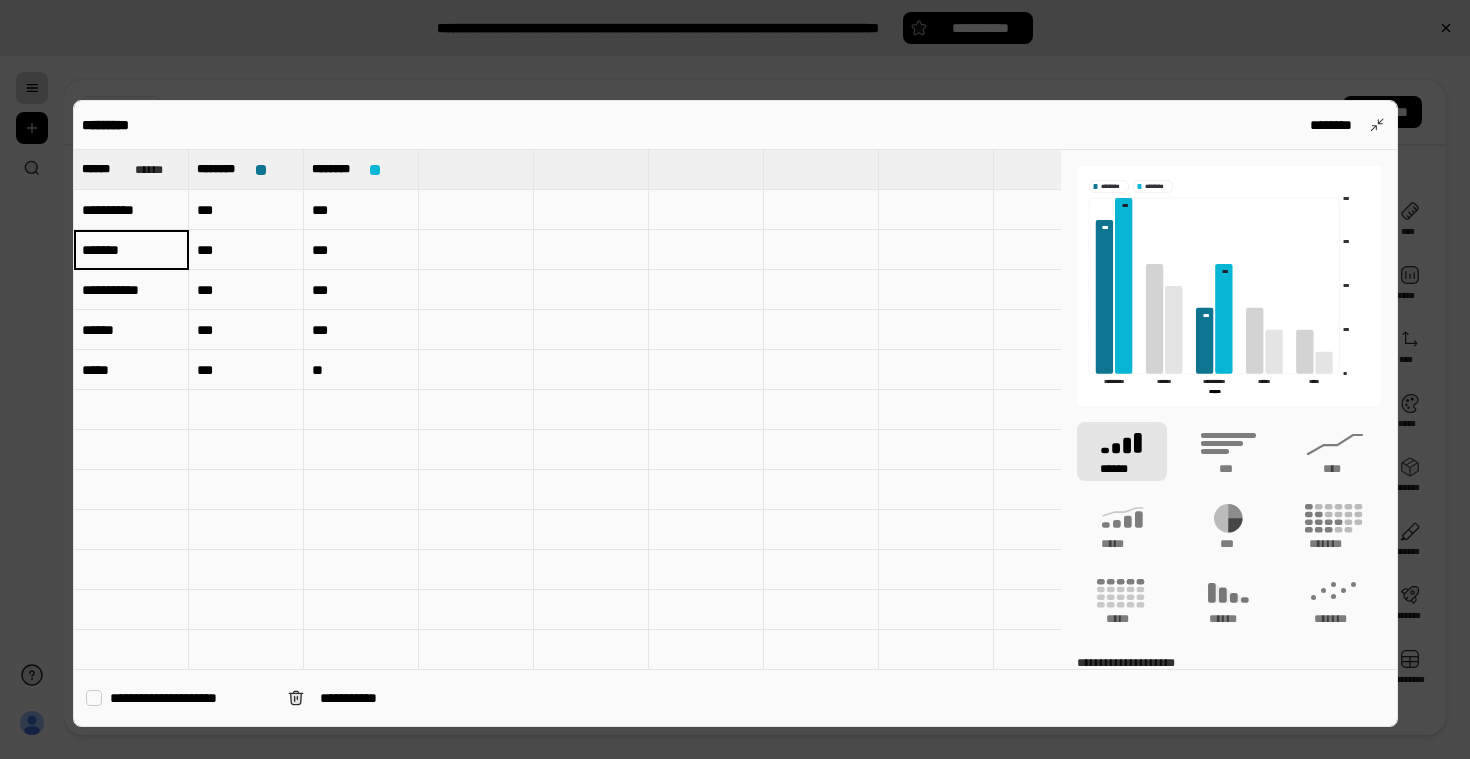 click on "**********" at bounding box center [131, 210] 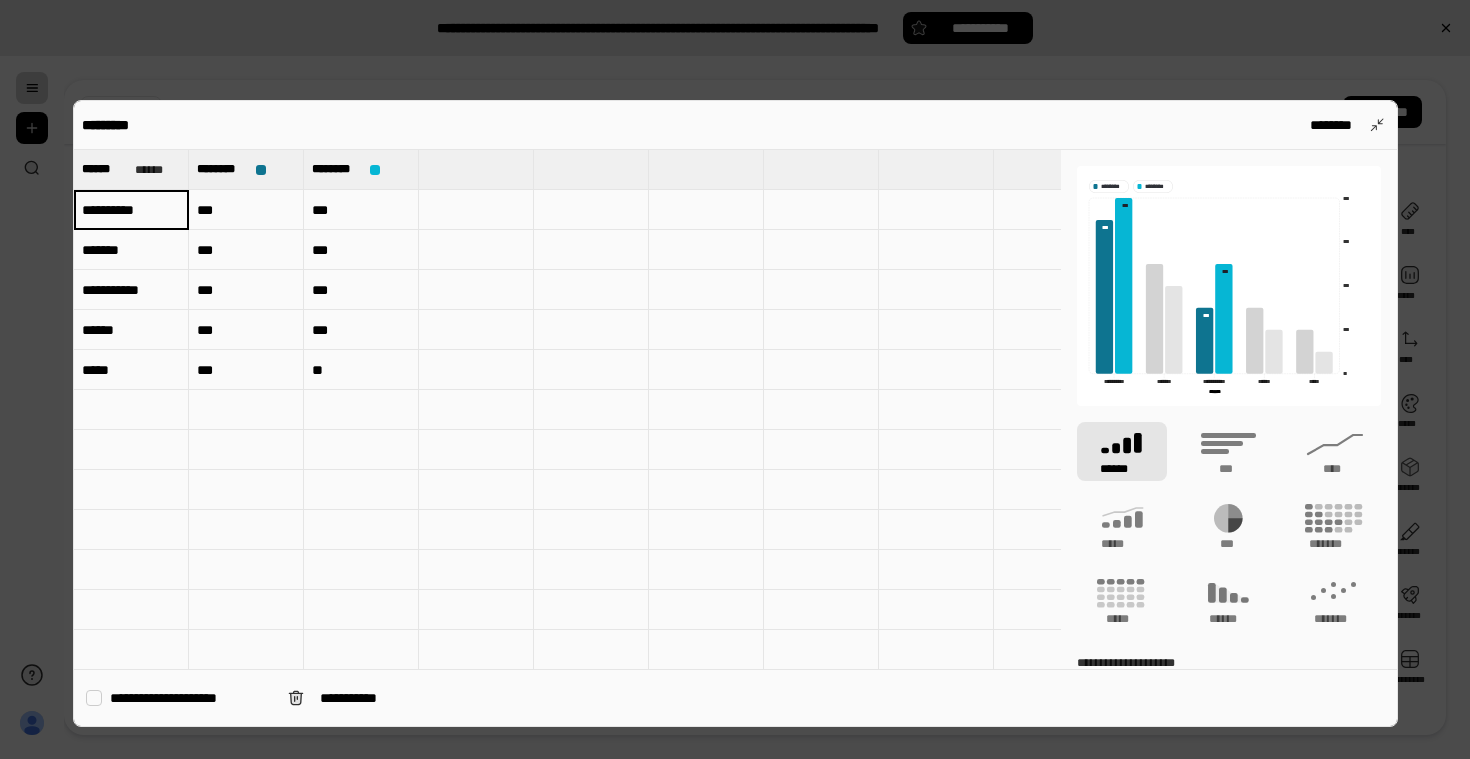 click on "**********" at bounding box center (131, 210) 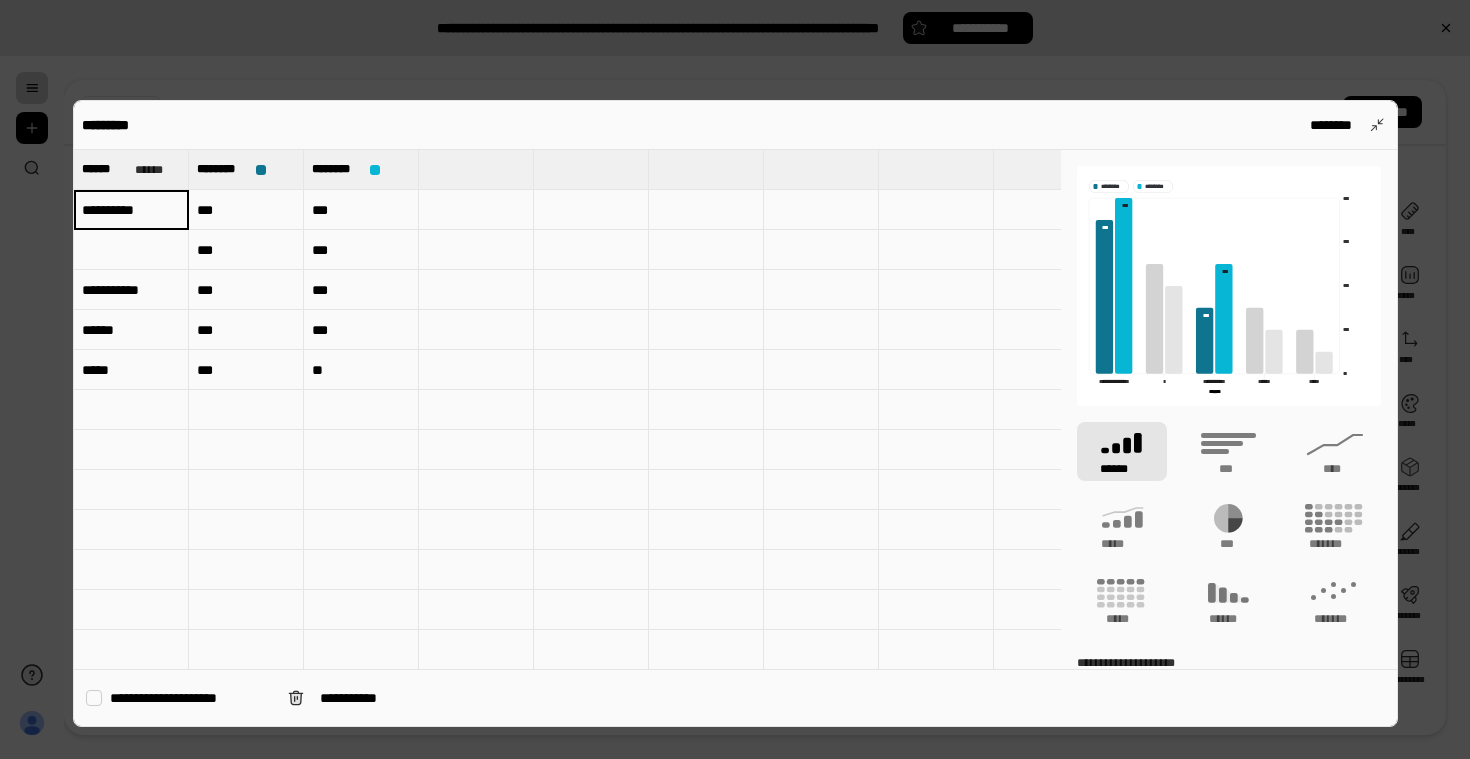 type on "**********" 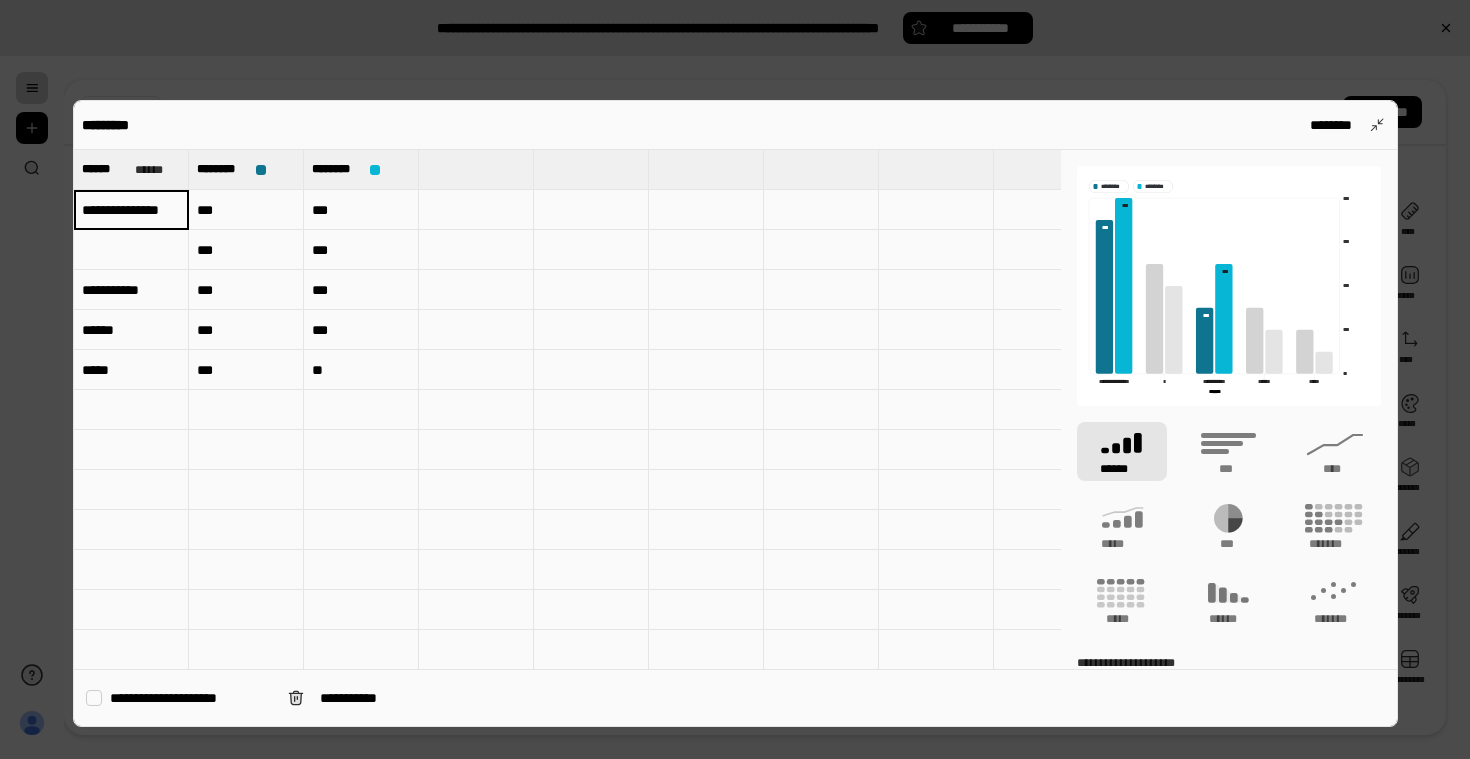 click at bounding box center [131, 250] 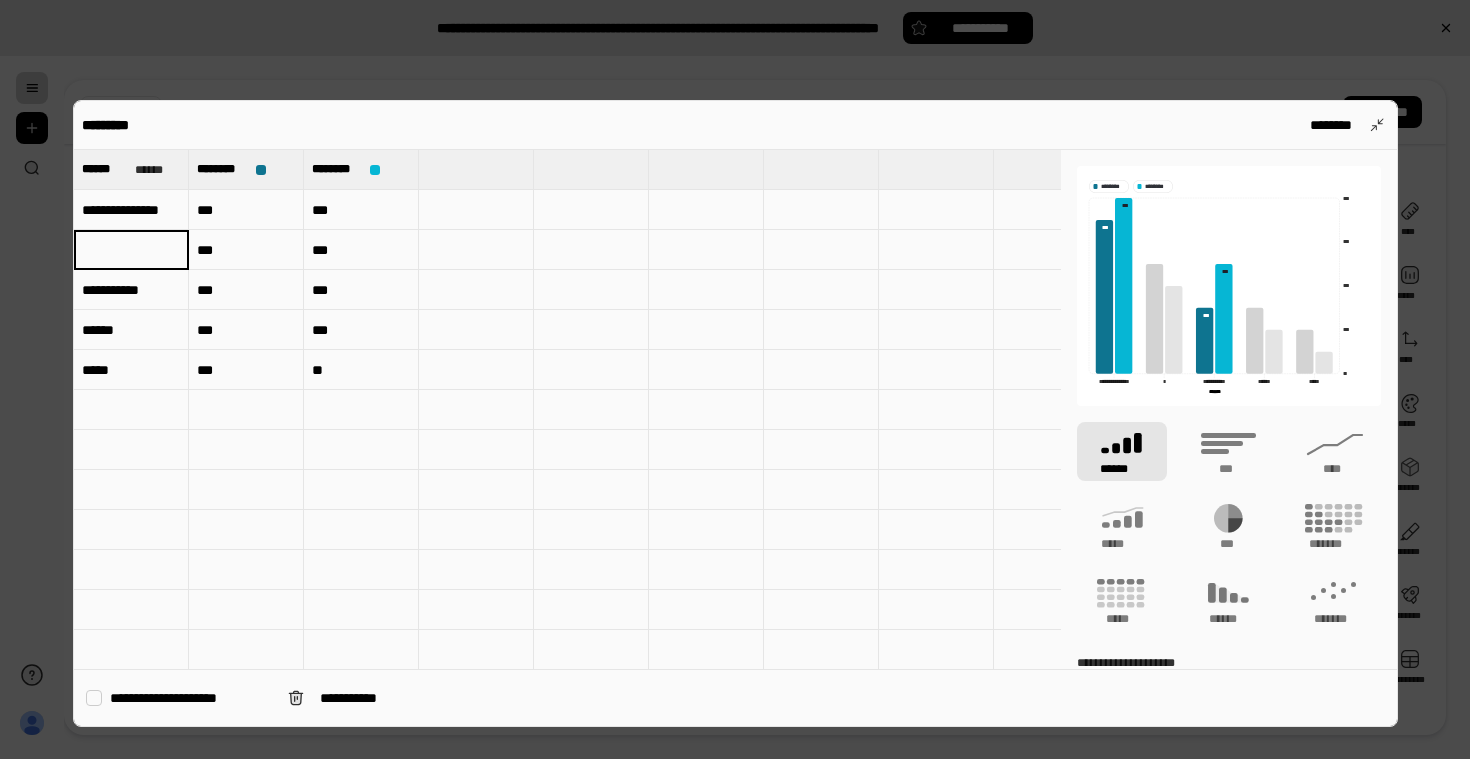 click at bounding box center [131, 250] 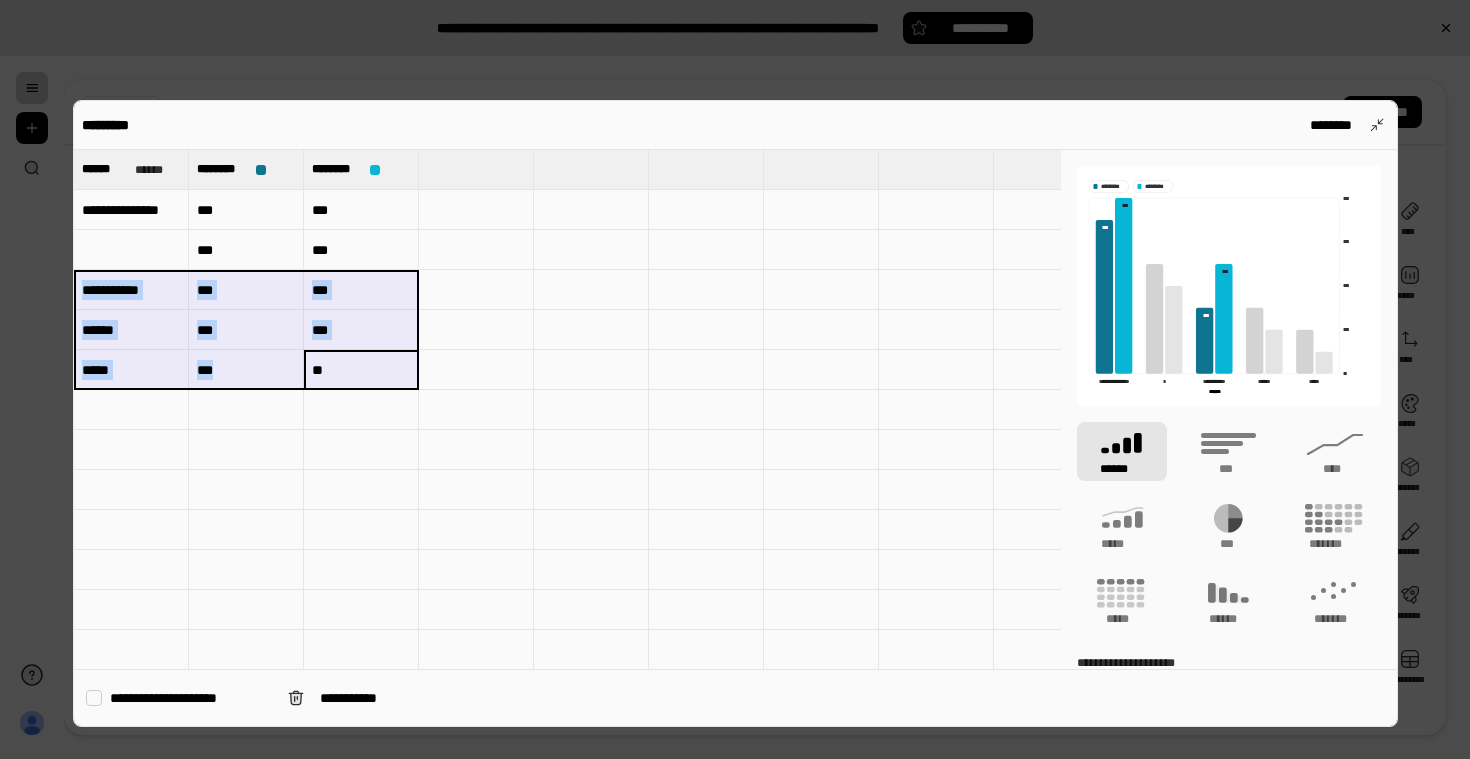 drag, startPoint x: 379, startPoint y: 375, endPoint x: 142, endPoint y: 292, distance: 251.11353 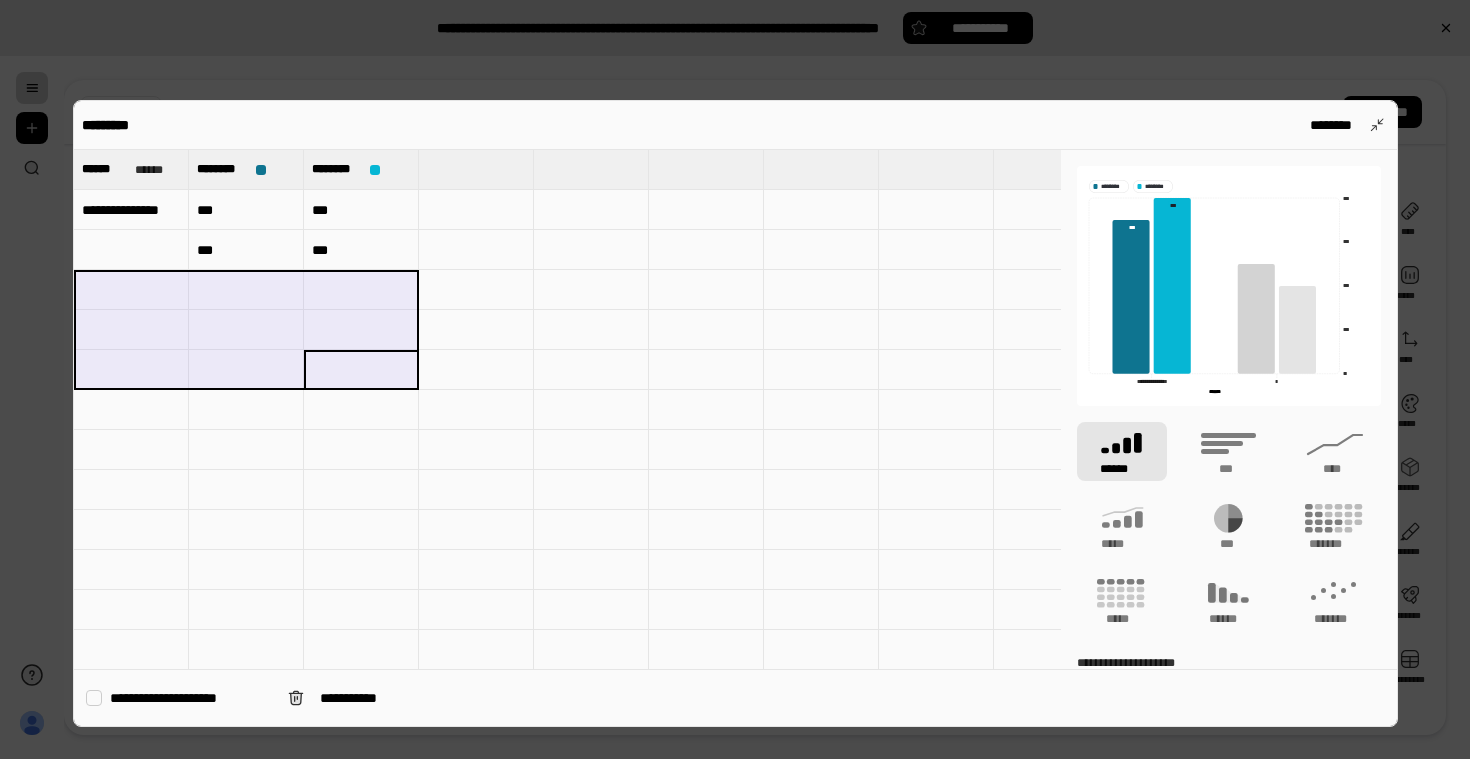 type 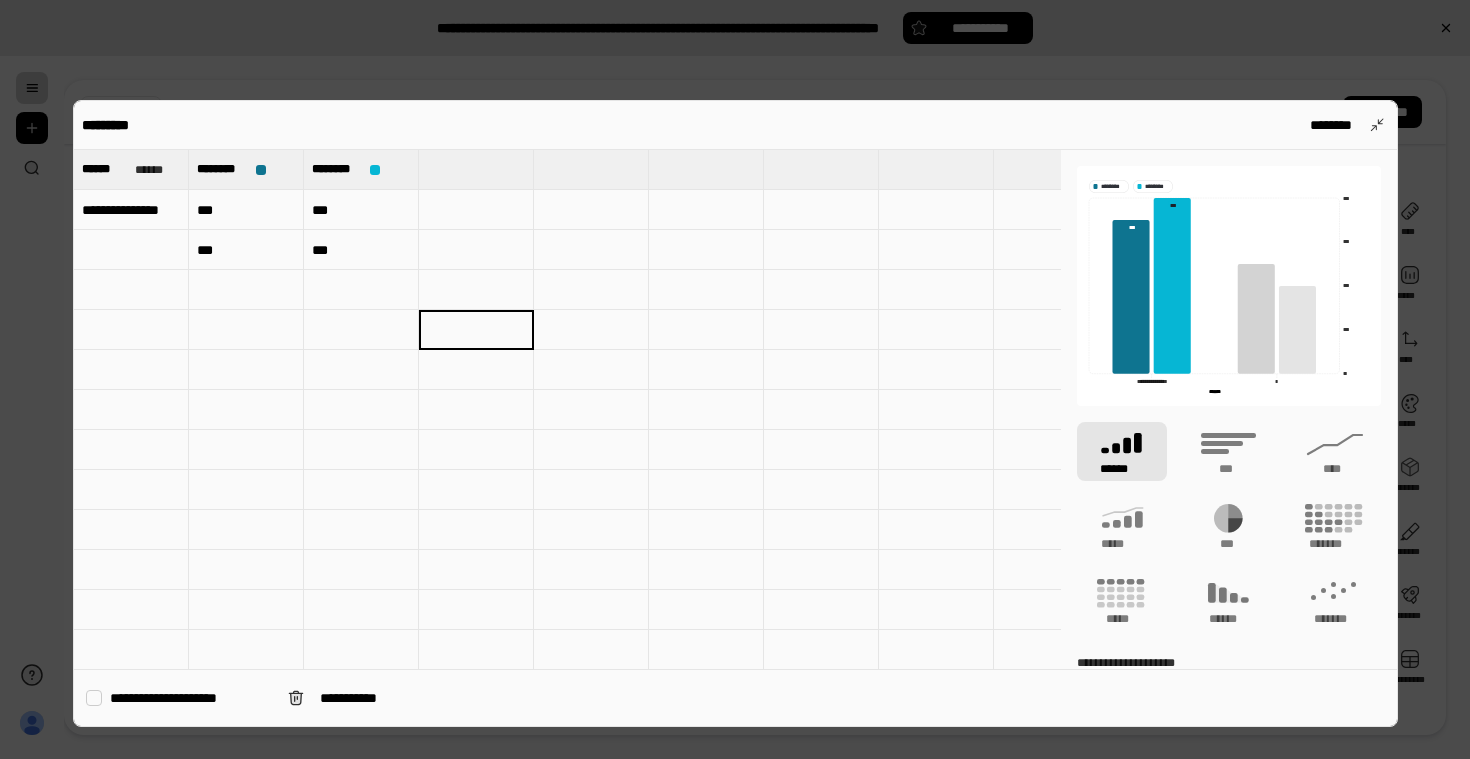 click at bounding box center [131, 250] 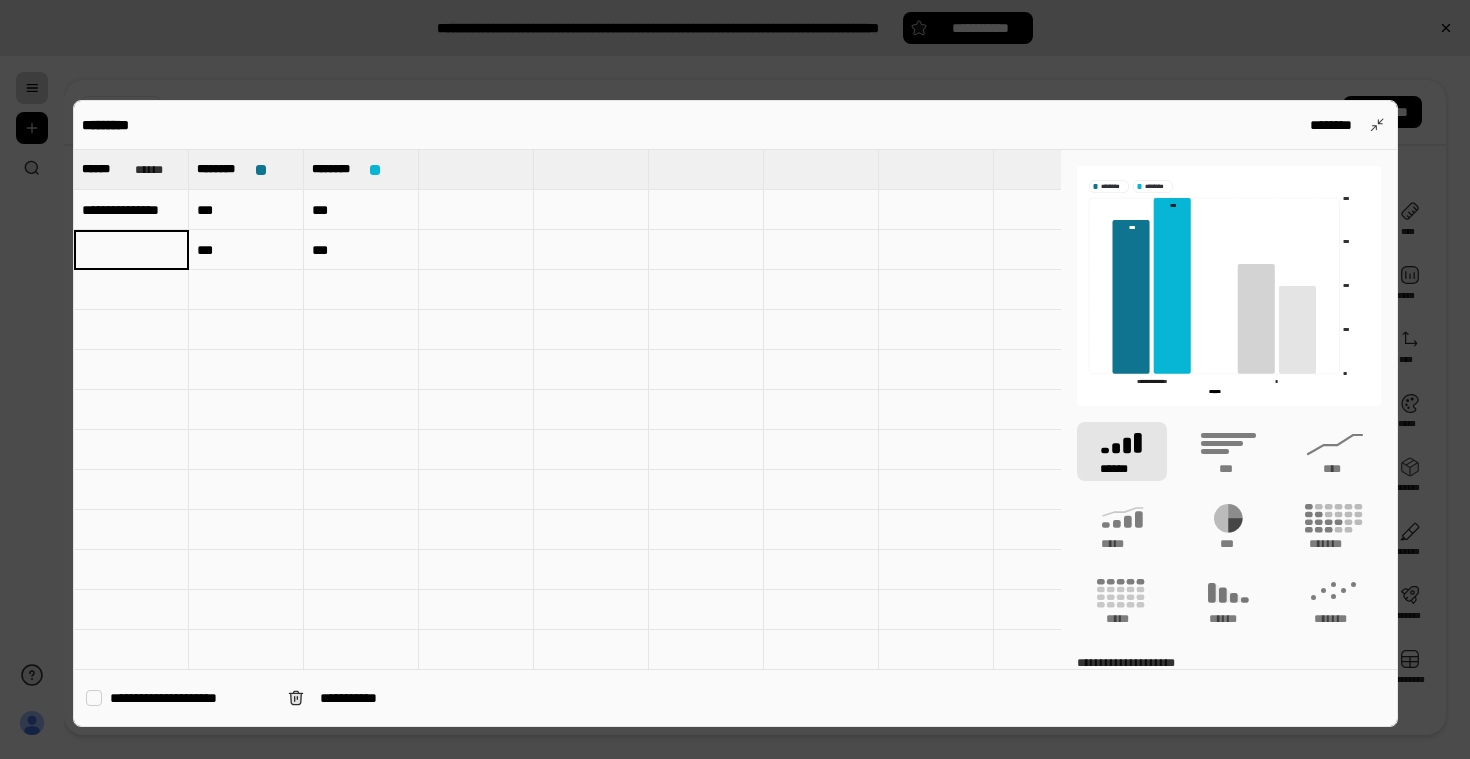 click on "**********" at bounding box center (131, 210) 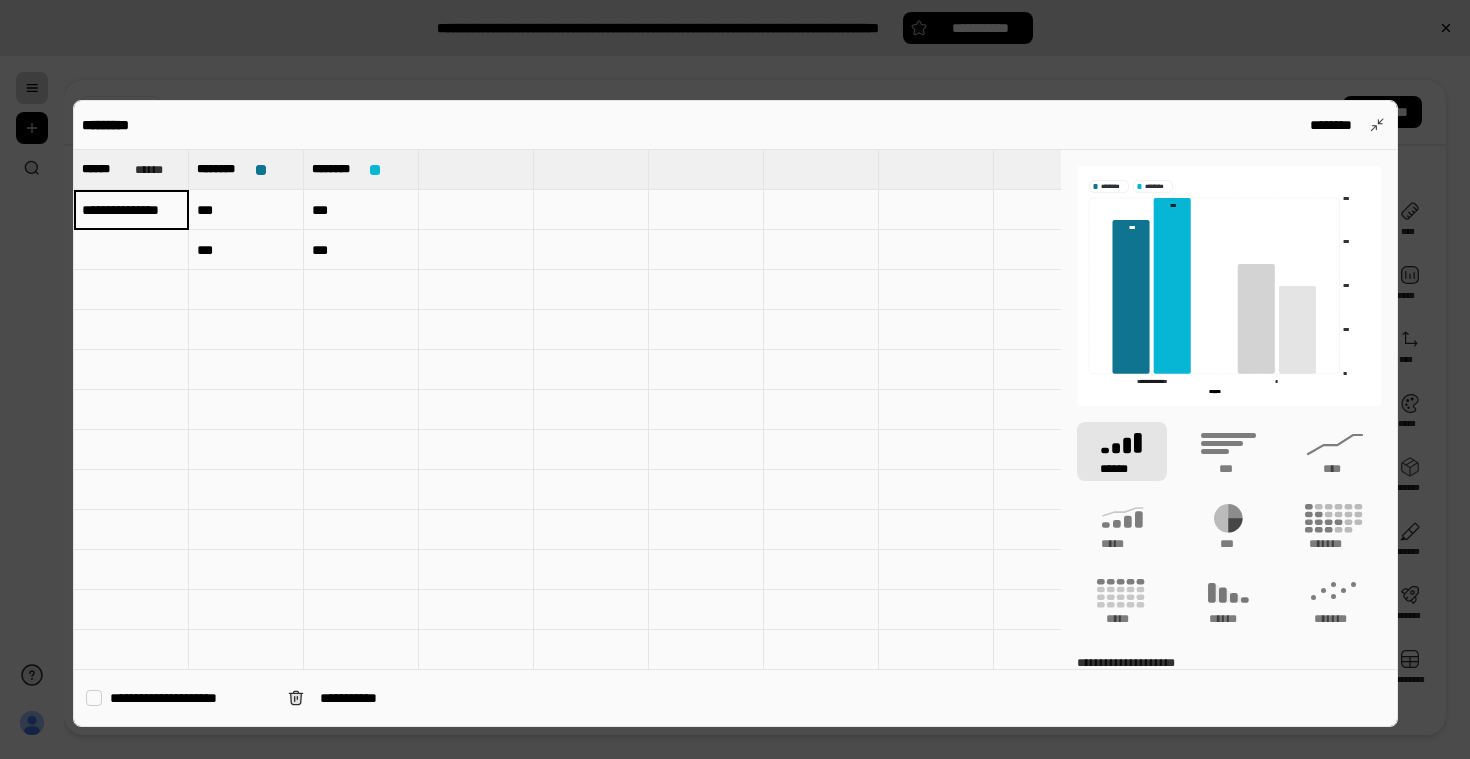 scroll, scrollTop: 0, scrollLeft: 12, axis: horizontal 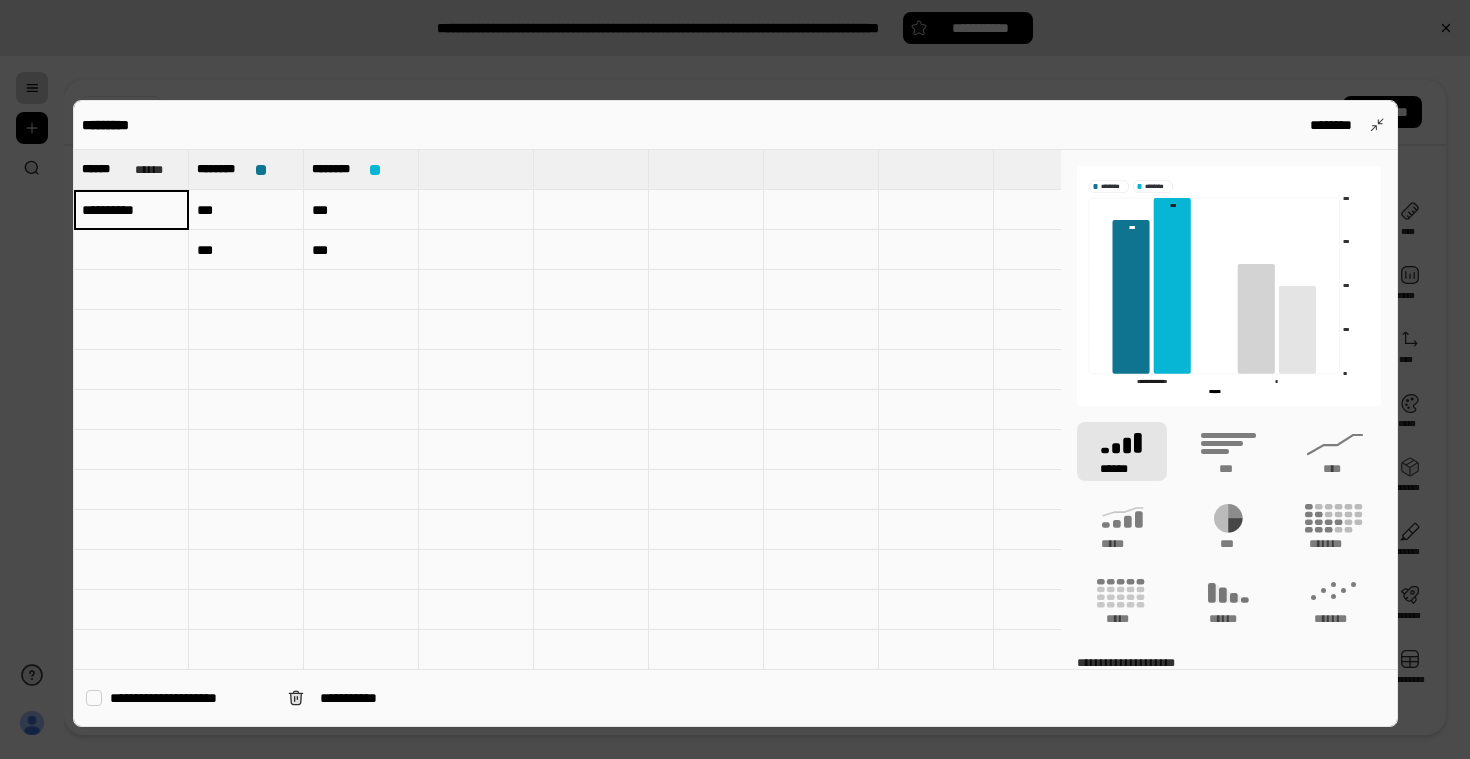 type on "**********" 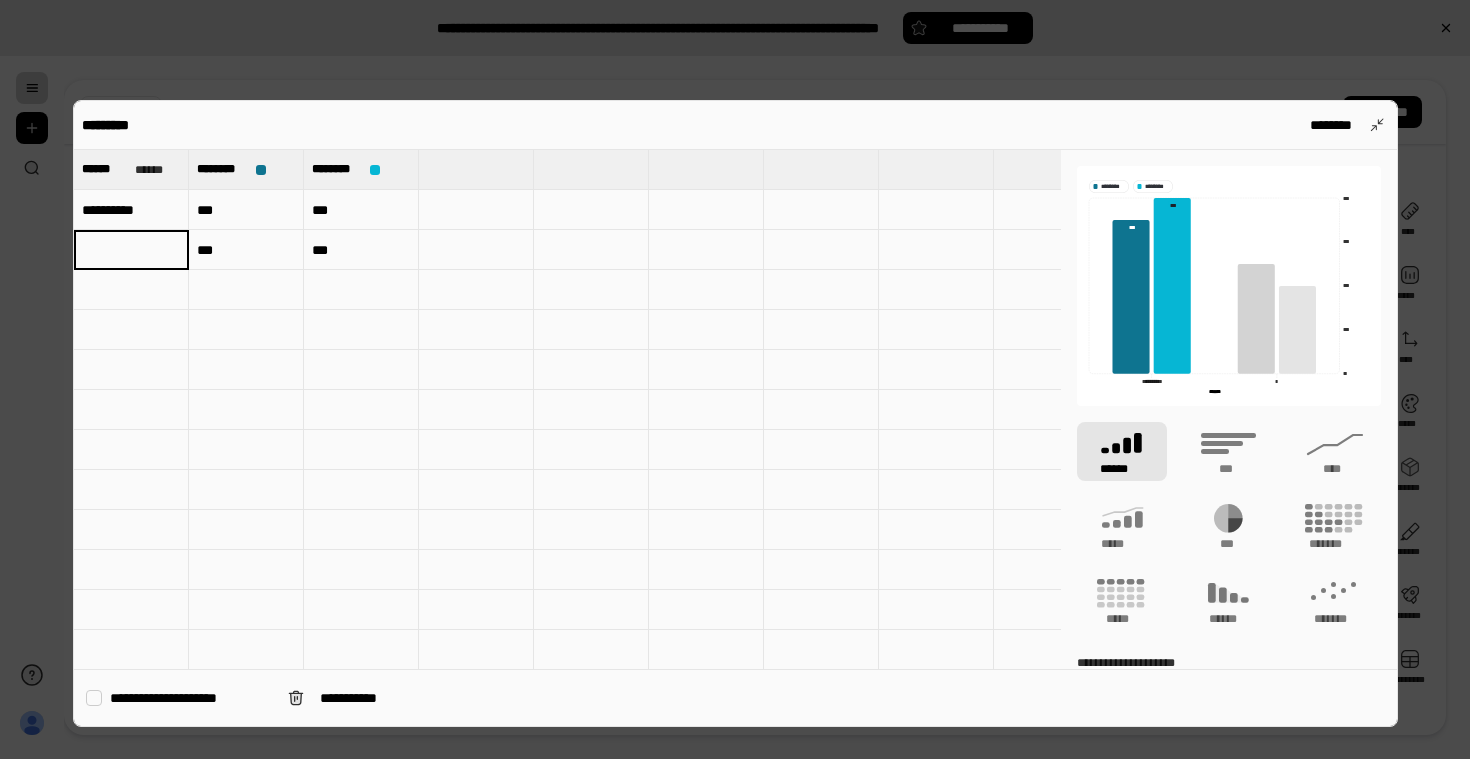 click at bounding box center [131, 249] 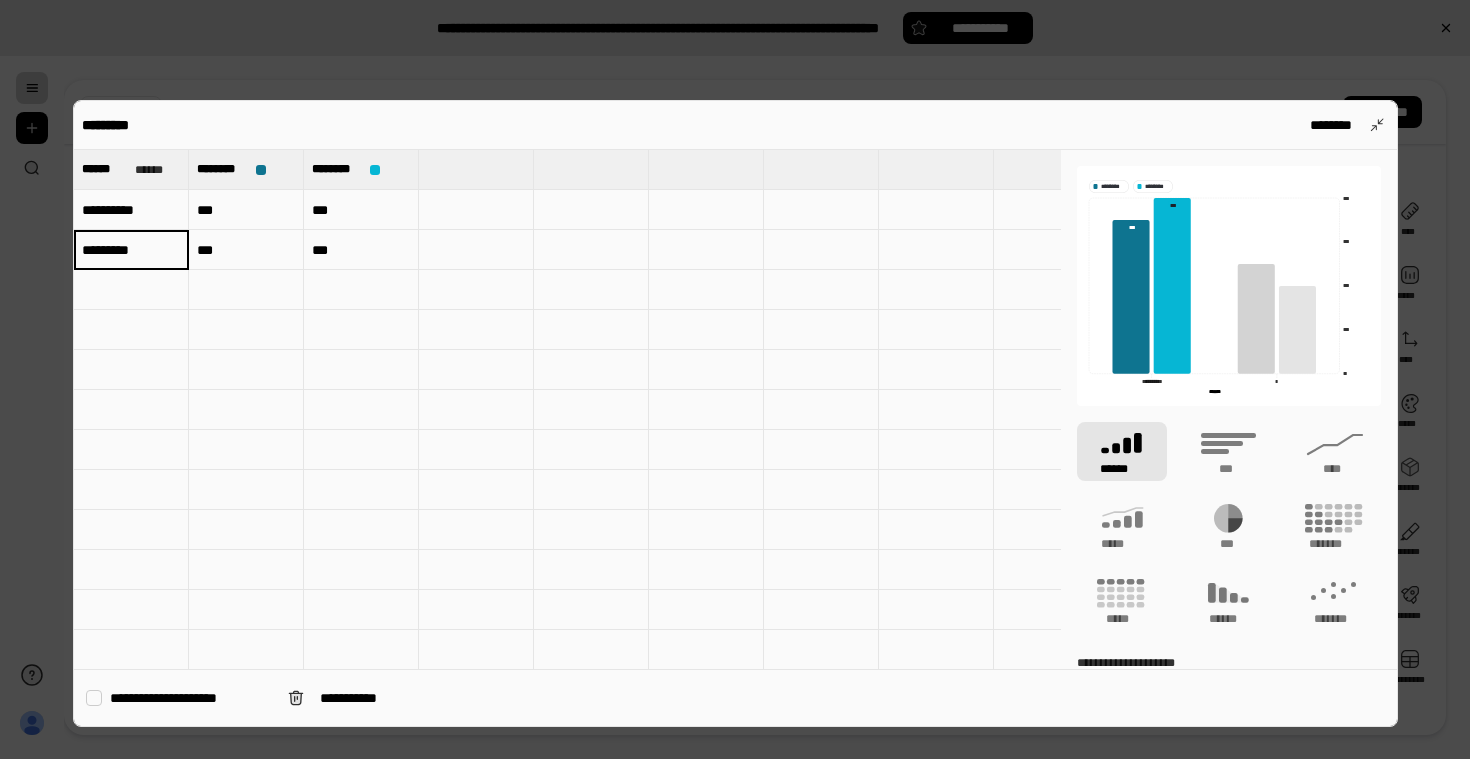 click on "********" at bounding box center [131, 249] 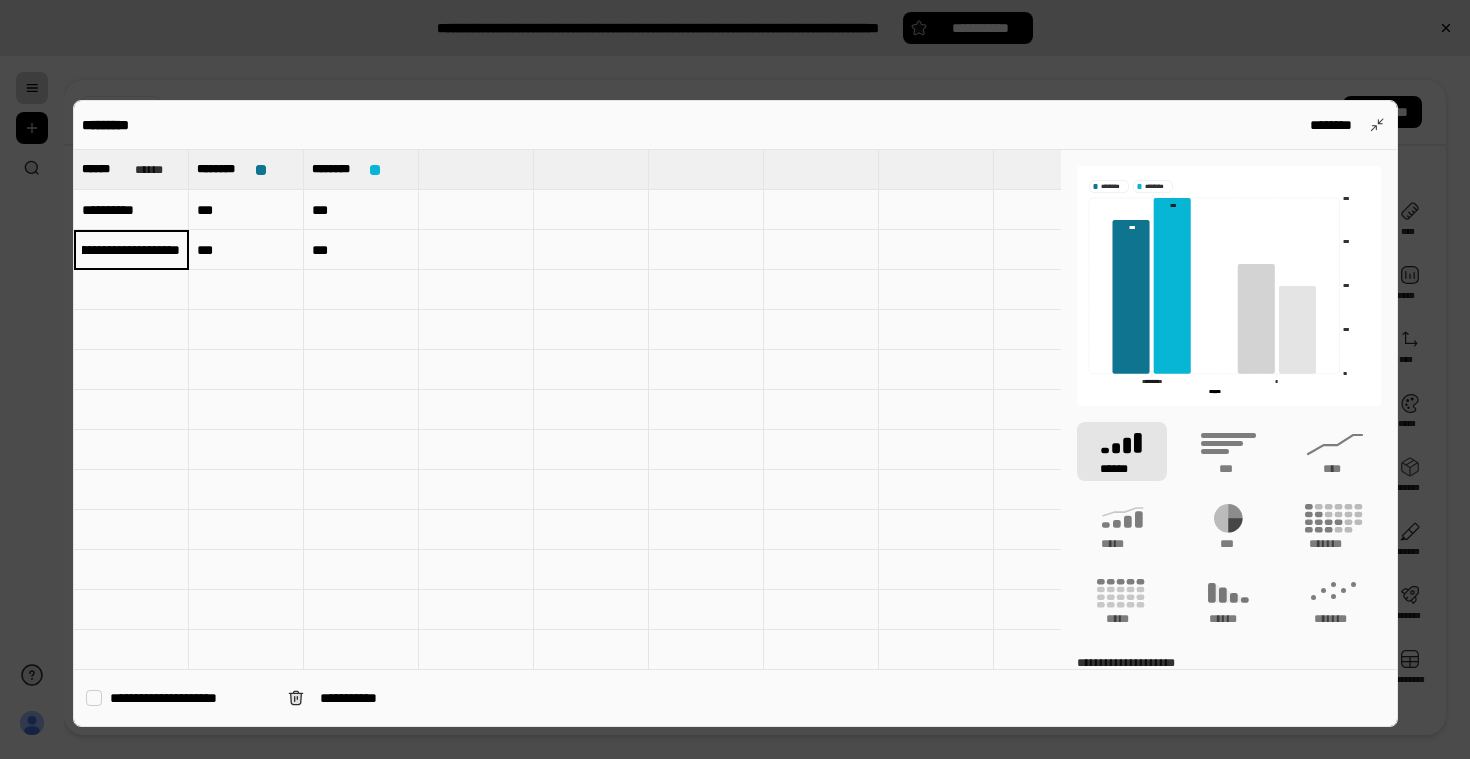 scroll, scrollTop: 0, scrollLeft: 57, axis: horizontal 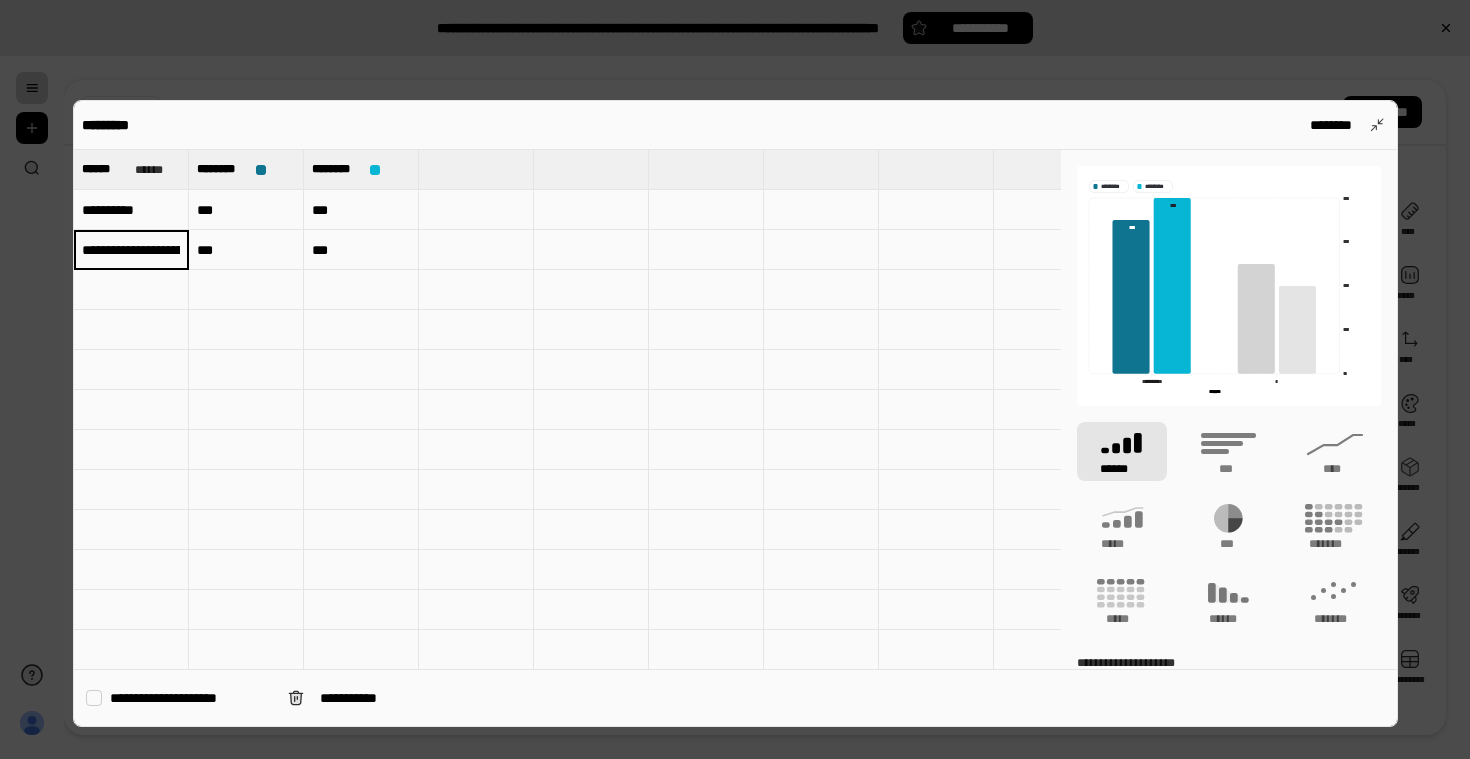 click at bounding box center [361, 370] 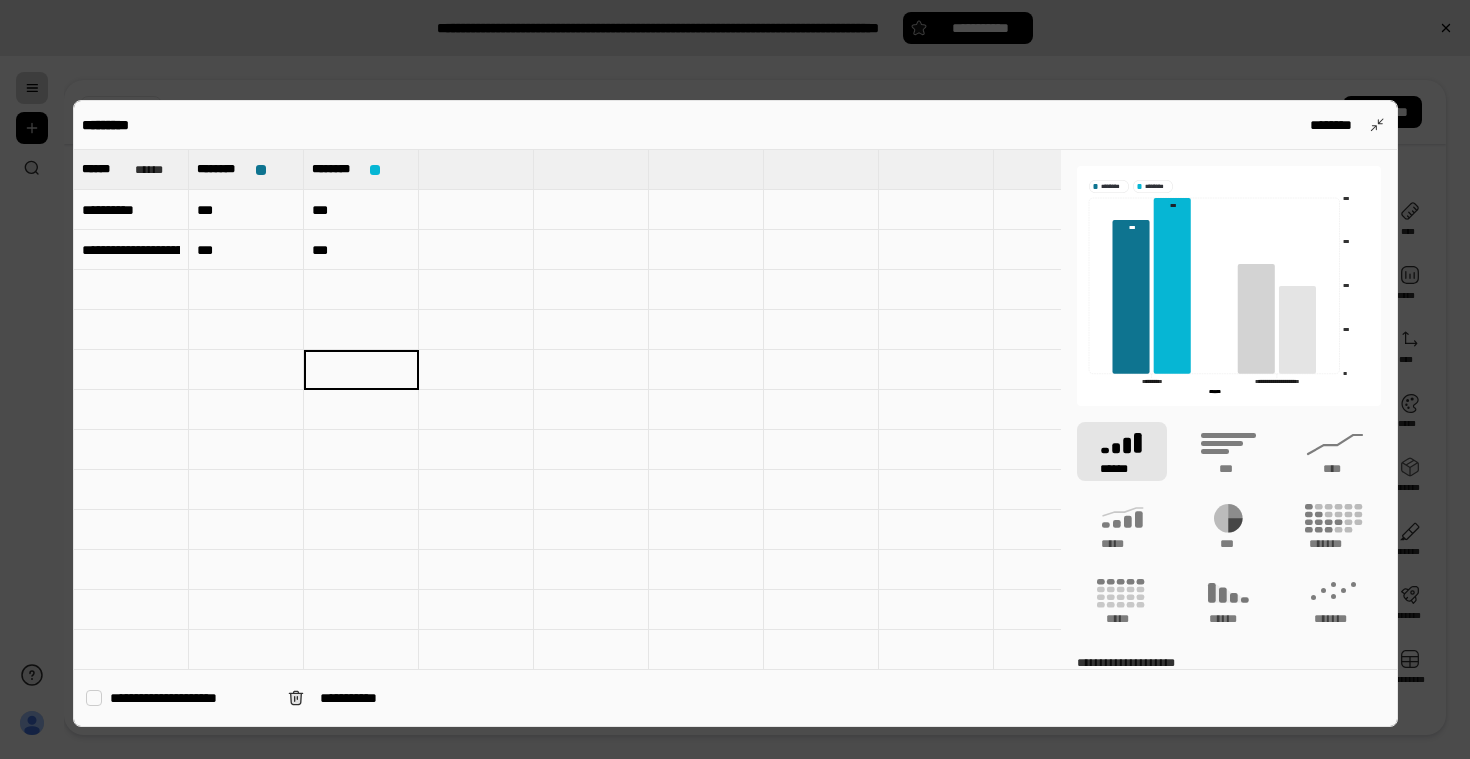 click on "***" at bounding box center [246, 210] 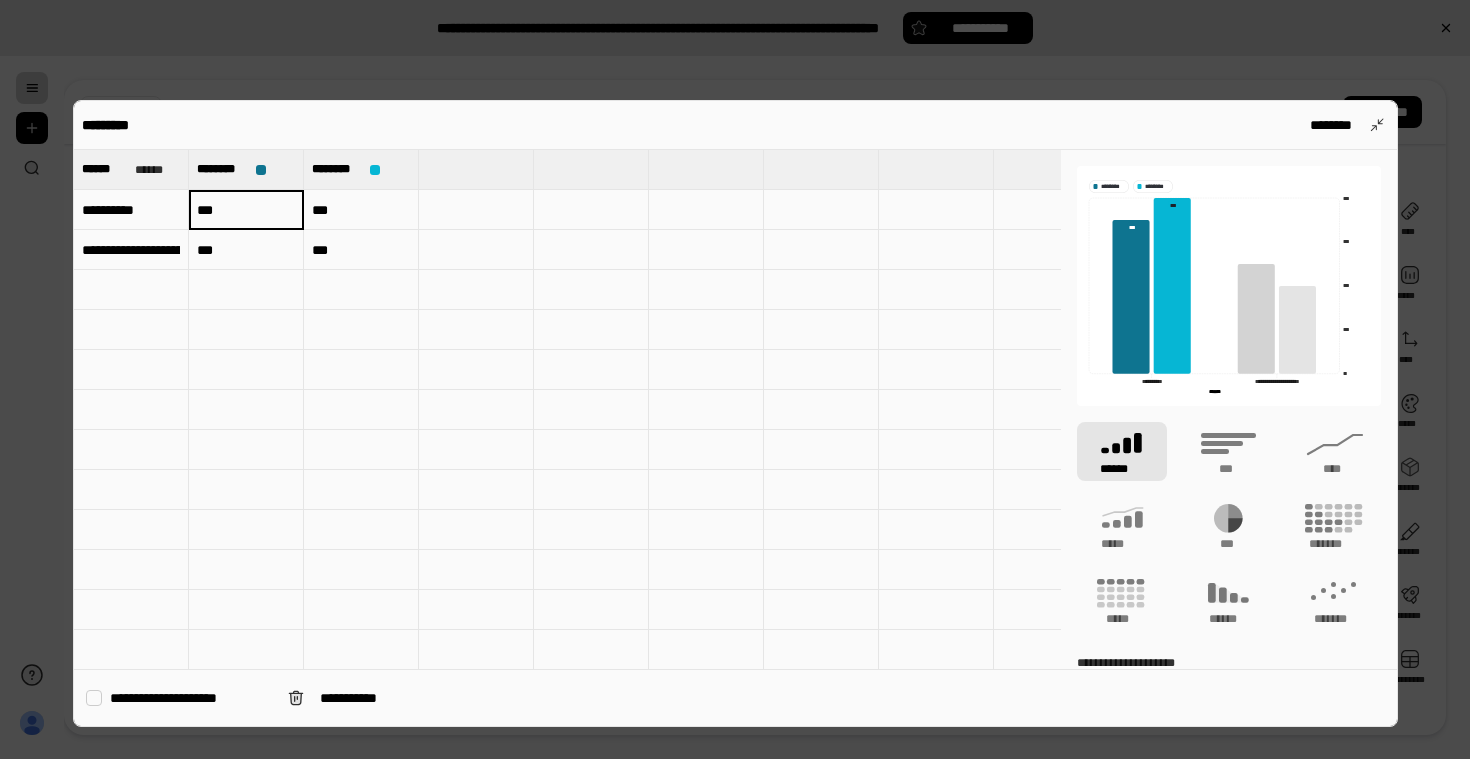 click on "**********" at bounding box center (131, 210) 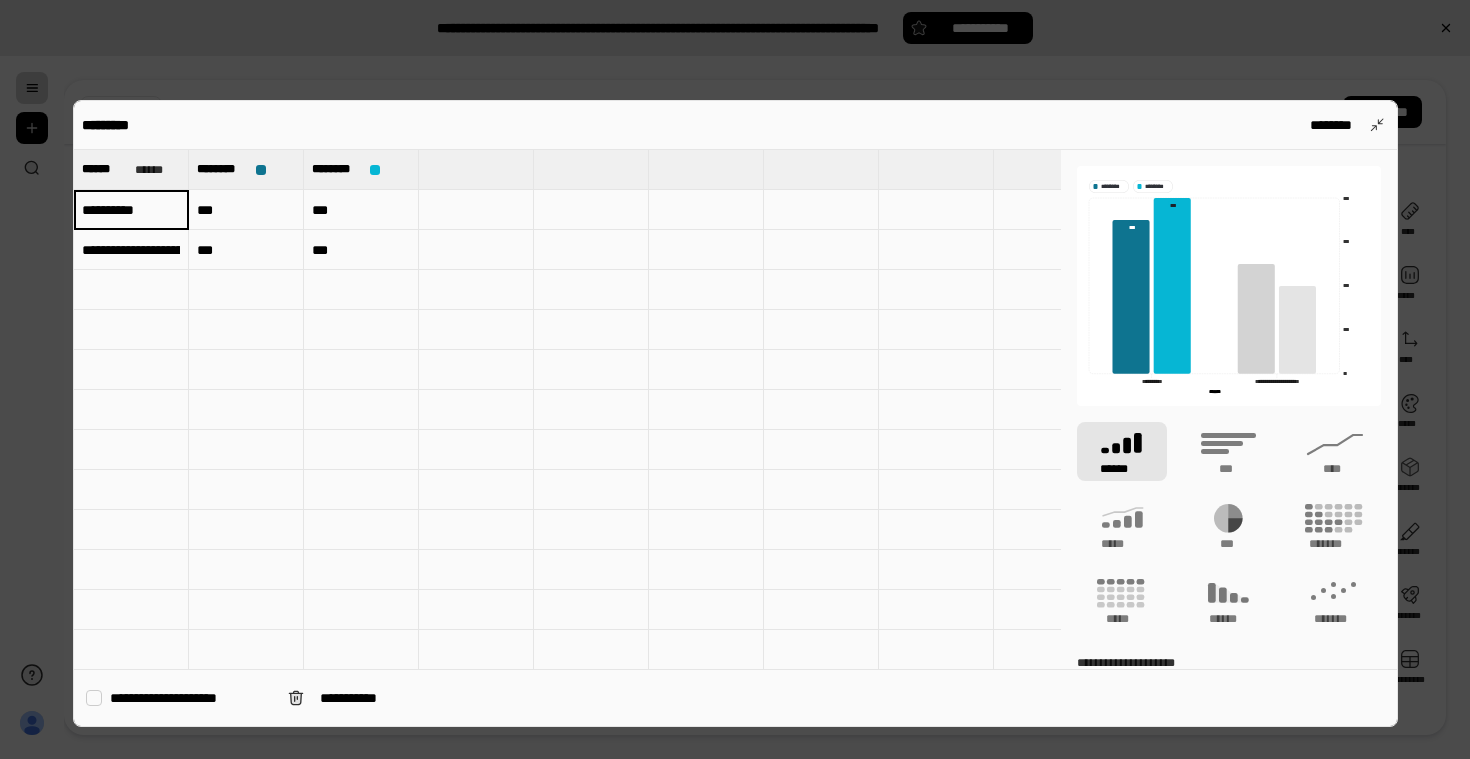 click on "**********" at bounding box center [131, 210] 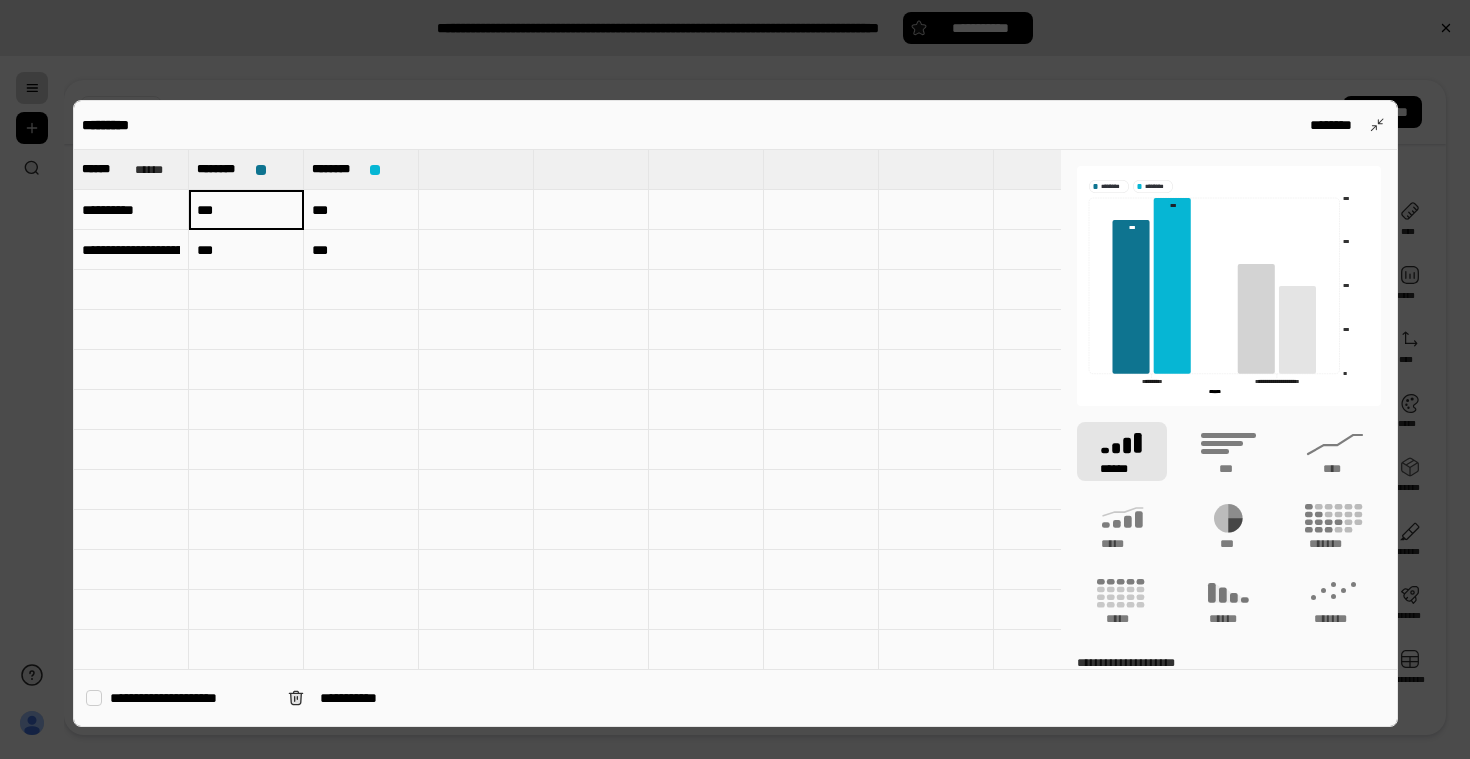 click on "***" at bounding box center [246, 210] 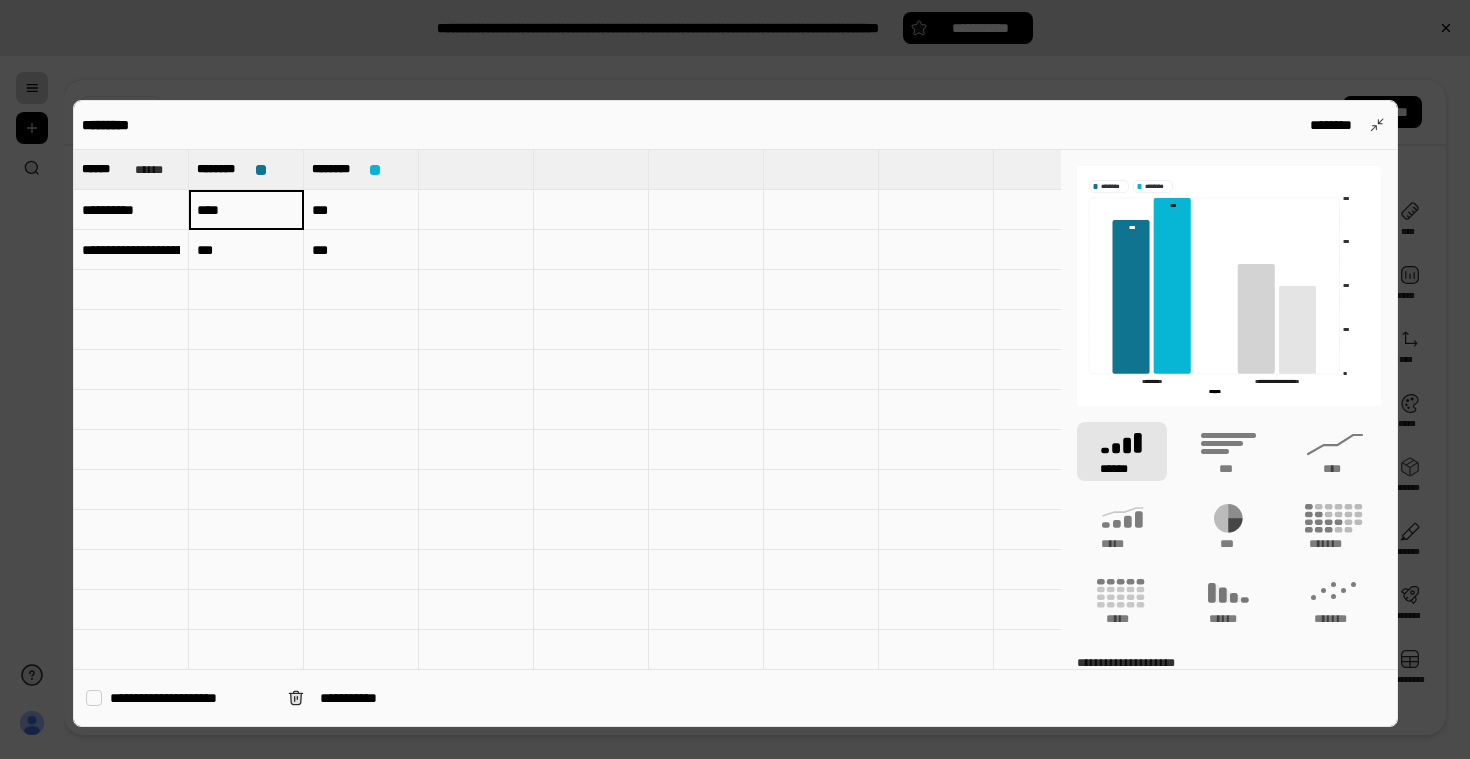 type on "****" 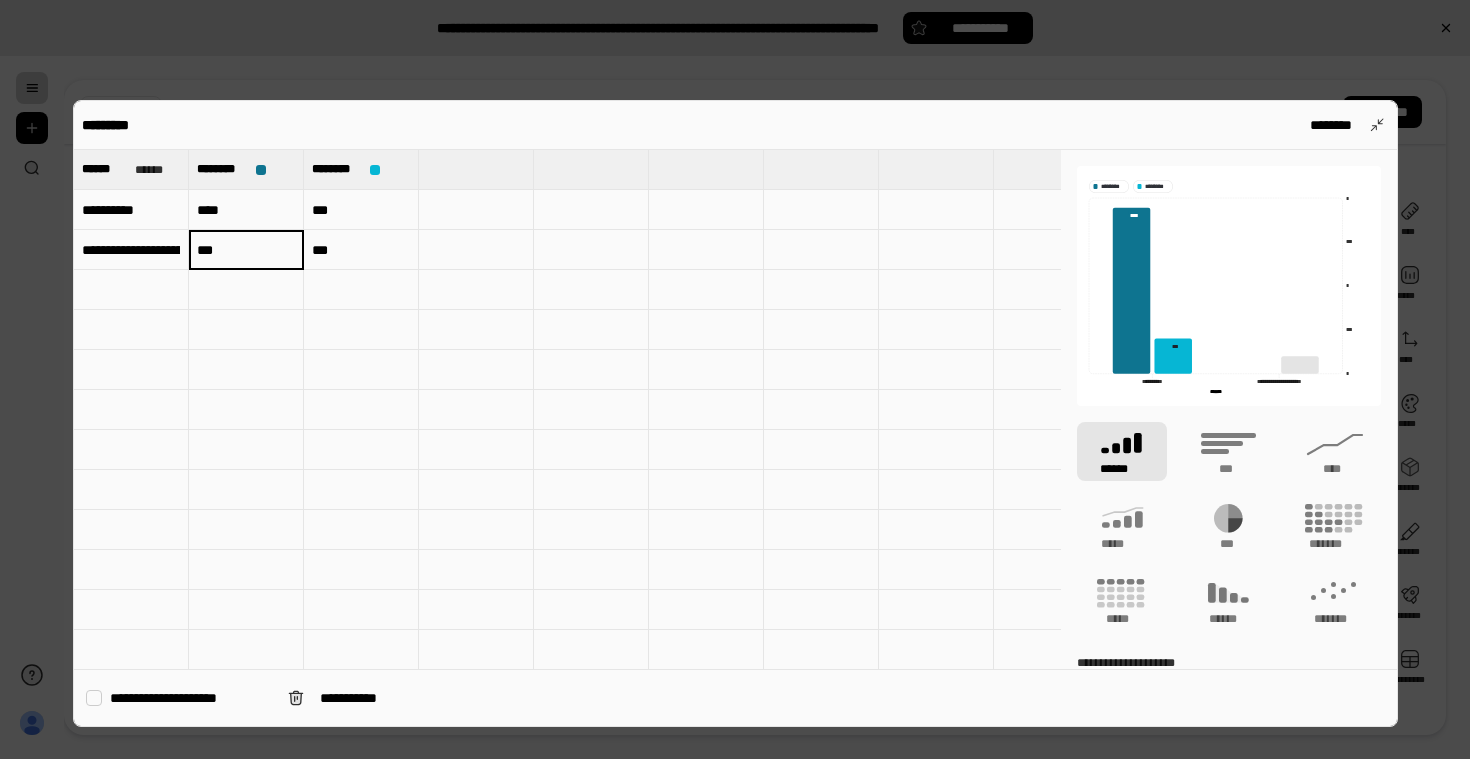 click on "***" at bounding box center (246, 250) 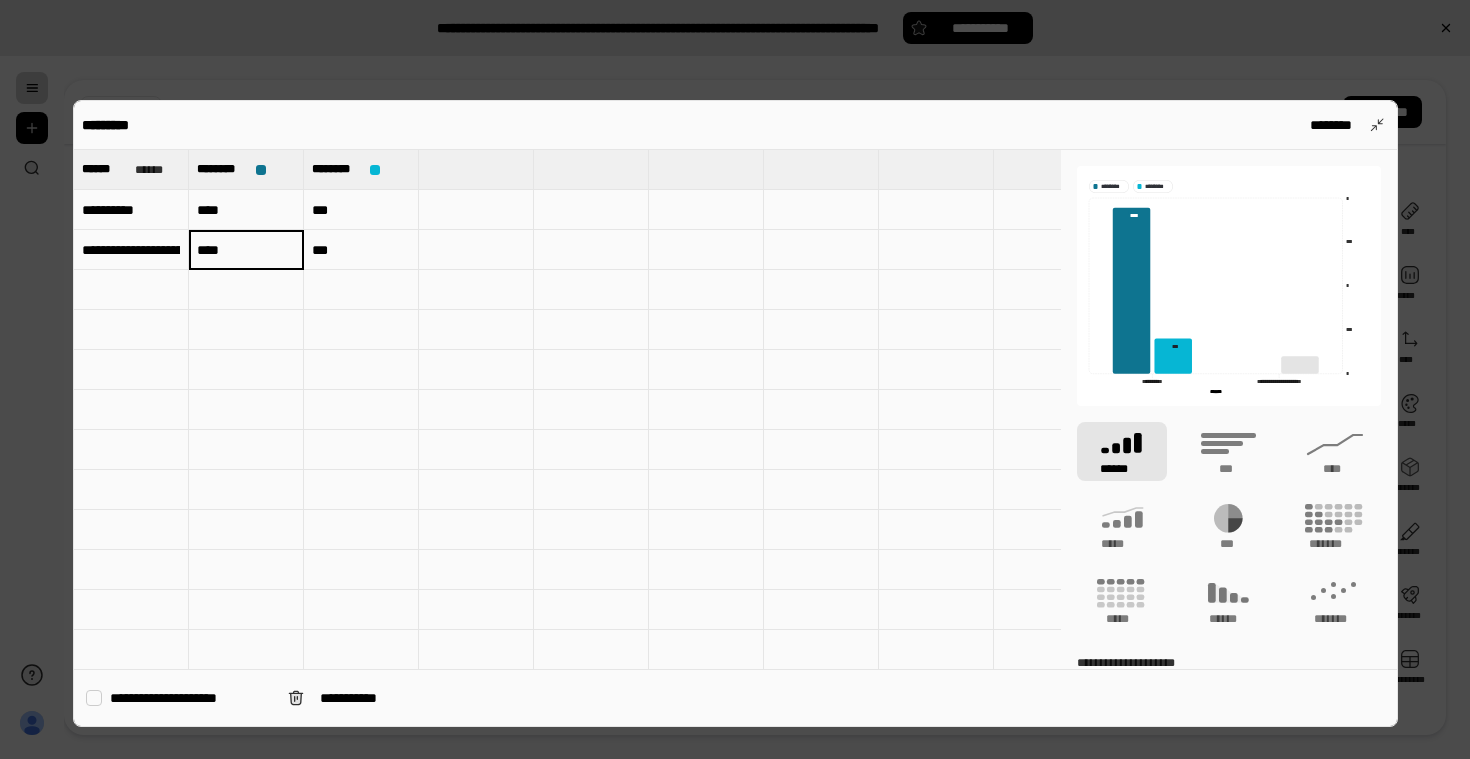 type on "****" 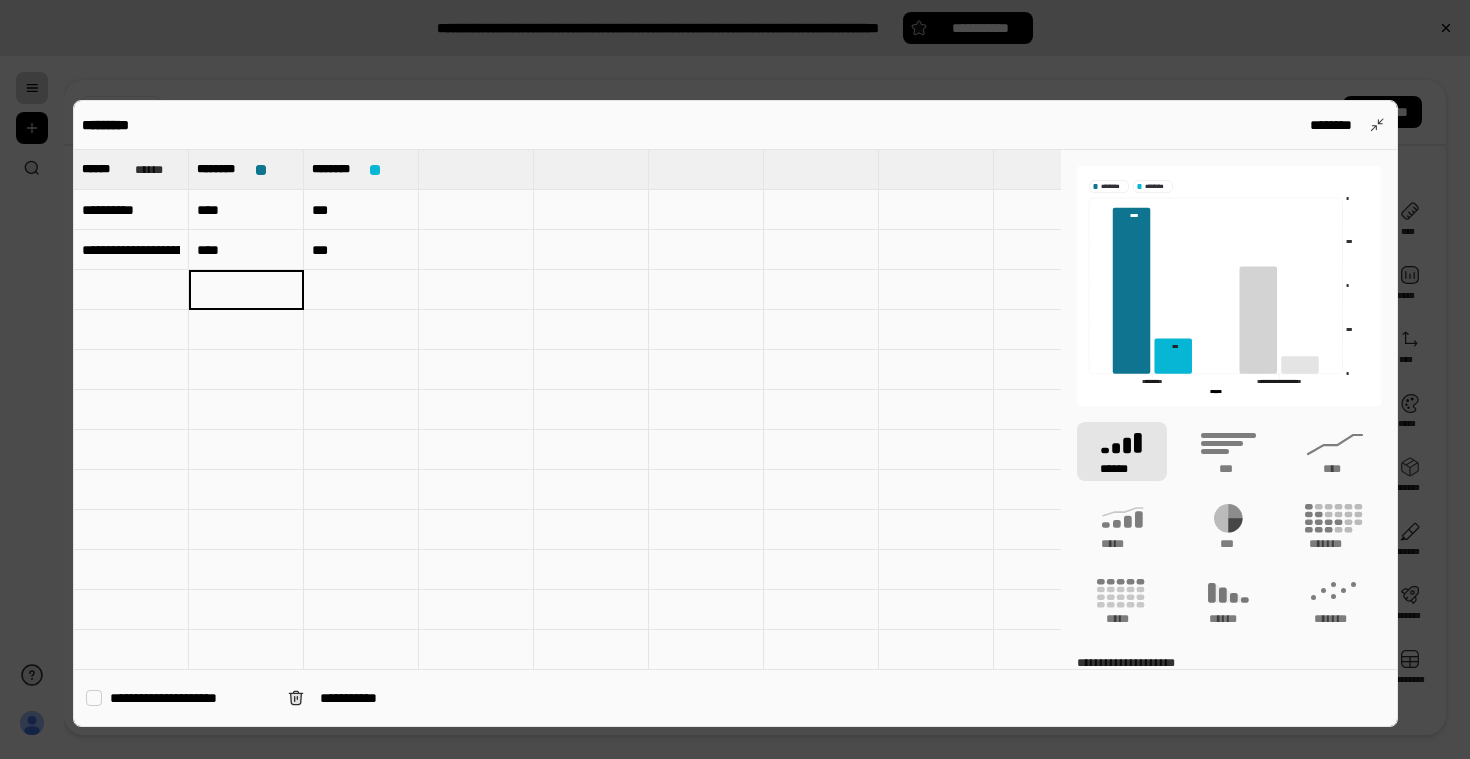 click on "***" at bounding box center (361, 210) 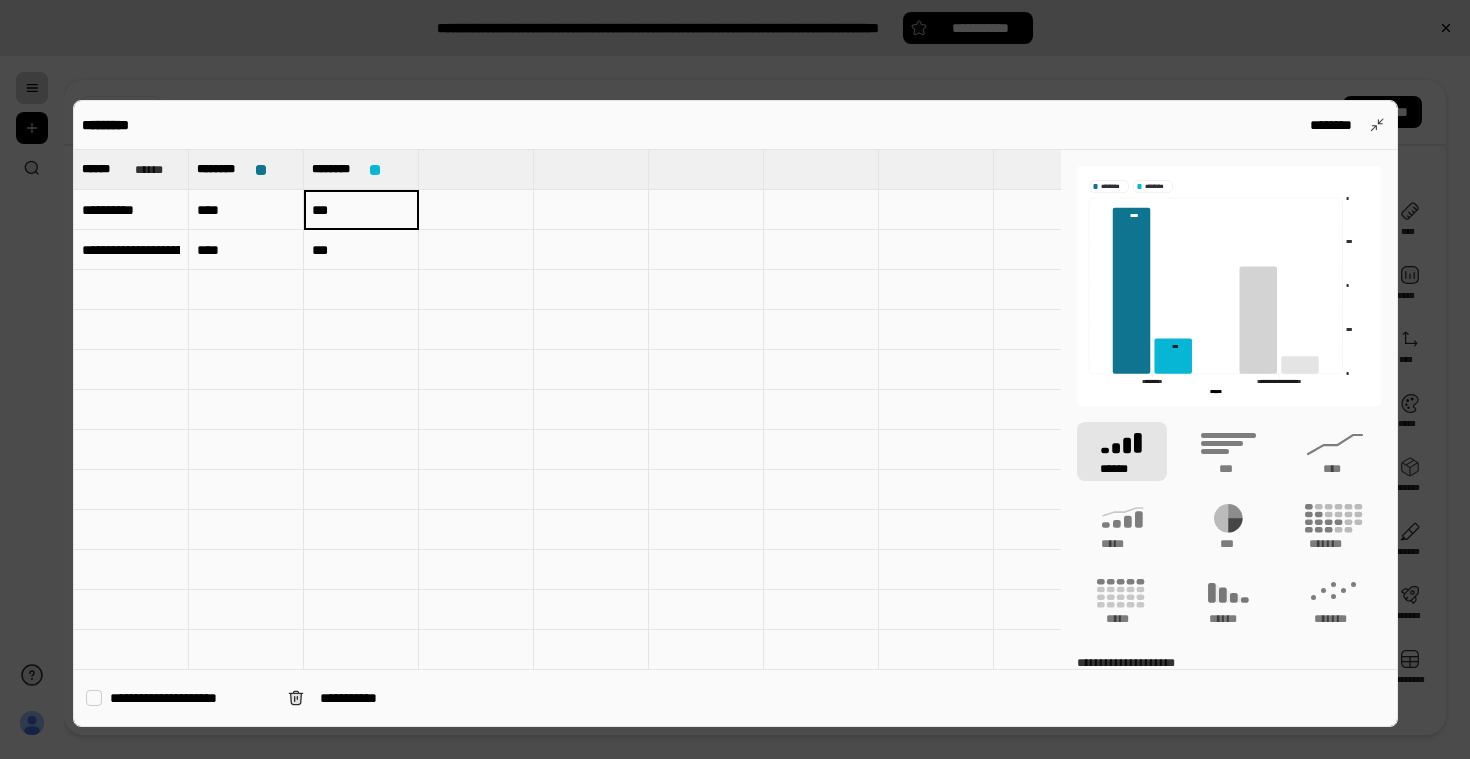 click on "***" at bounding box center [361, 210] 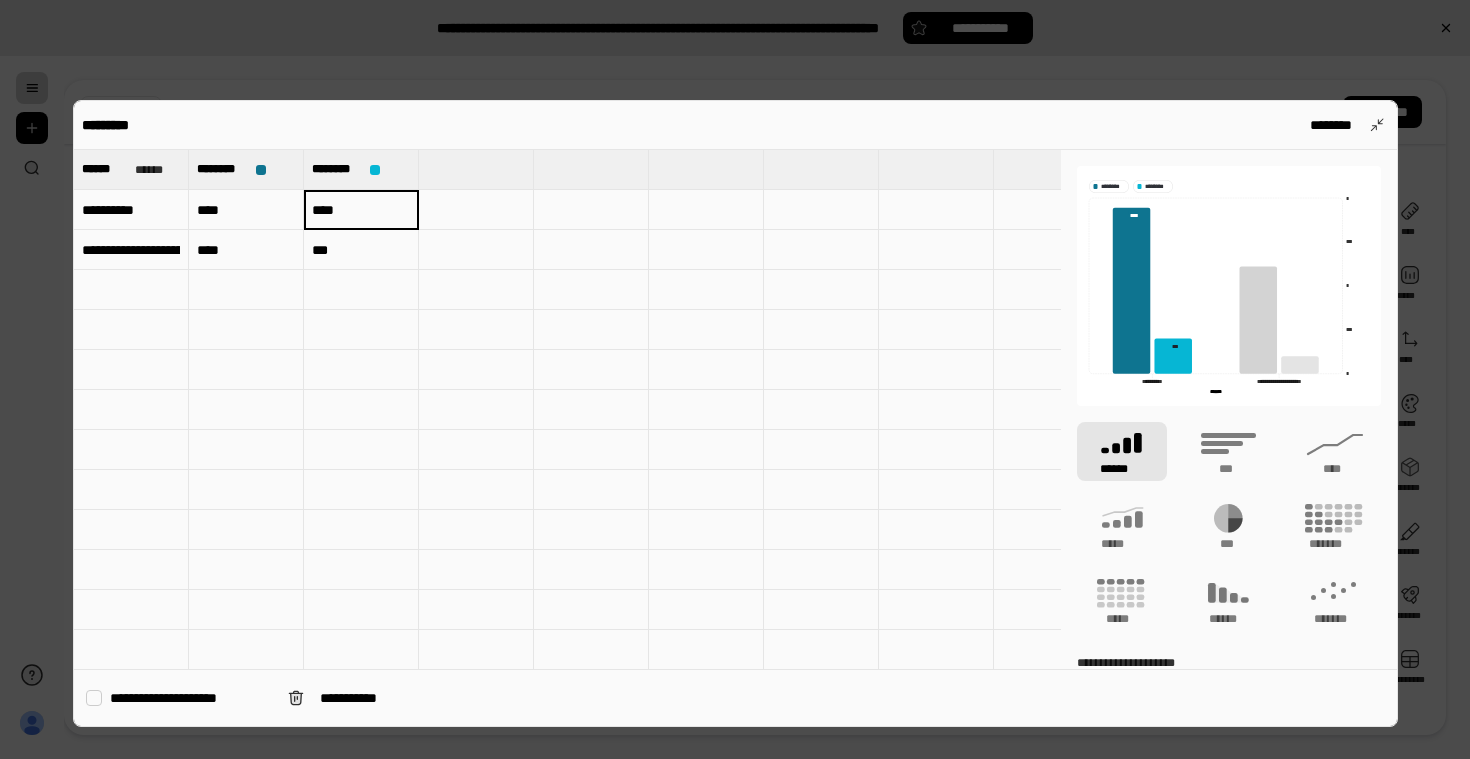 type on "****" 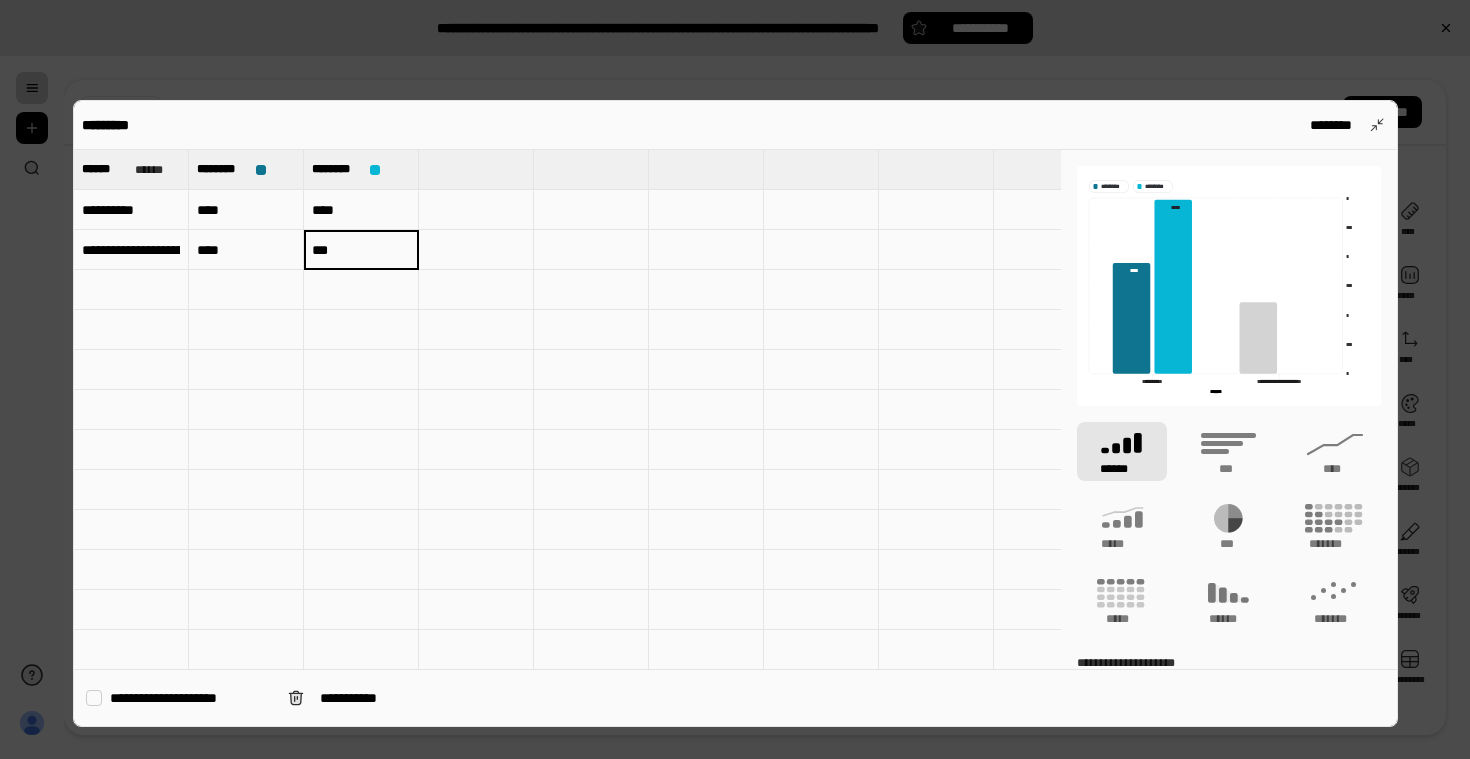 click on "***" at bounding box center (361, 250) 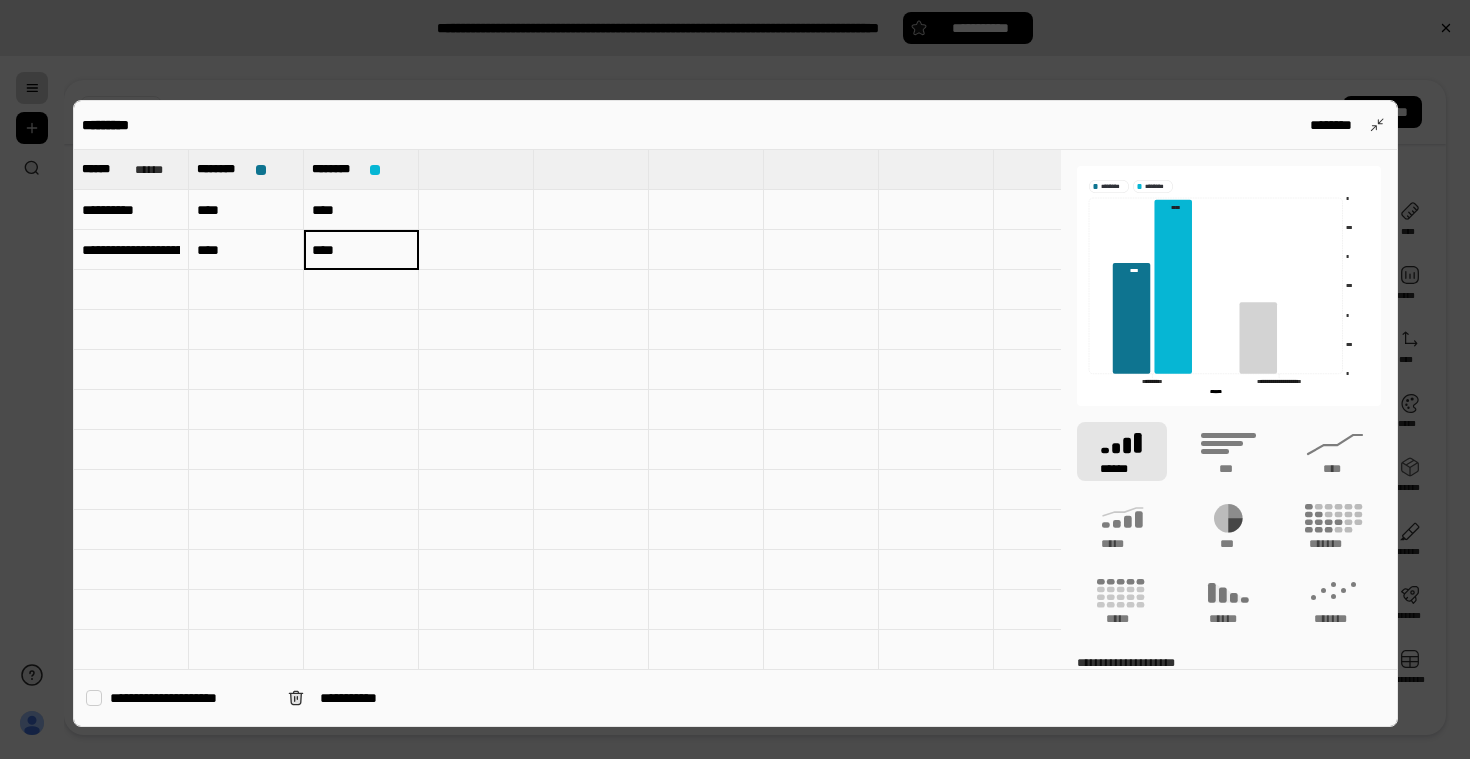 type on "****" 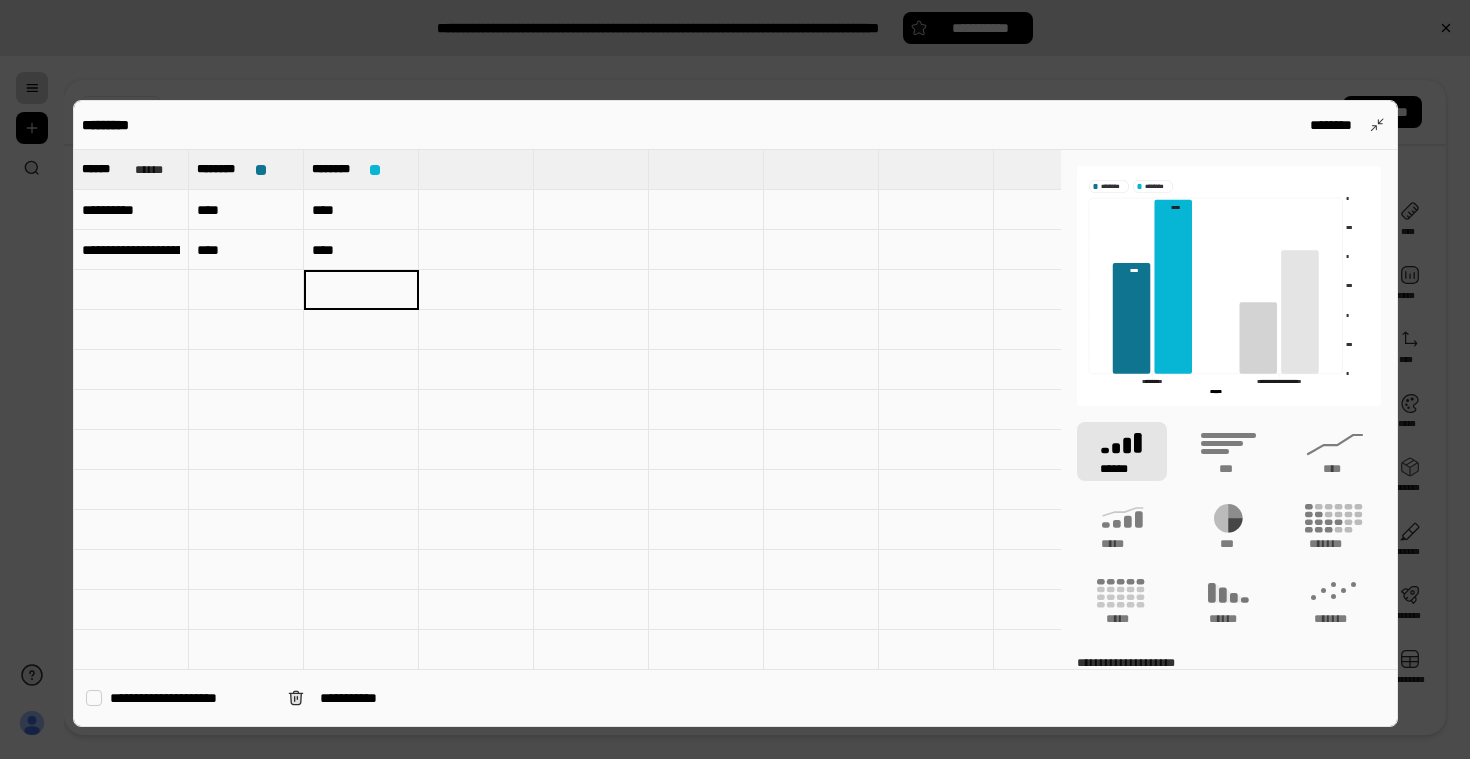 click at bounding box center (735, 379) 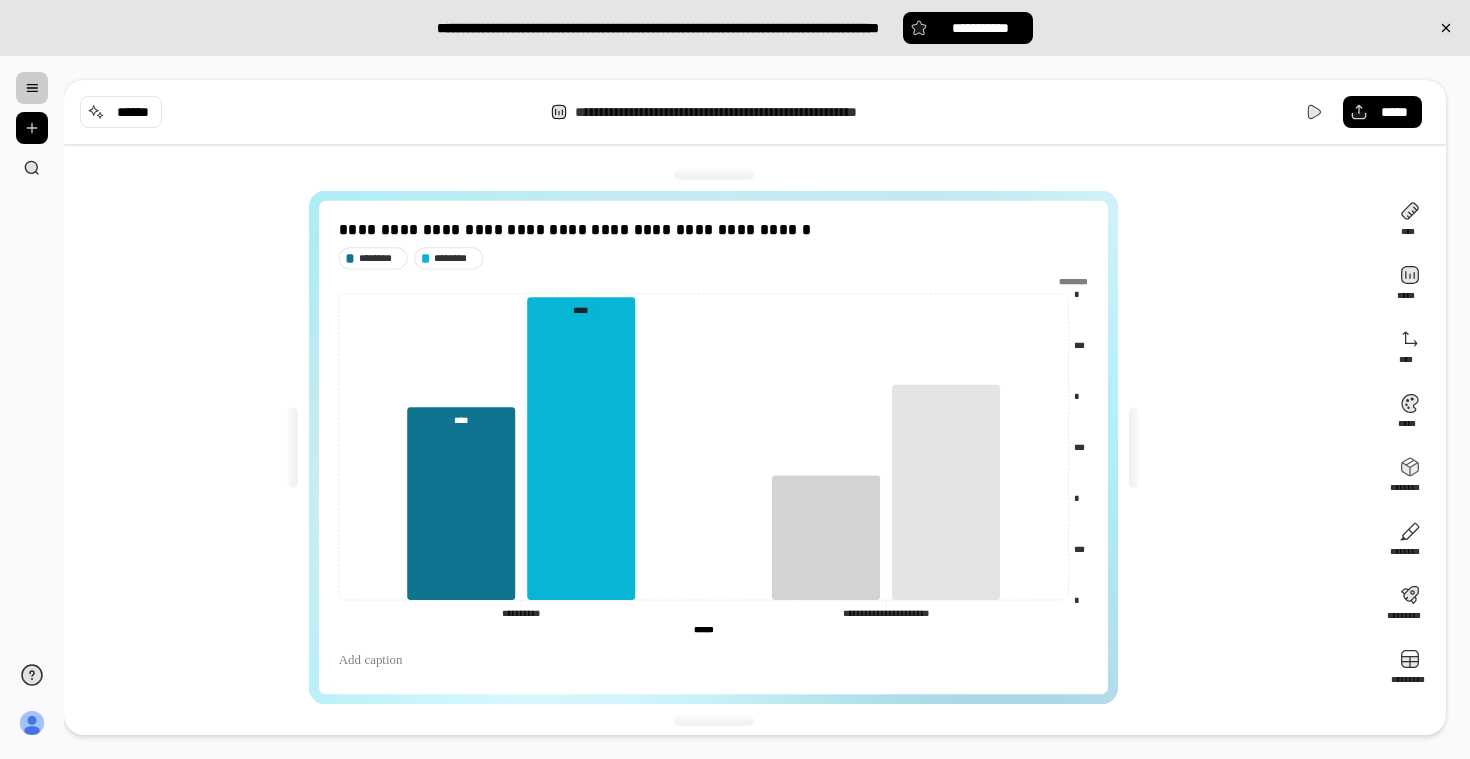 click on "**********" 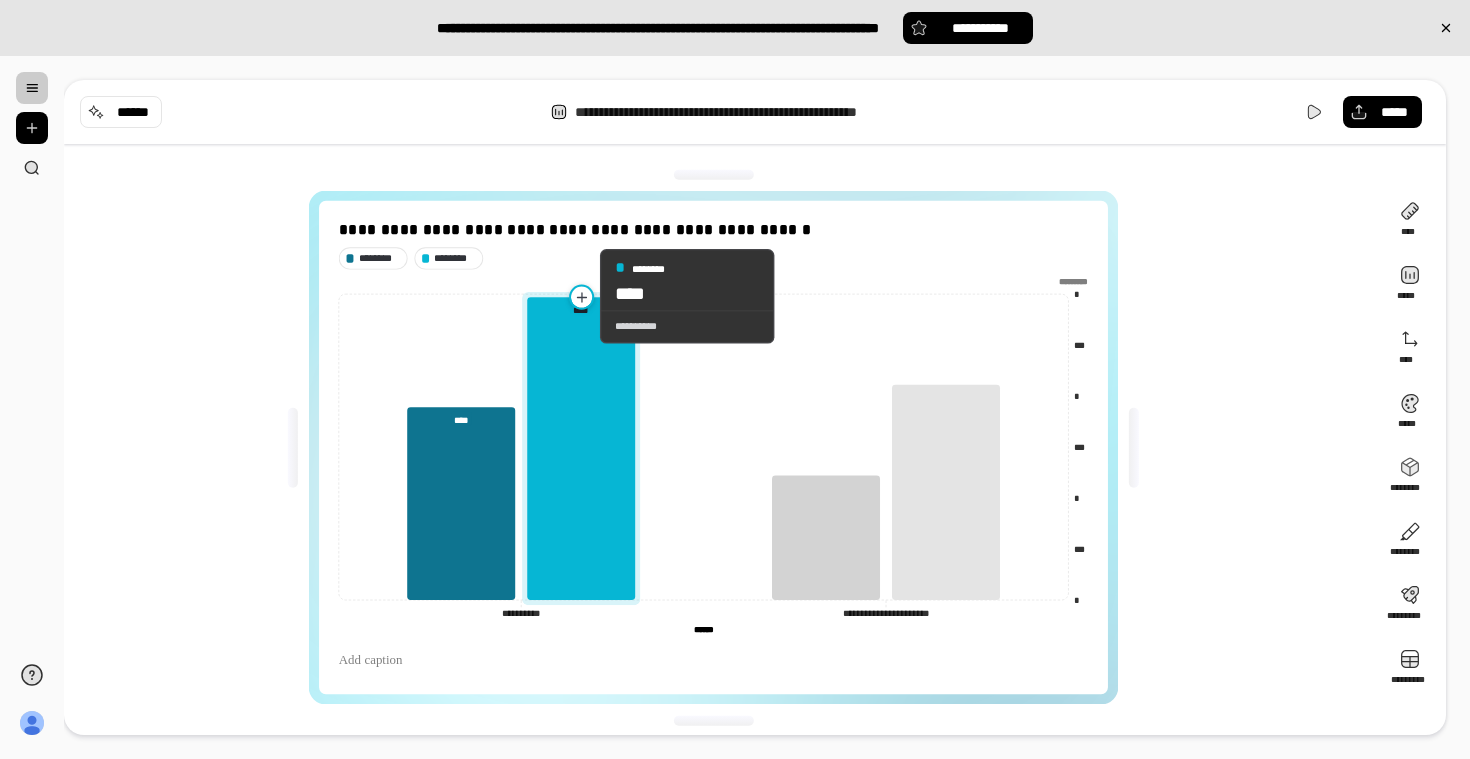click 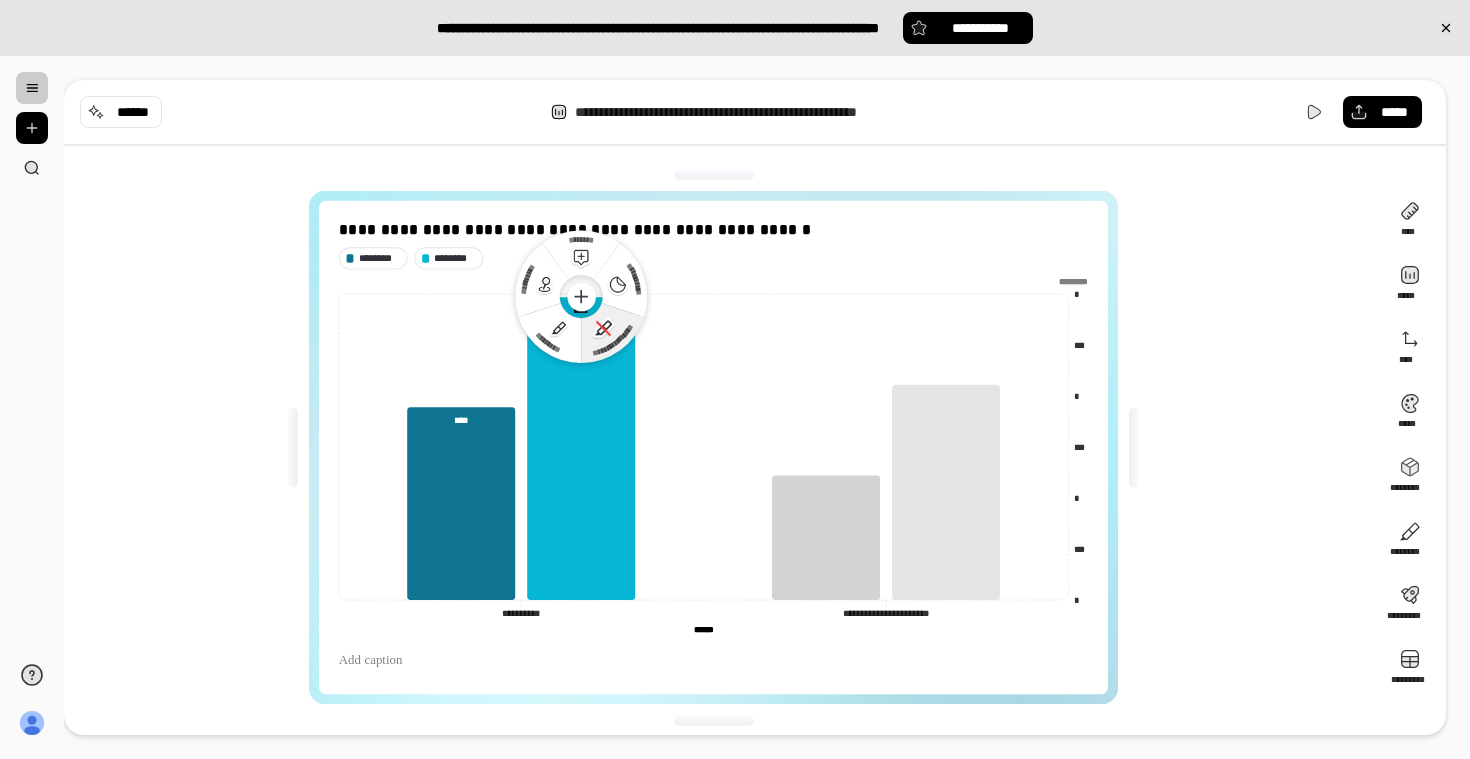 click 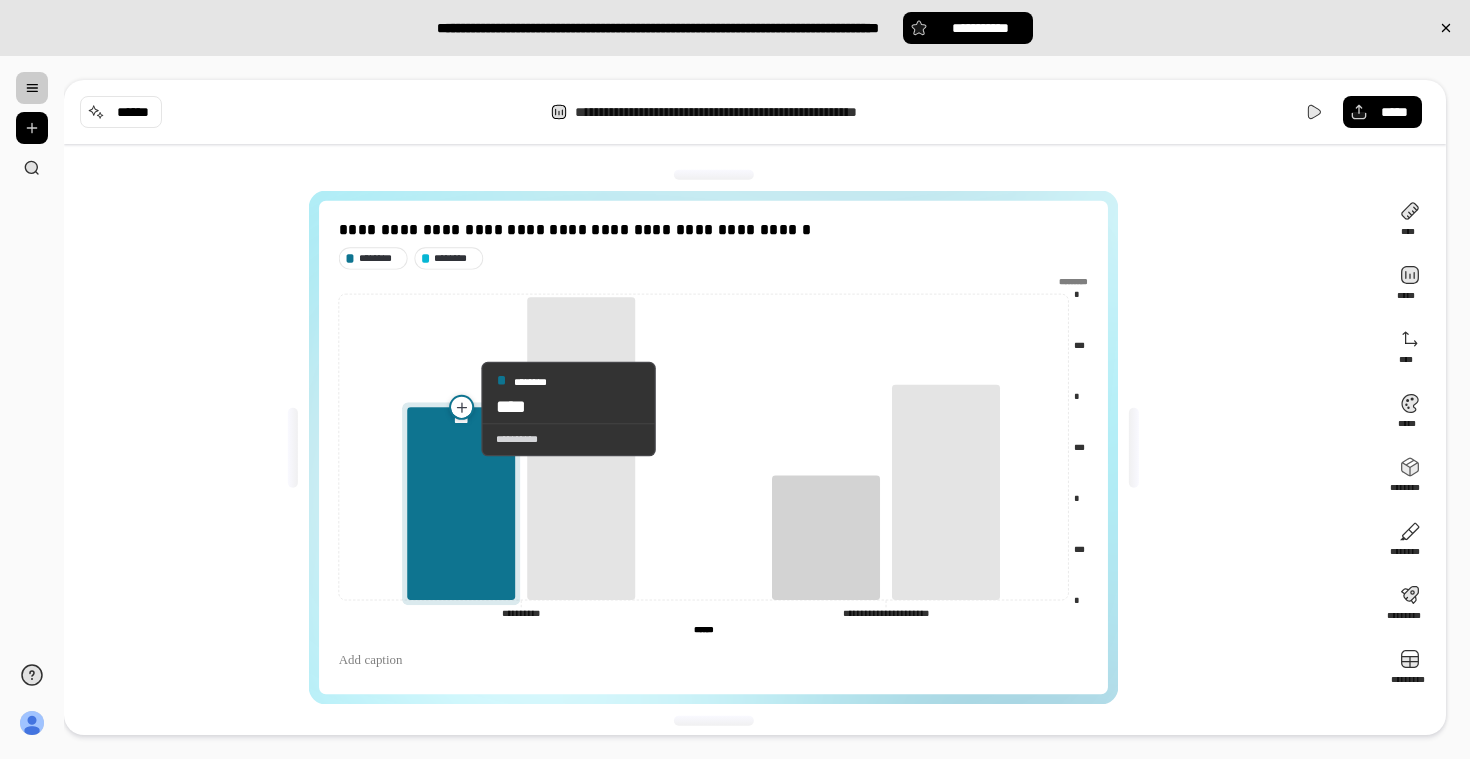 click 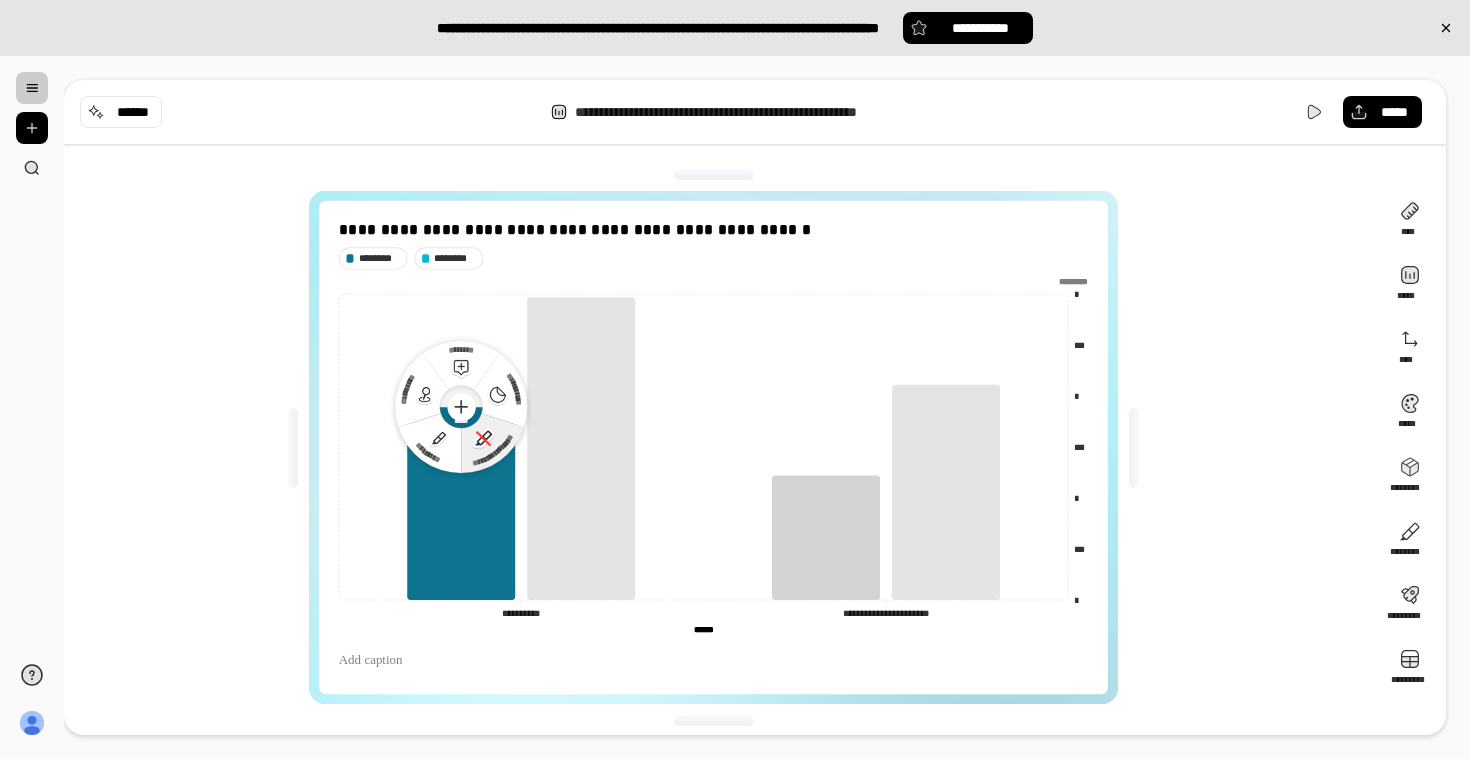 click on "**********" 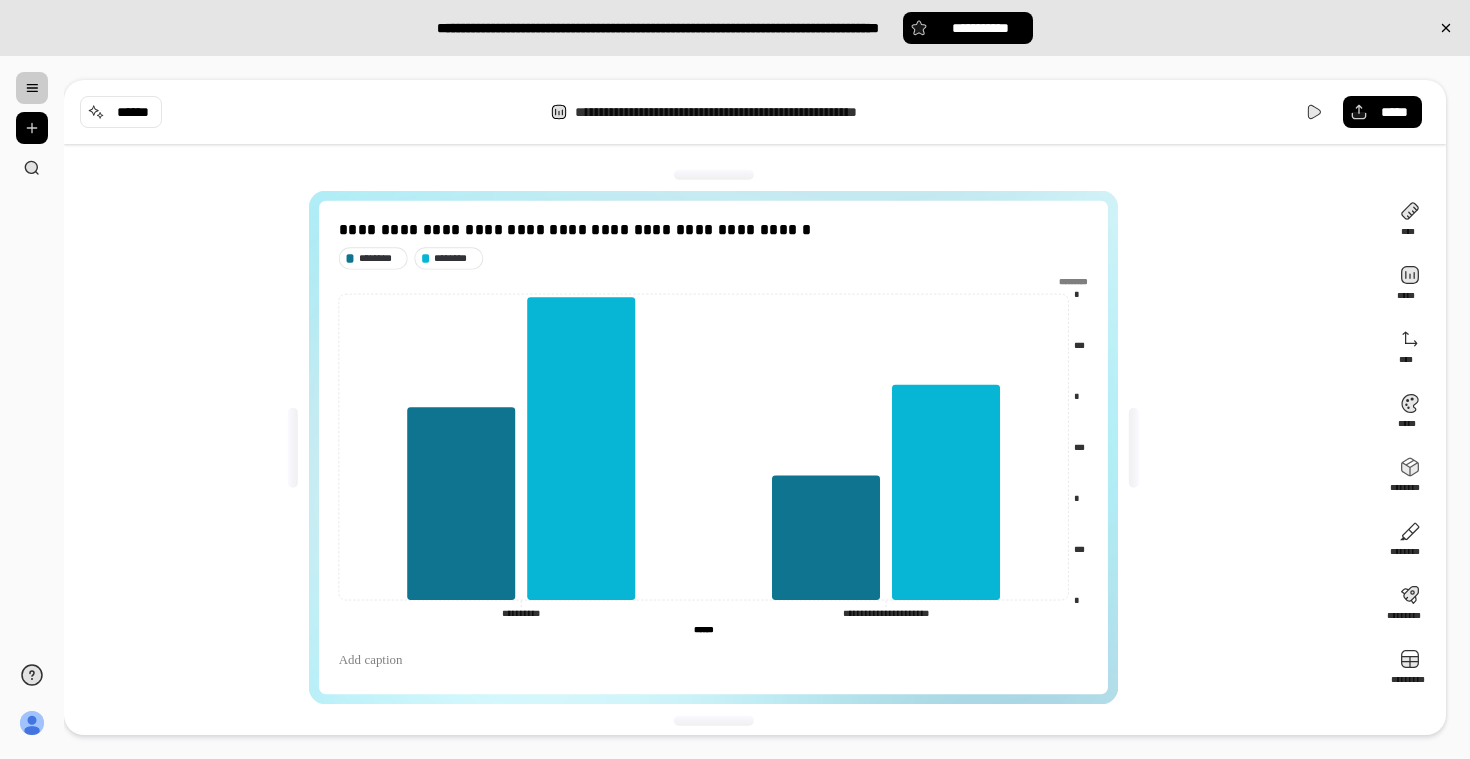click on "**********" at bounding box center [721, 447] 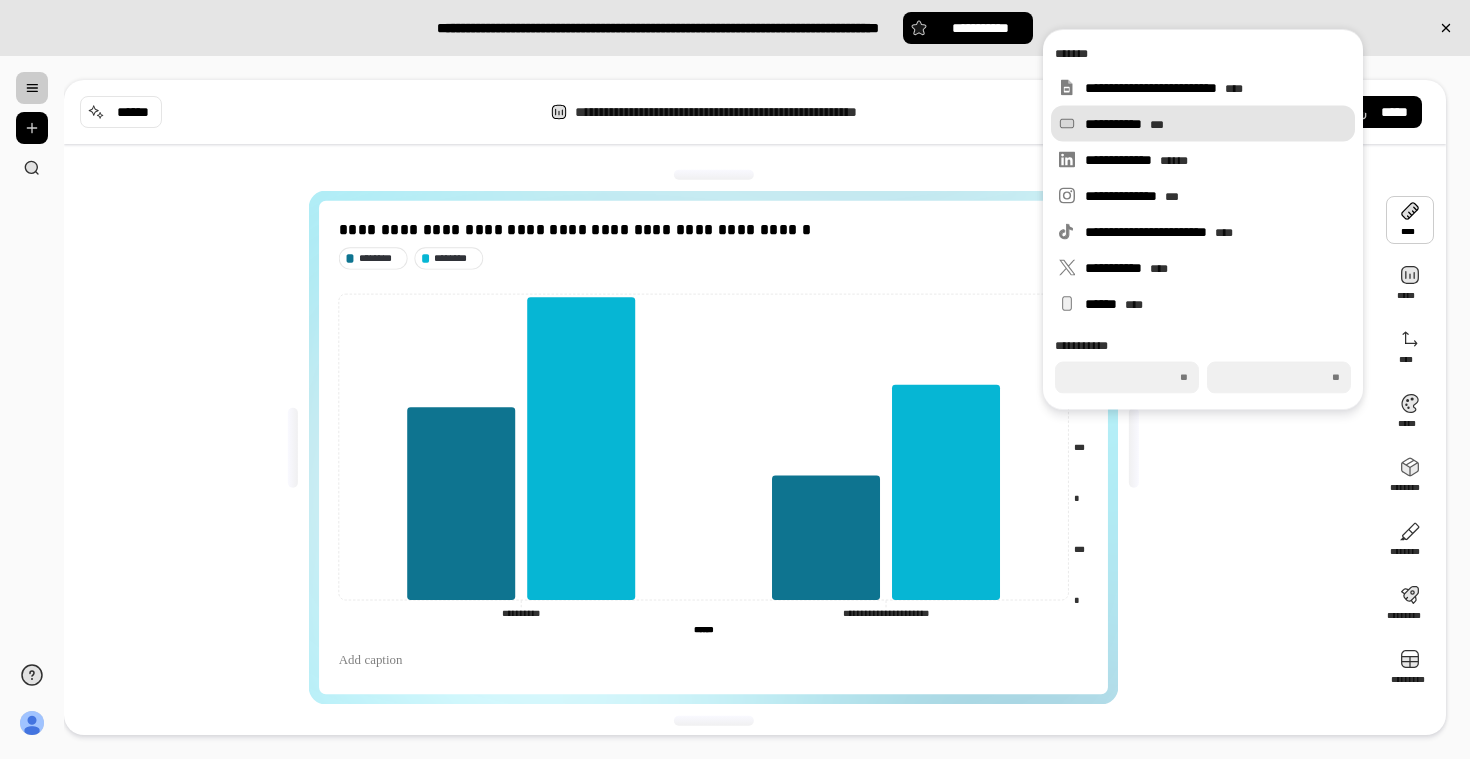 click on "**********" at bounding box center [1216, 124] 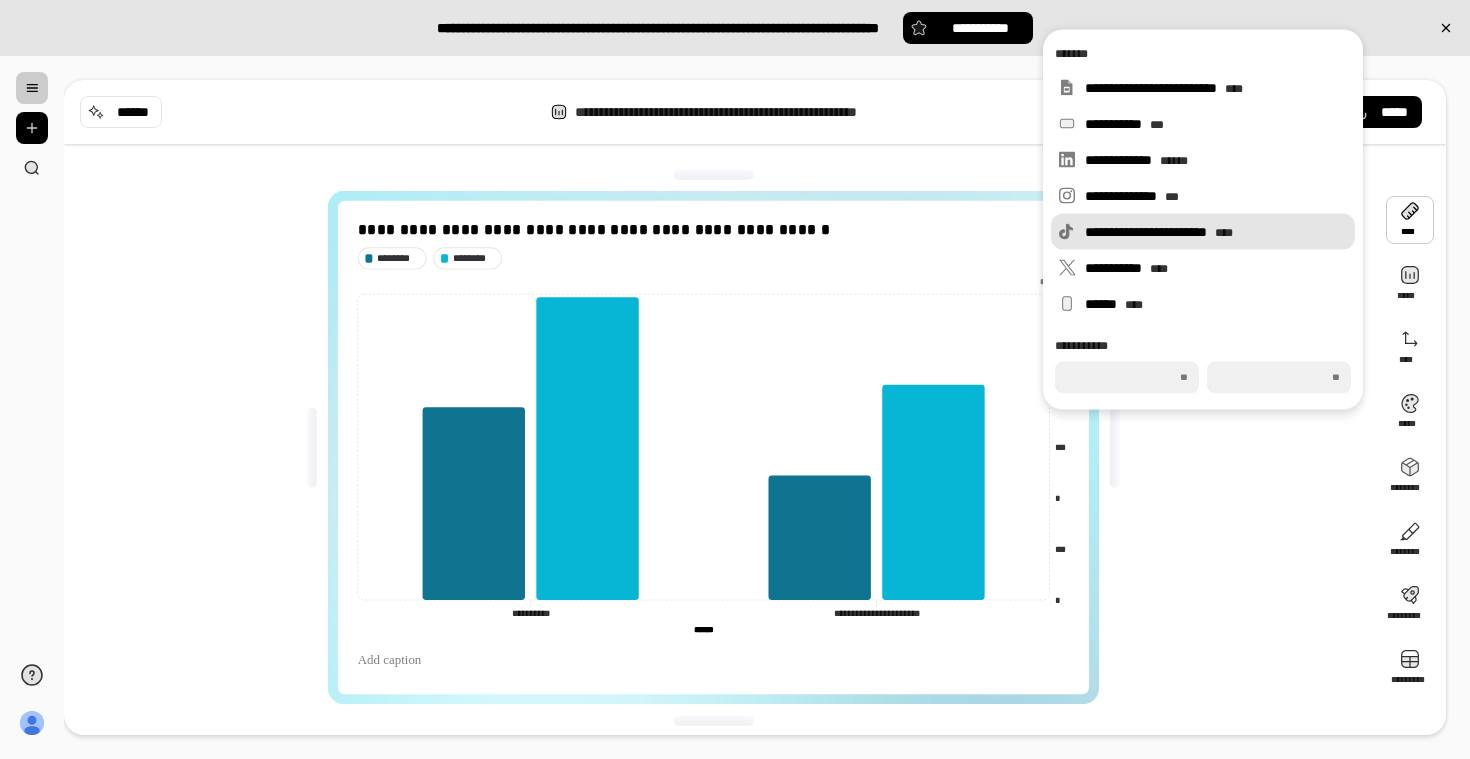 click on "**********" at bounding box center (1216, 232) 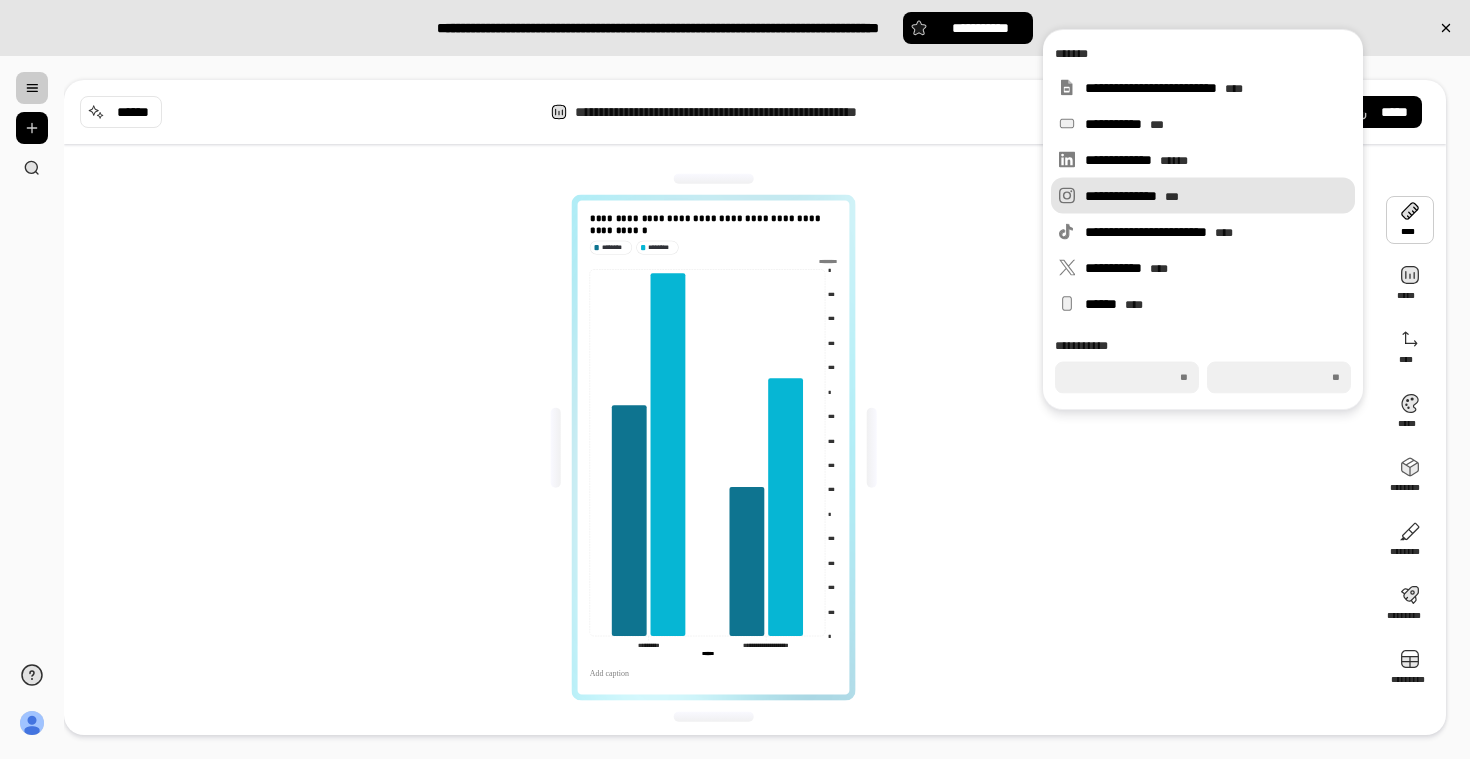 click on "**********" at bounding box center (1216, 196) 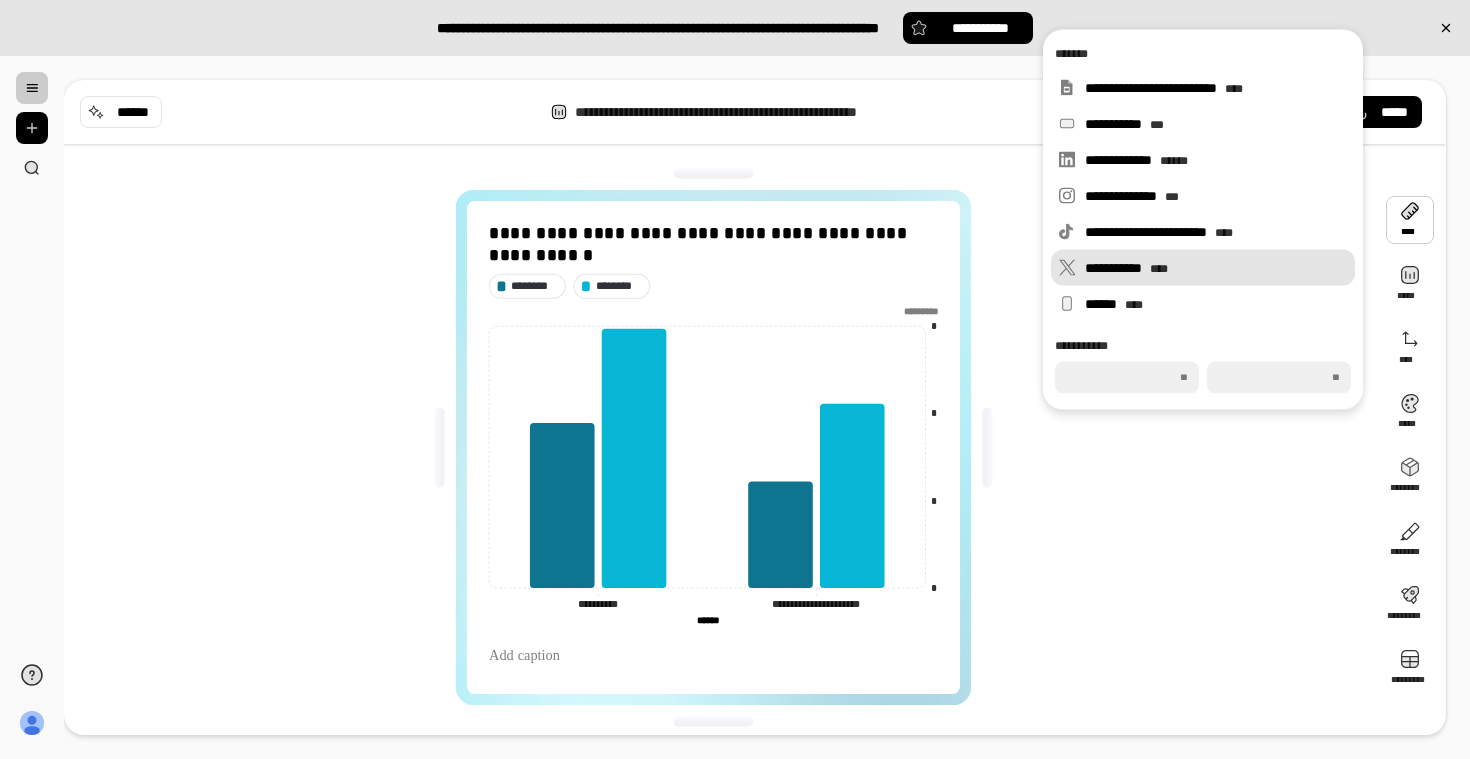 click on "**********" at bounding box center (1216, 268) 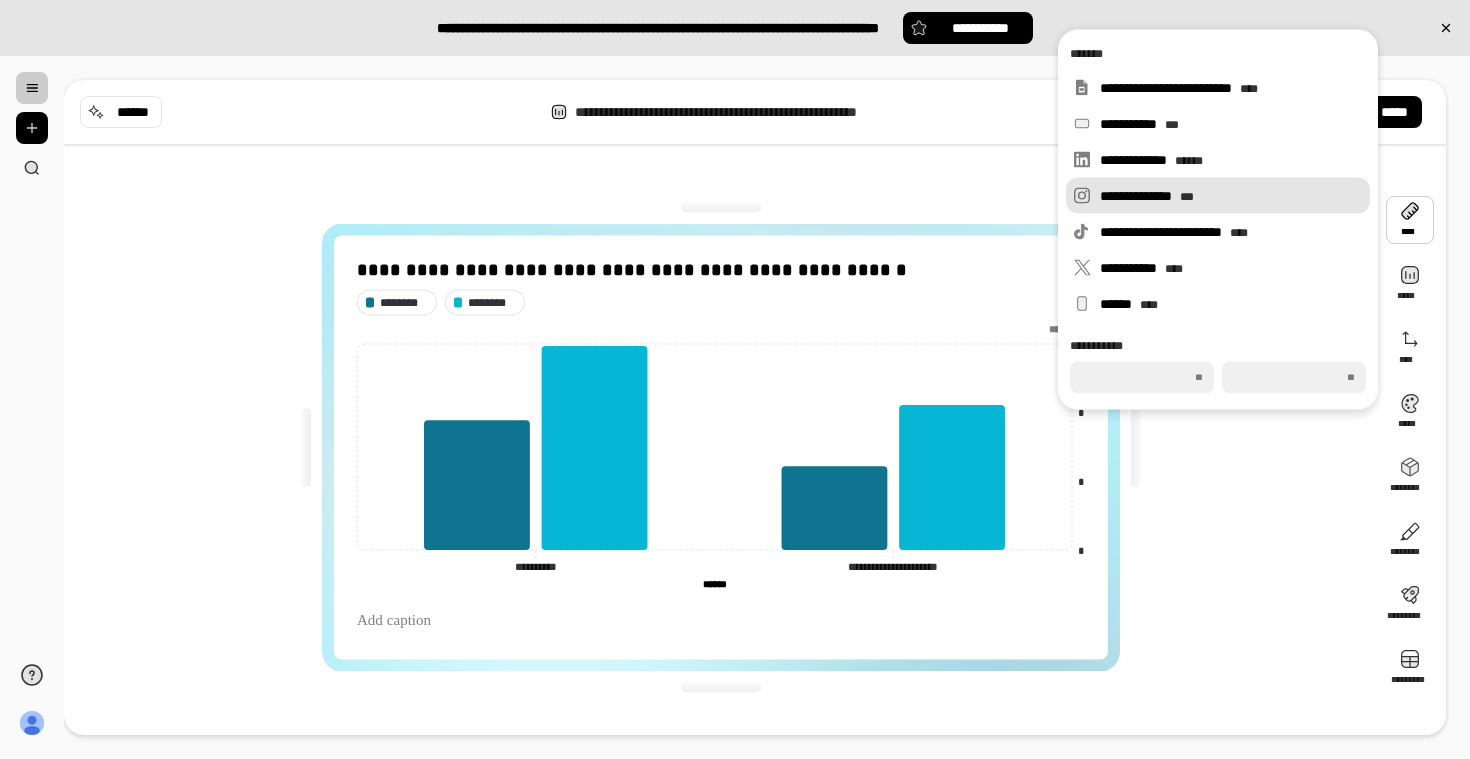 click on "**********" at bounding box center [1231, 196] 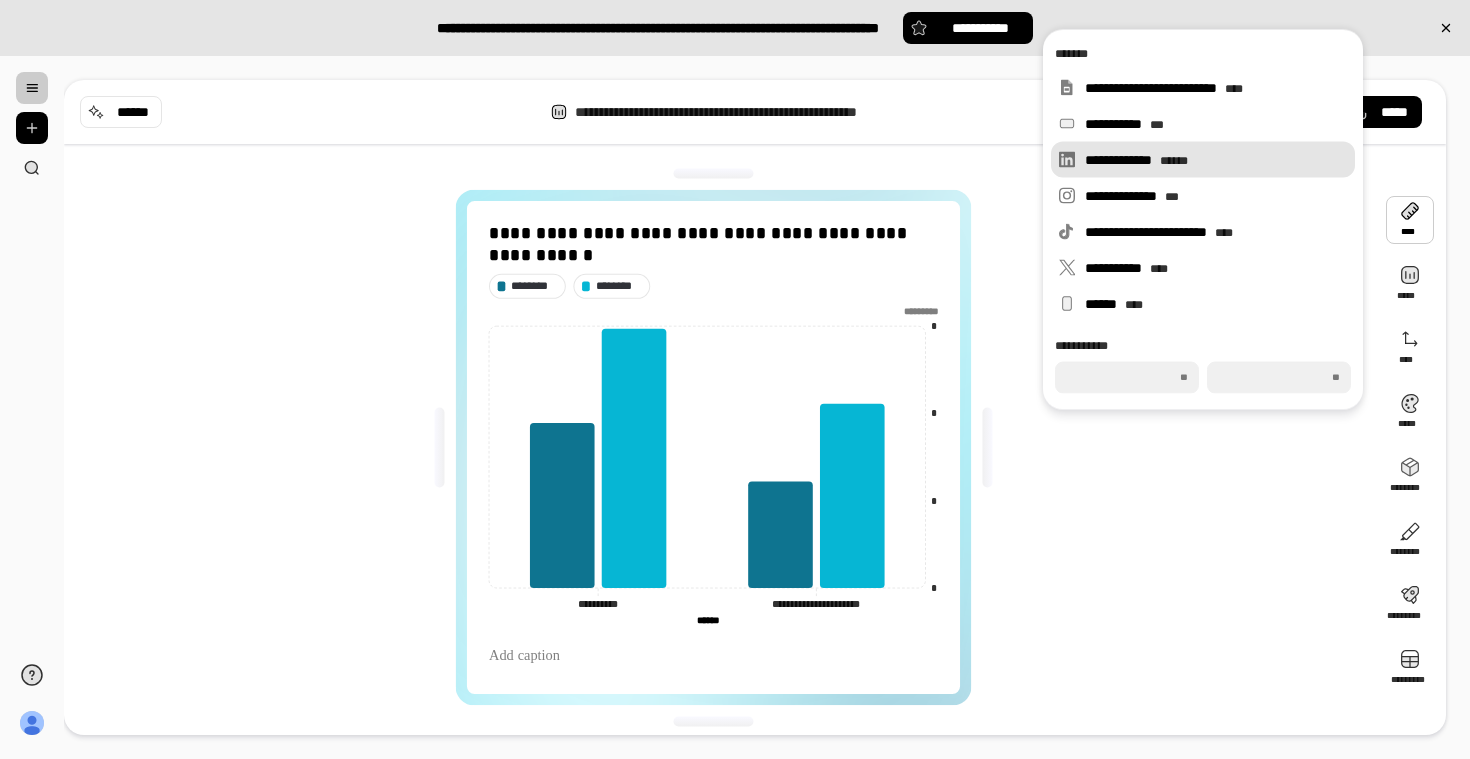 click on "**********" at bounding box center [1203, 160] 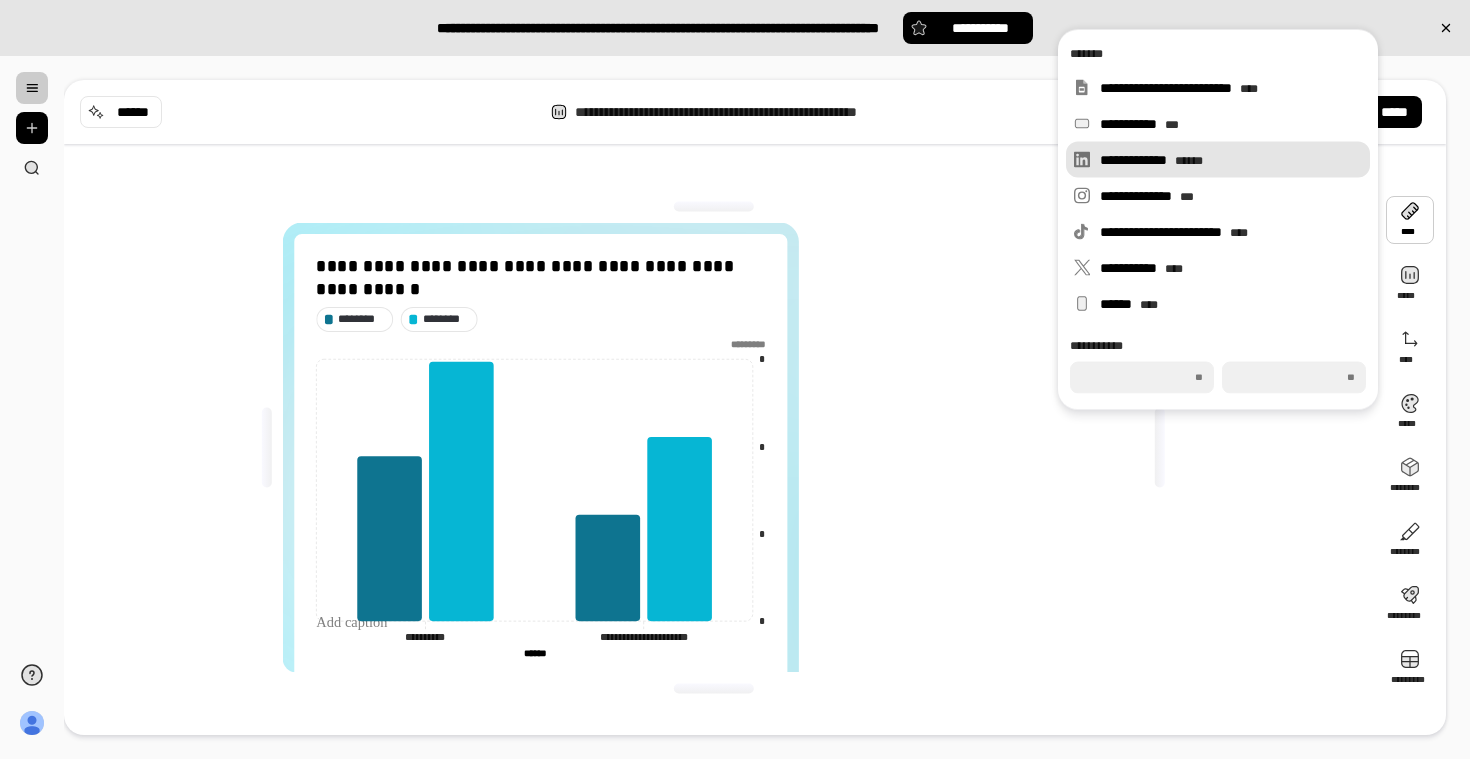 type on "***" 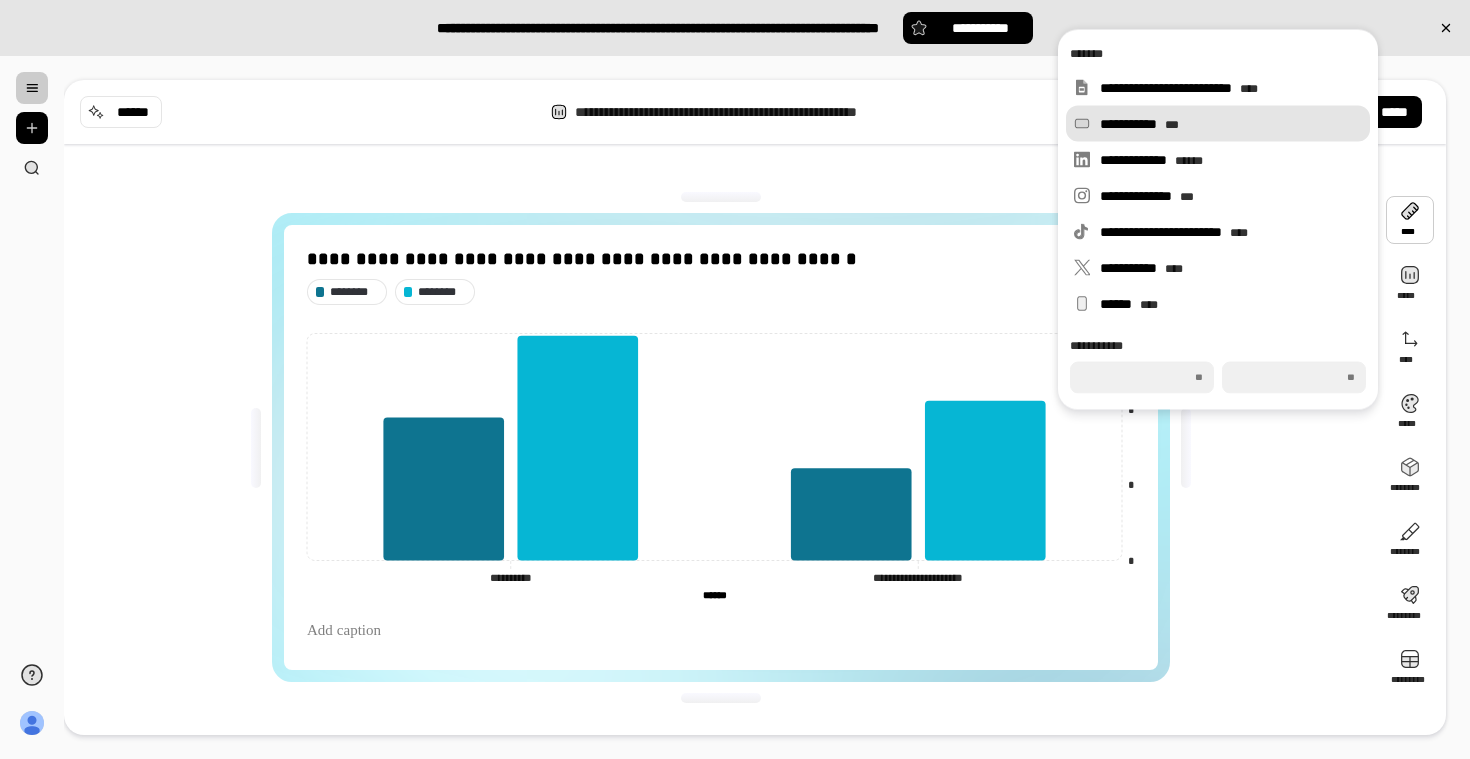 click on "**********" at bounding box center (1218, 124) 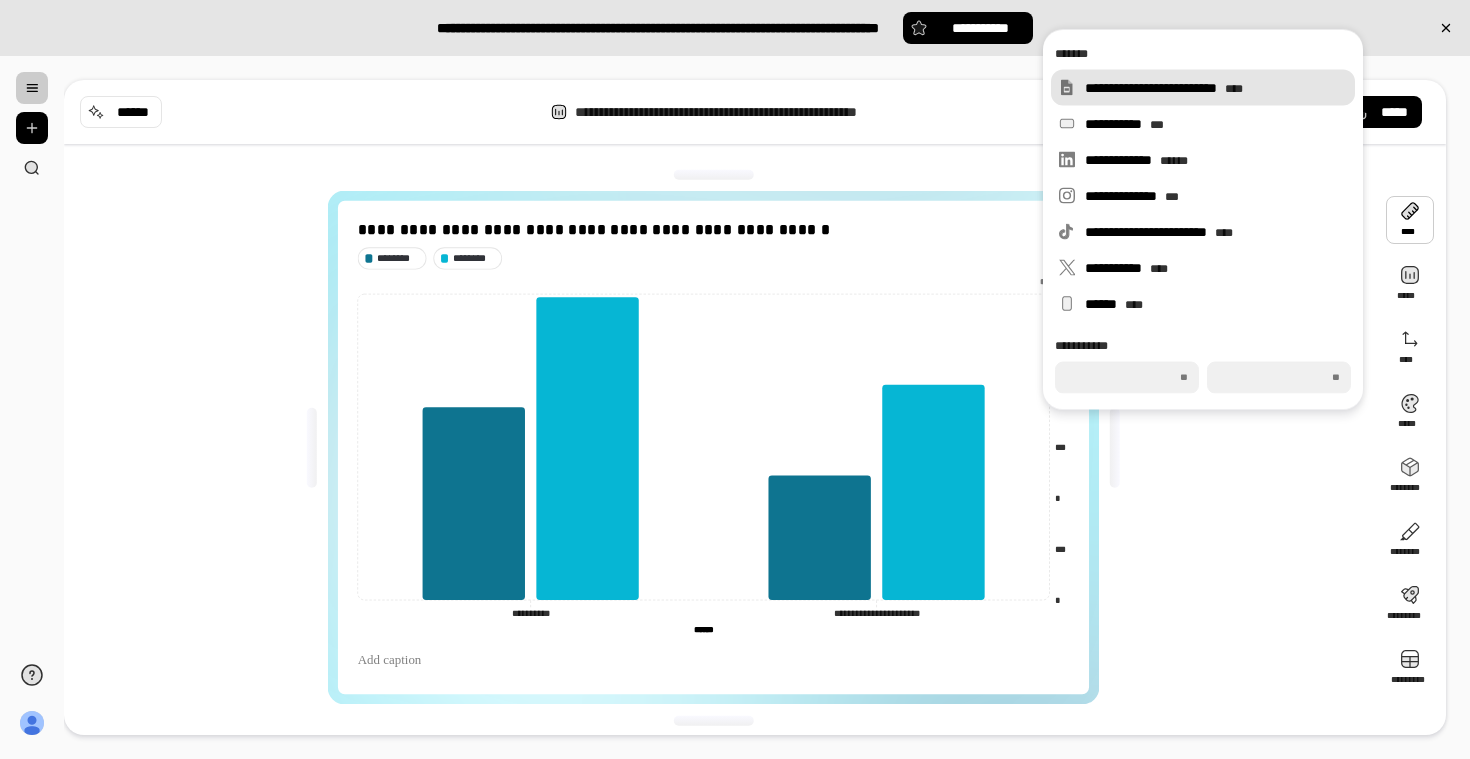 click on "**********" at bounding box center (1203, 88) 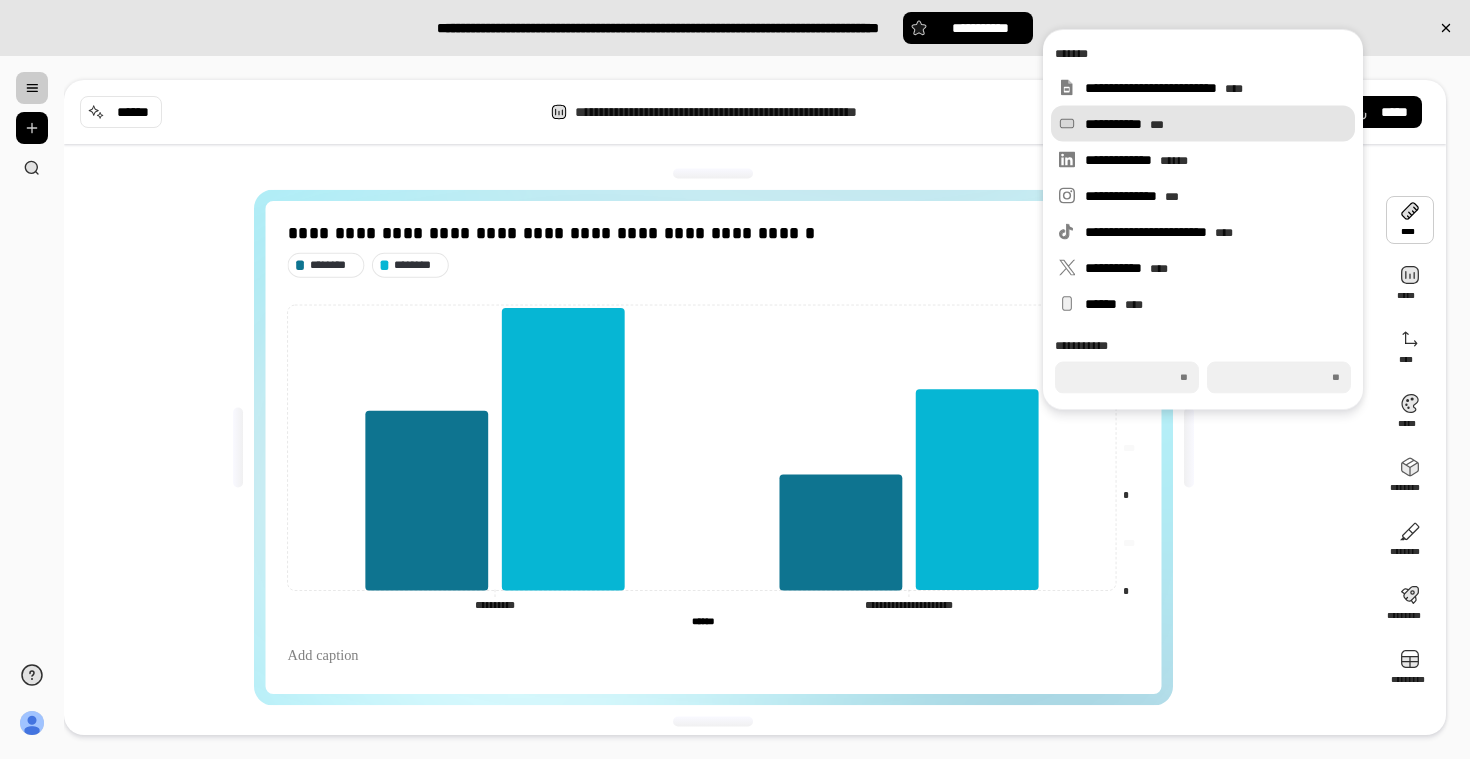 click on "***" at bounding box center (1157, 125) 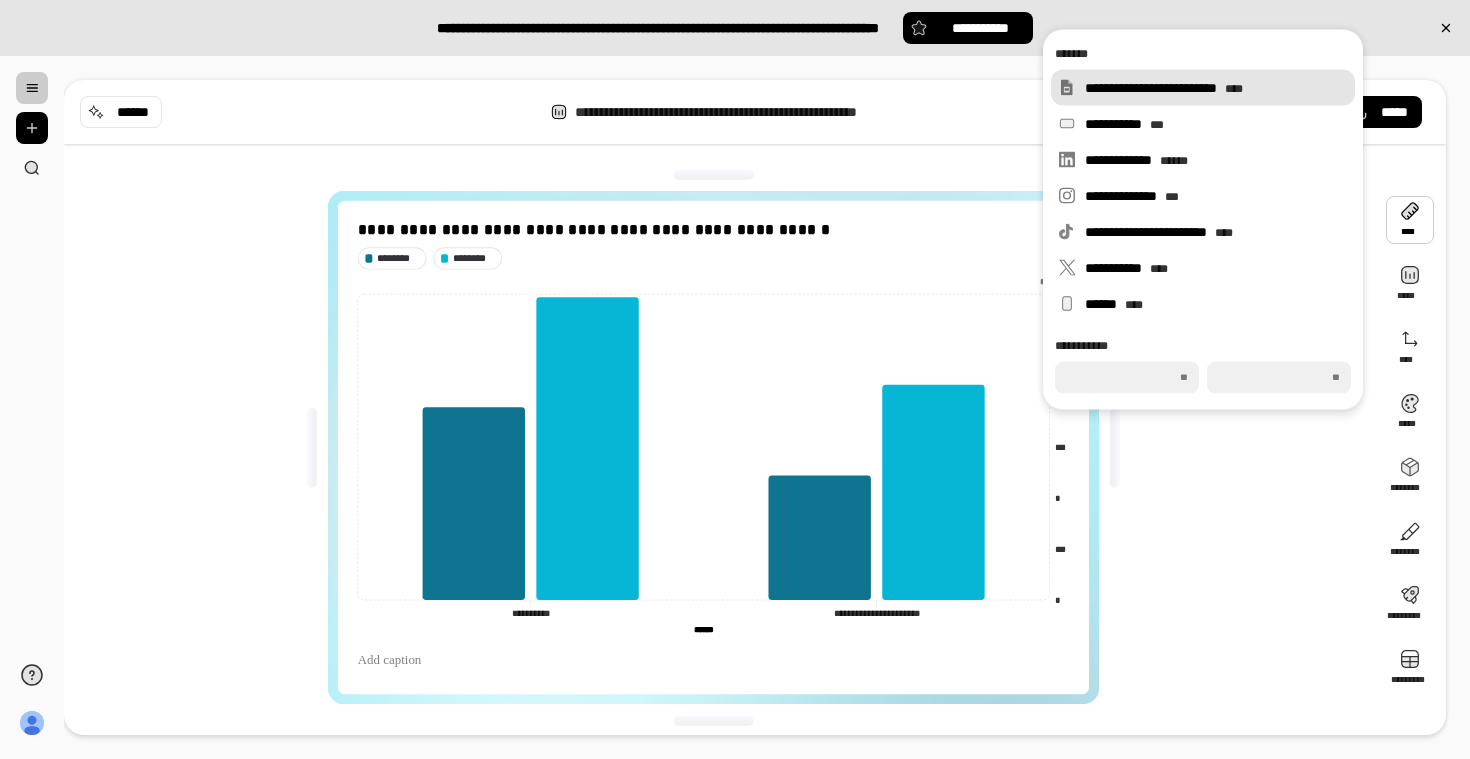 click on "**********" at bounding box center (1216, 88) 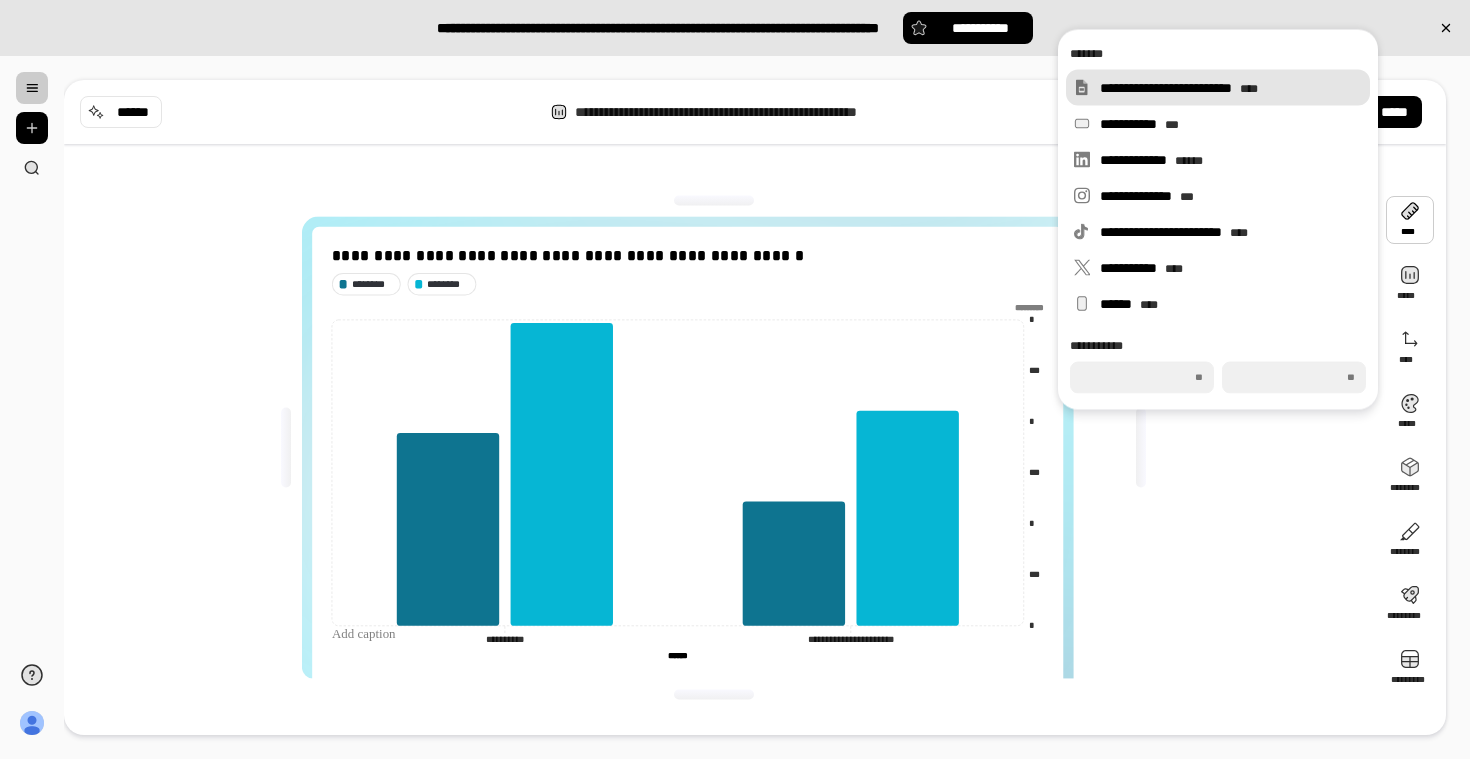 type on "***" 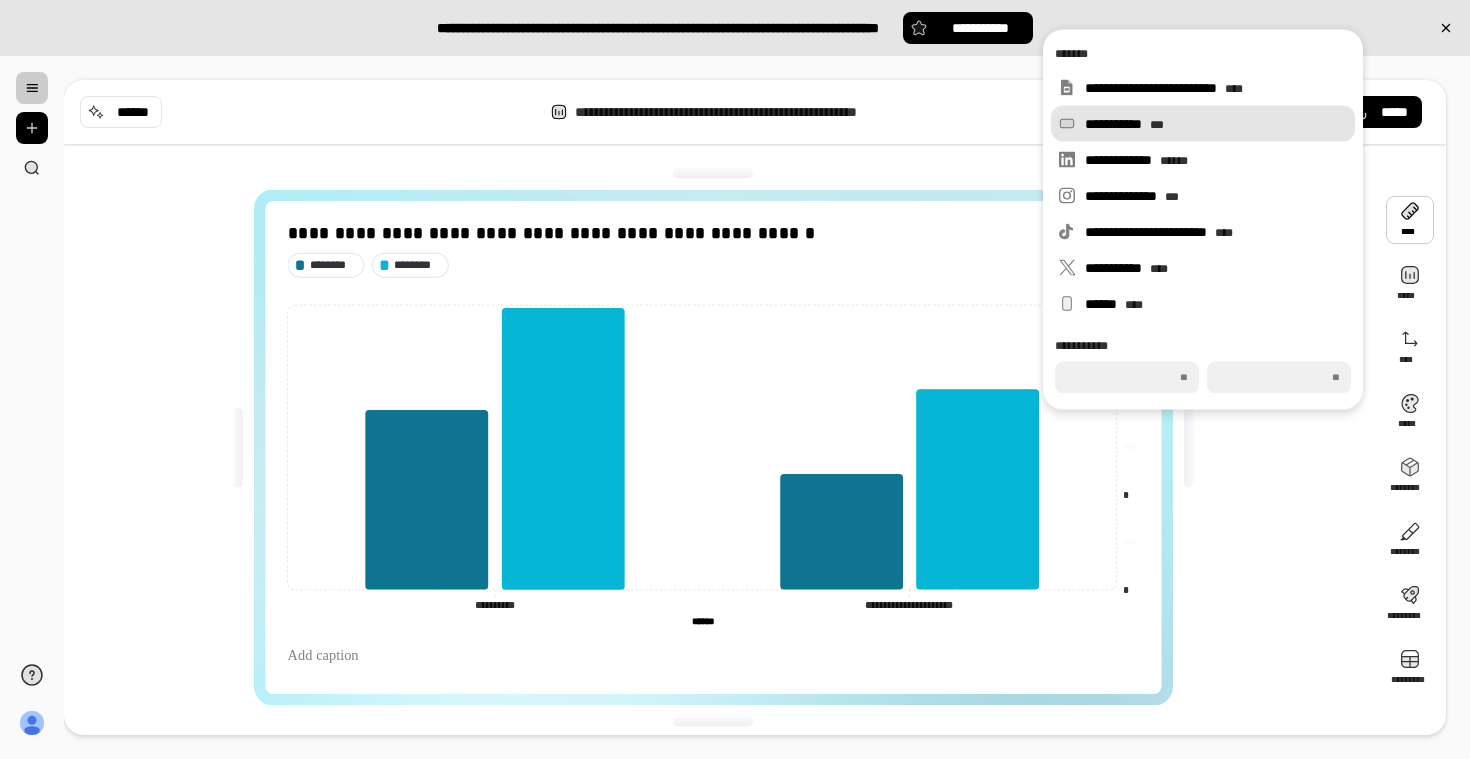 click on "**********" at bounding box center [1216, 124] 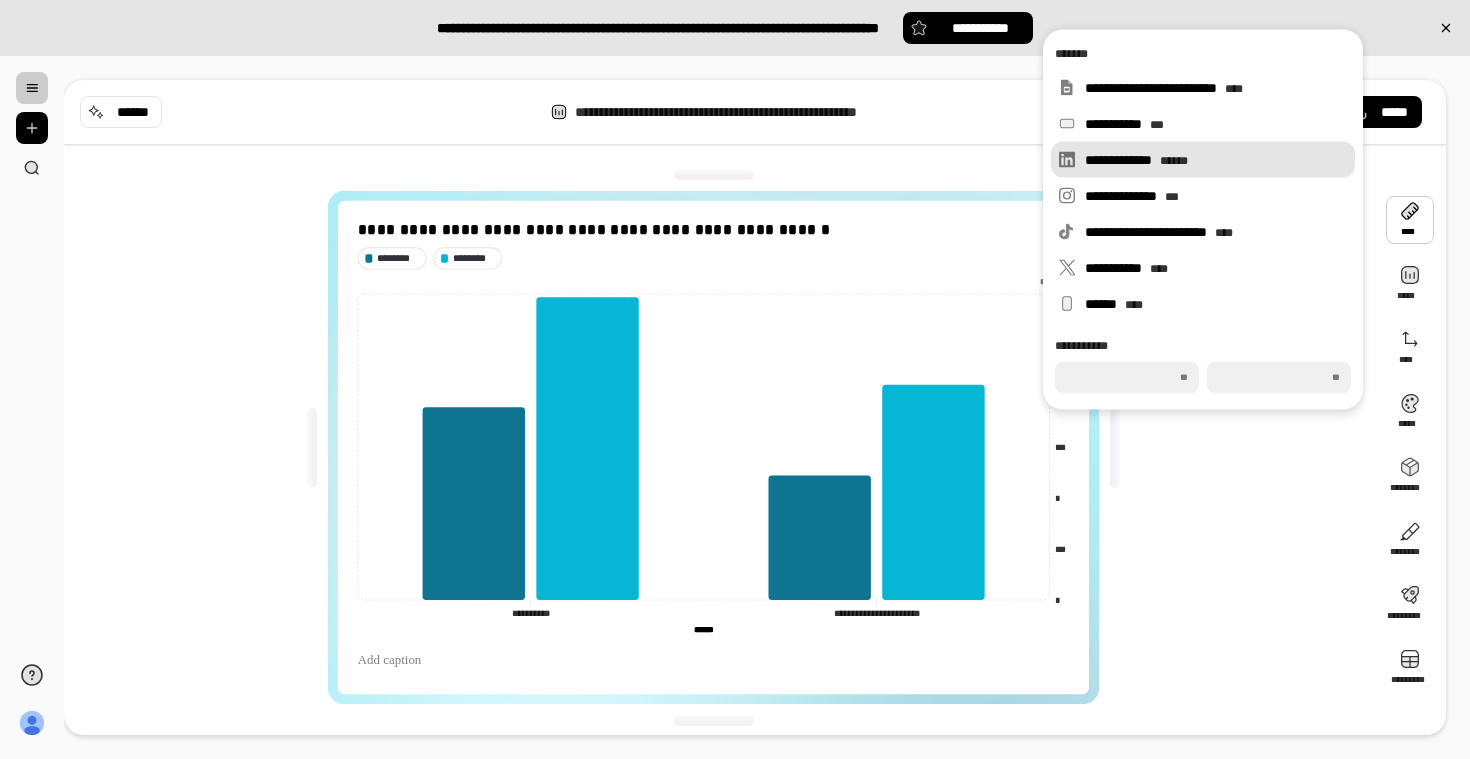 click on "**********" at bounding box center [1216, 160] 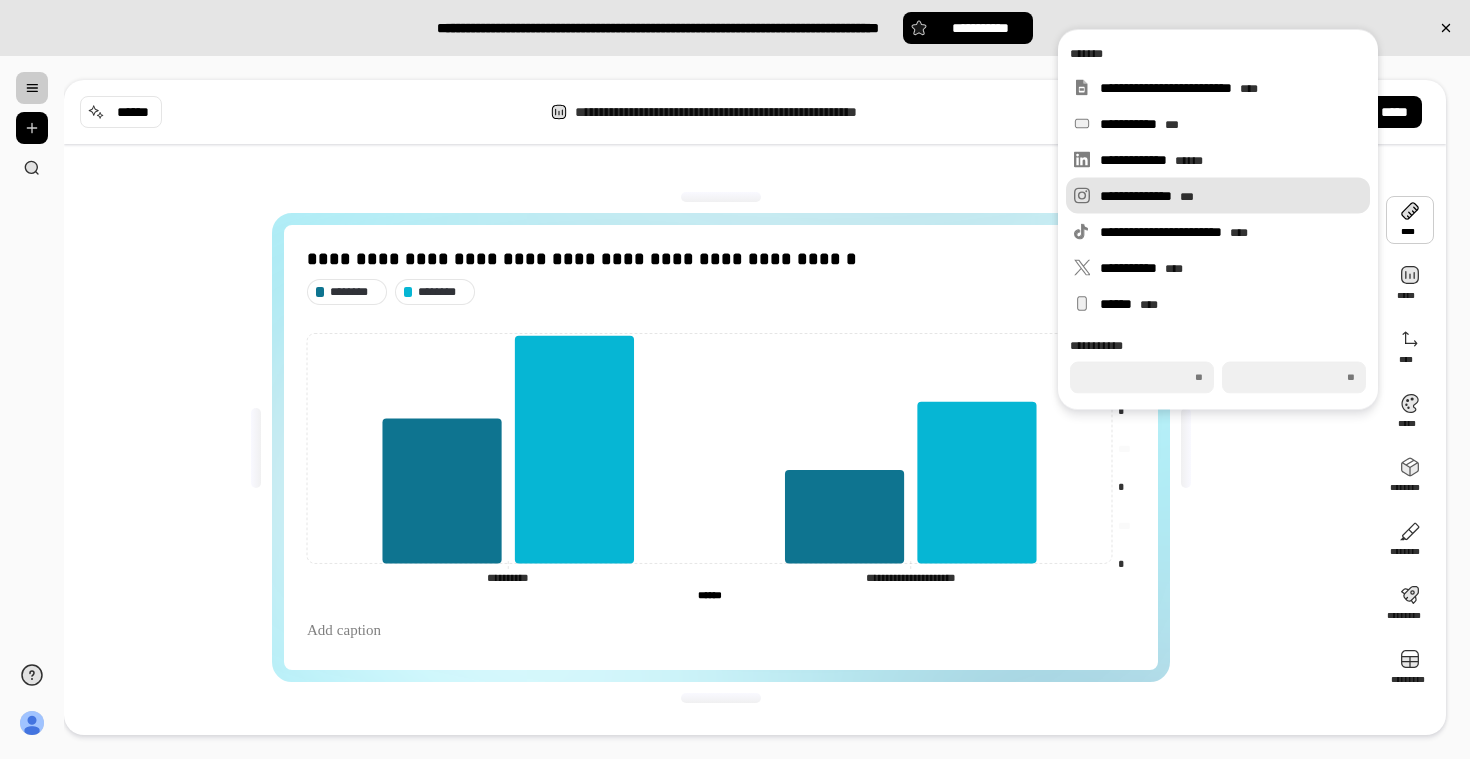 click on "**********" at bounding box center [1231, 196] 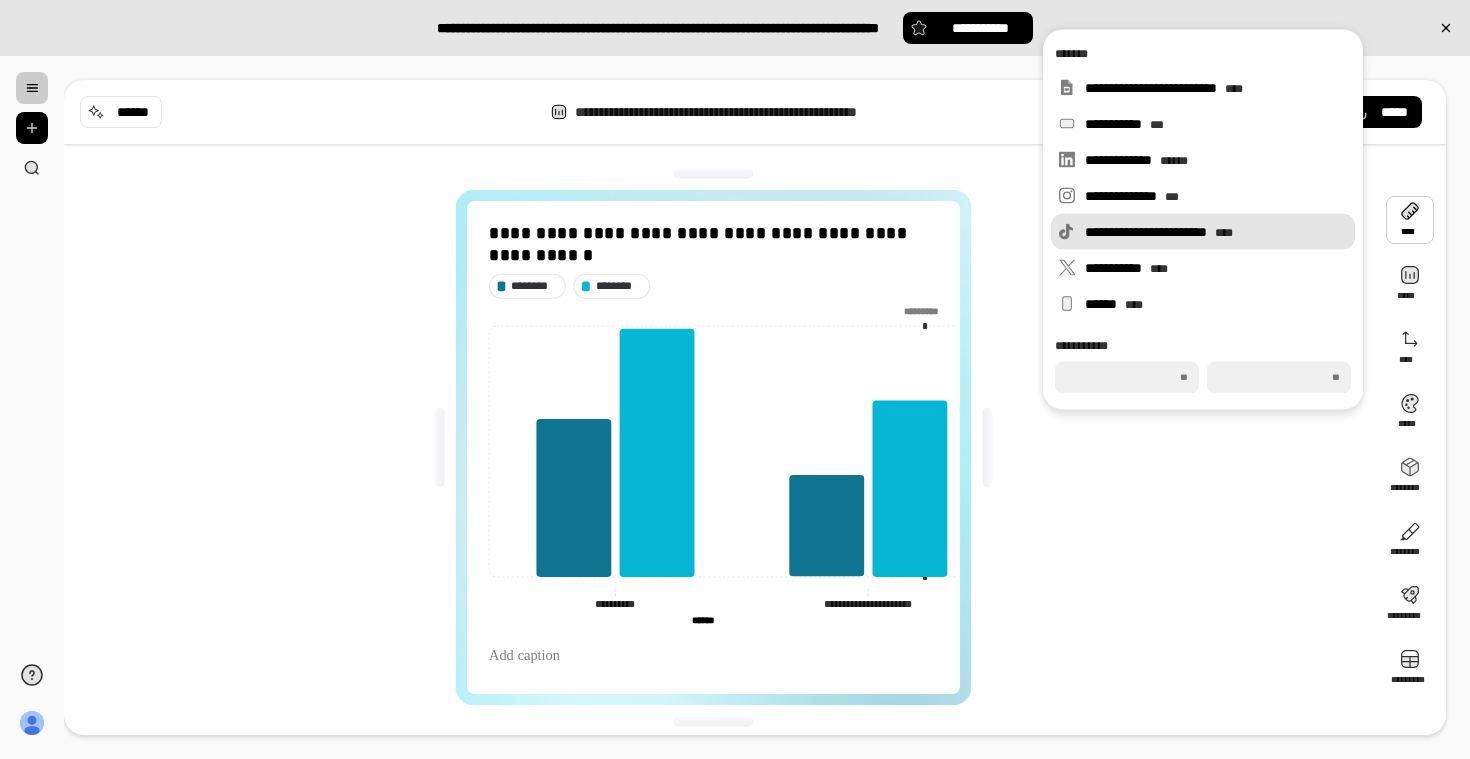 type on "***" 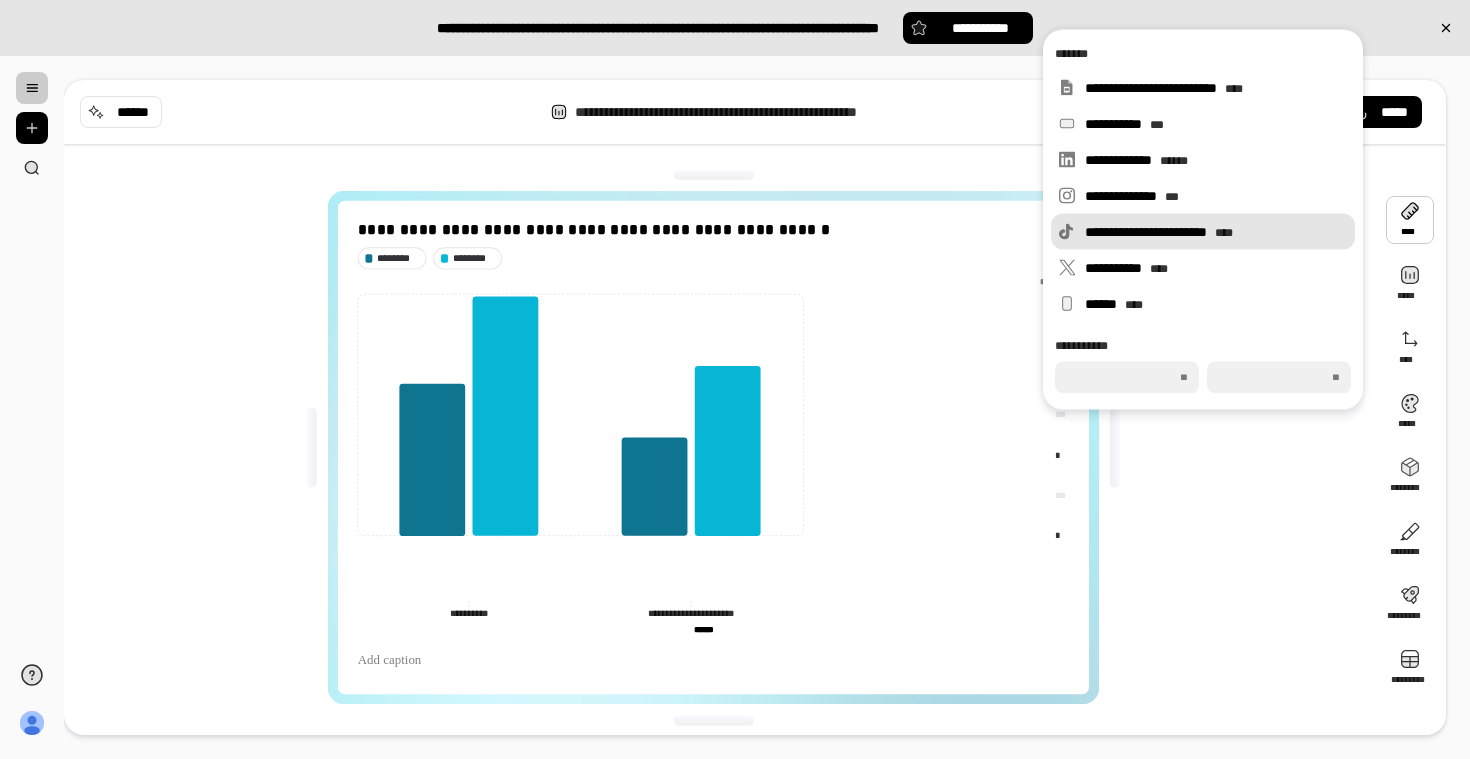 click on "**********" at bounding box center [1203, 232] 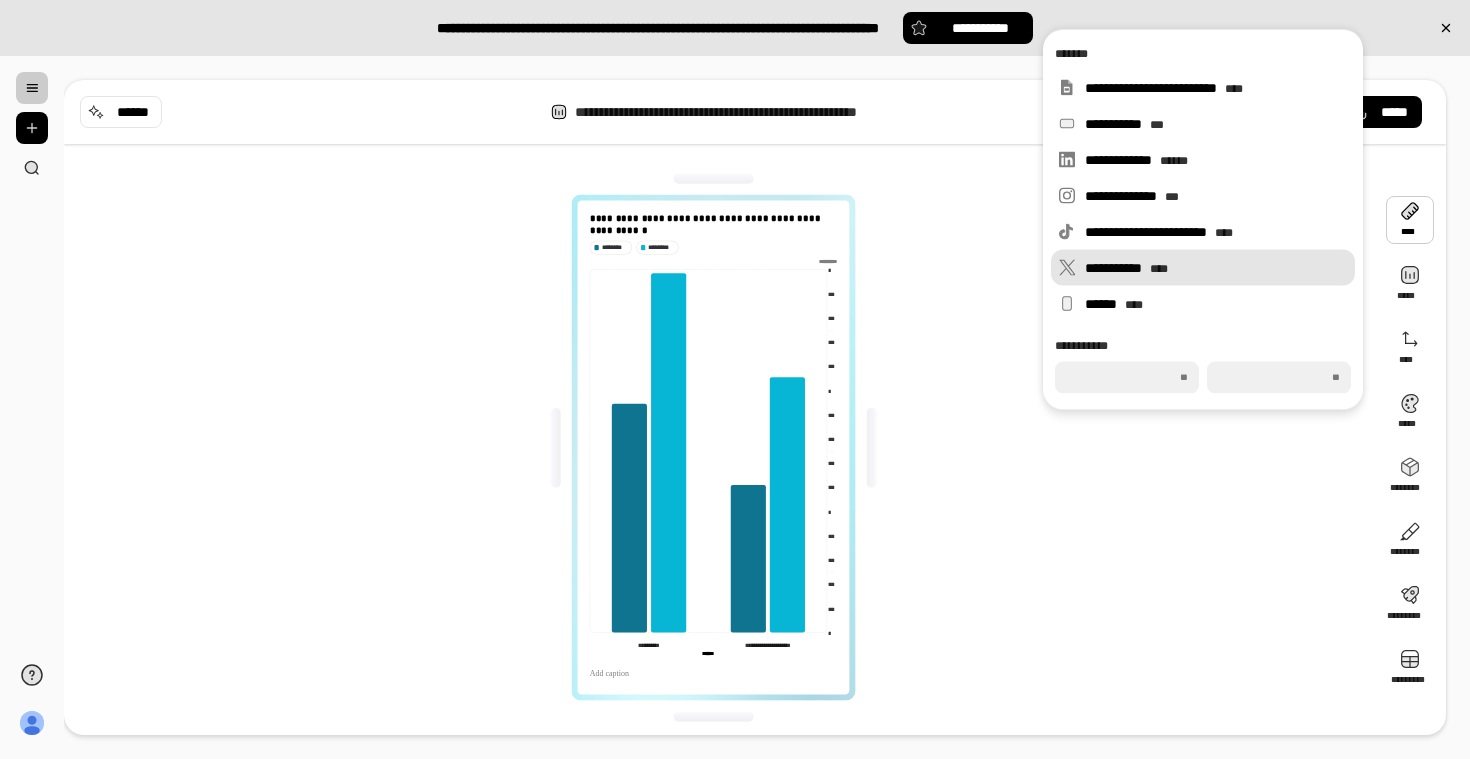 click on "**********" at bounding box center [1216, 268] 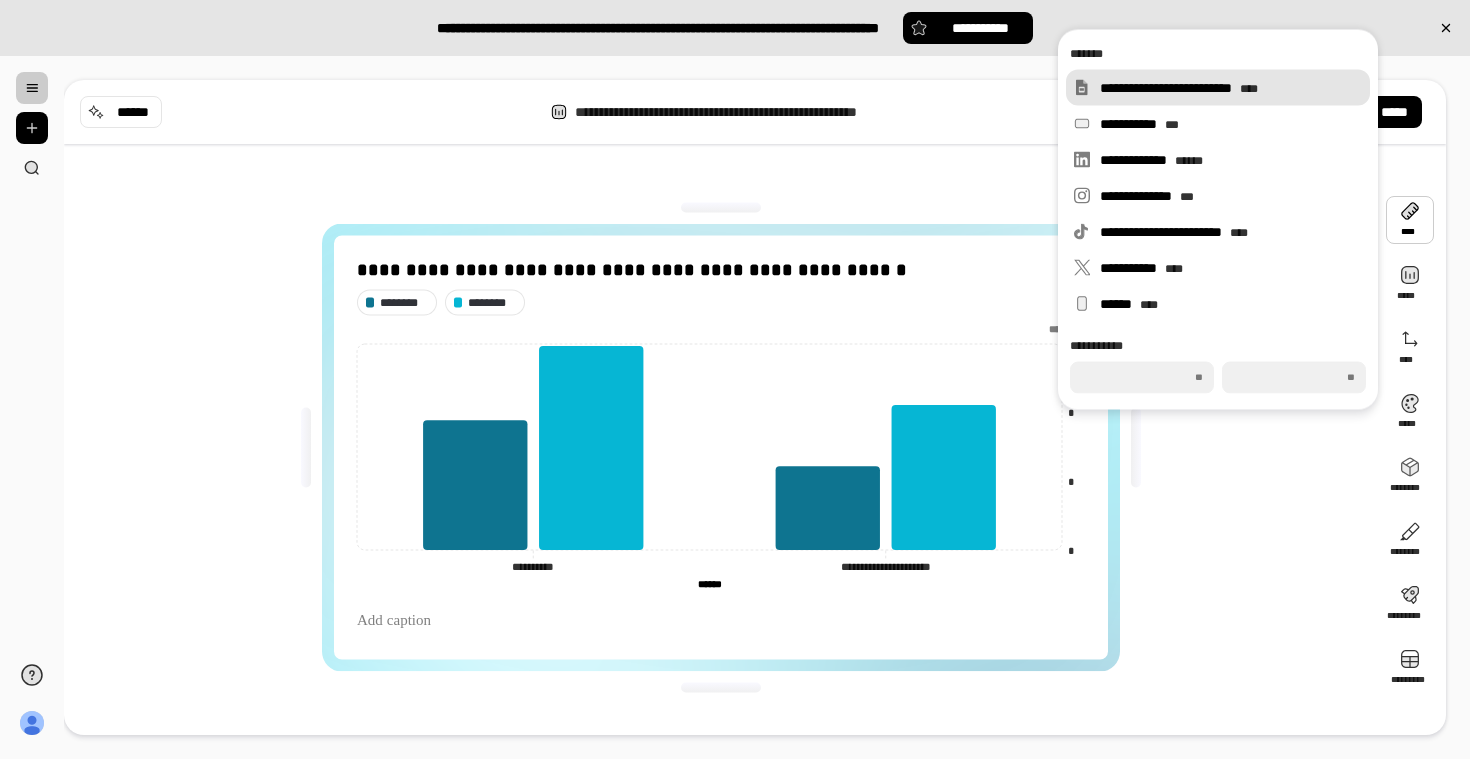 click on "**********" at bounding box center (1231, 88) 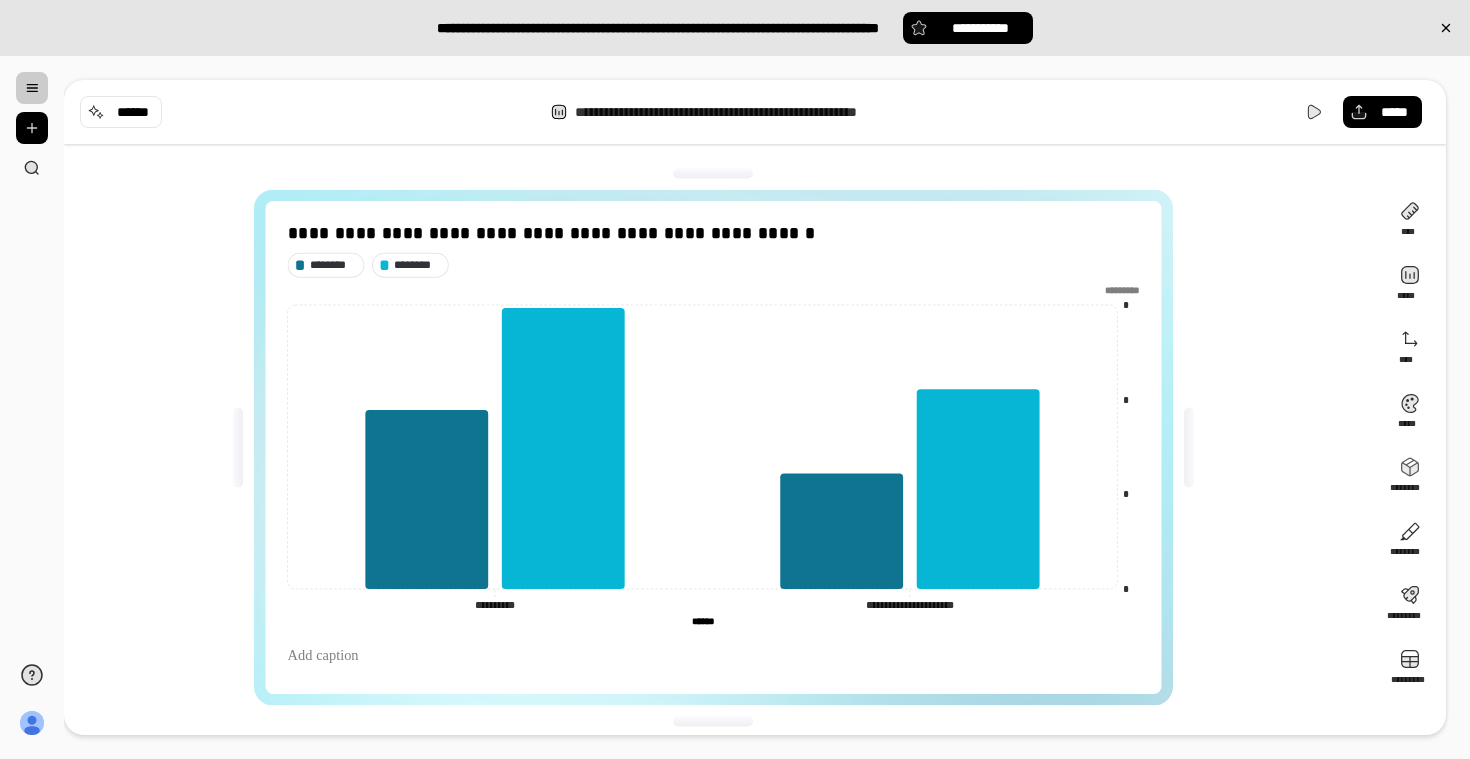 click on "**********" at bounding box center (721, 447) 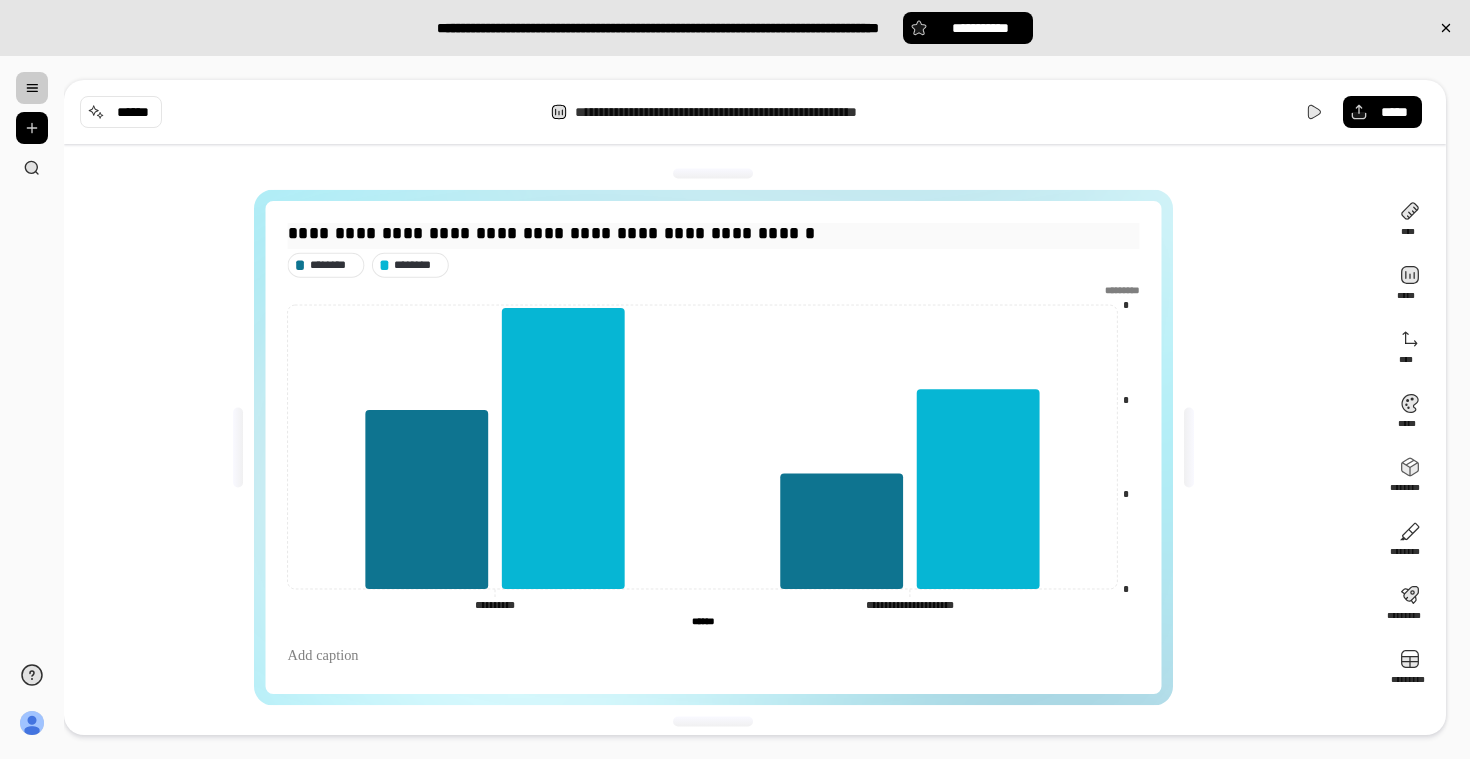 click on "**********" at bounding box center (714, 234) 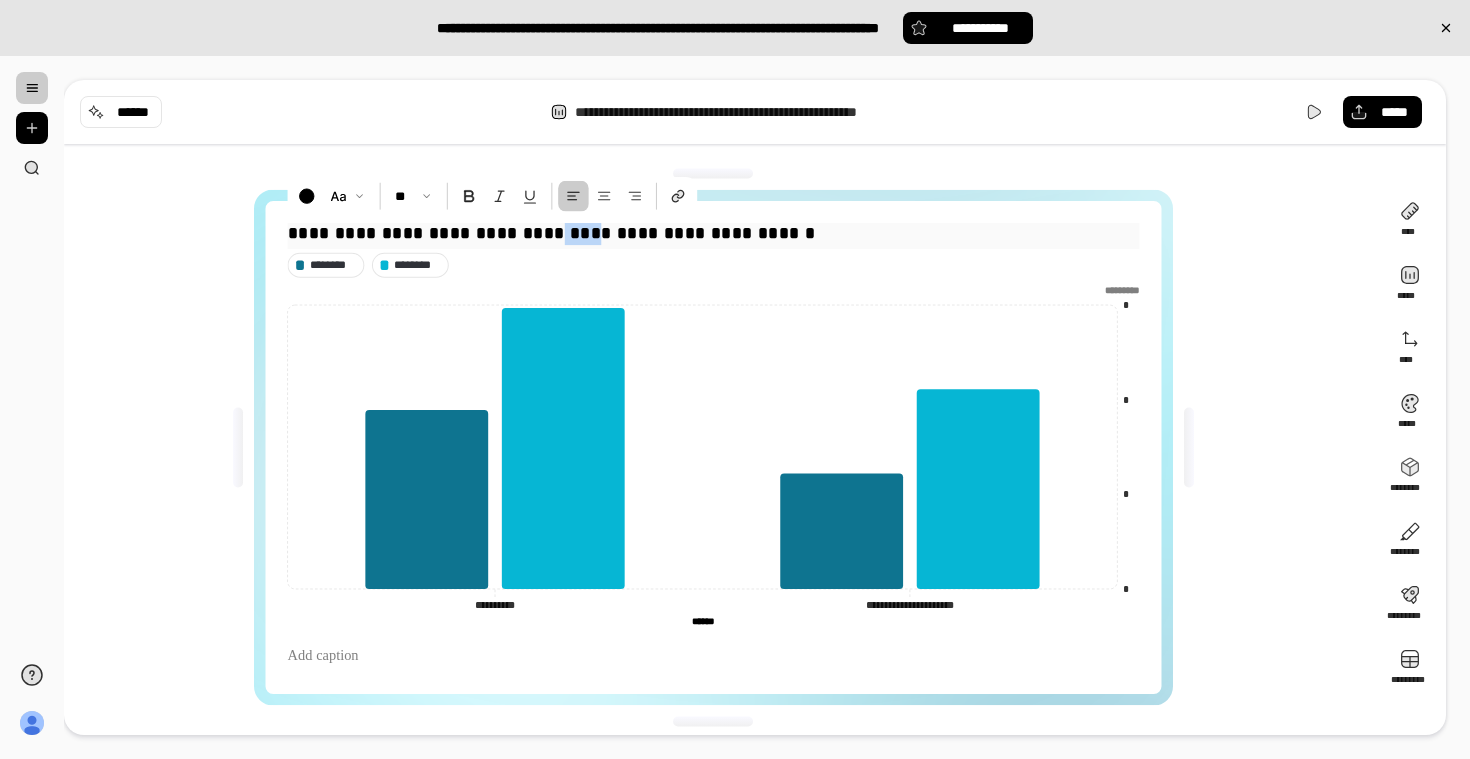 click on "**********" at bounding box center [714, 234] 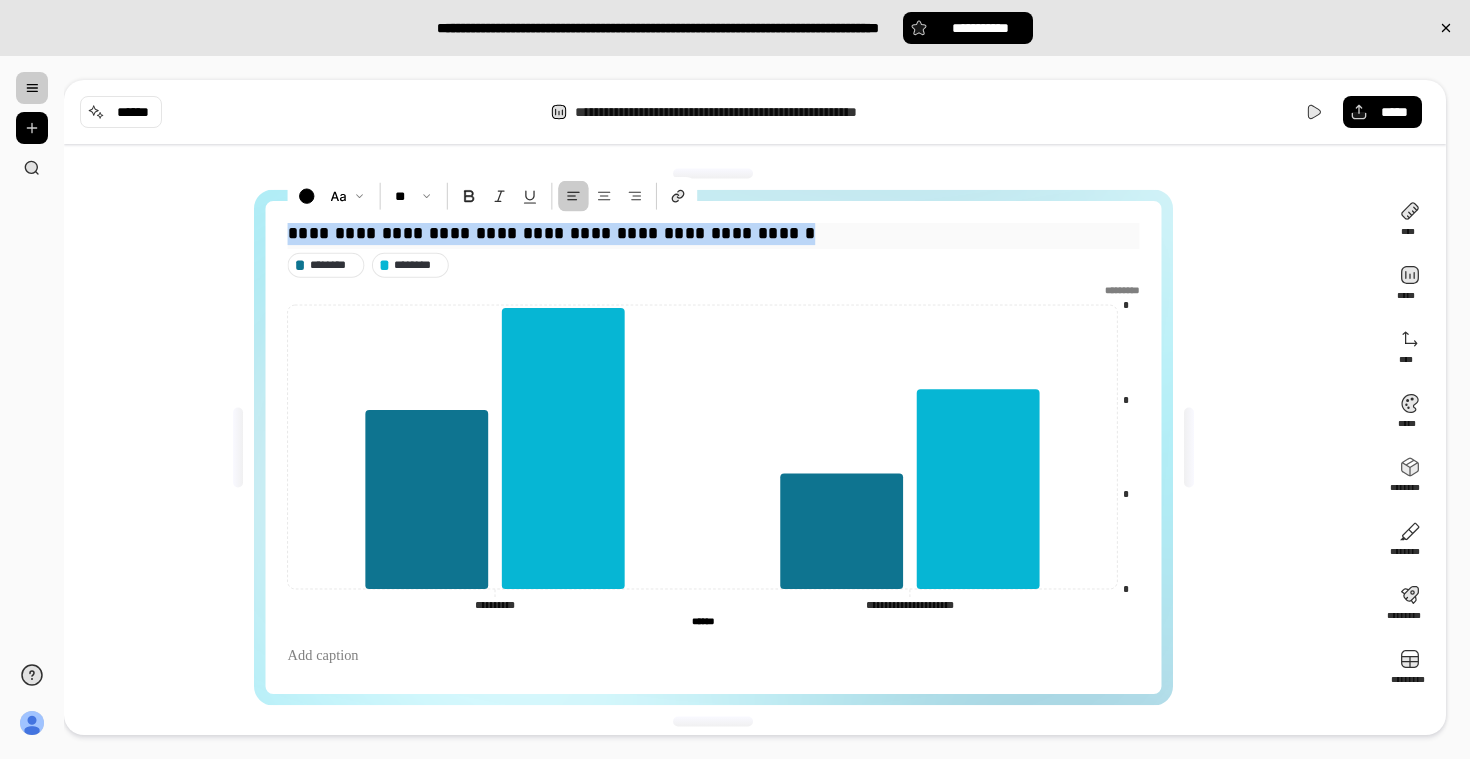 click on "**********" at bounding box center (714, 234) 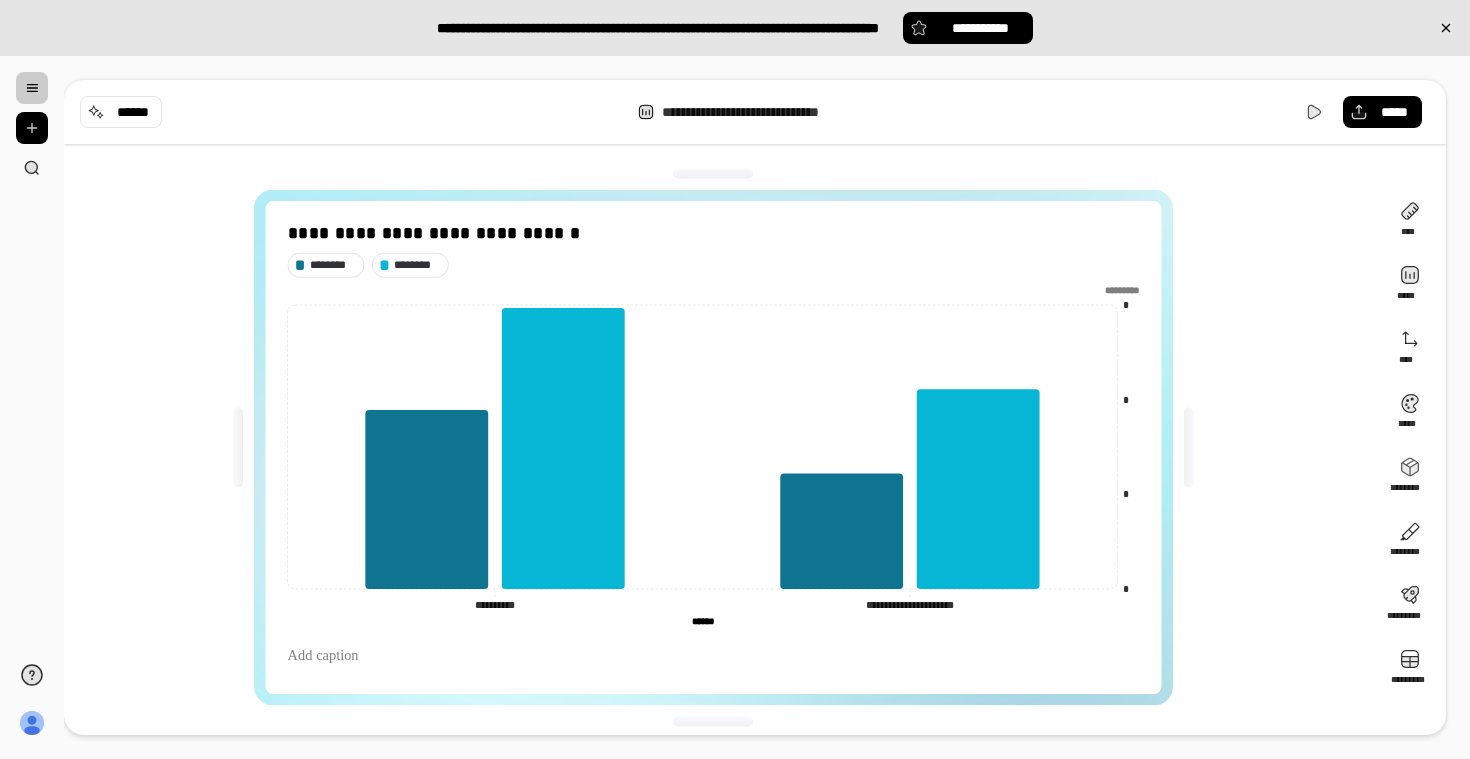 click on "**********" at bounding box center (721, 447) 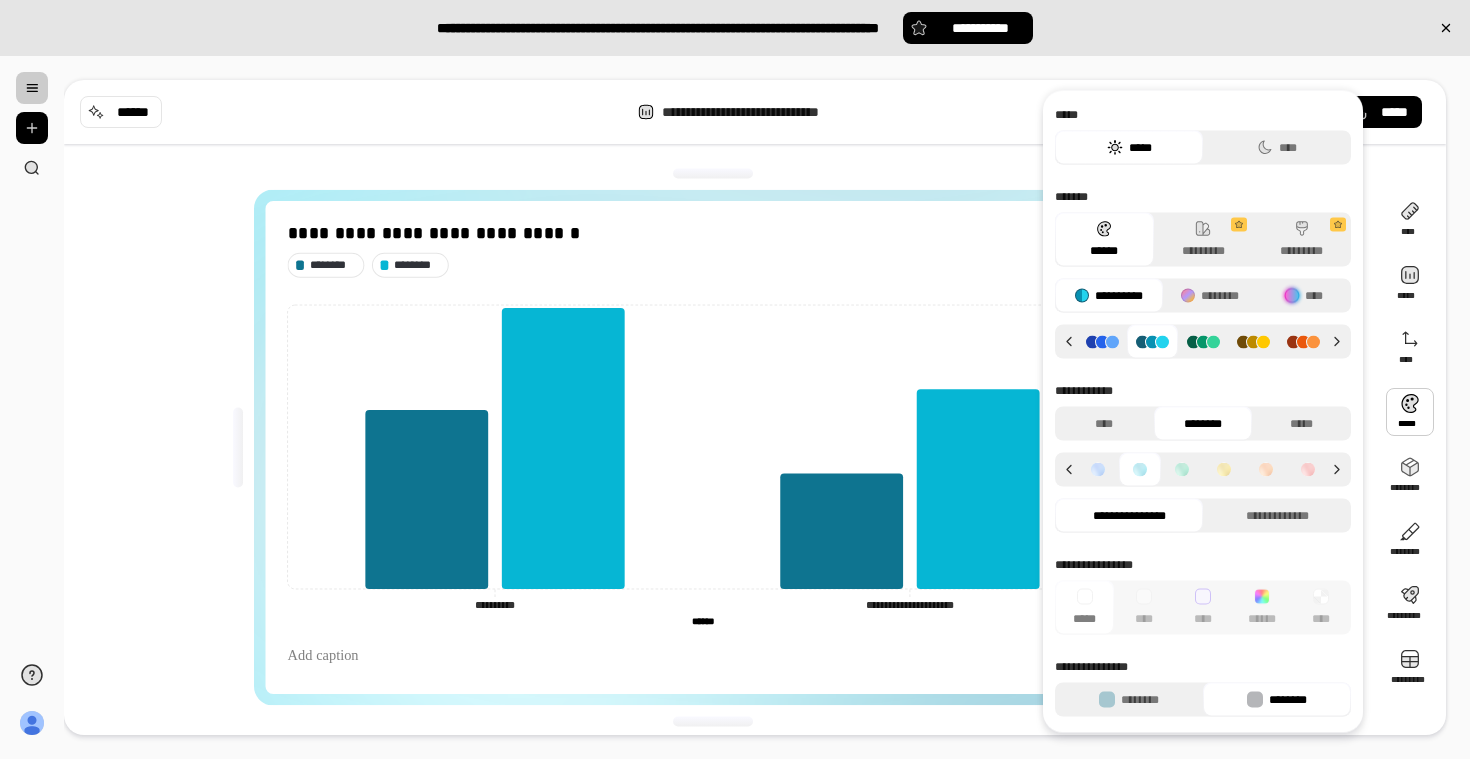 click 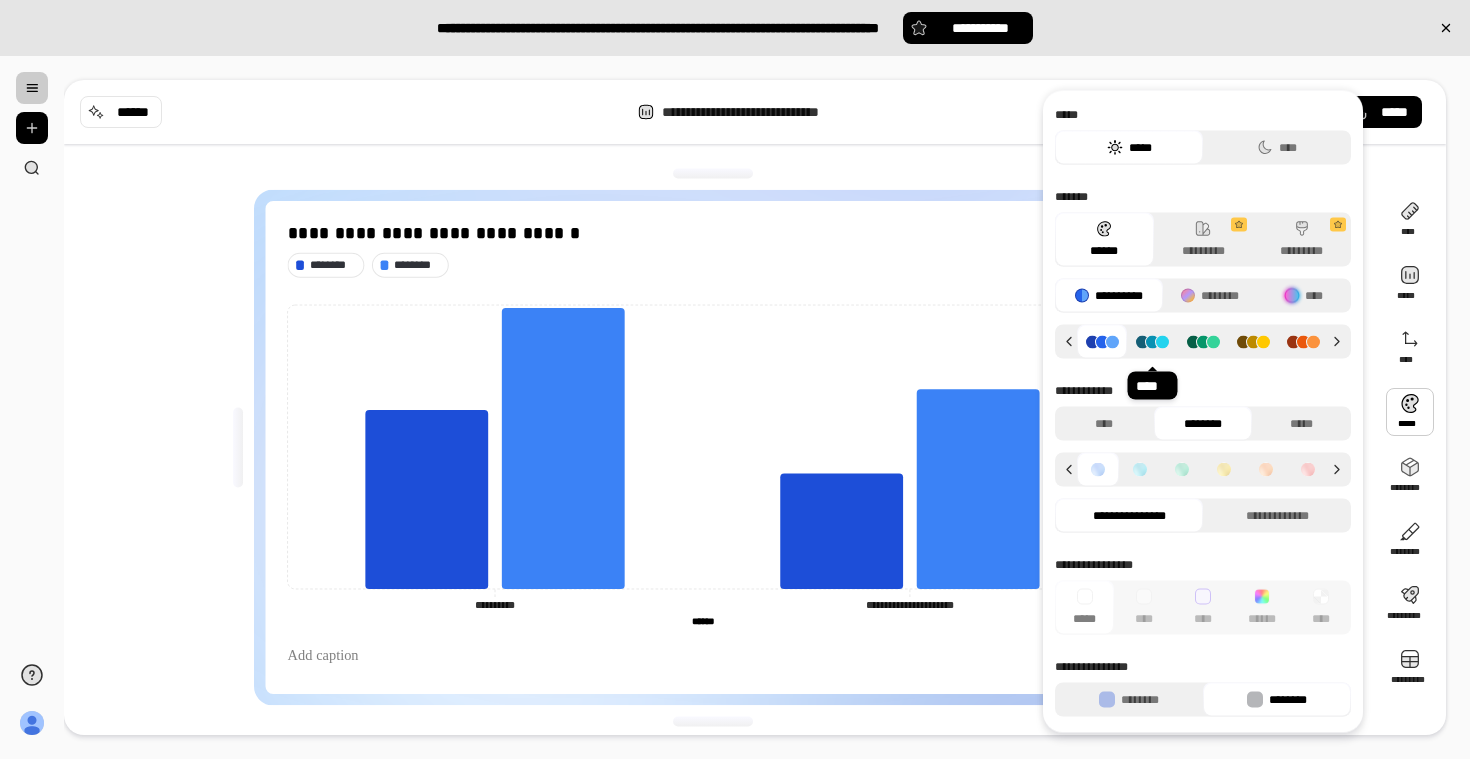 click 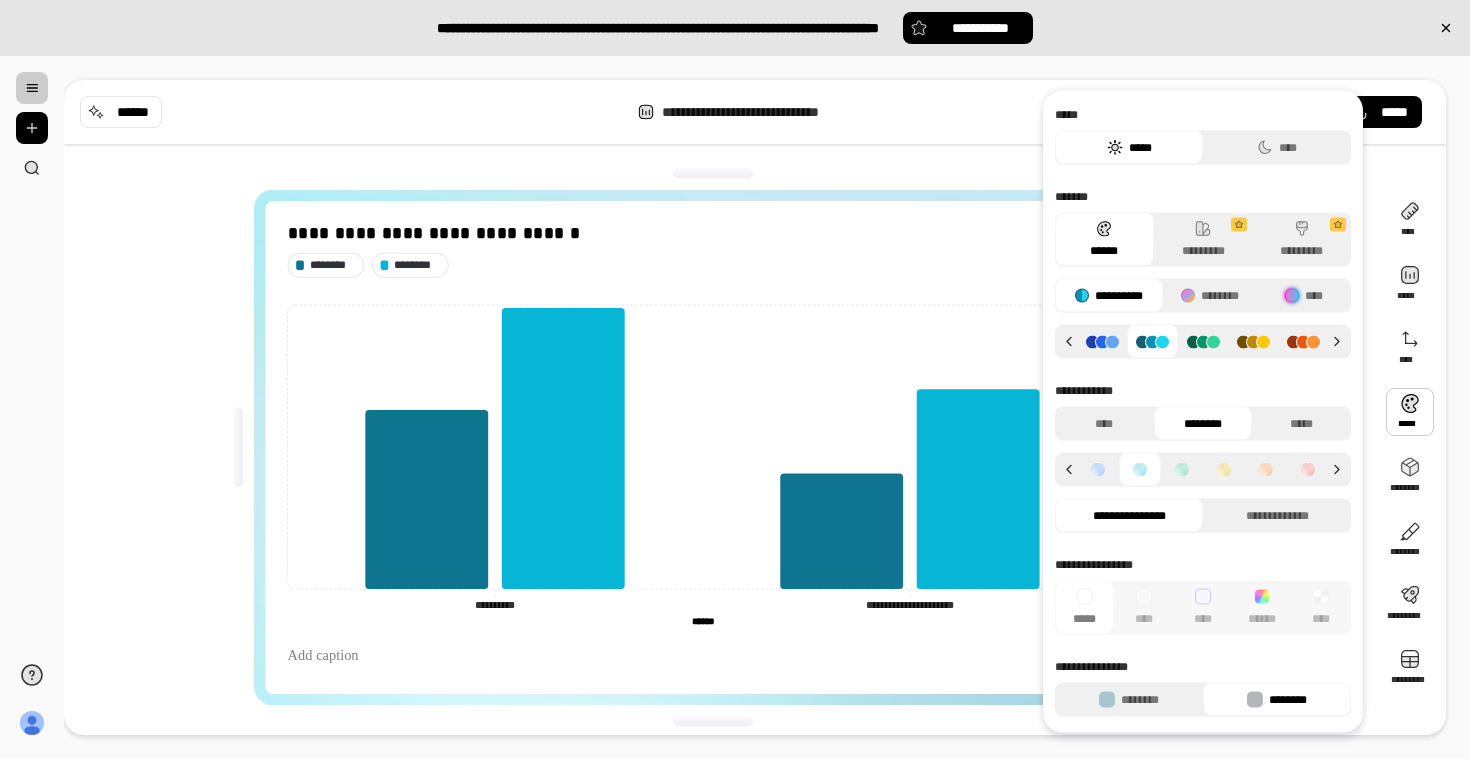 click 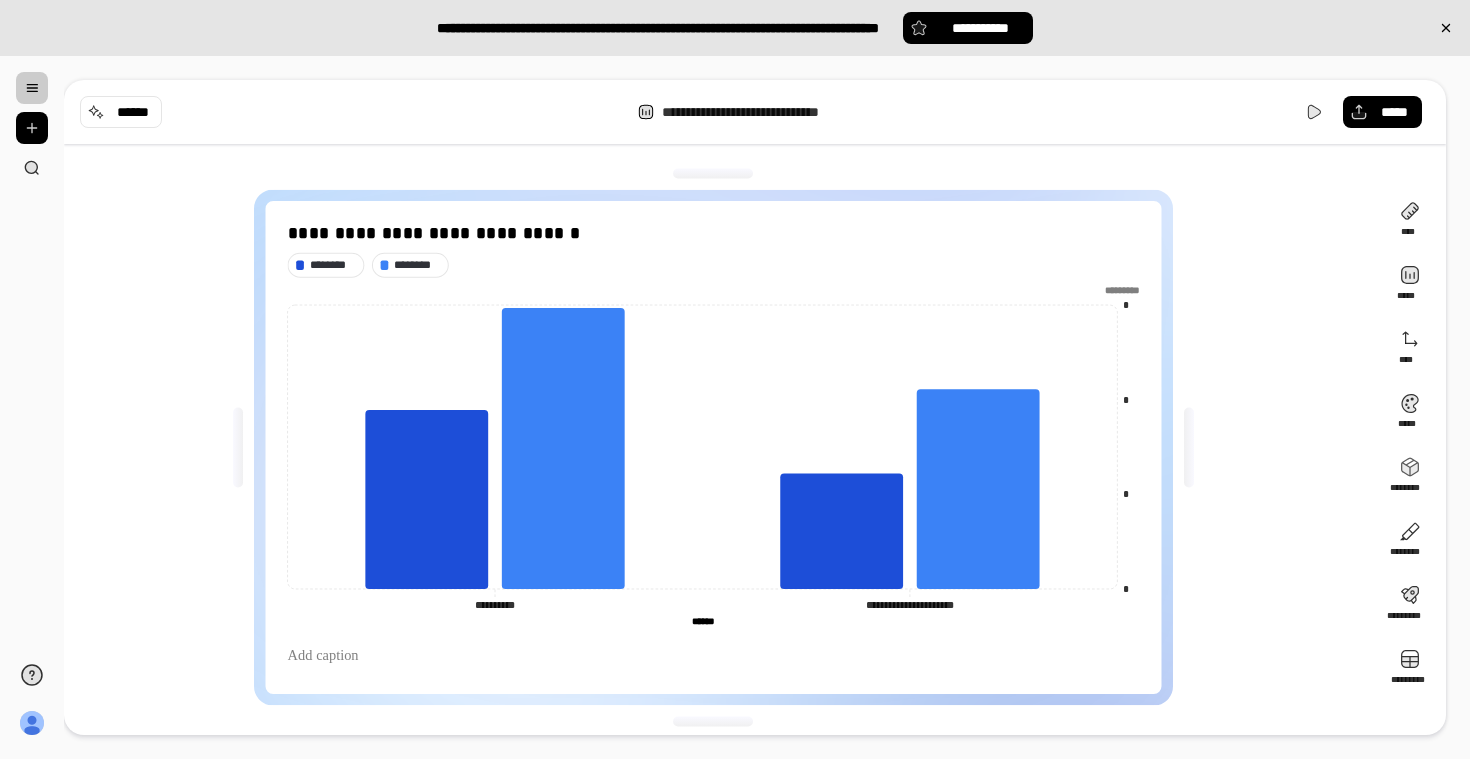 click on "**********" at bounding box center (721, 447) 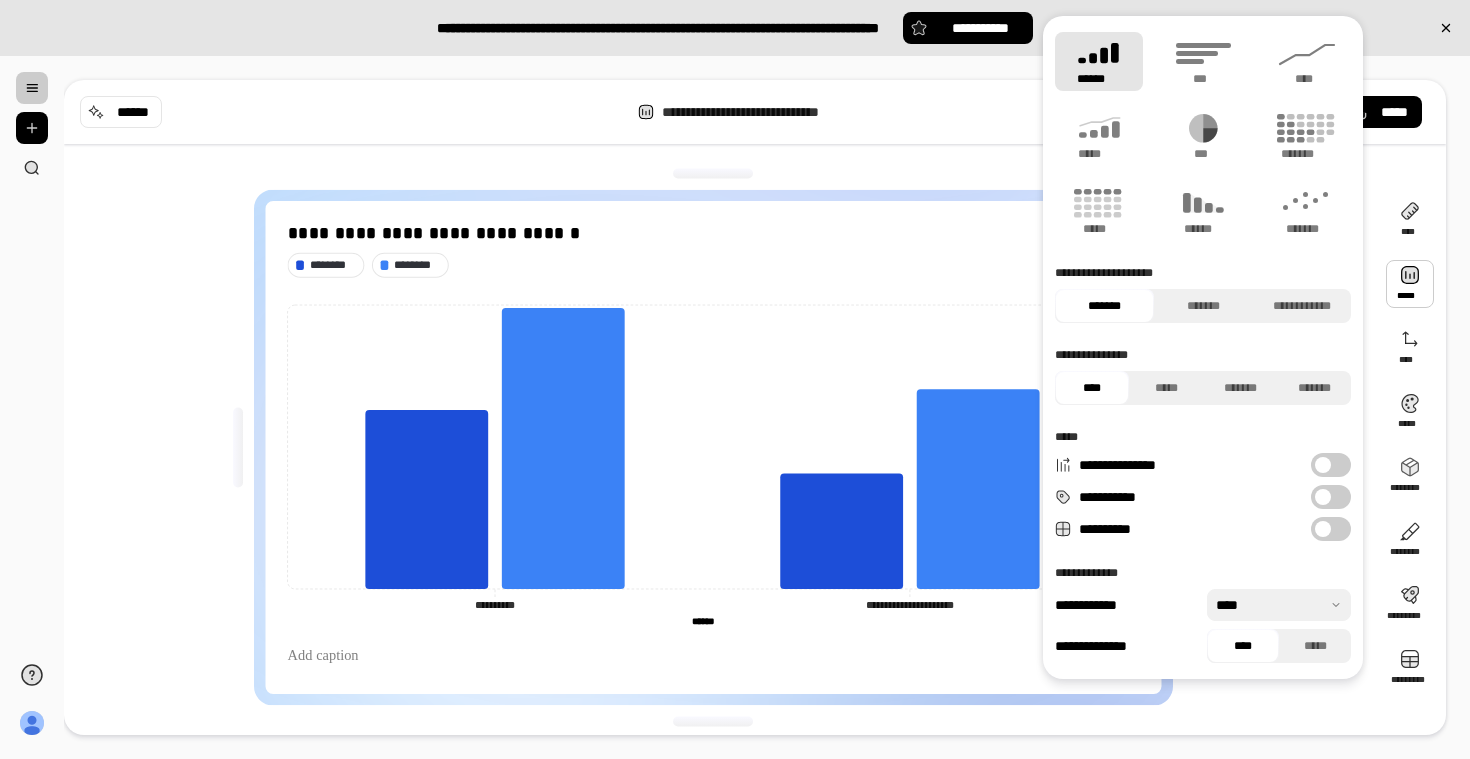 click on "**********" at bounding box center [1331, 465] 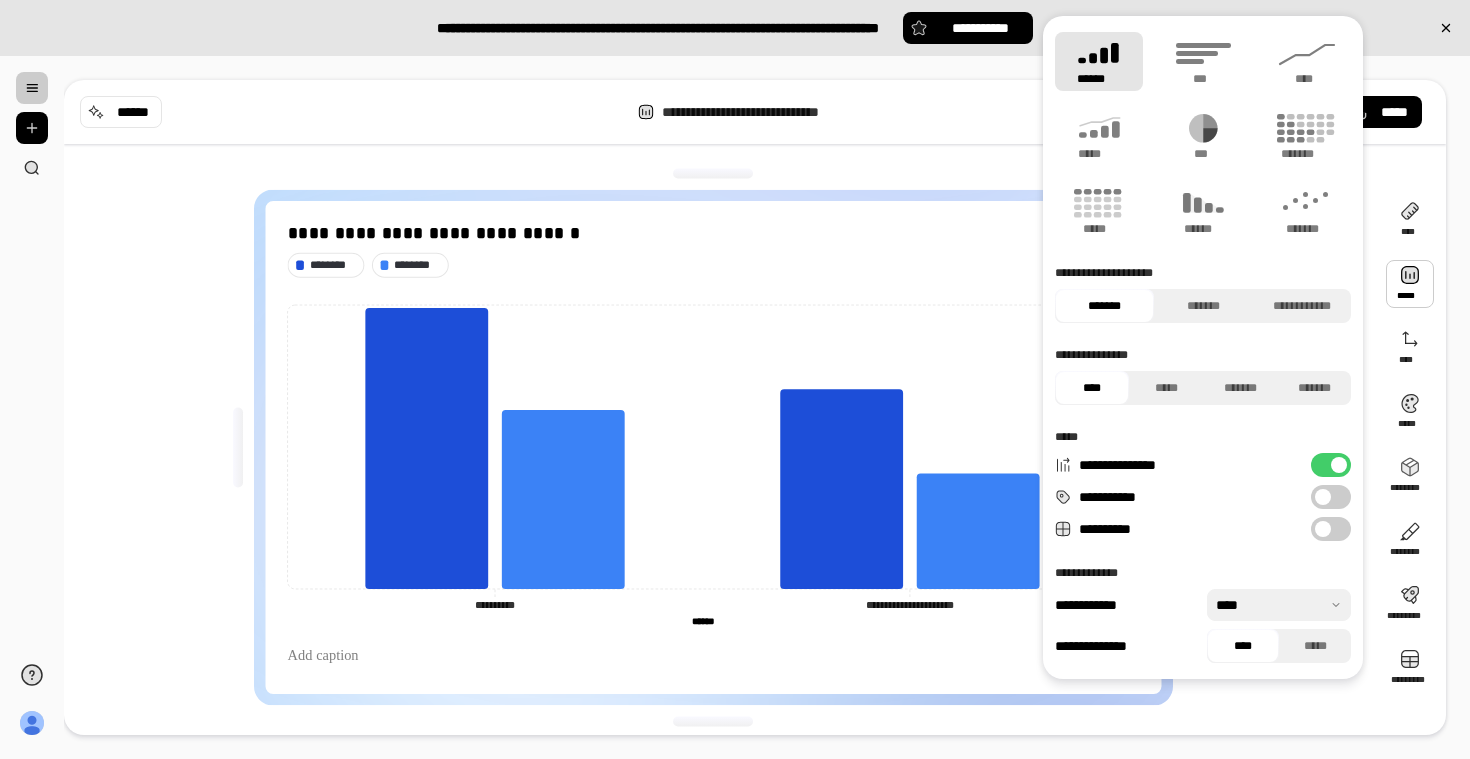 click on "**********" at bounding box center (1331, 465) 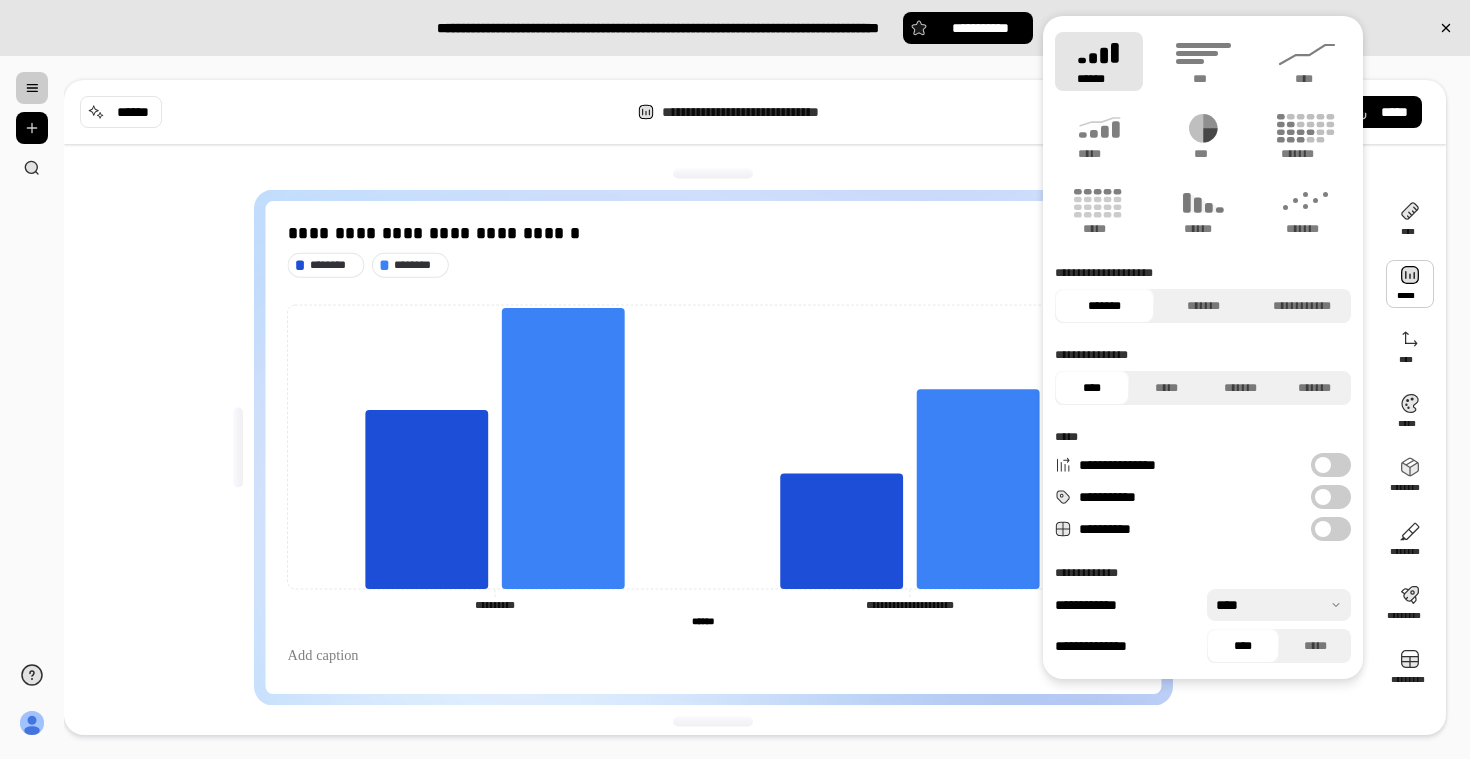 click at bounding box center (1323, 465) 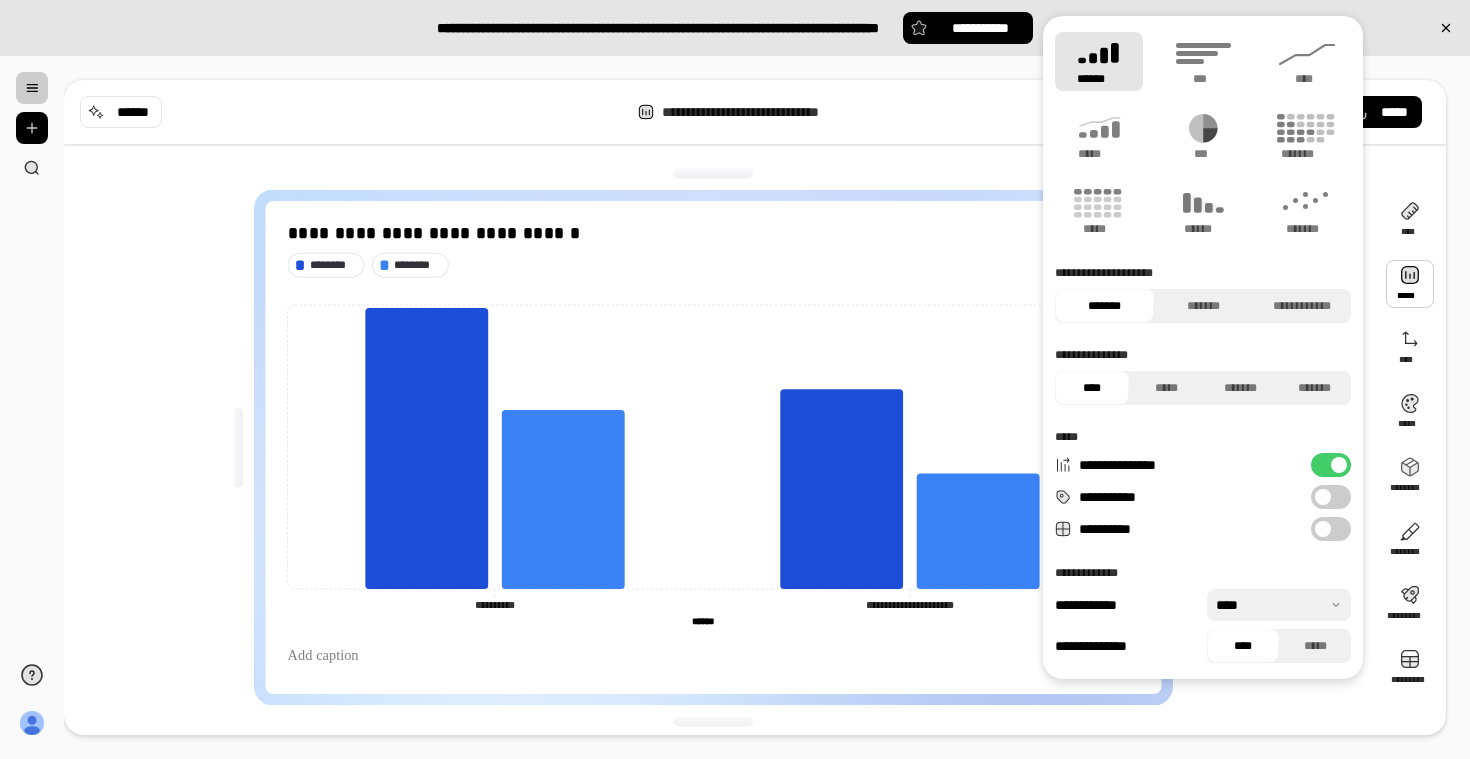 click on "**********" at bounding box center [1331, 465] 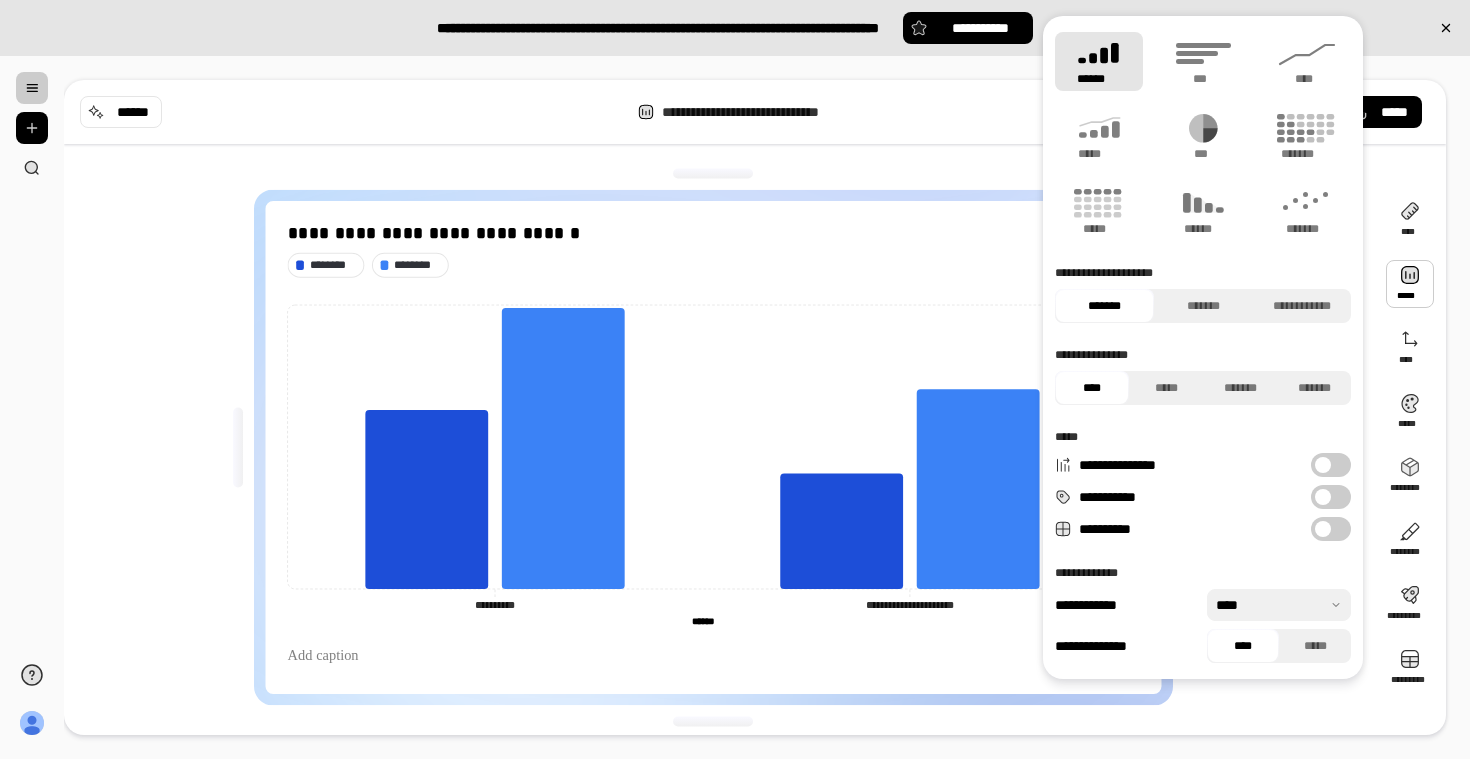 click at bounding box center (1323, 465) 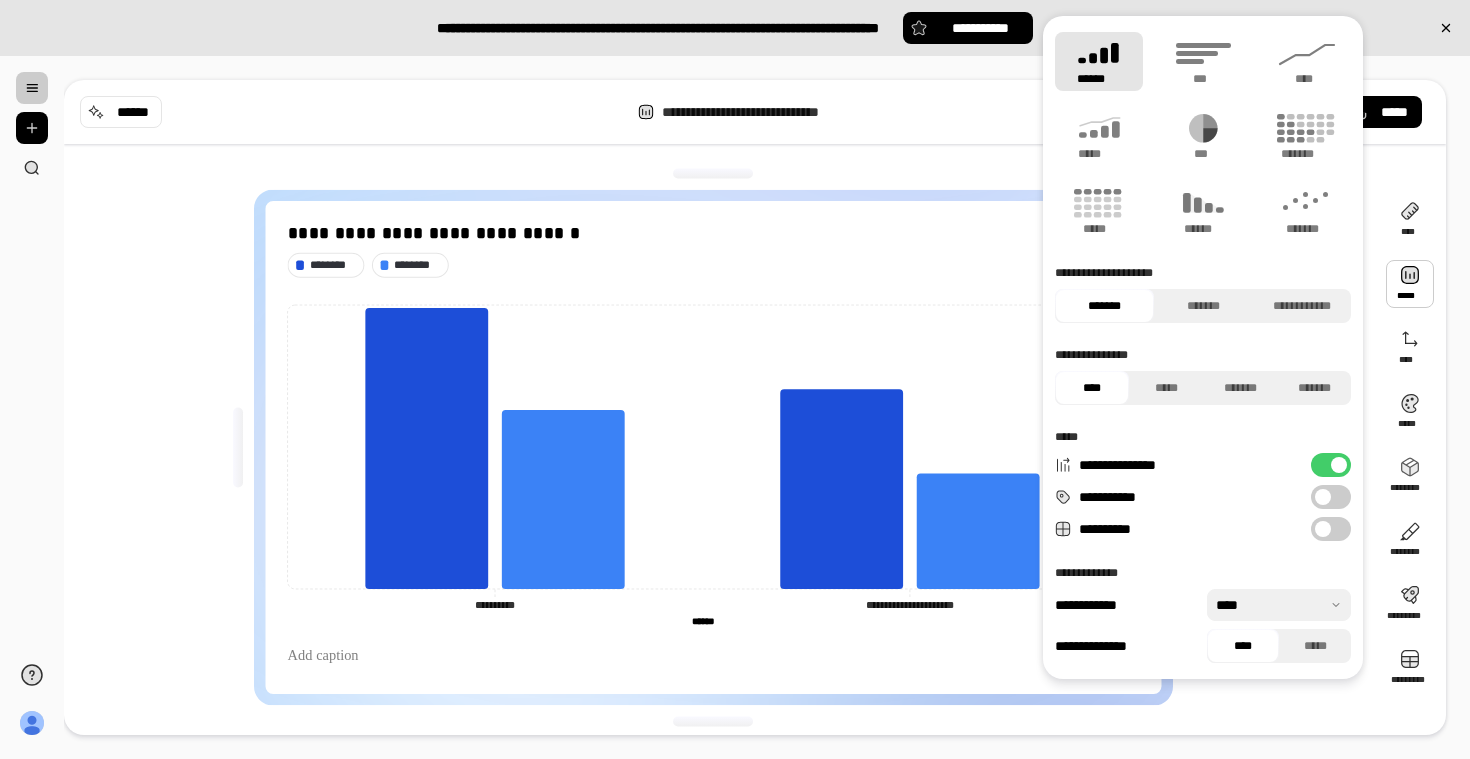 click on "**********" at bounding box center [1331, 465] 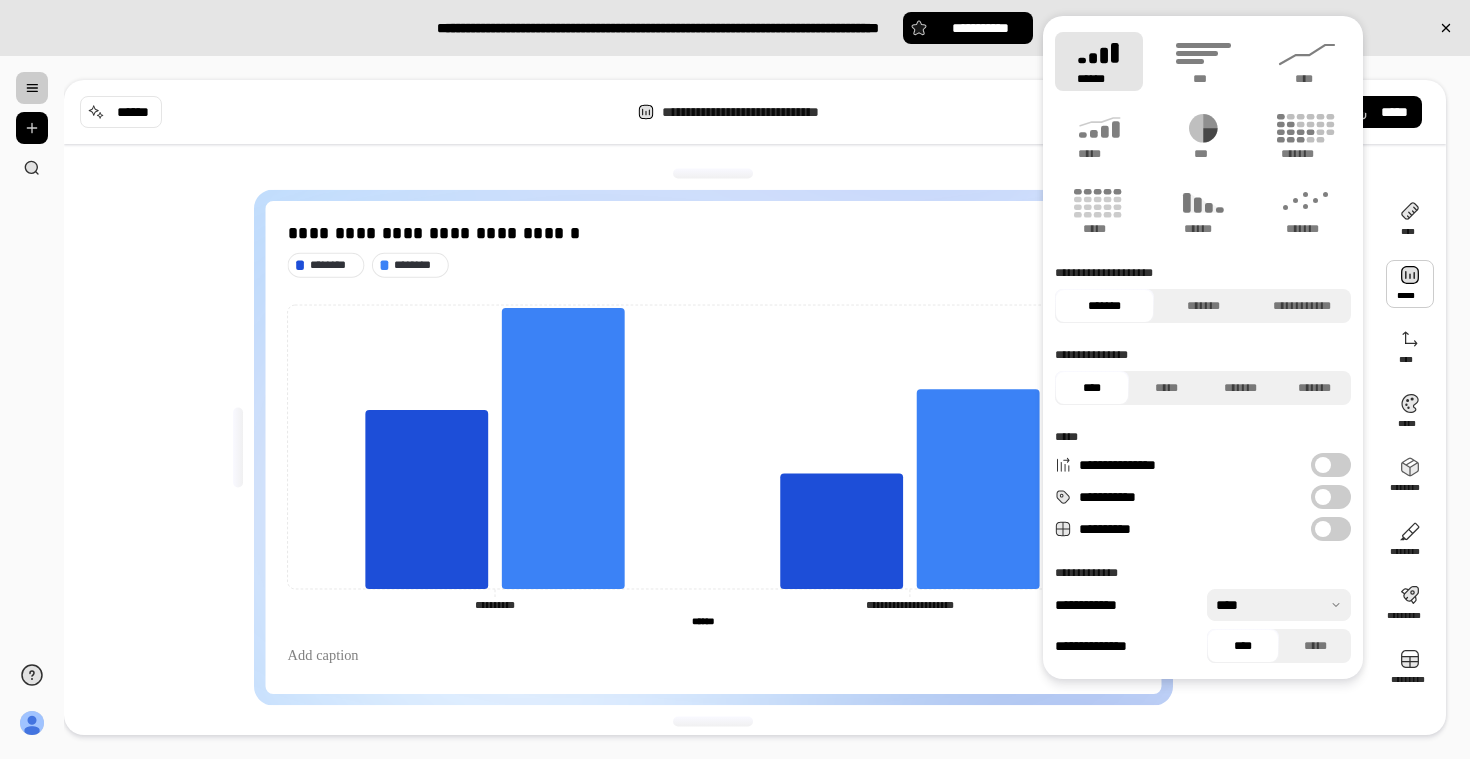 click on "**********" at bounding box center [1331, 497] 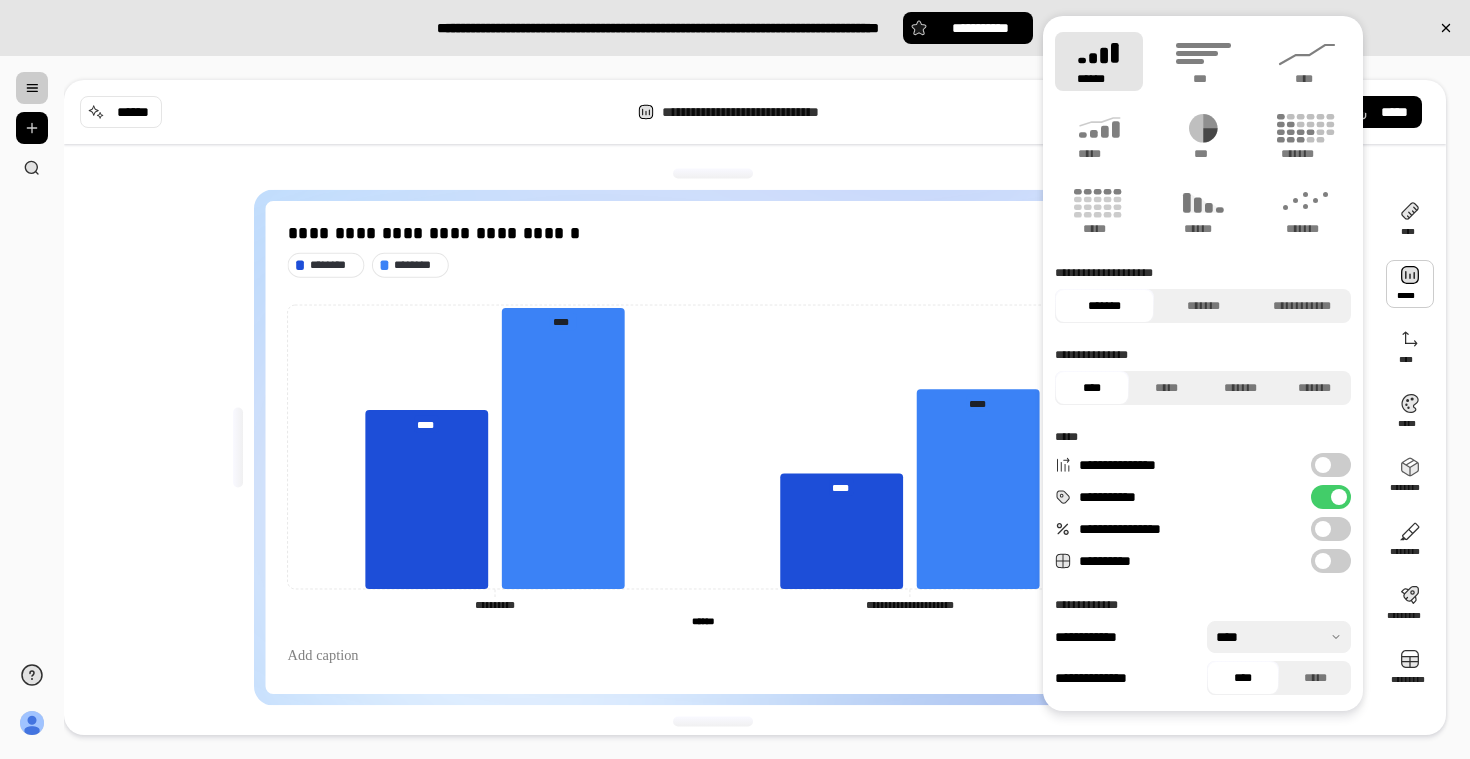 click on "**********" at bounding box center (1331, 529) 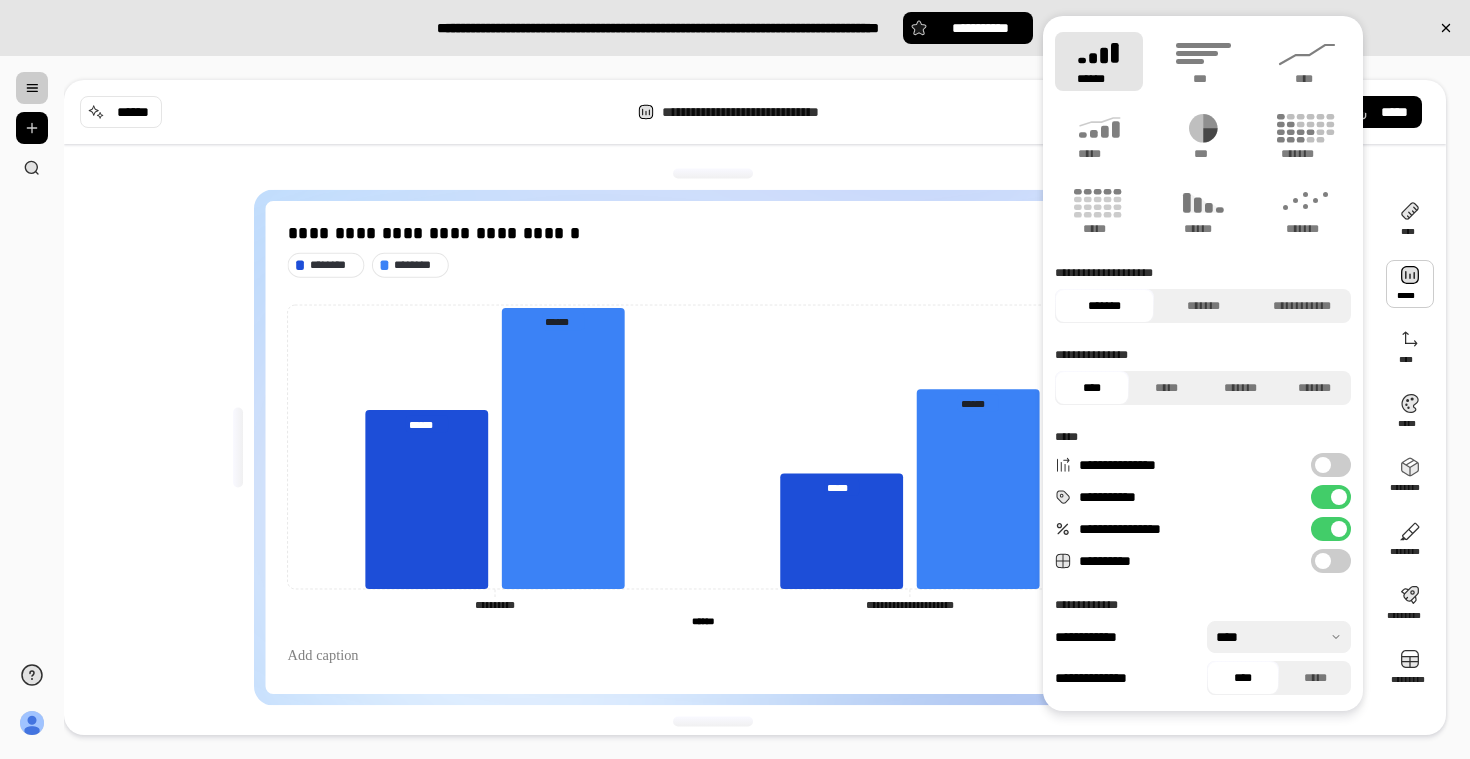 click on "**********" at bounding box center (1331, 529) 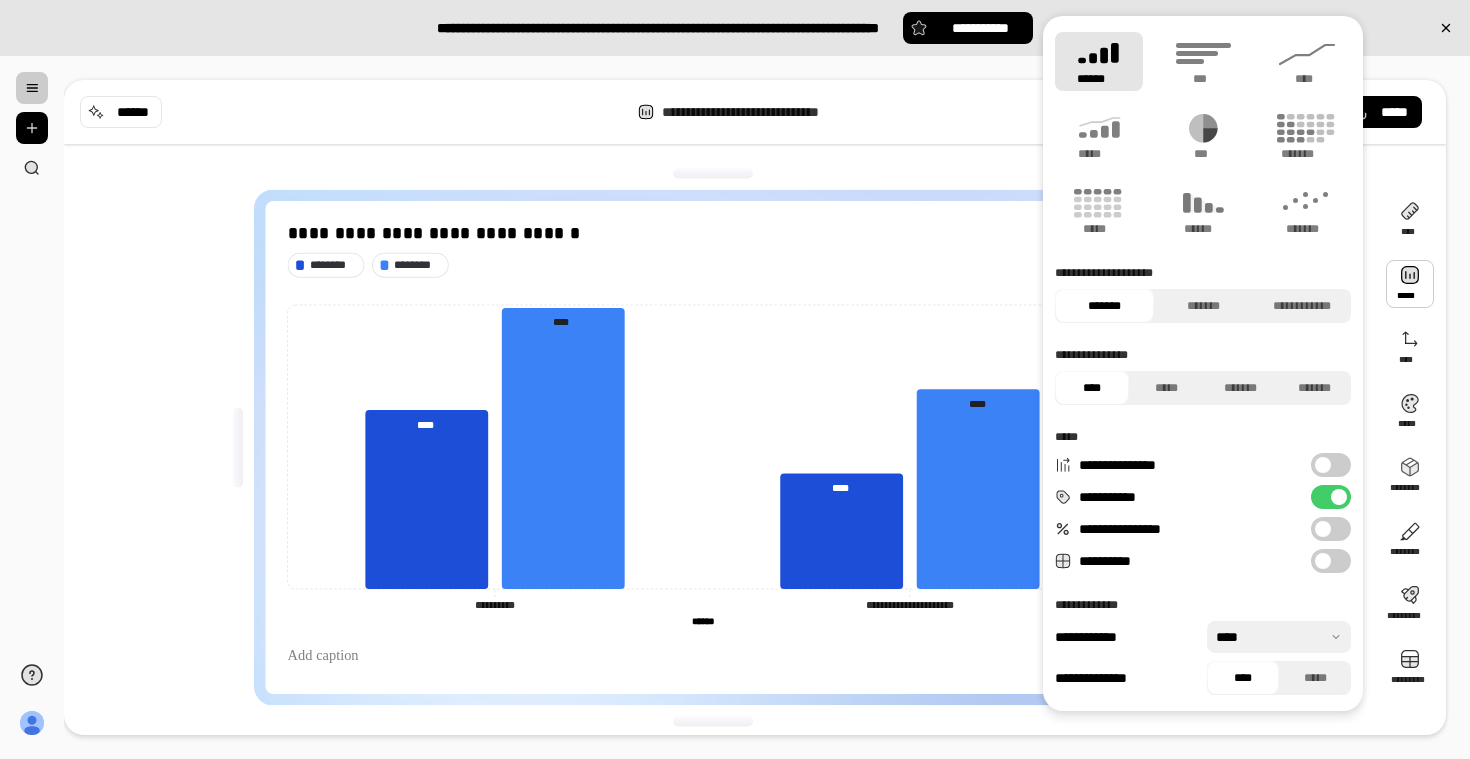 click at bounding box center (1323, 561) 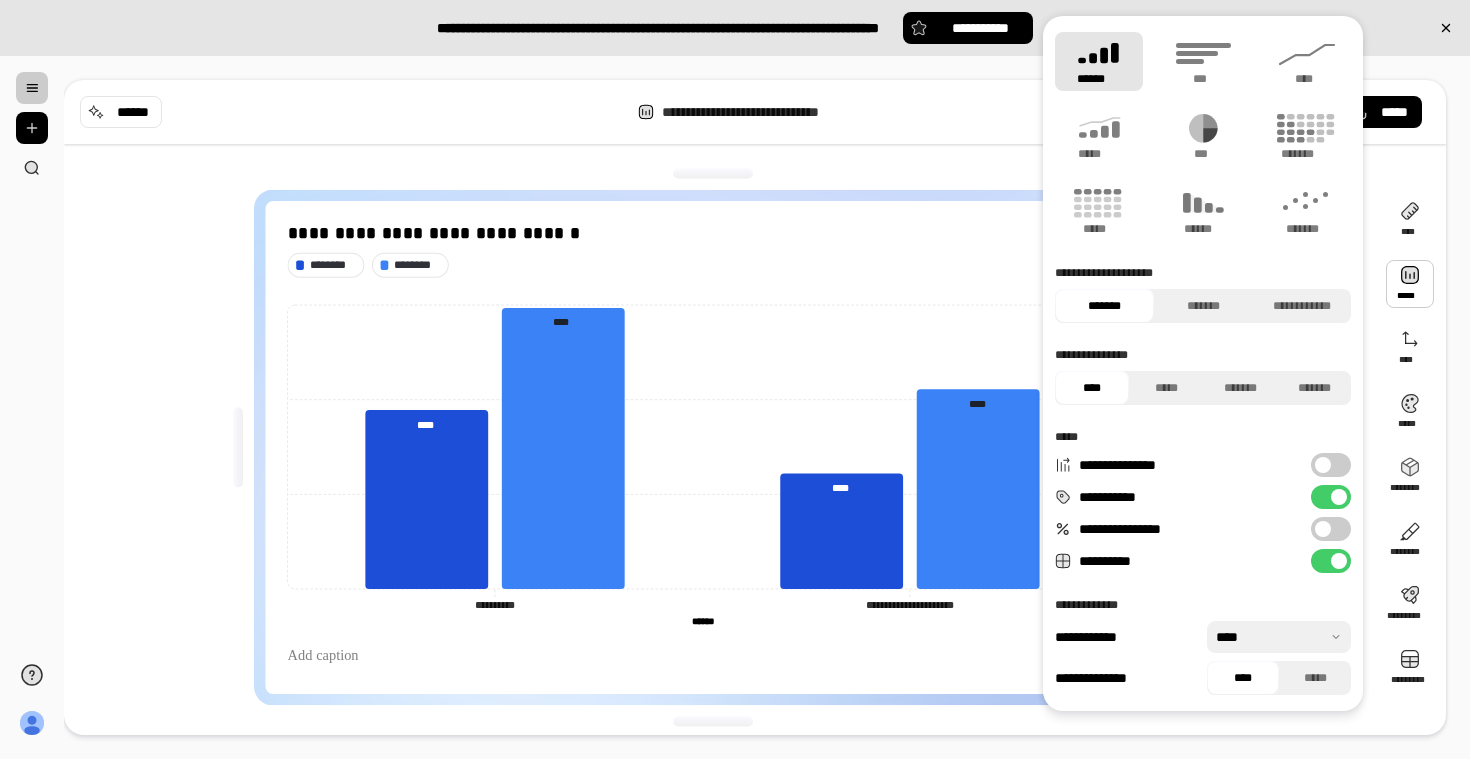 click on "**********" at bounding box center [1331, 561] 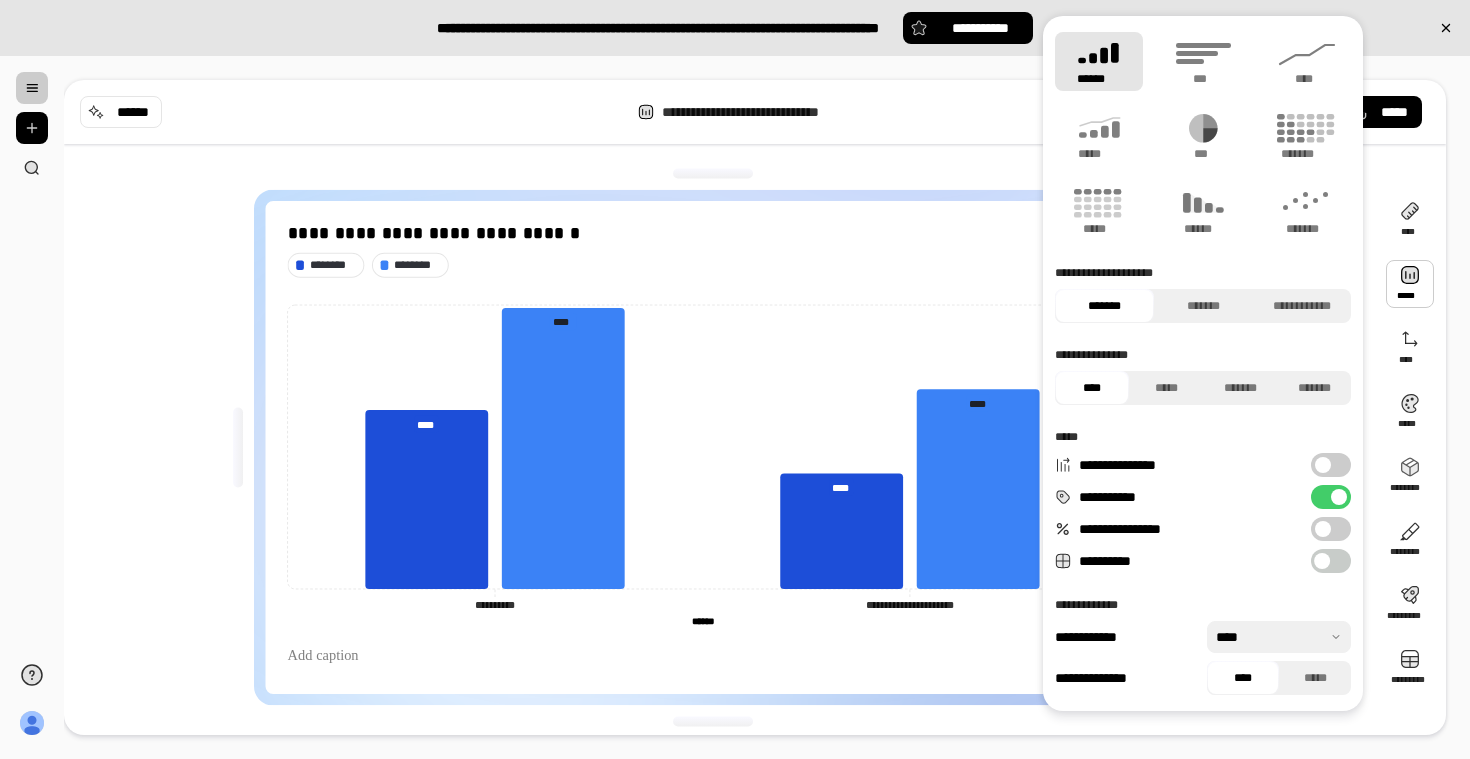 click on "**********" at bounding box center [1331, 529] 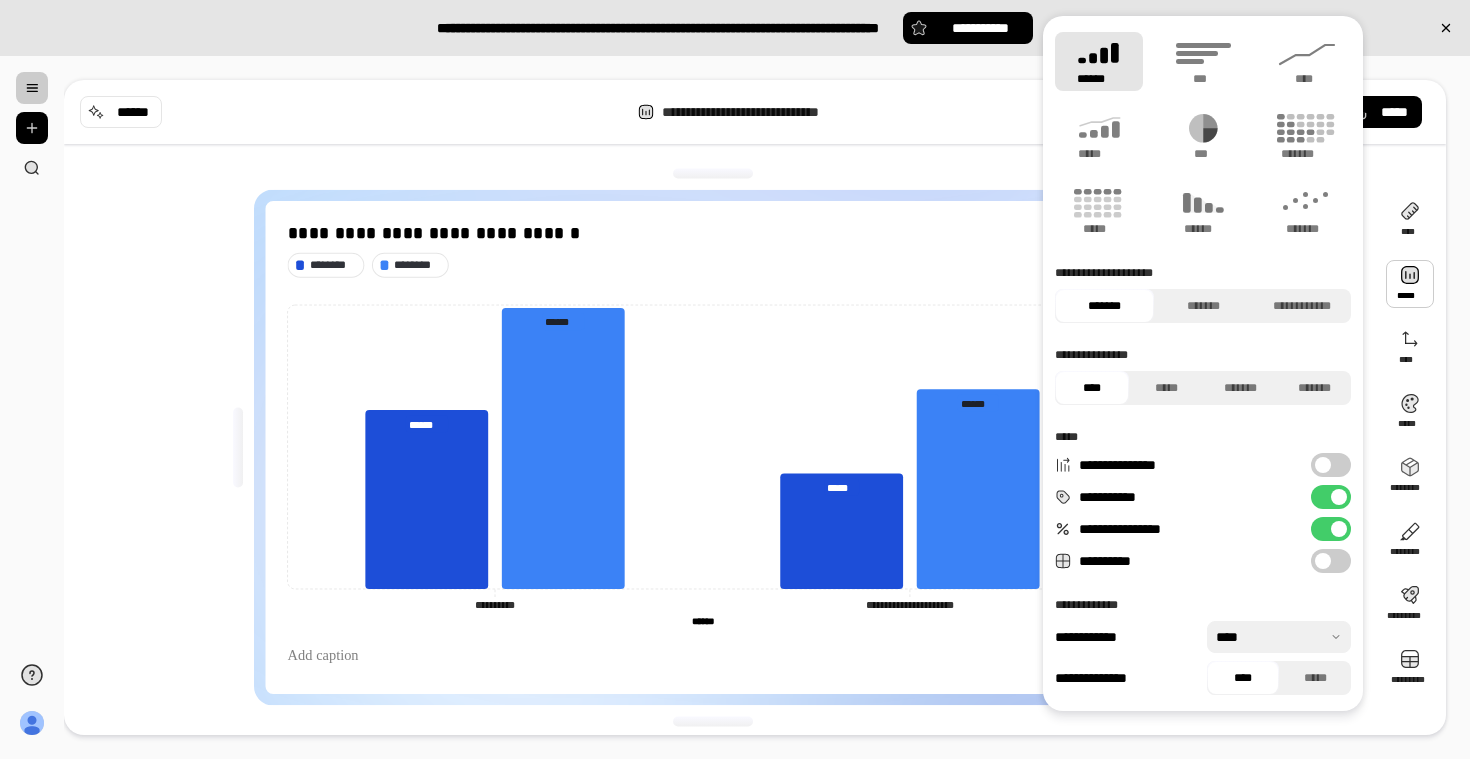 click at bounding box center [1339, 529] 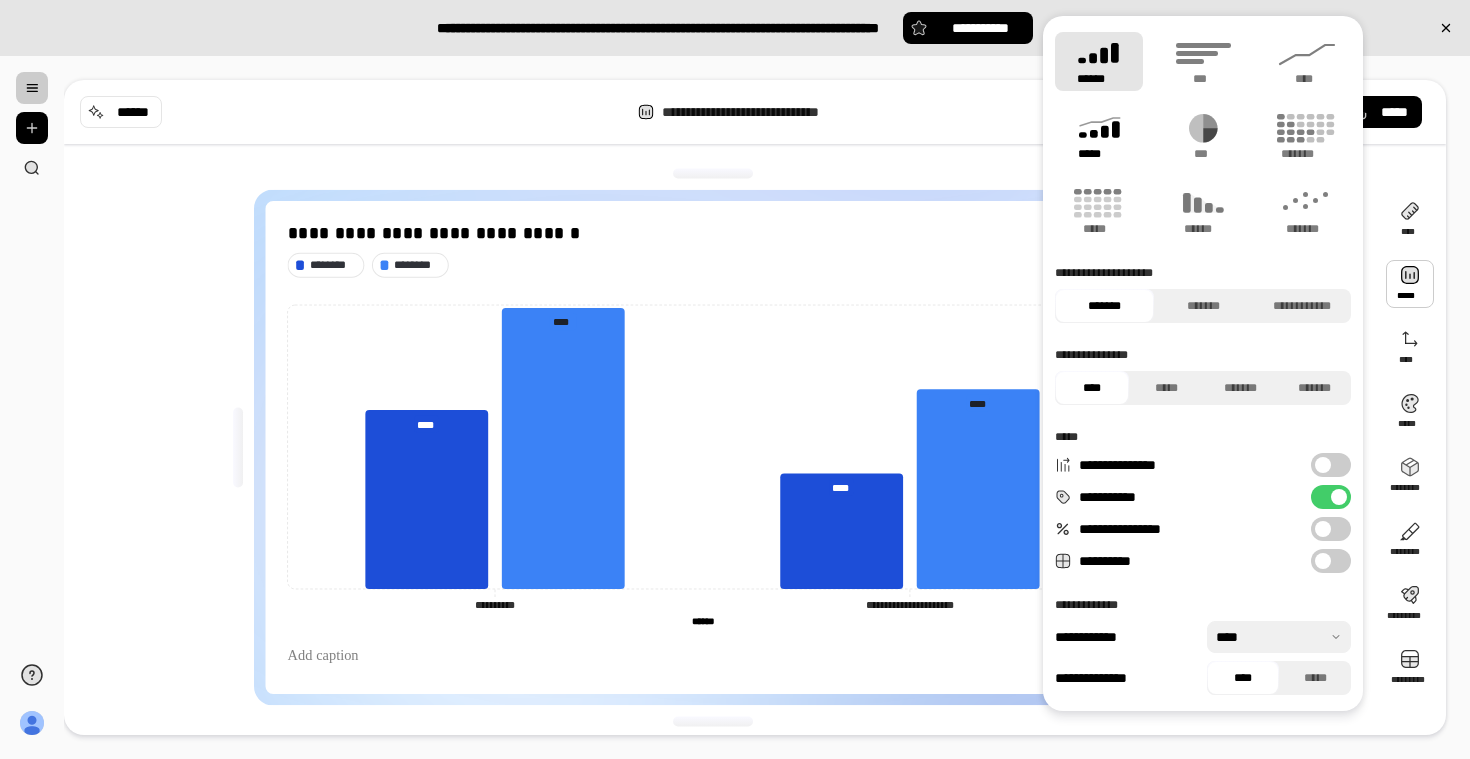 click 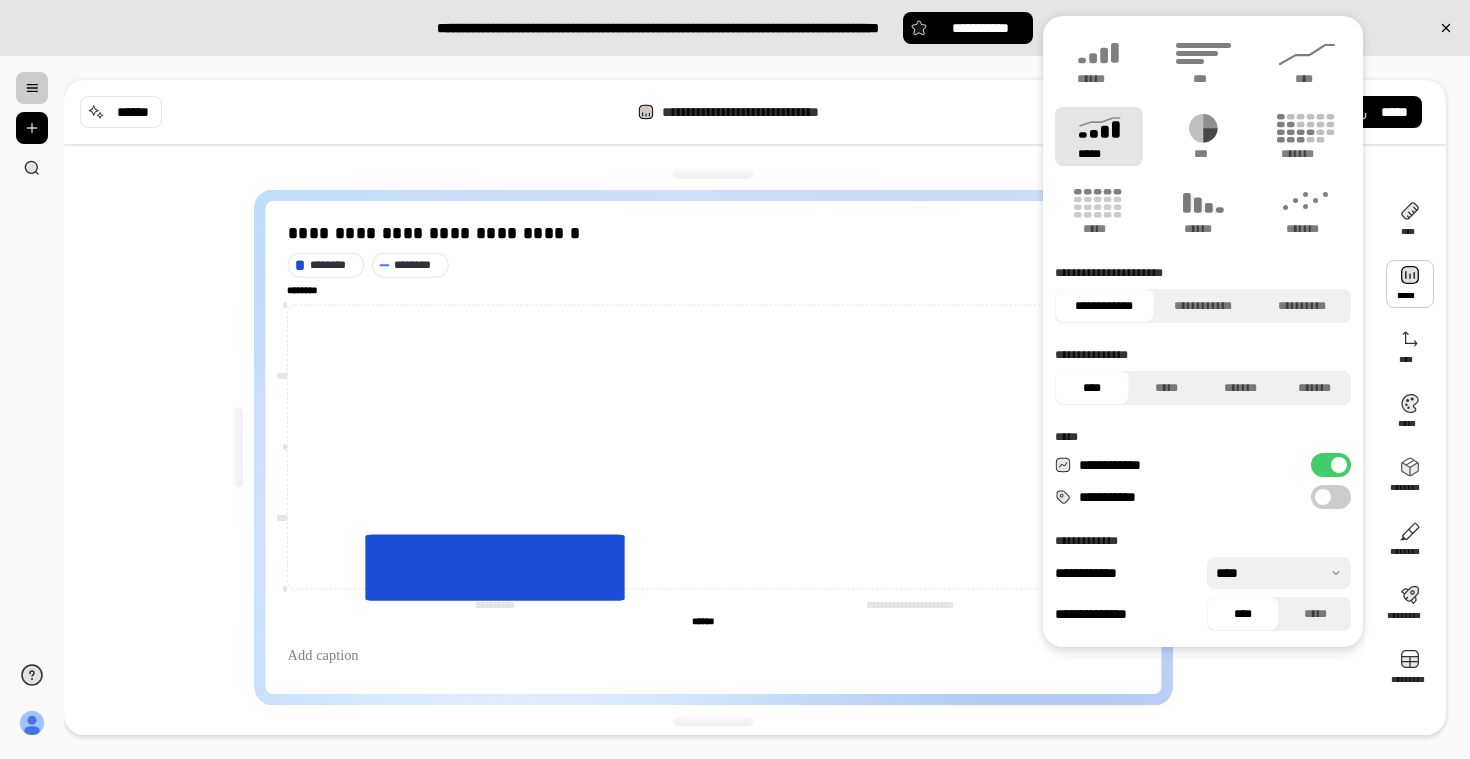 type on "********" 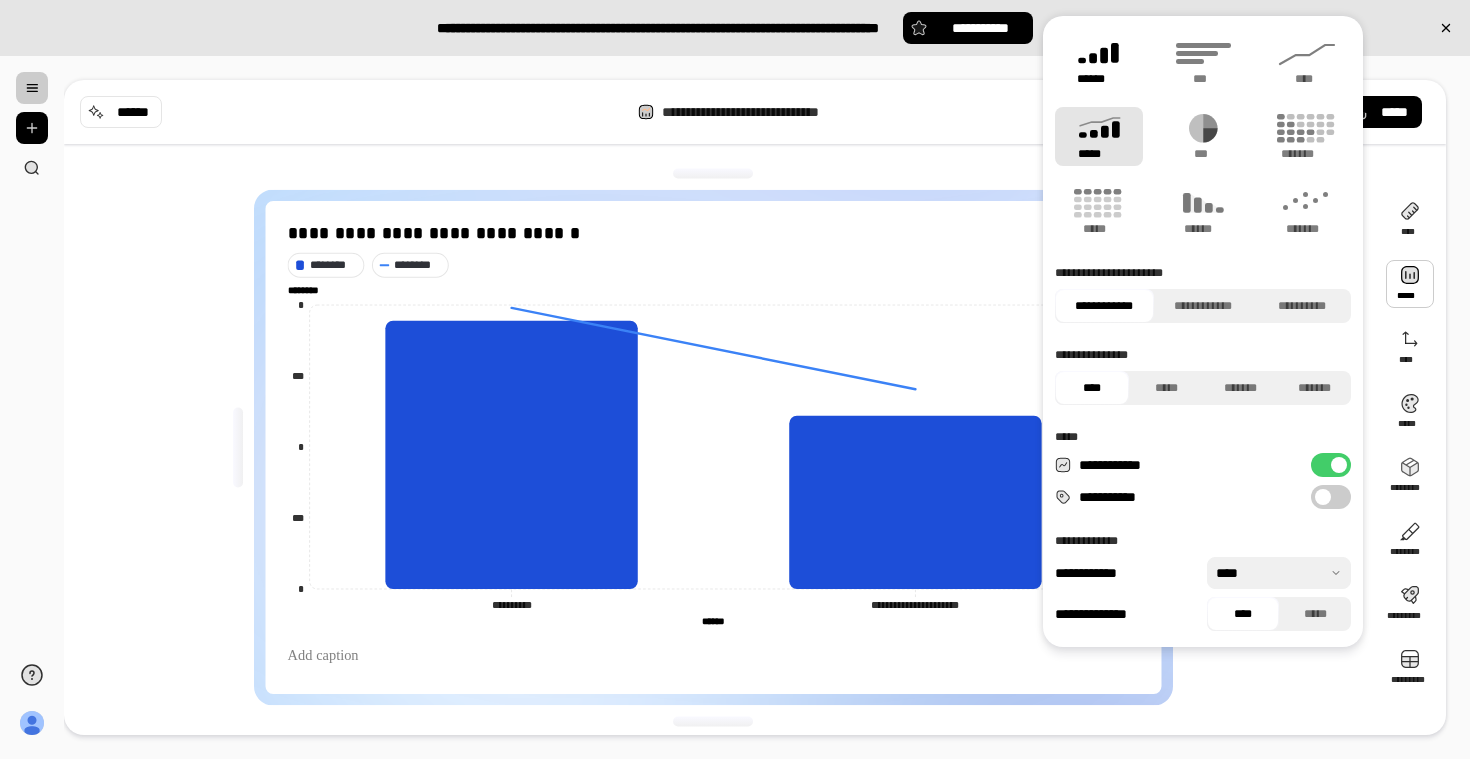 click on "******" at bounding box center (1099, 79) 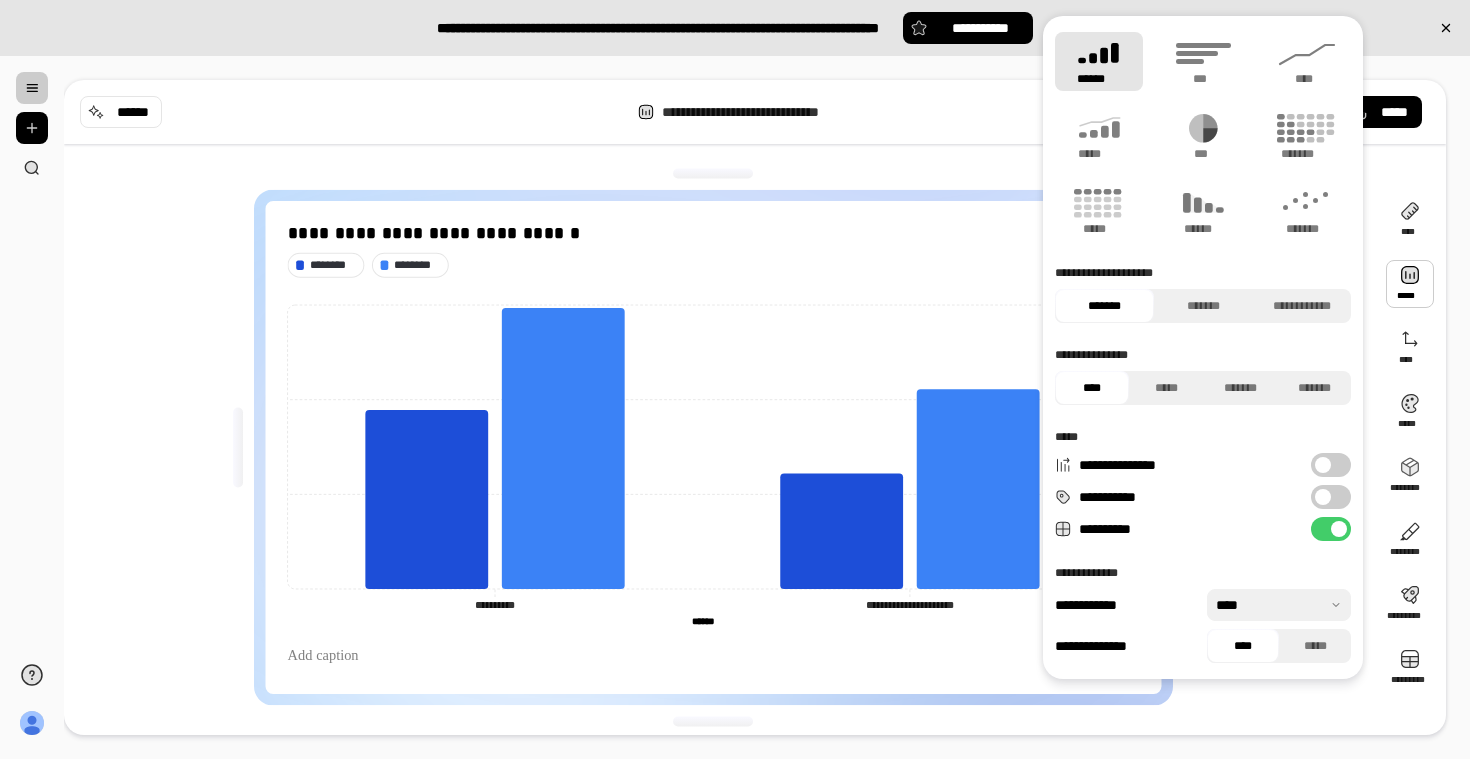 click on "**********" at bounding box center (1331, 465) 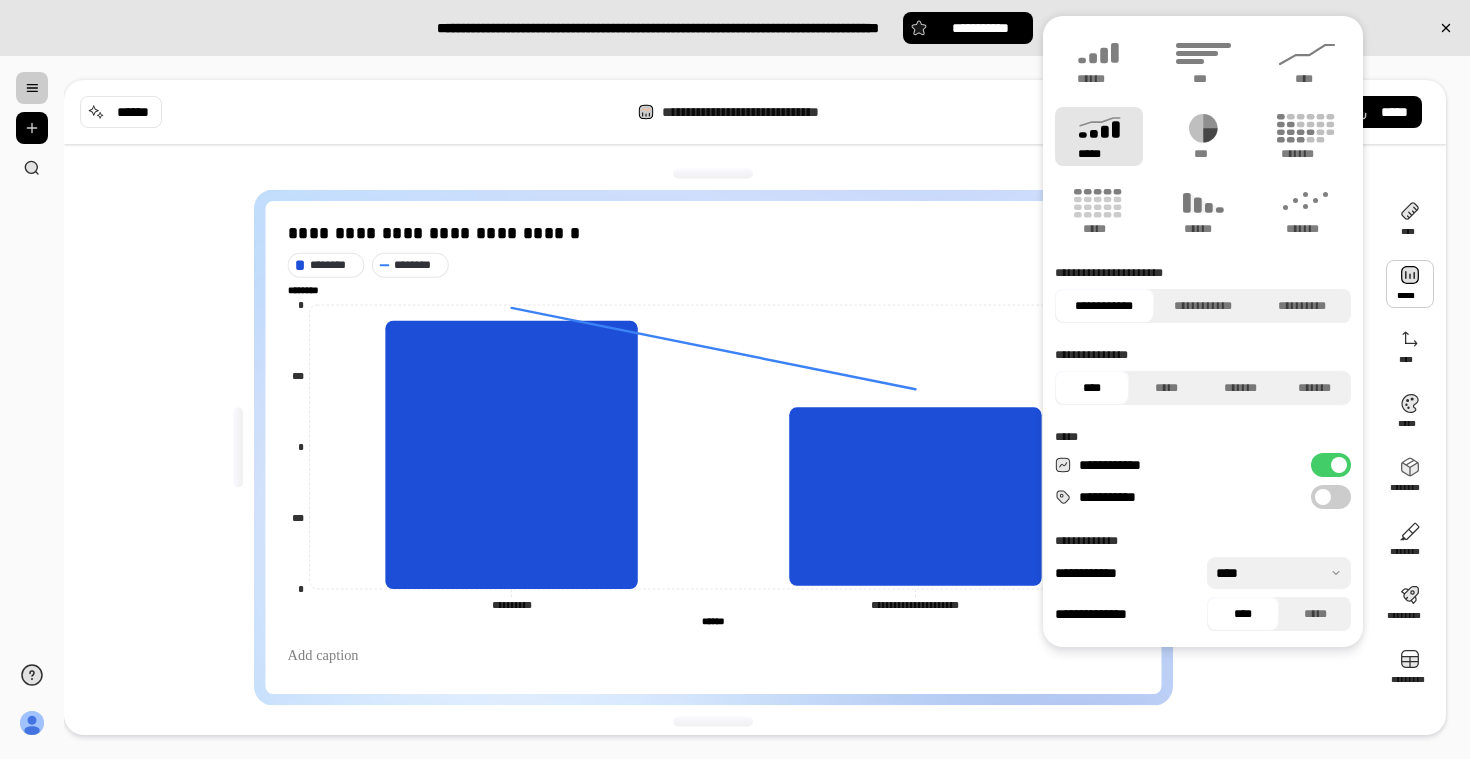 click at bounding box center [1339, 465] 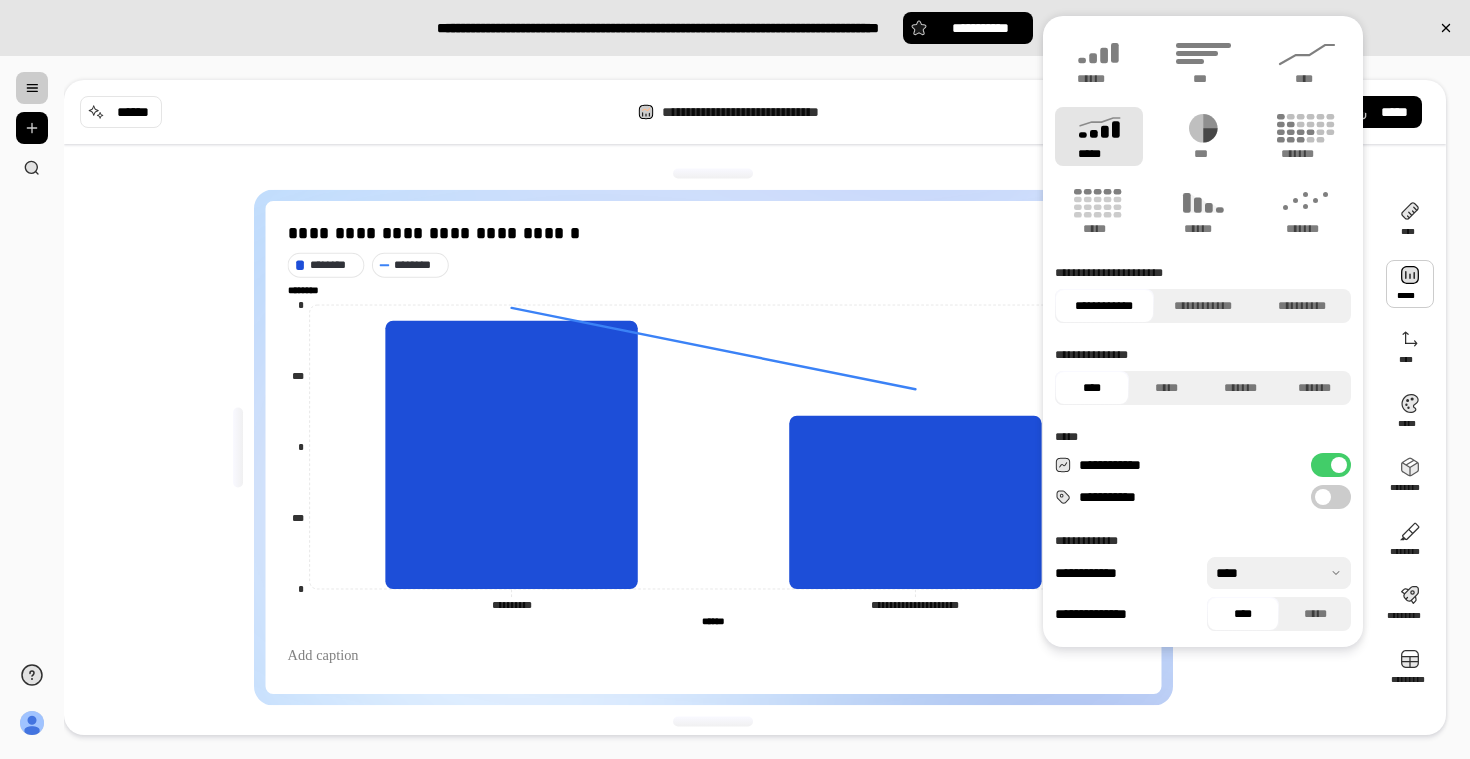 click on "**********" at bounding box center [1331, 465] 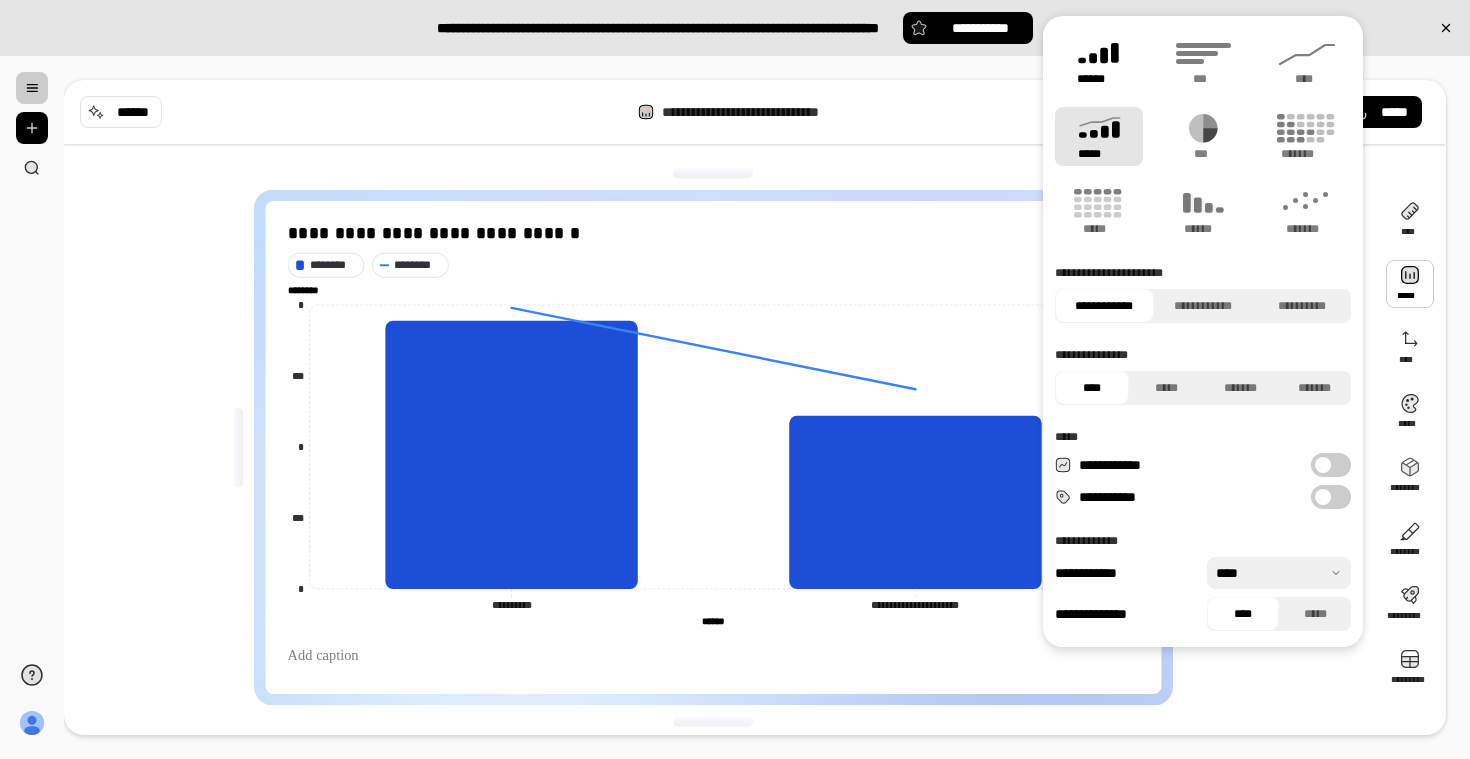 click 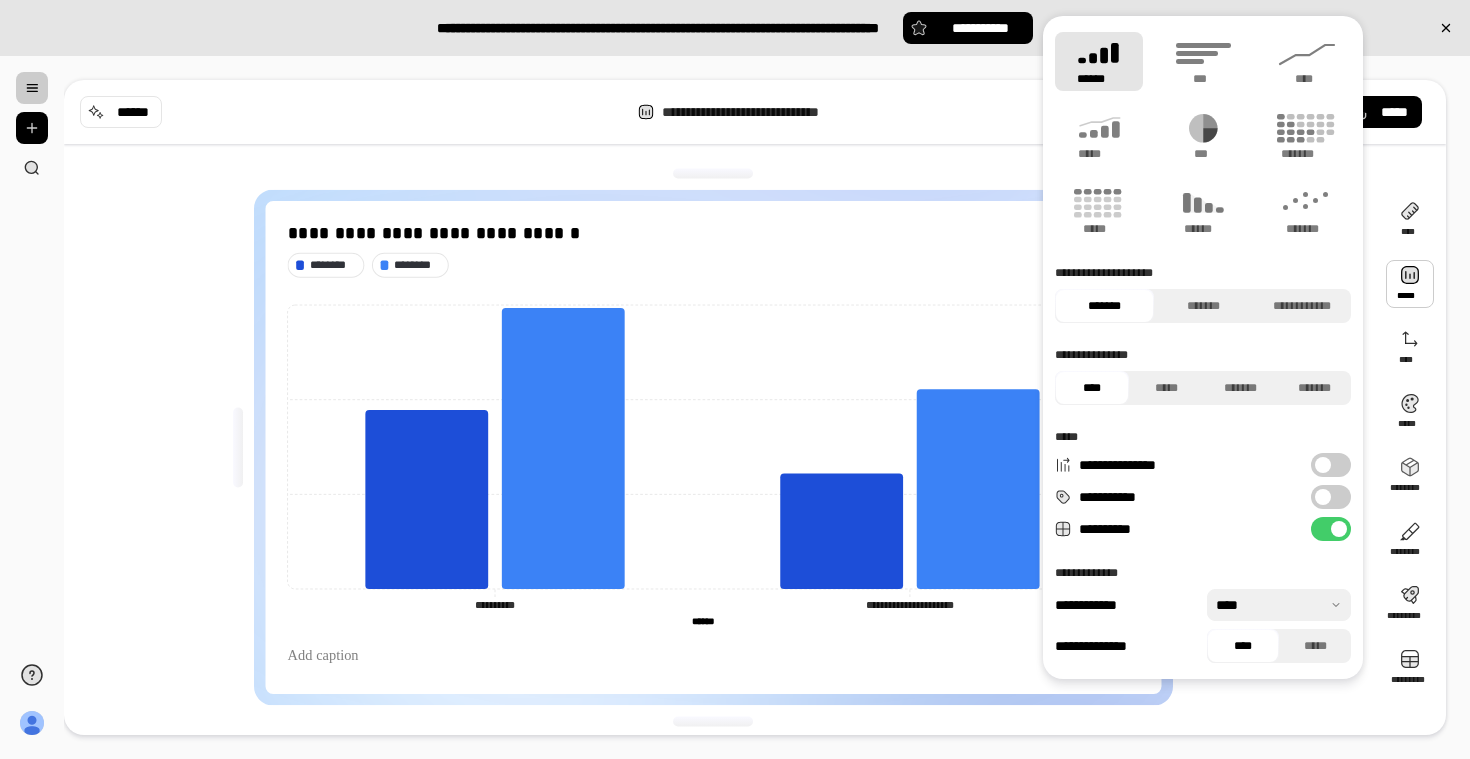 click on "**********" at bounding box center [1331, 497] 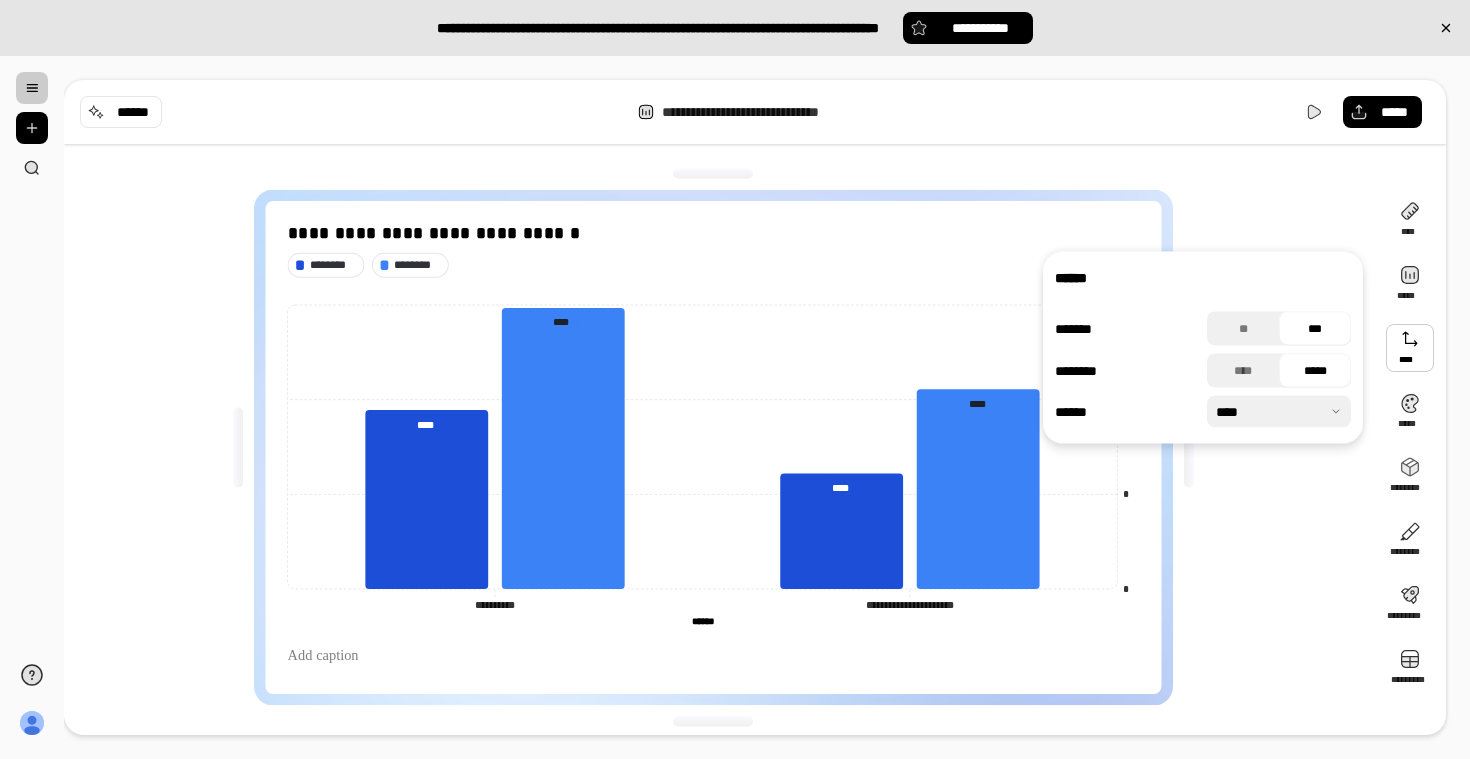 click at bounding box center (1410, 348) 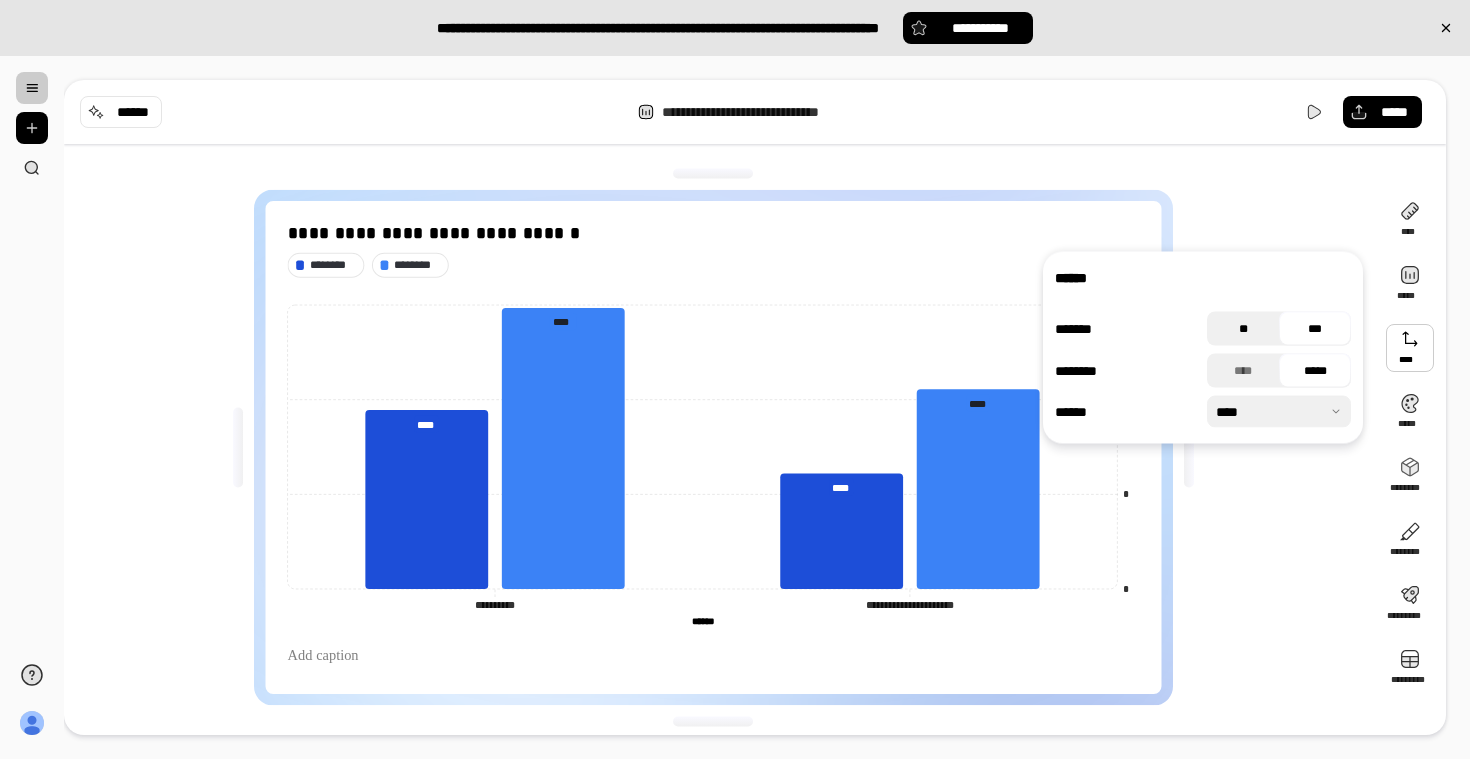 click on "**" at bounding box center (1243, 329) 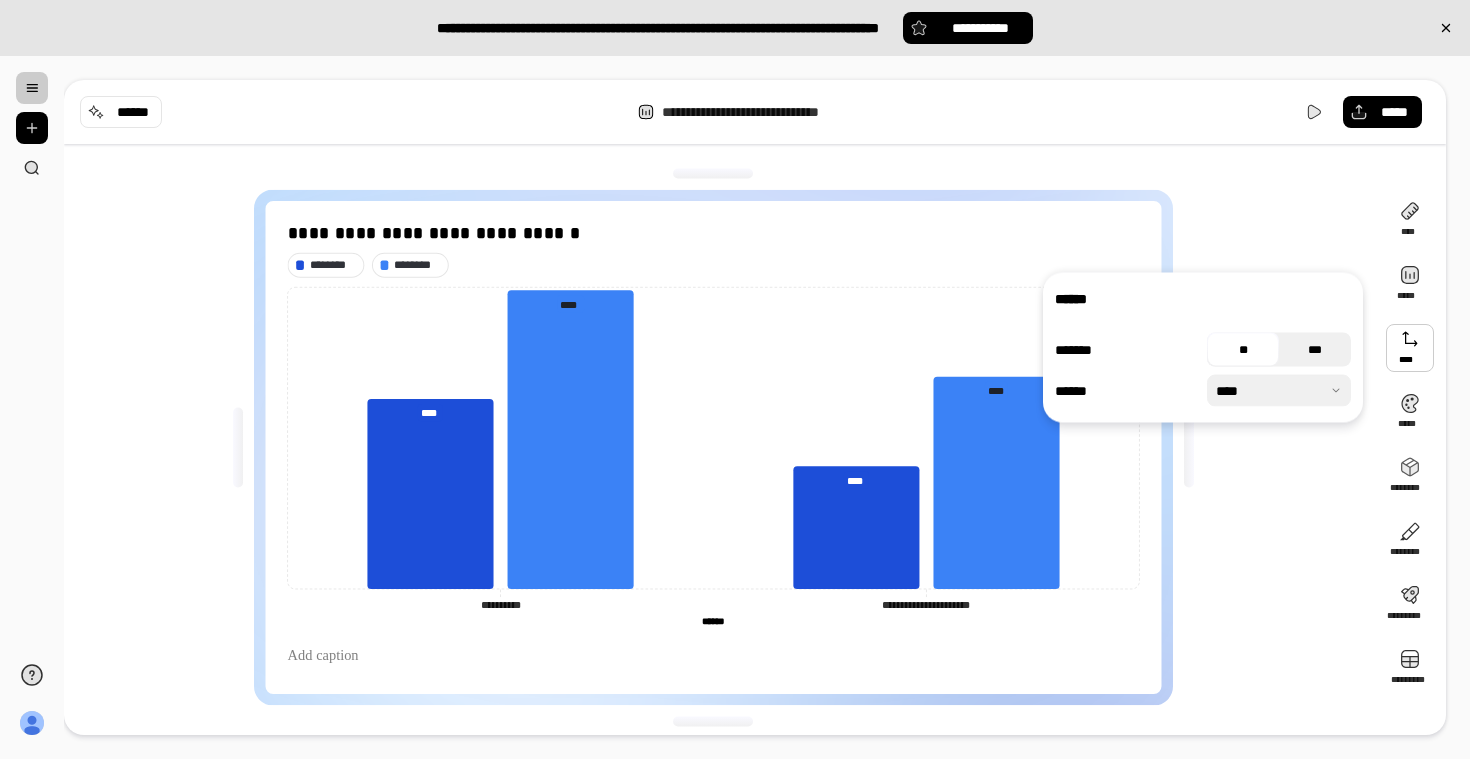 click on "***" at bounding box center [1315, 350] 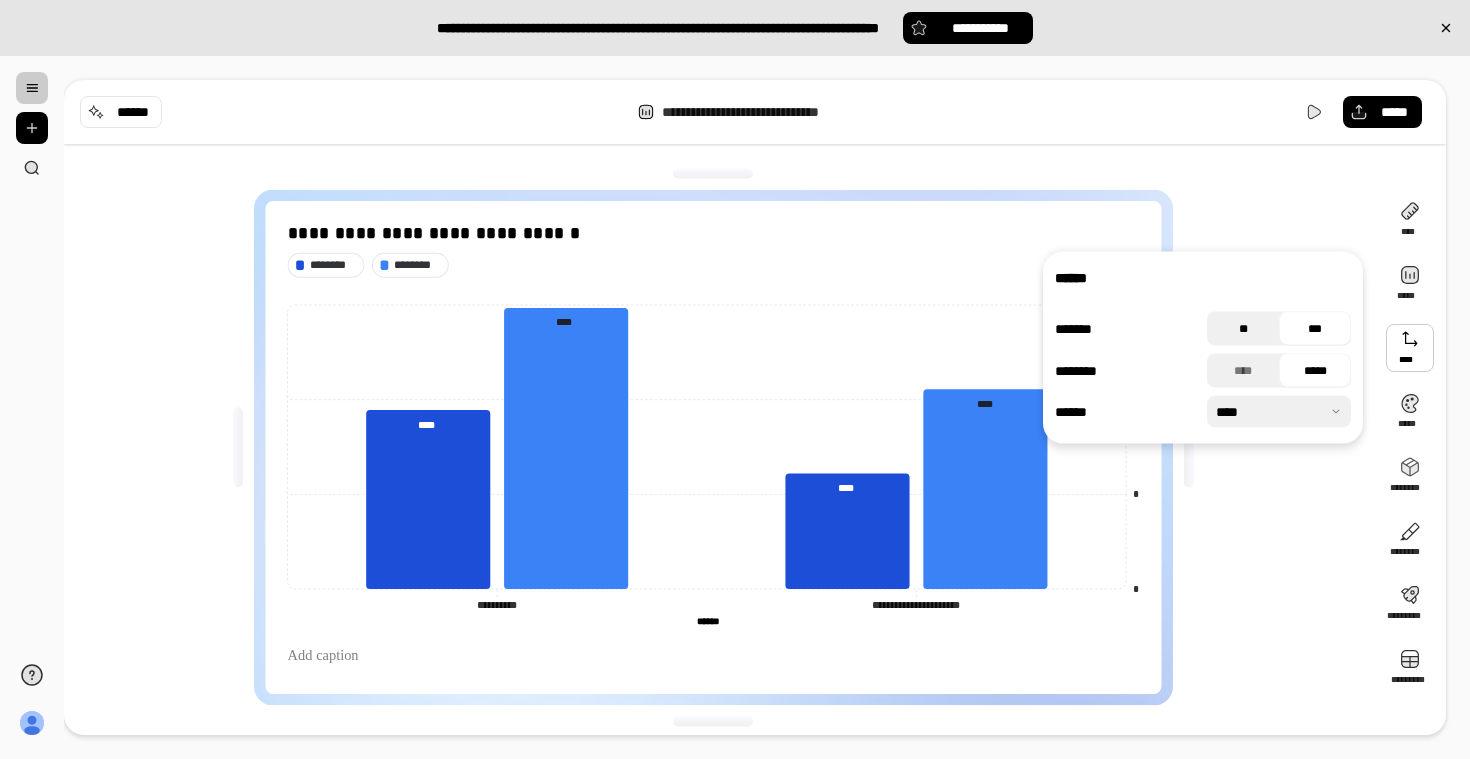 click on "**" at bounding box center (1243, 329) 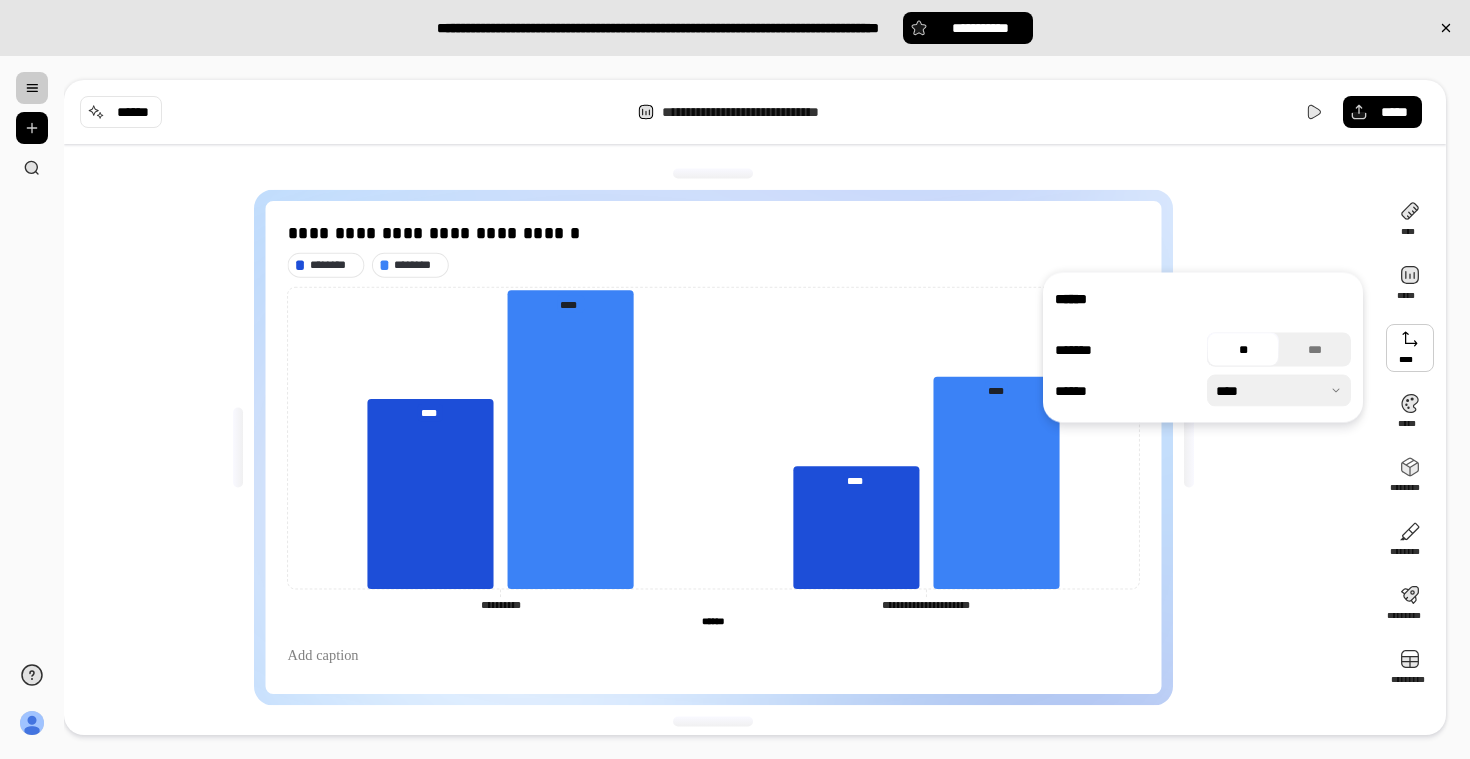 click at bounding box center (1279, 391) 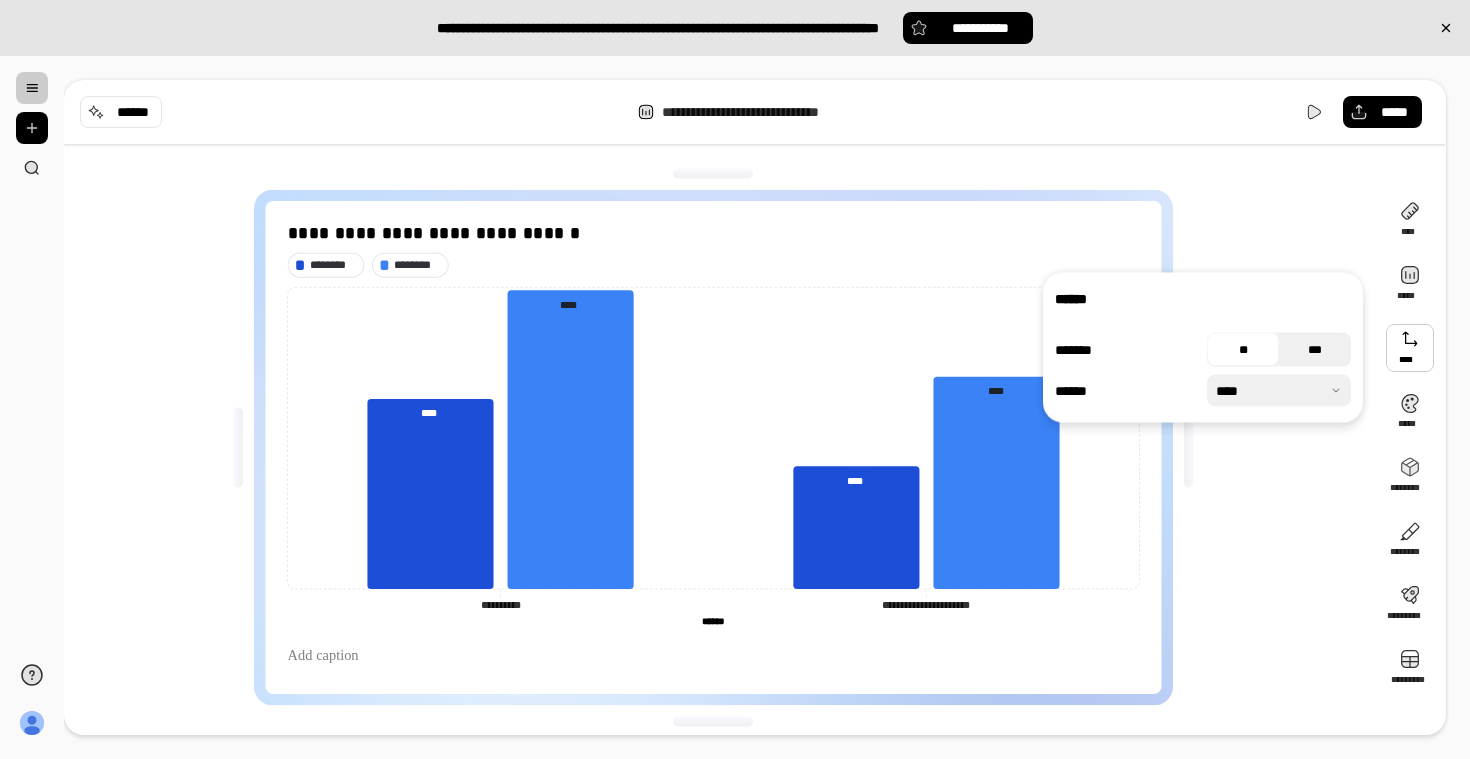 click on "***" at bounding box center [1315, 350] 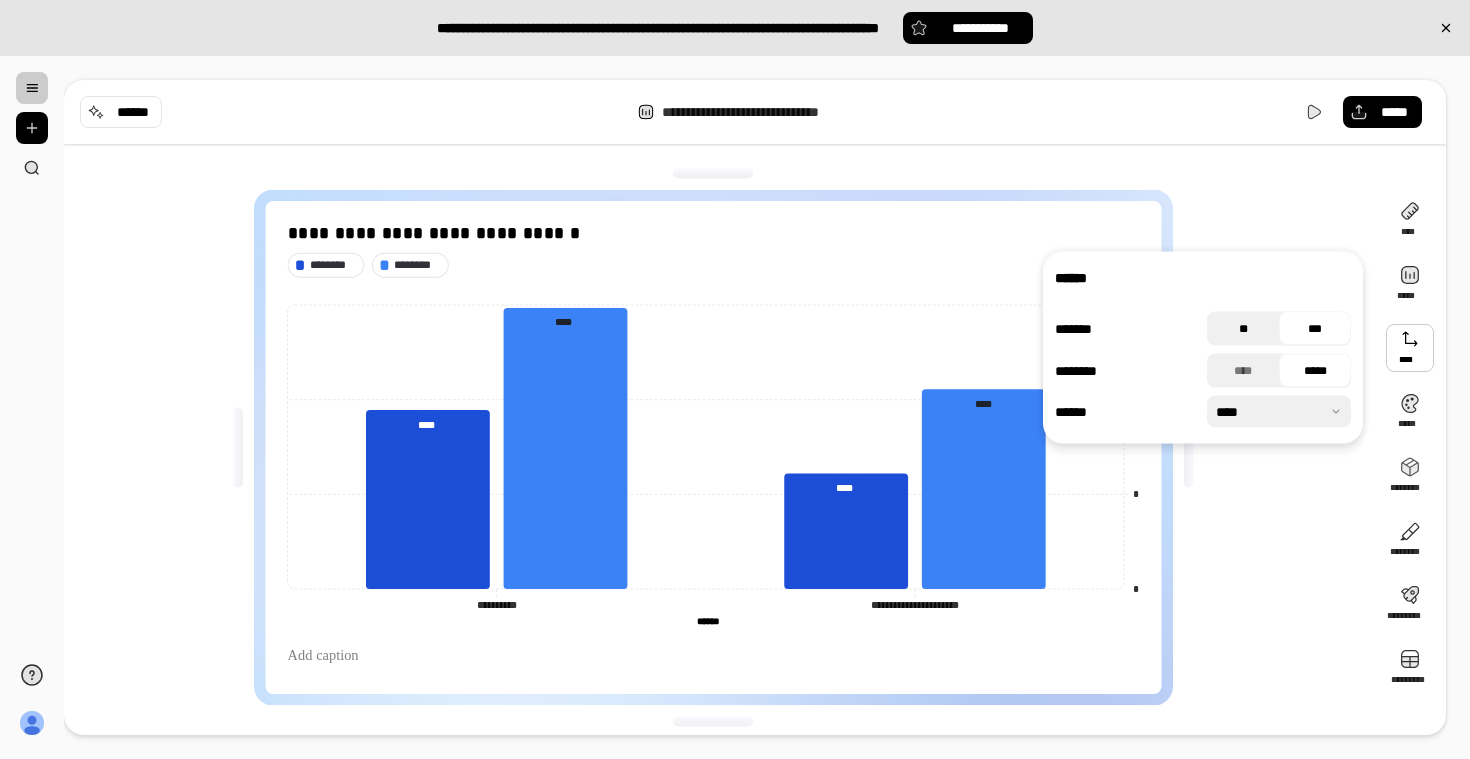 click on "**" at bounding box center (1243, 329) 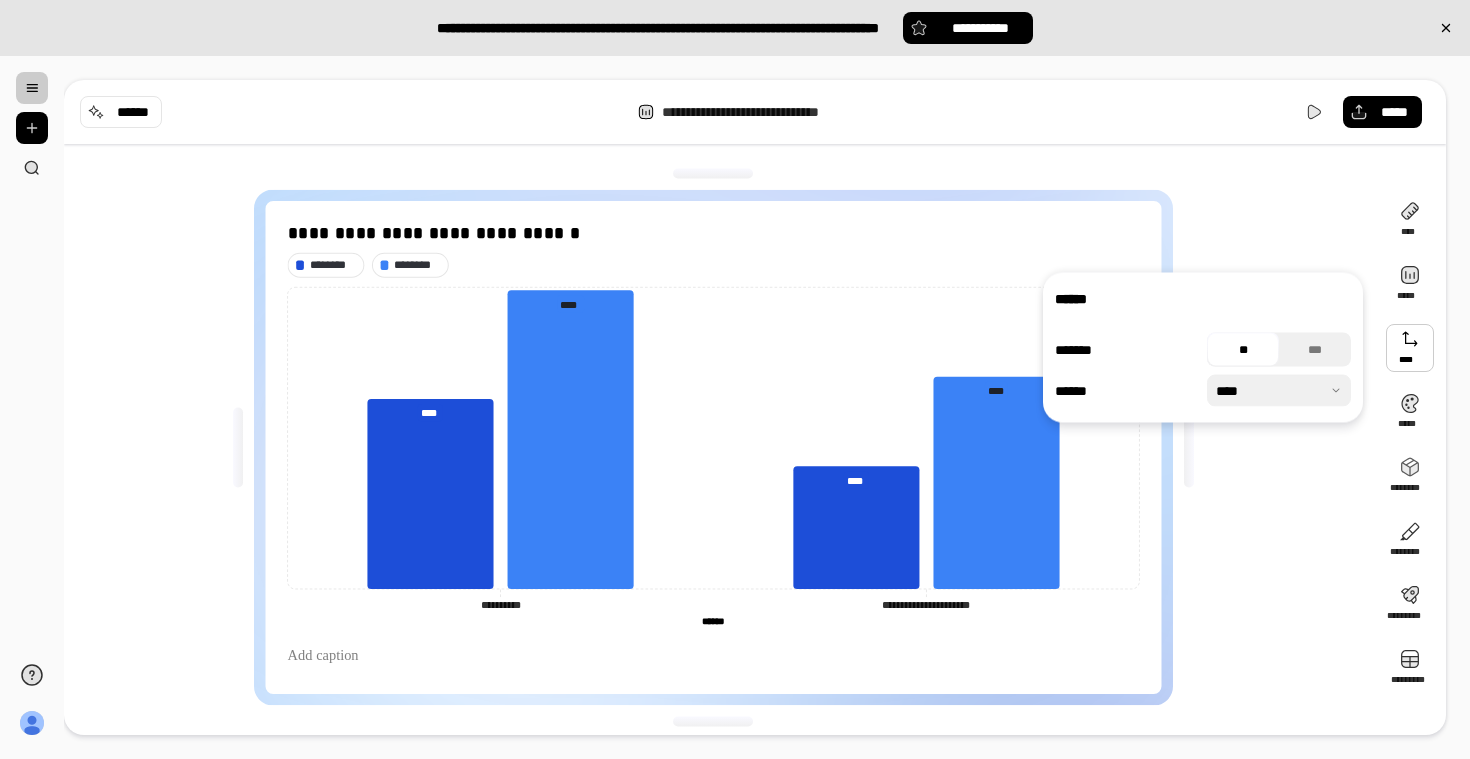 click on "**********" at bounding box center [721, 447] 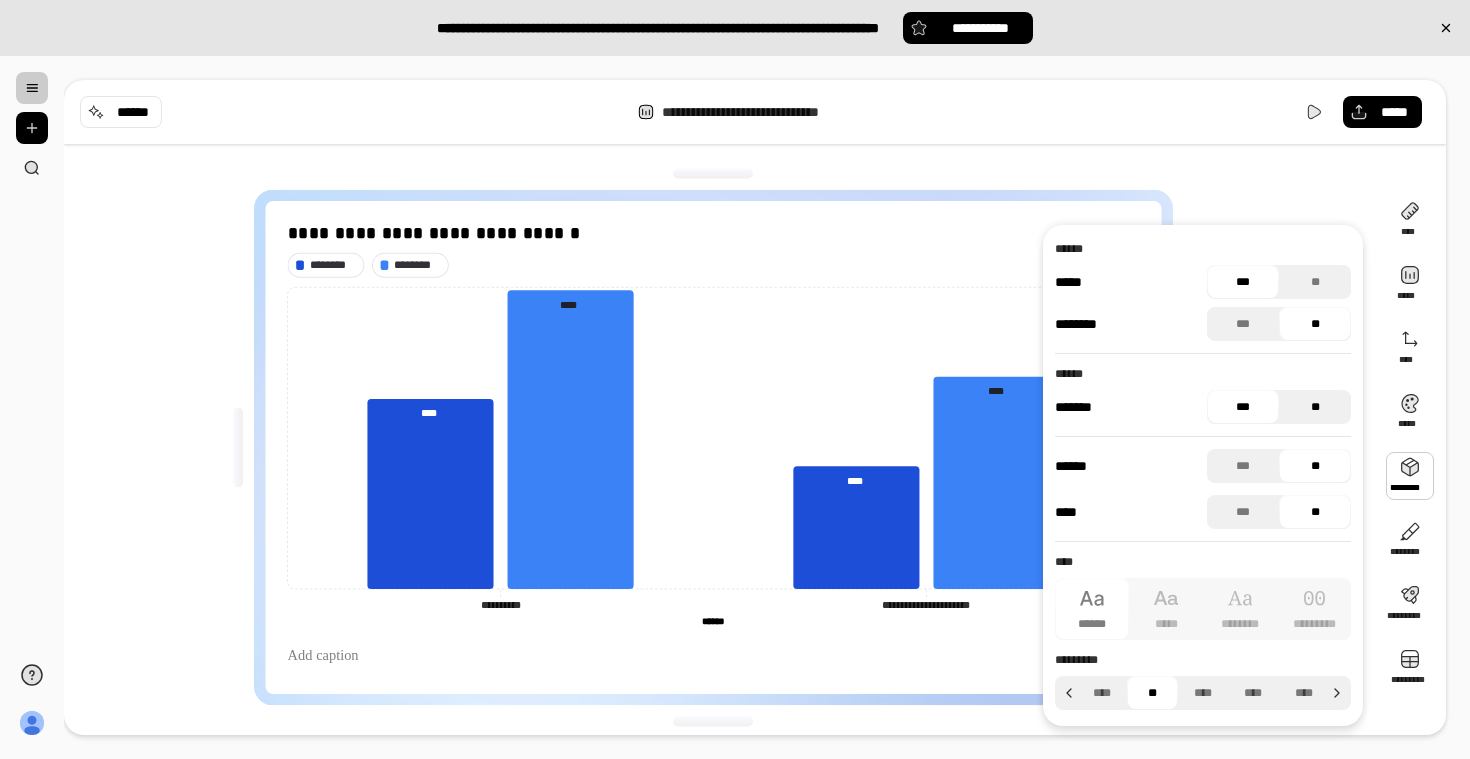 click on "**" at bounding box center [1315, 407] 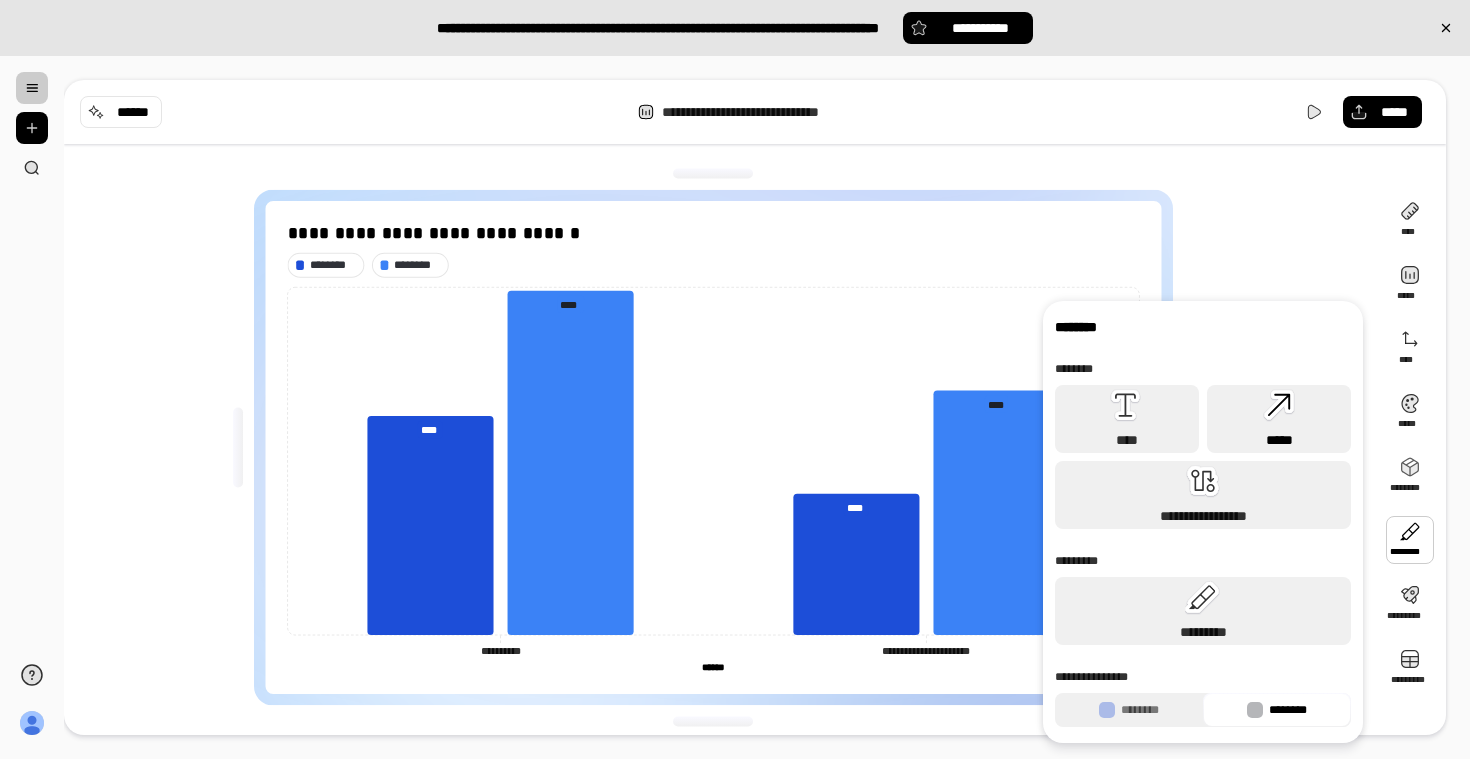 click on "*****" at bounding box center [1279, 419] 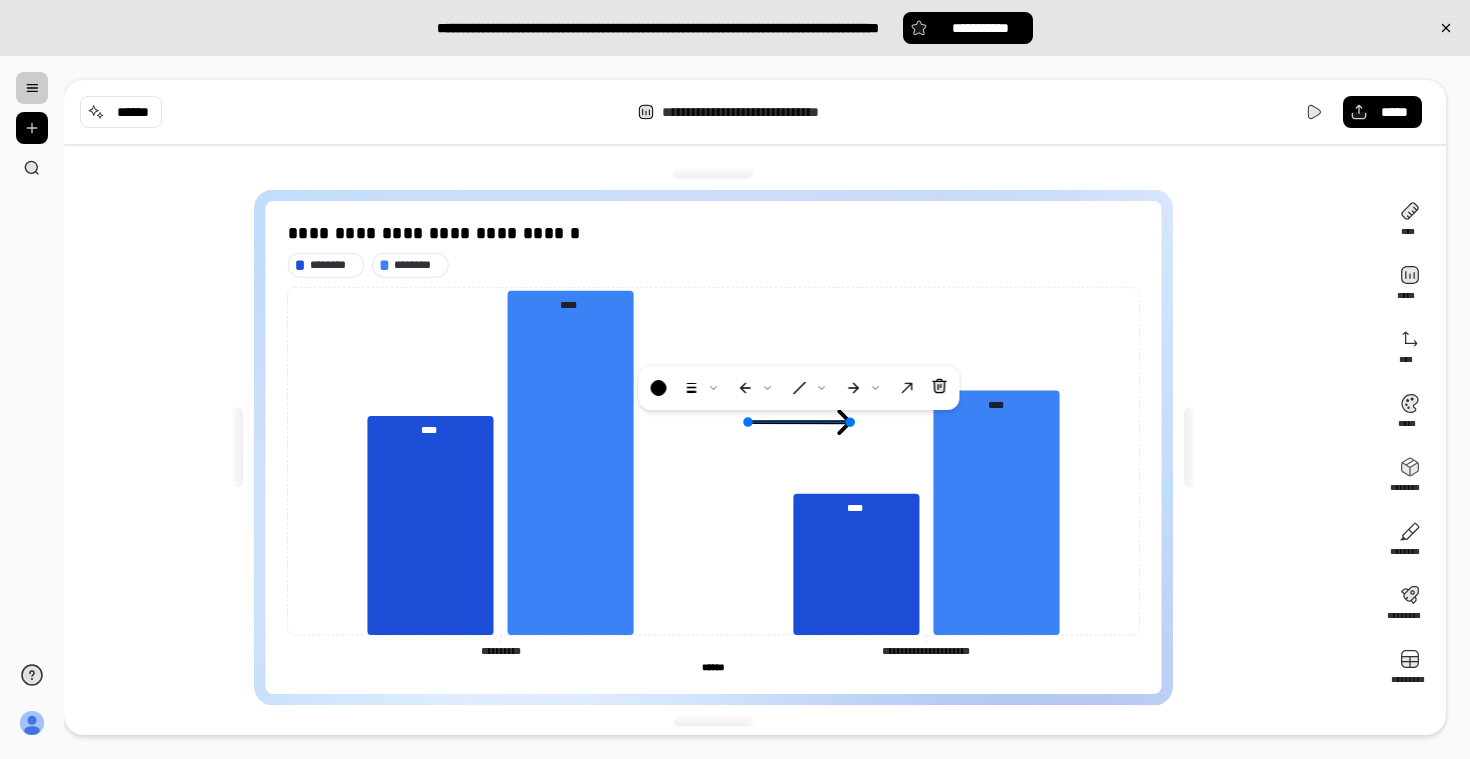 drag, startPoint x: 723, startPoint y: 500, endPoint x: 846, endPoint y: 425, distance: 144.06248 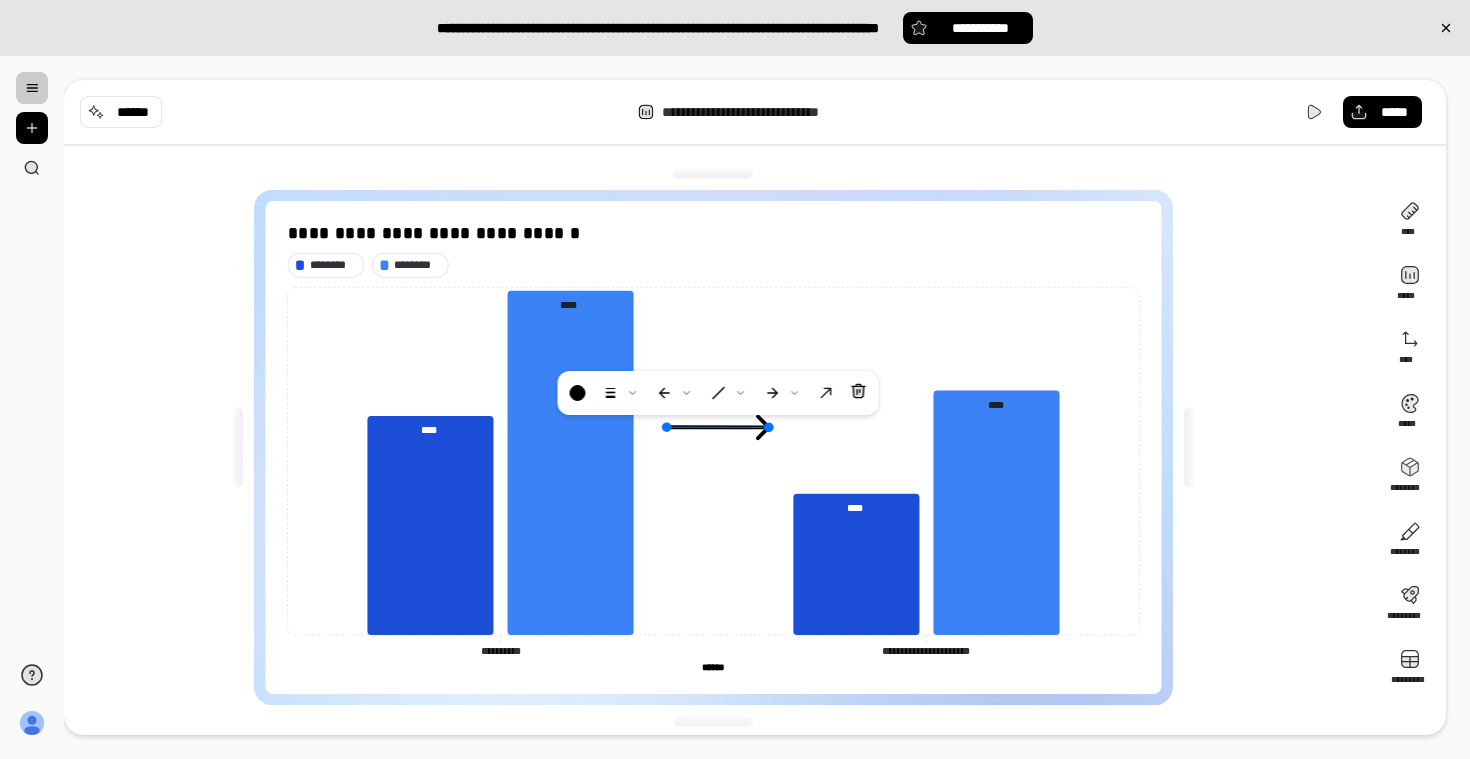 drag, startPoint x: 808, startPoint y: 428, endPoint x: 754, endPoint y: 429, distance: 54.00926 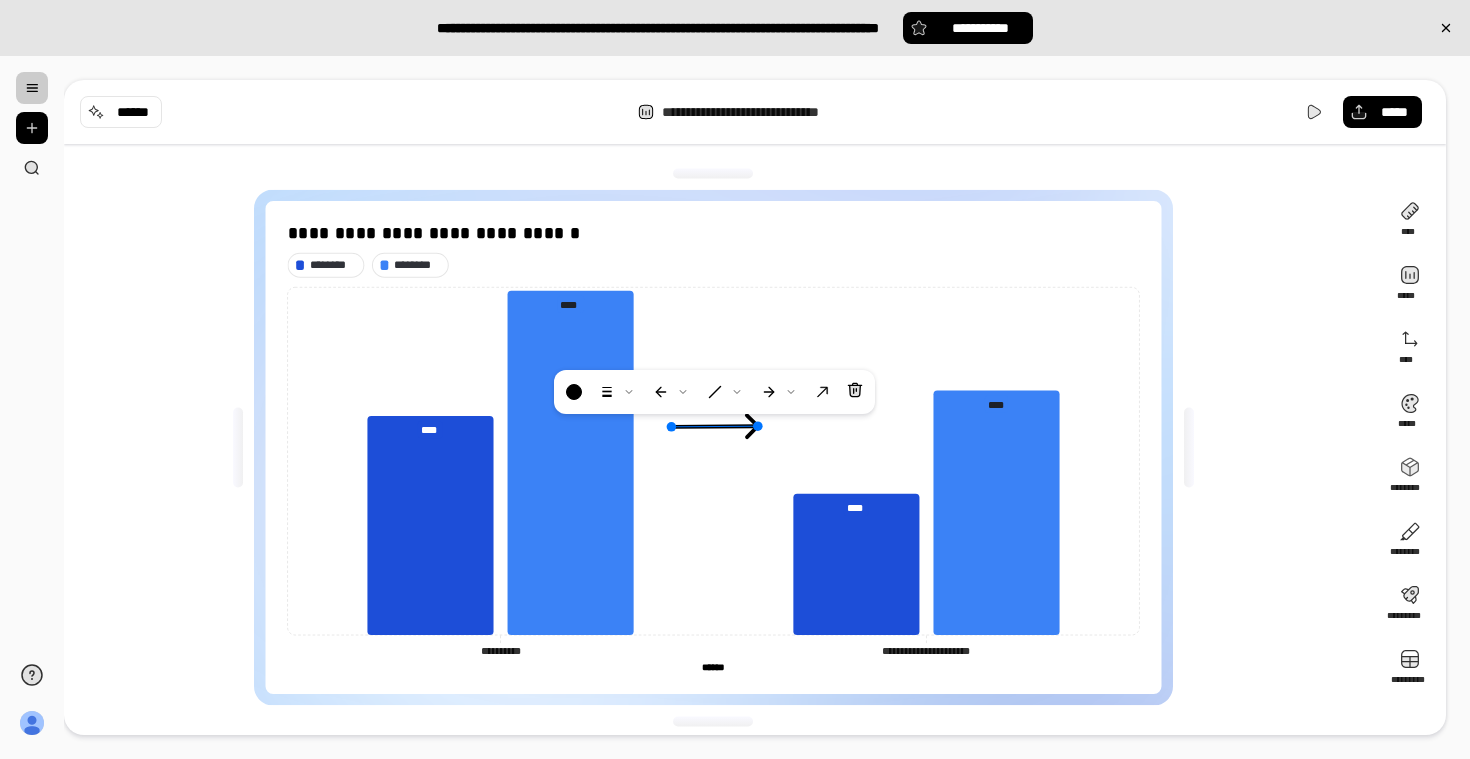 drag, startPoint x: 773, startPoint y: 431, endPoint x: 757, endPoint y: 430, distance: 16.03122 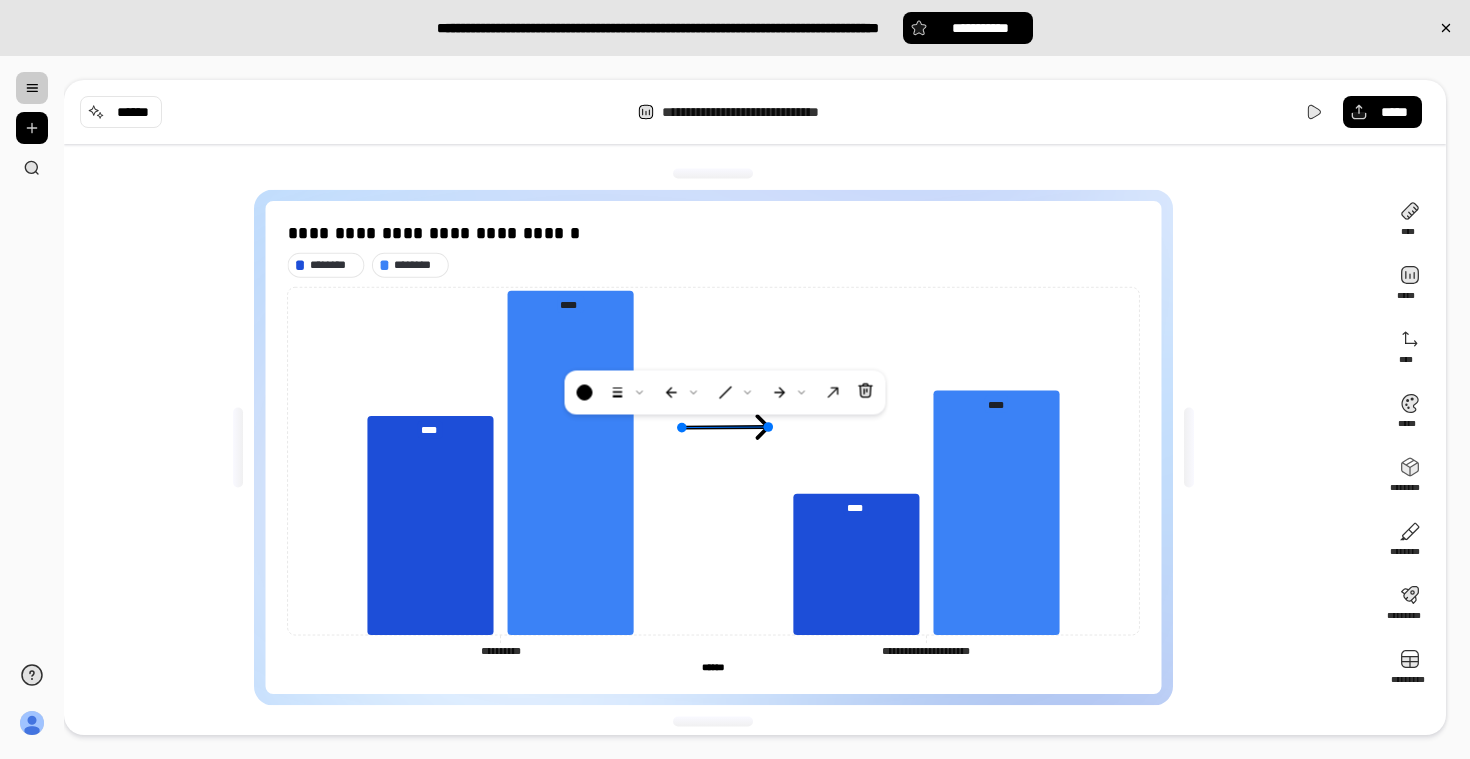 drag, startPoint x: 726, startPoint y: 427, endPoint x: 737, endPoint y: 427, distance: 11 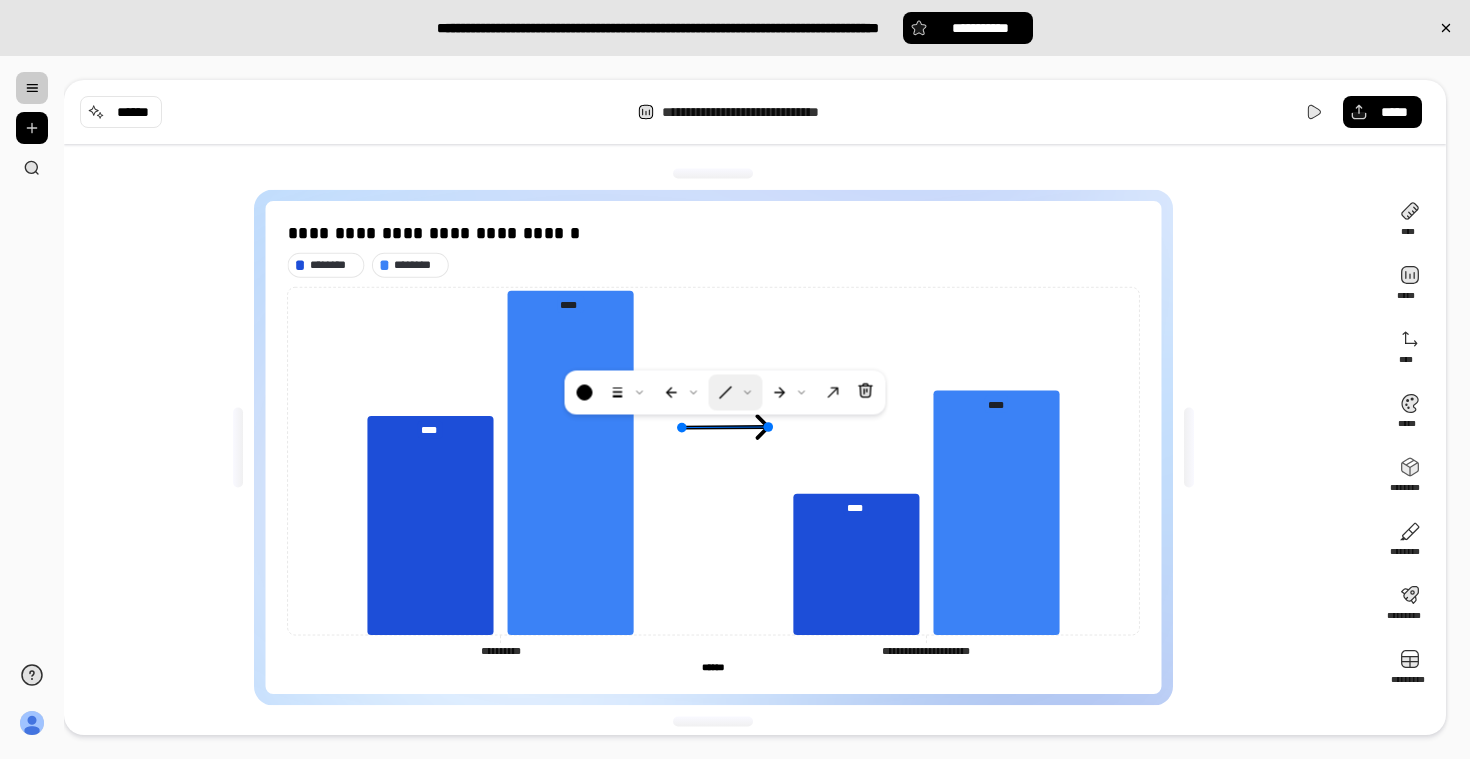 click at bounding box center (736, 393) 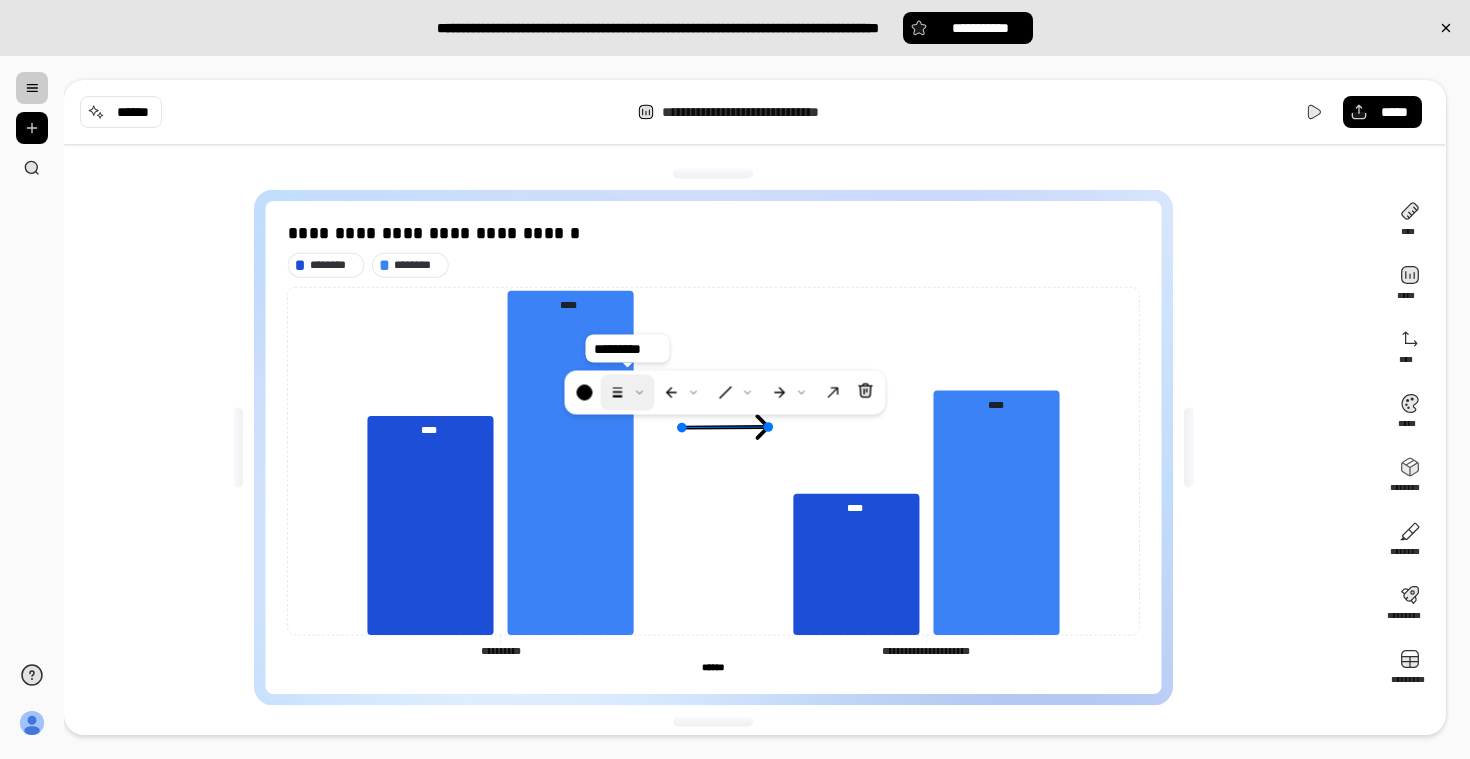 click at bounding box center (628, 393) 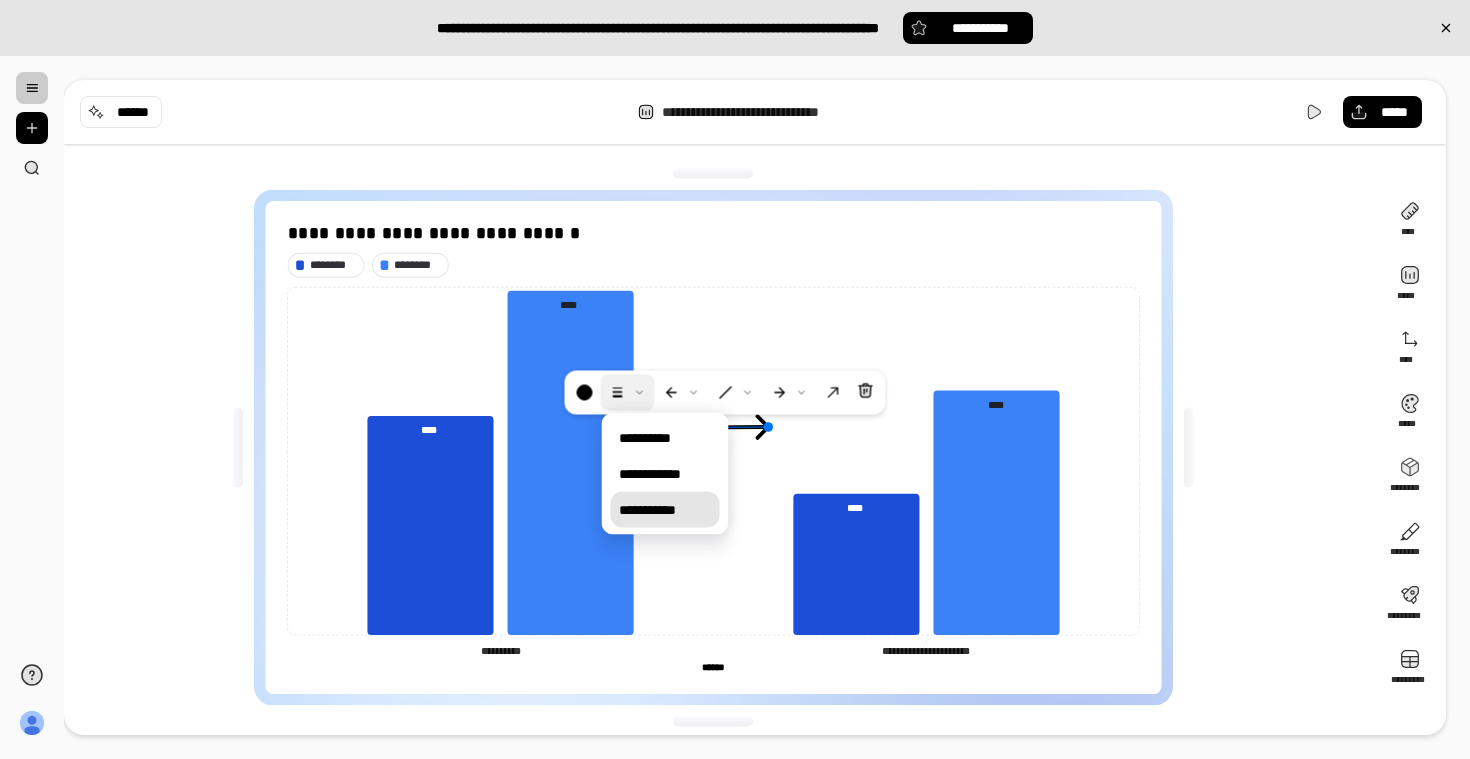 click on "**********" at bounding box center (665, 510) 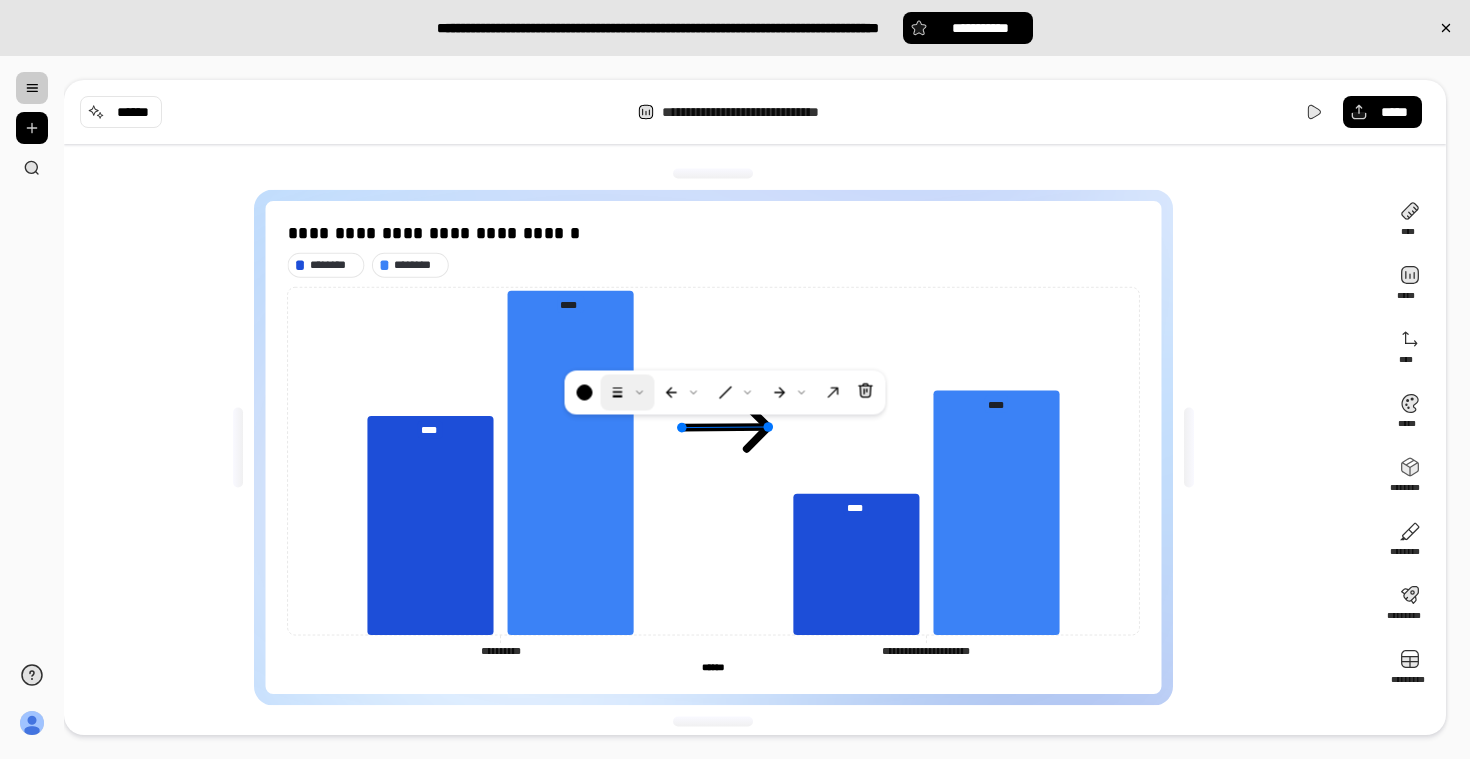 click on "**********" at bounding box center (721, 447) 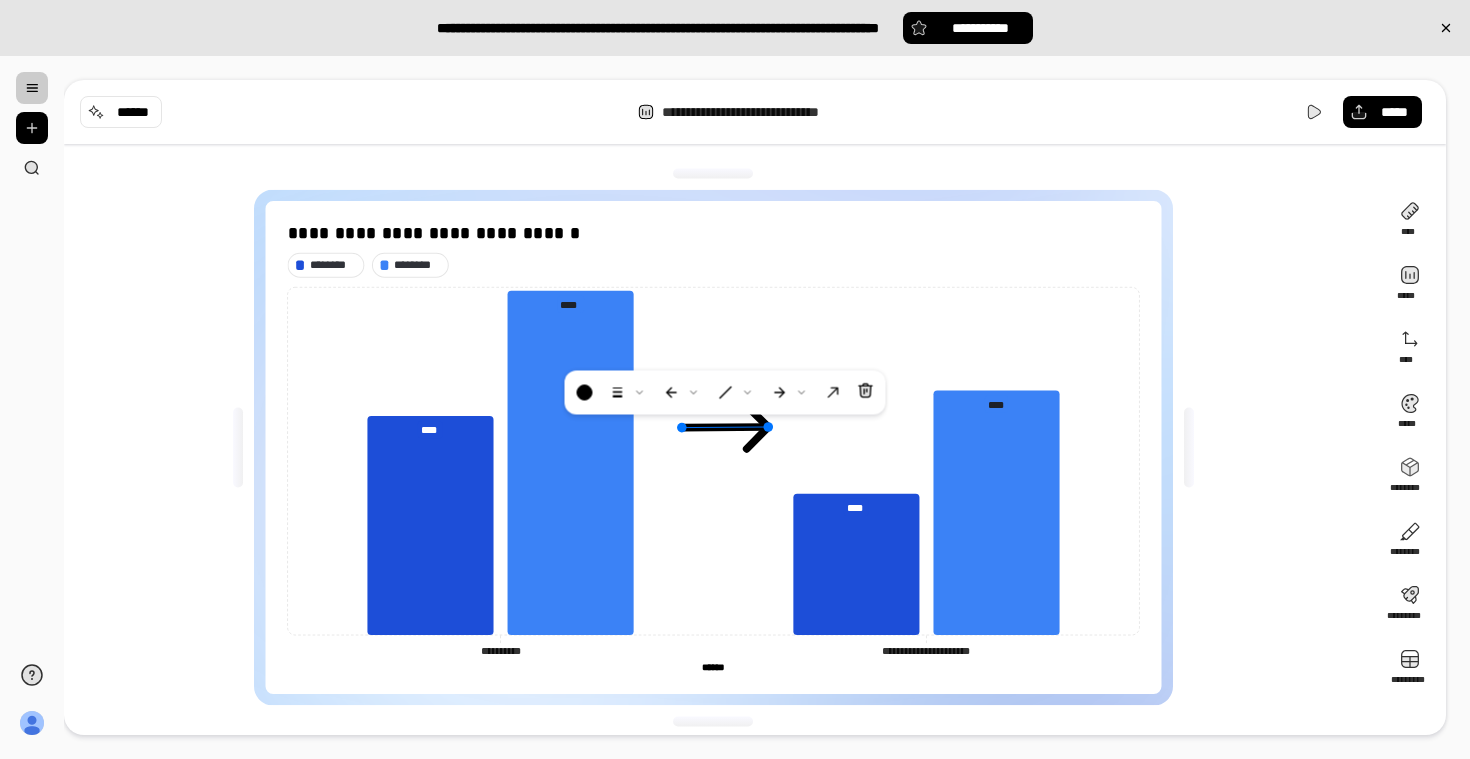 click 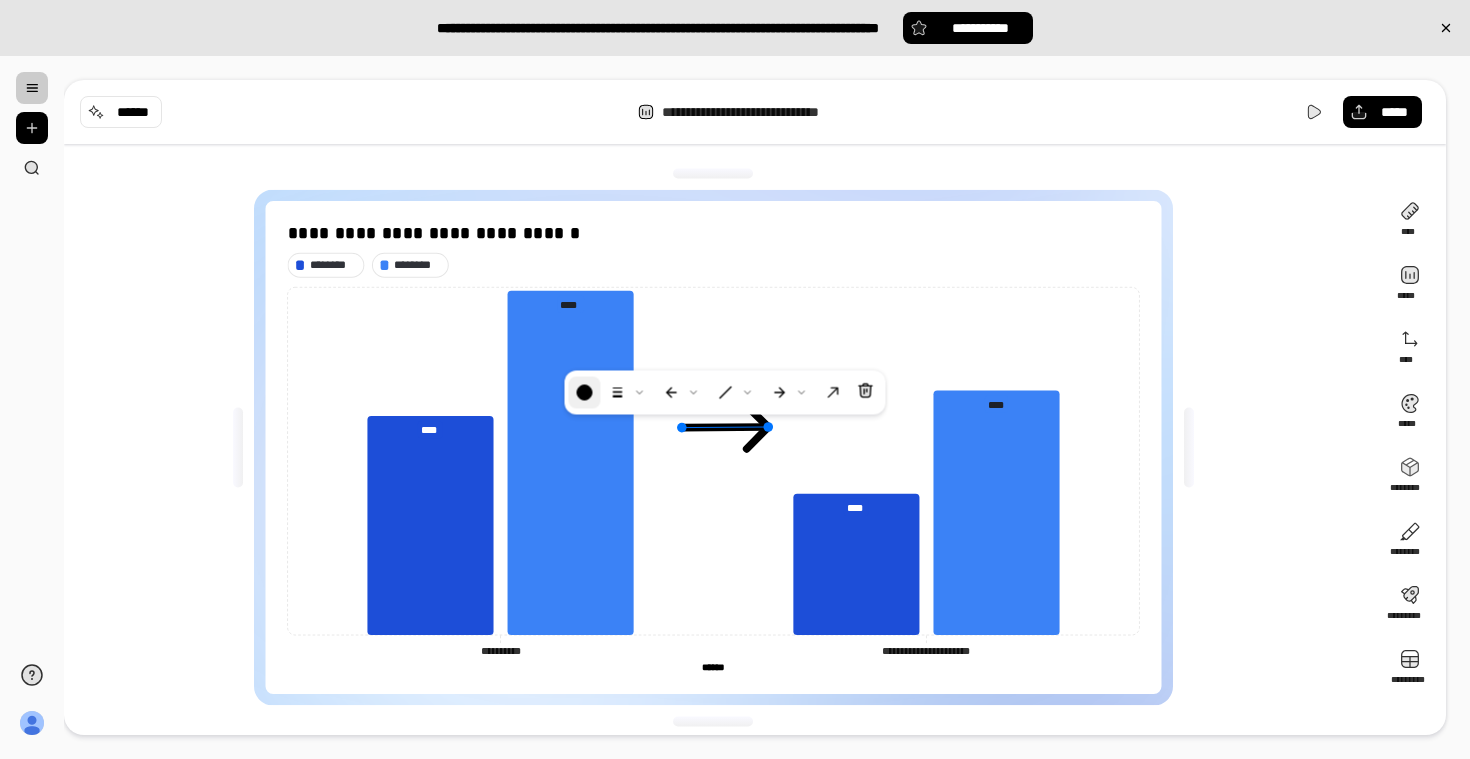 click at bounding box center [585, 393] 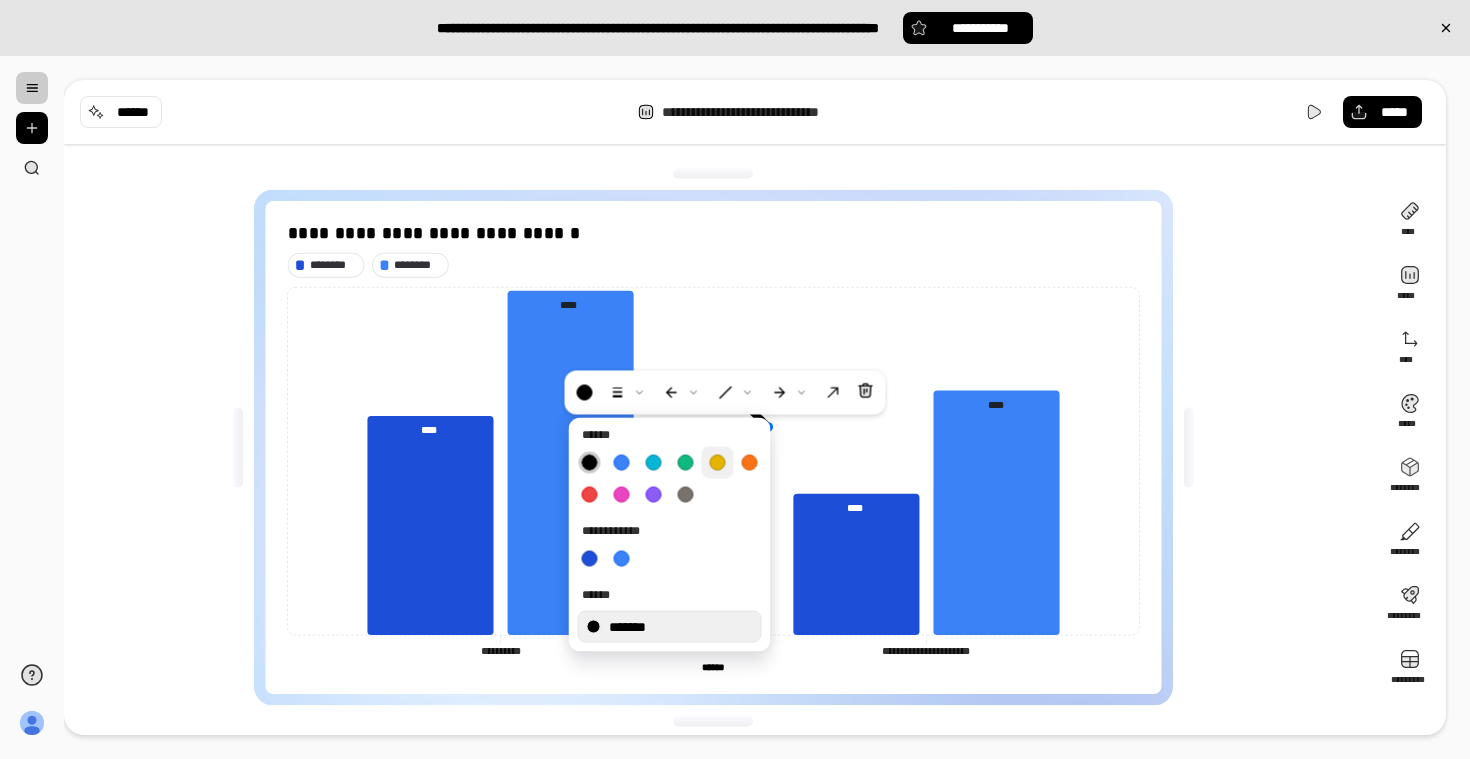 click at bounding box center (718, 463) 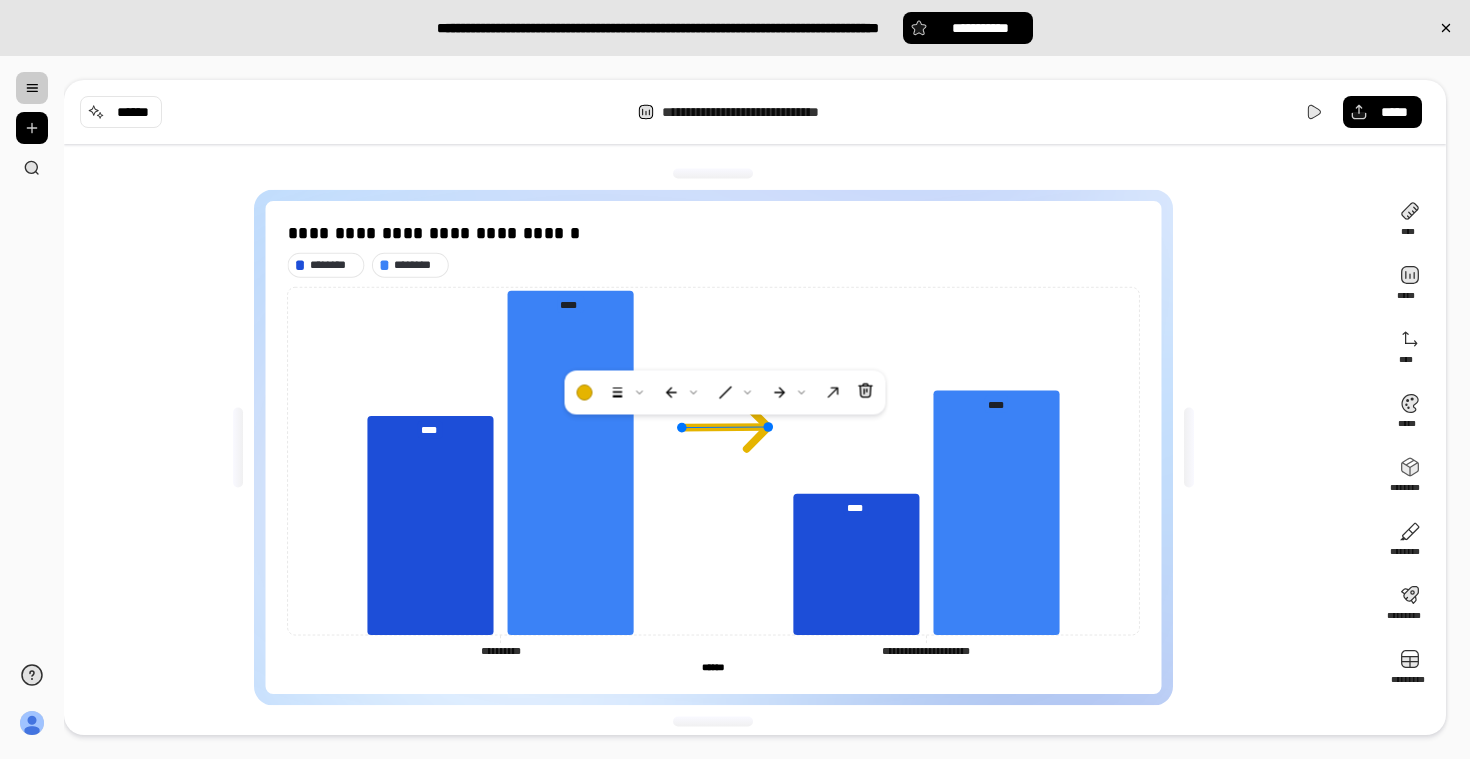 click on "**********" at bounding box center (721, 447) 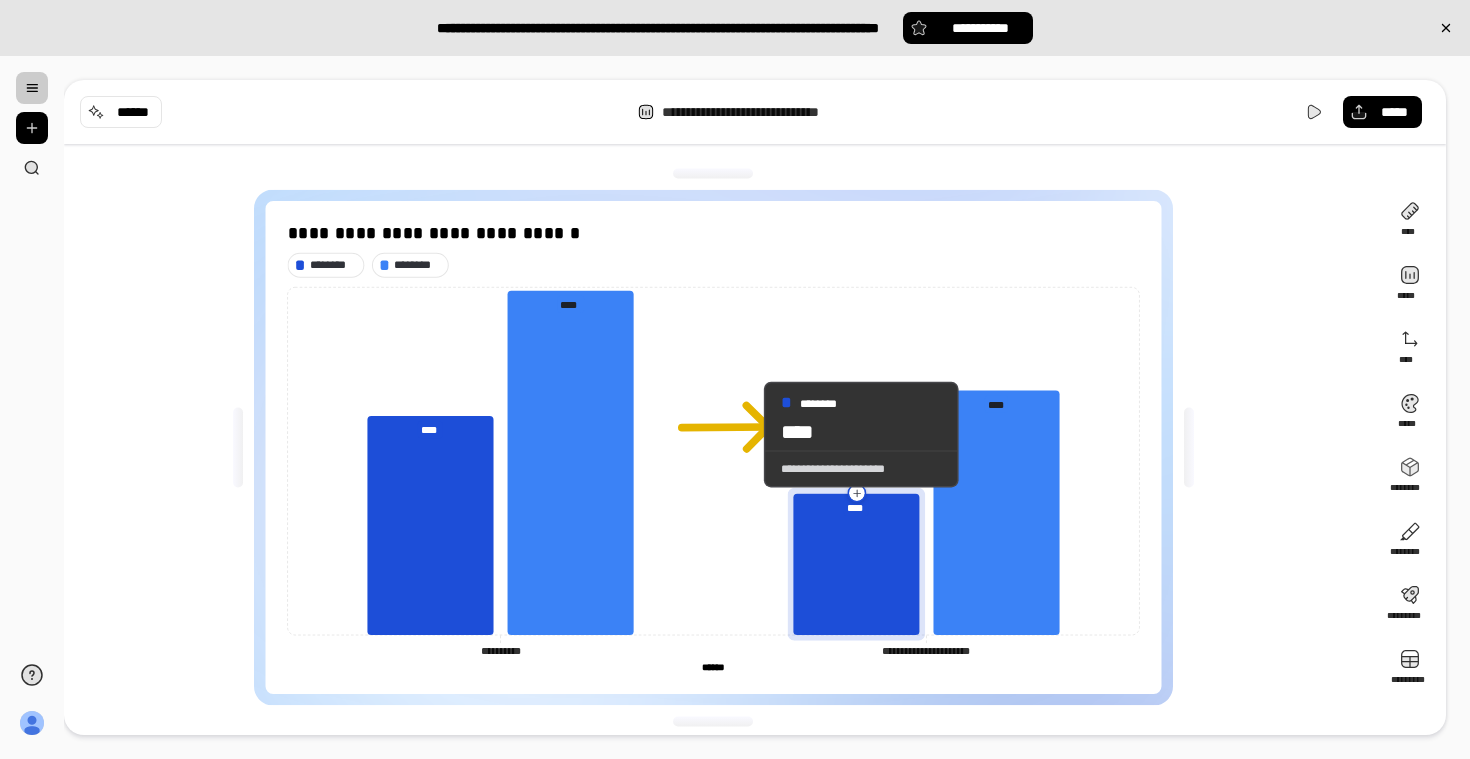 click 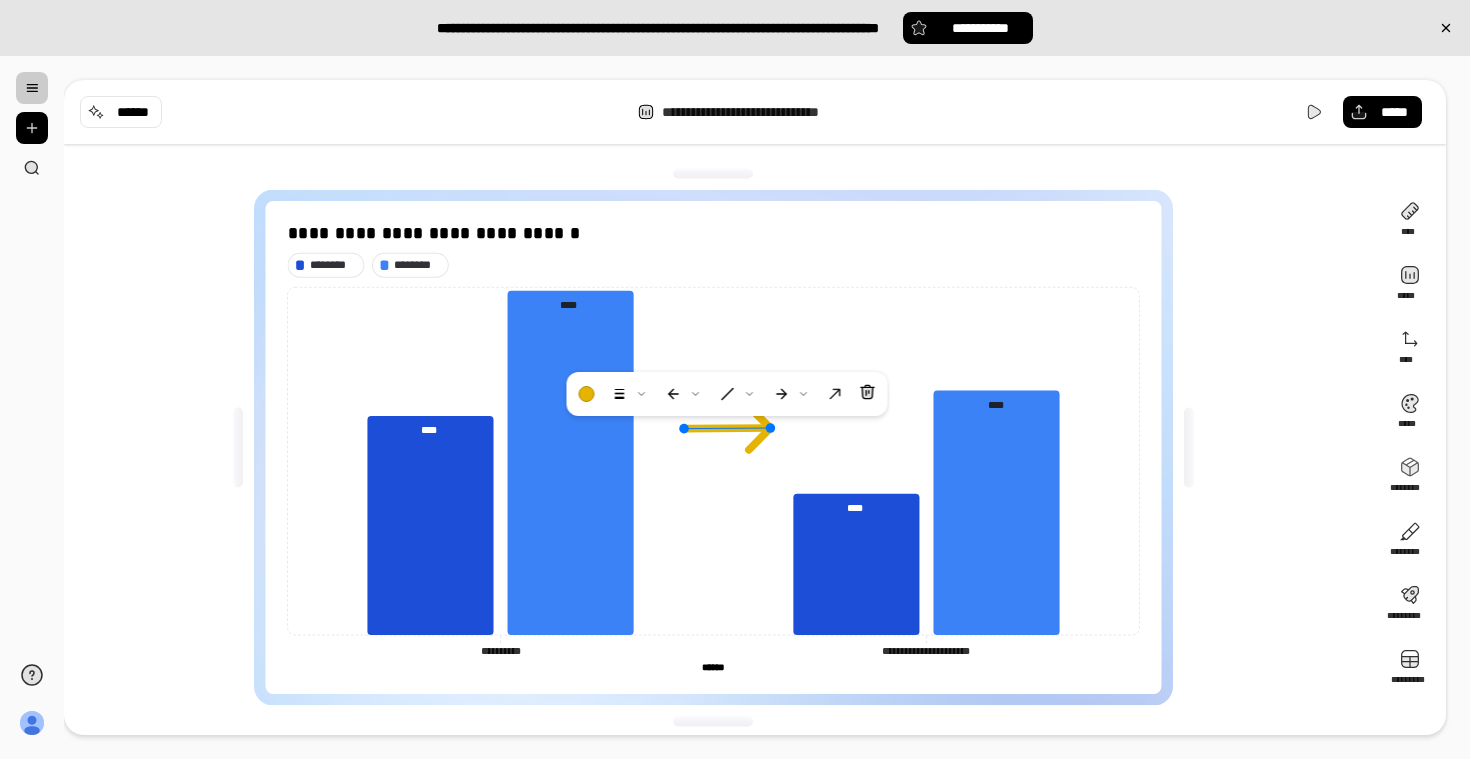 click 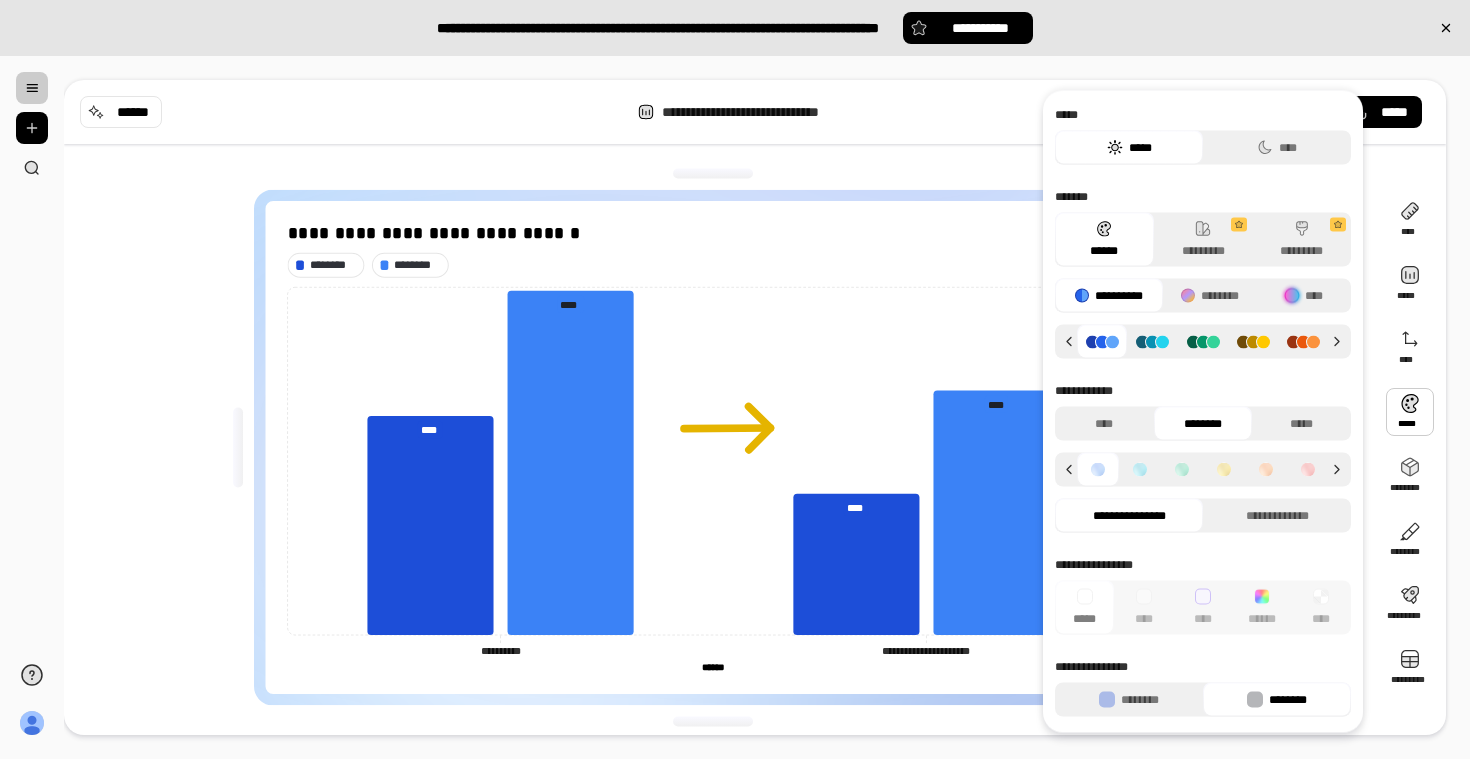 click on "**********" at bounding box center [755, 407] 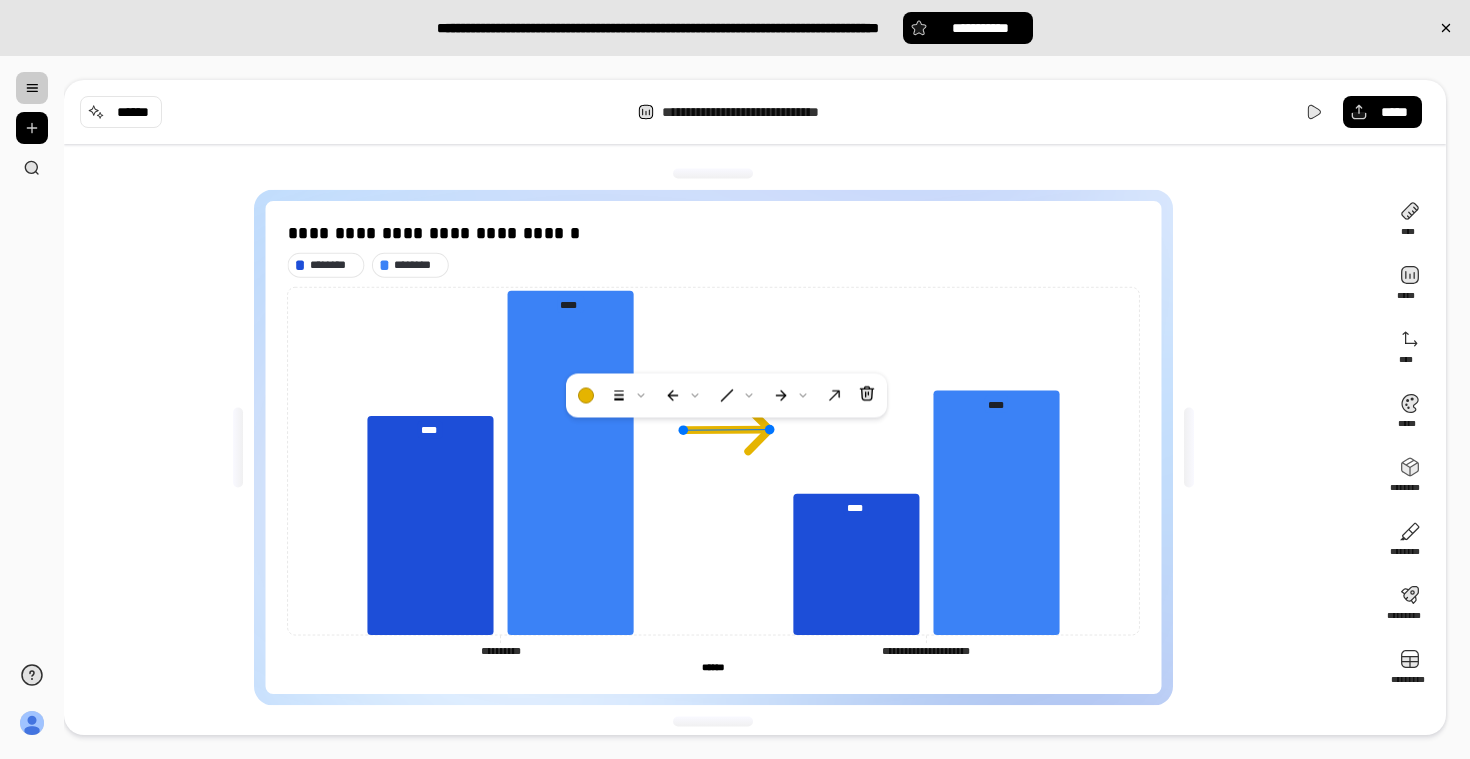 click 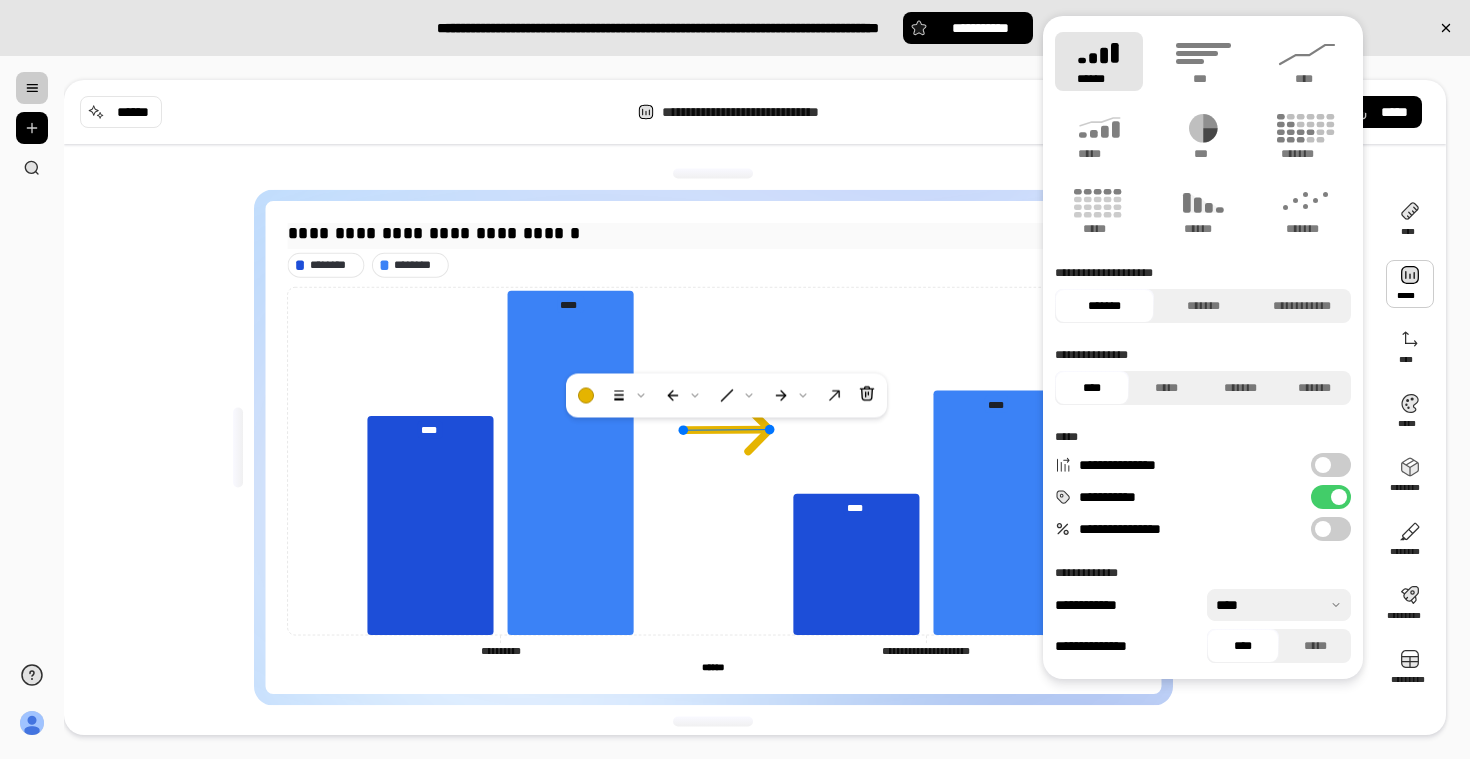 click on "**********" at bounding box center (714, 234) 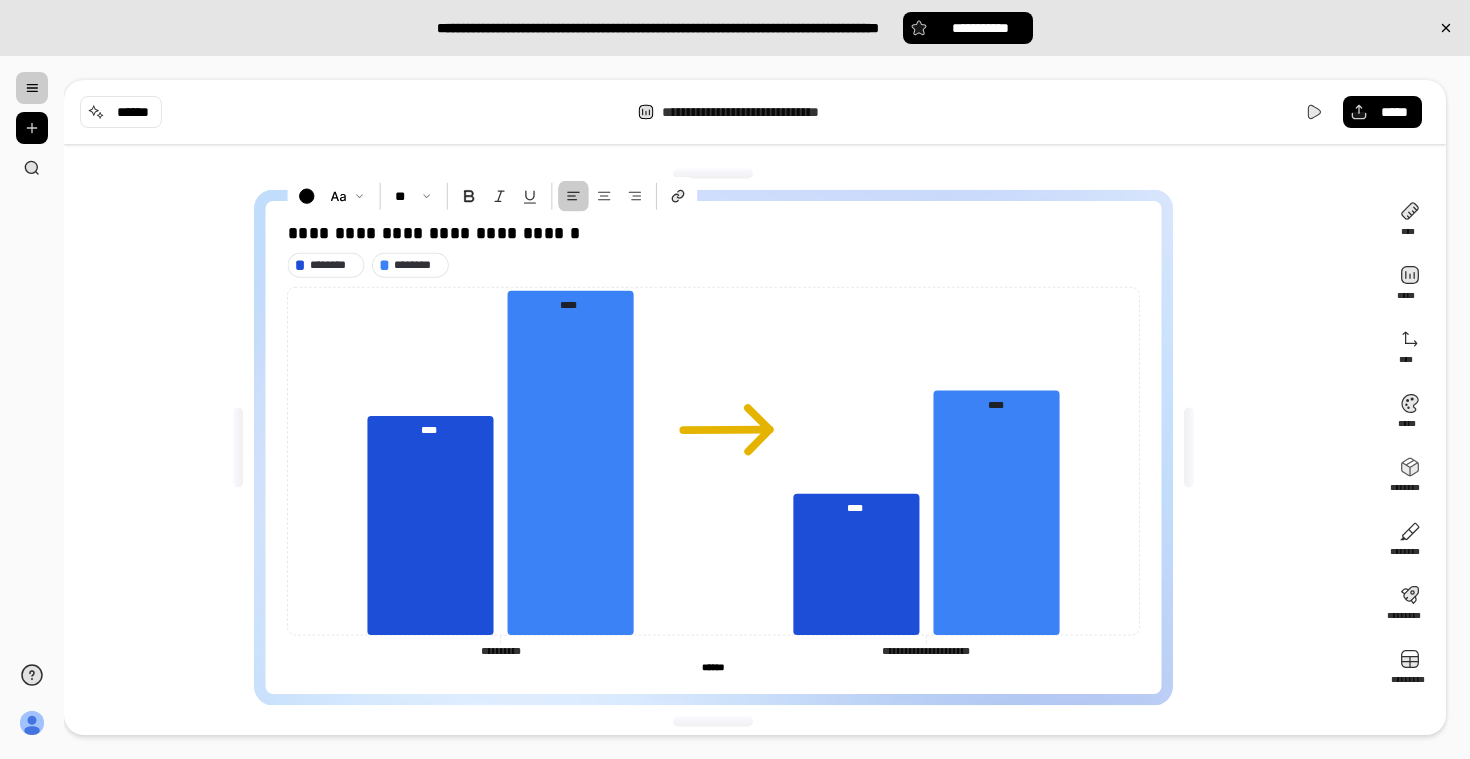 click on "**********" at bounding box center [714, 235] 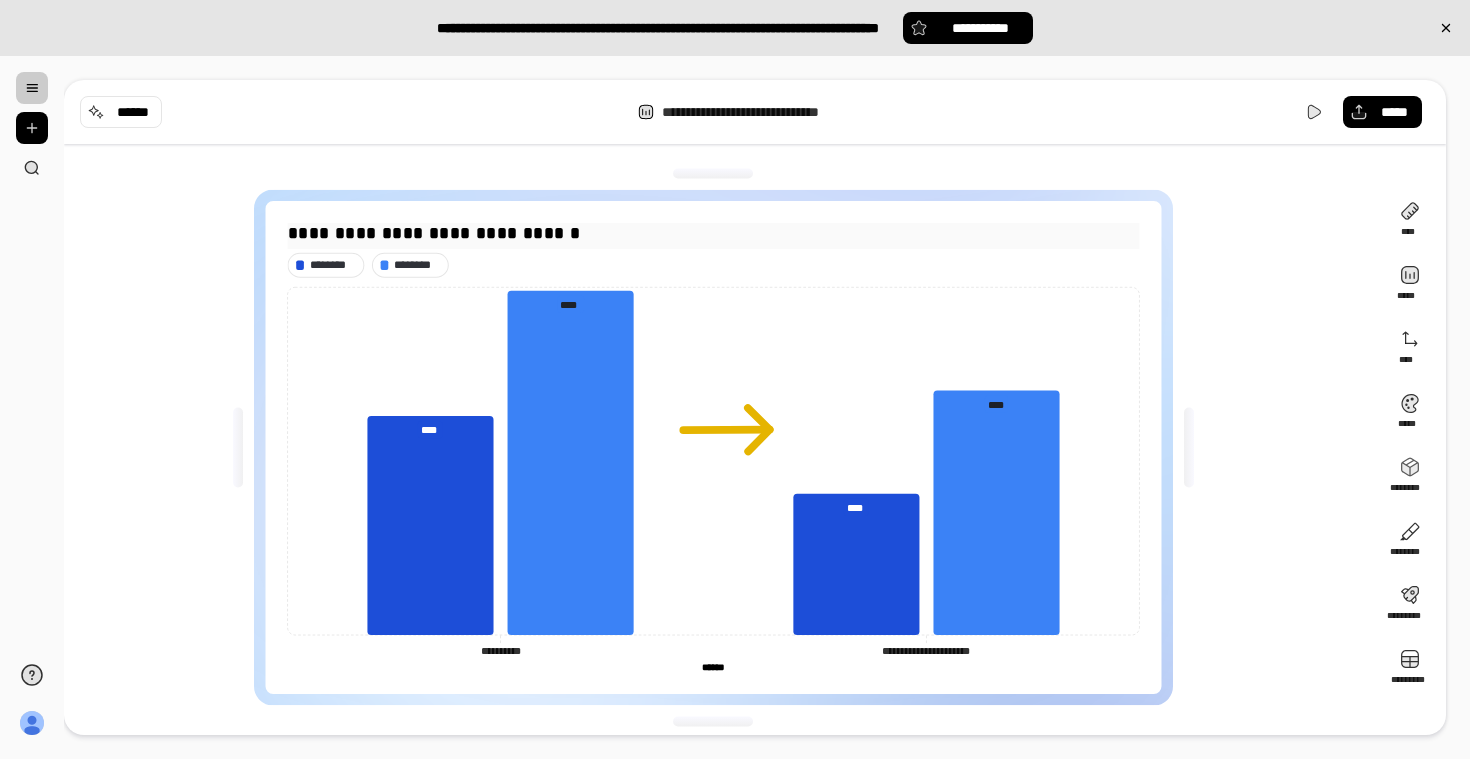click on "**********" at bounding box center [714, 234] 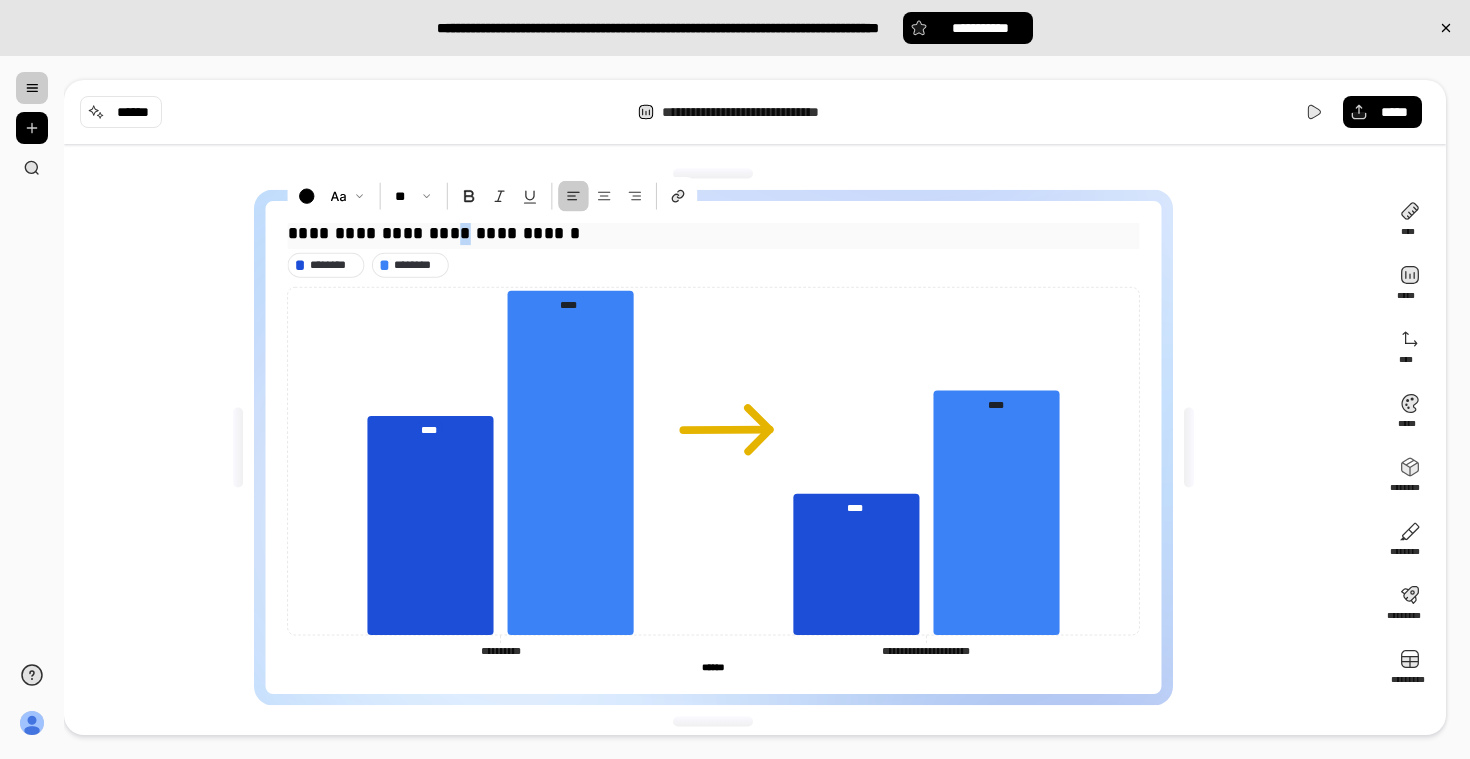 click on "**********" at bounding box center [714, 234] 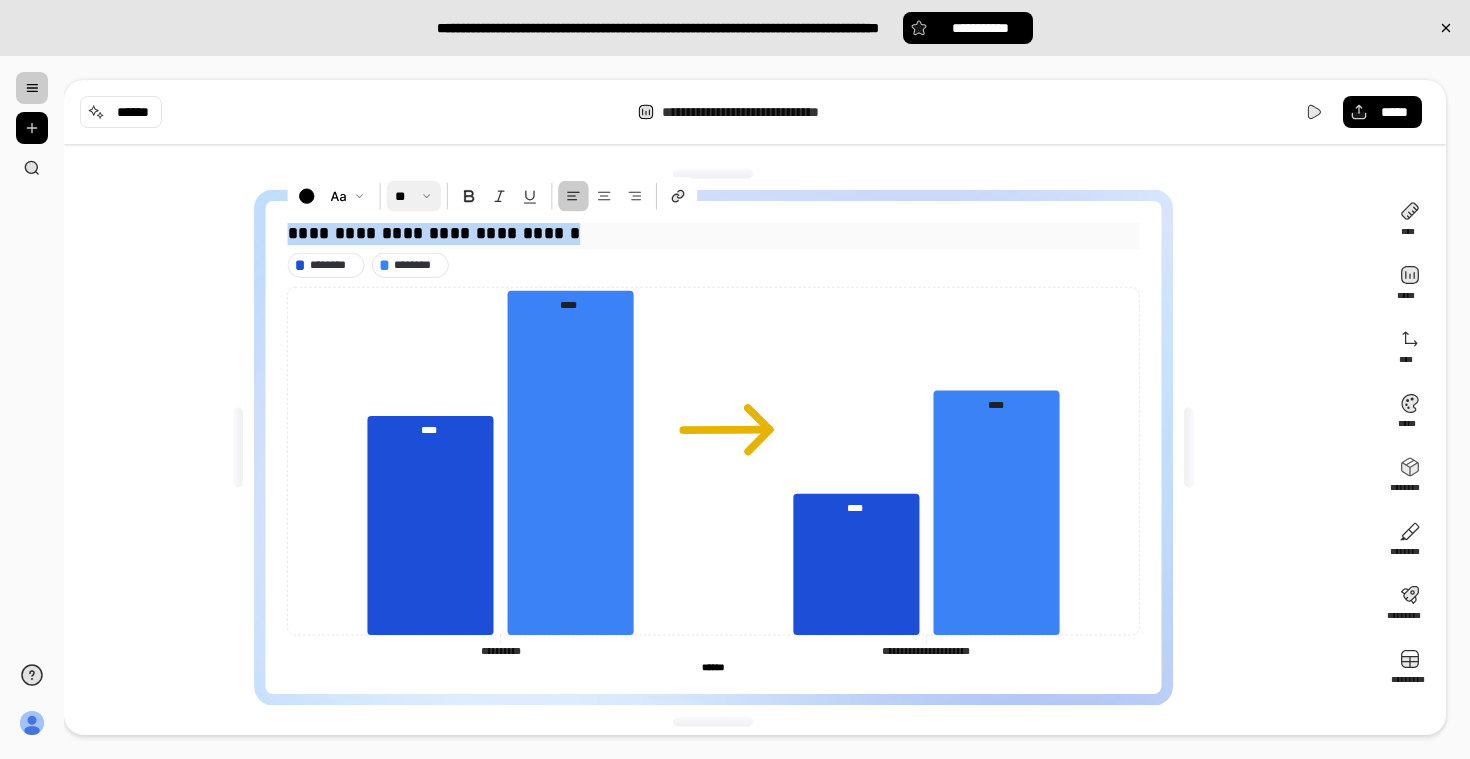 click at bounding box center [413, 196] 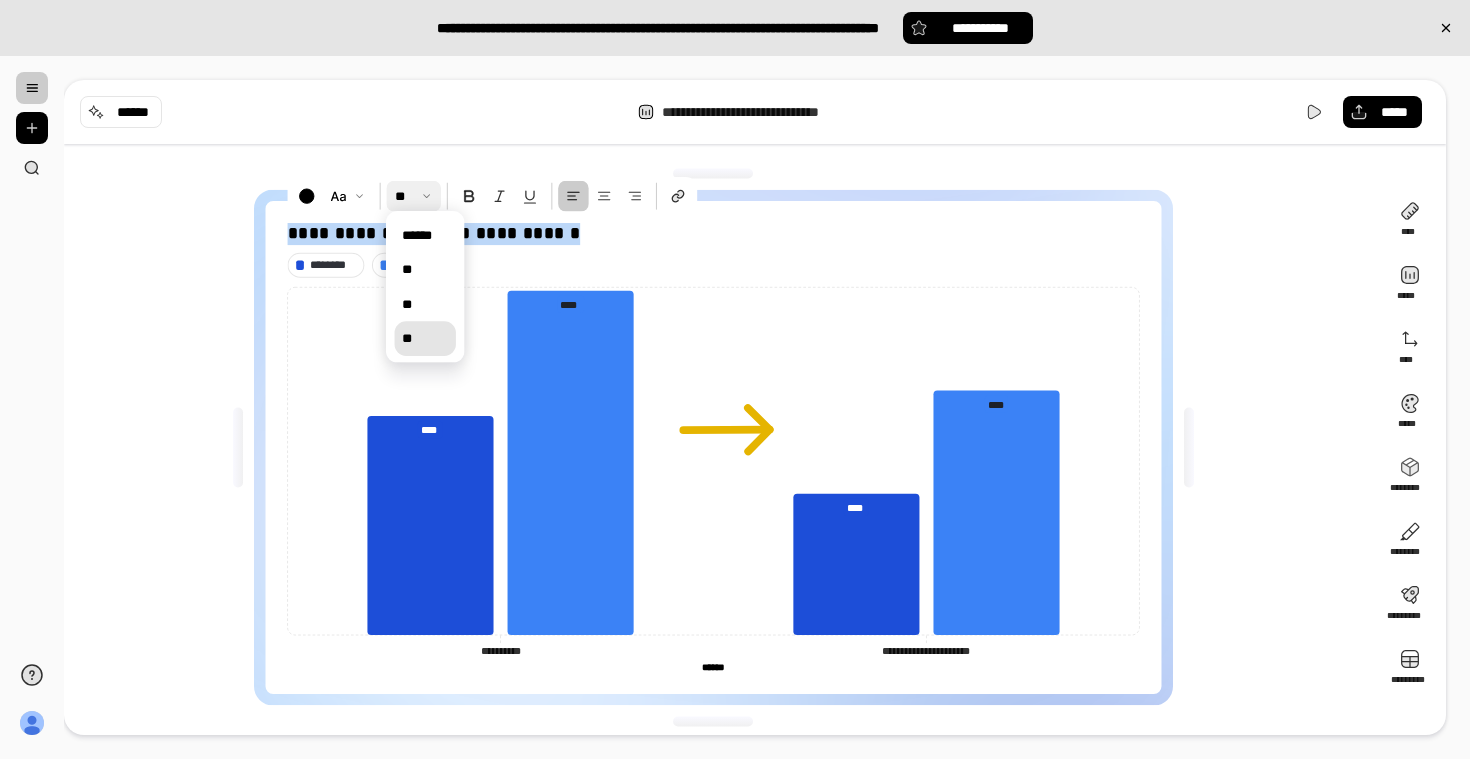click on "**" at bounding box center [425, 338] 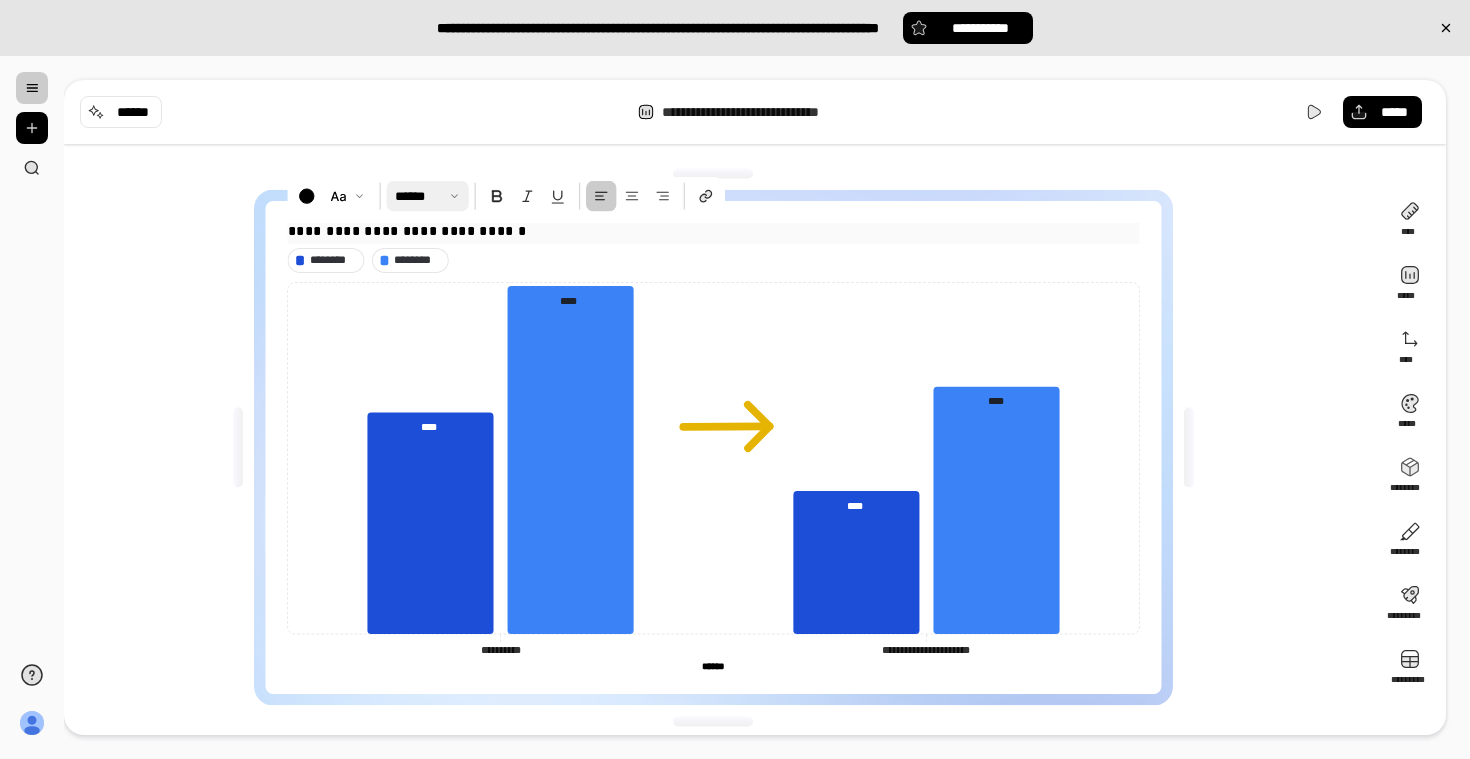 click at bounding box center (427, 196) 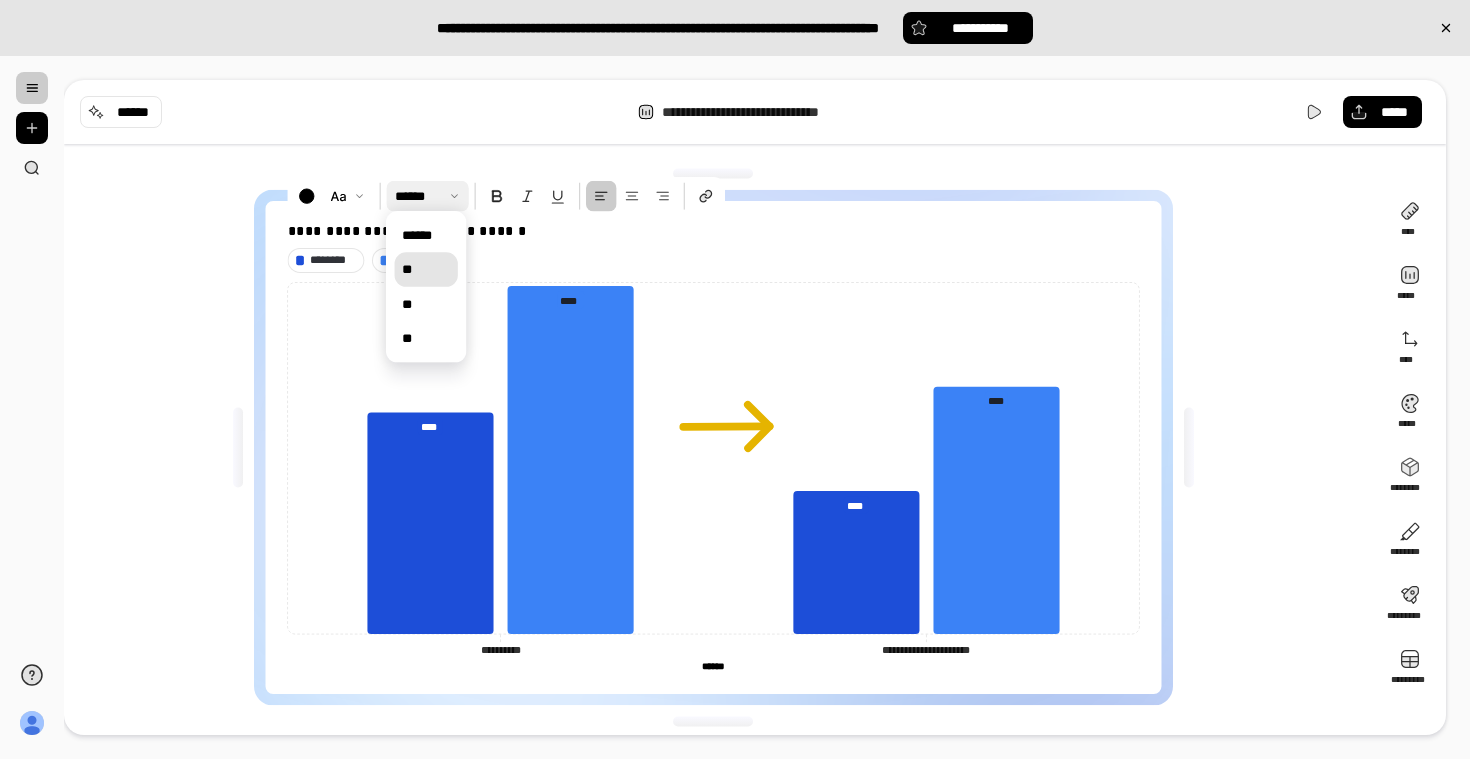 click on "**" at bounding box center (426, 269) 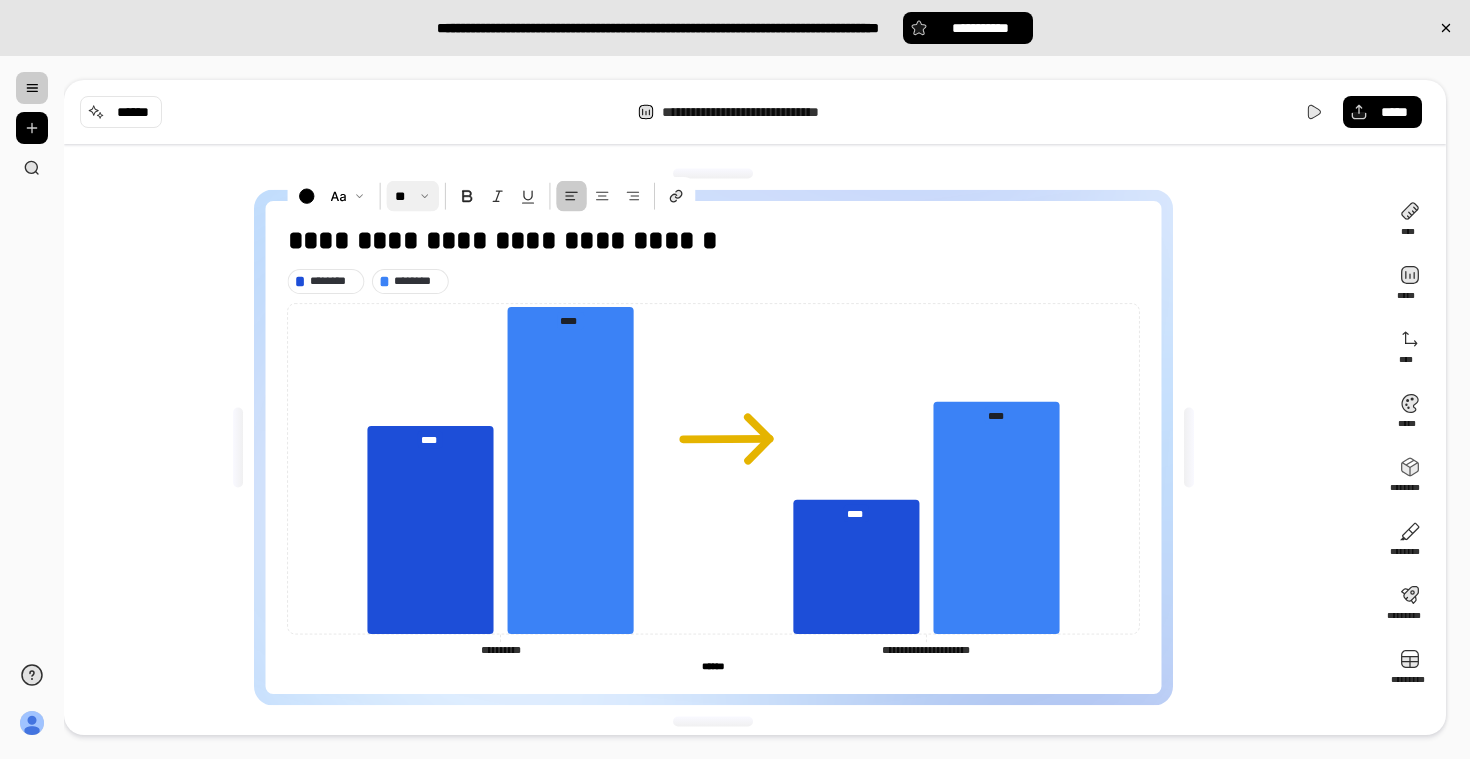 click on "**********" at bounding box center [721, 447] 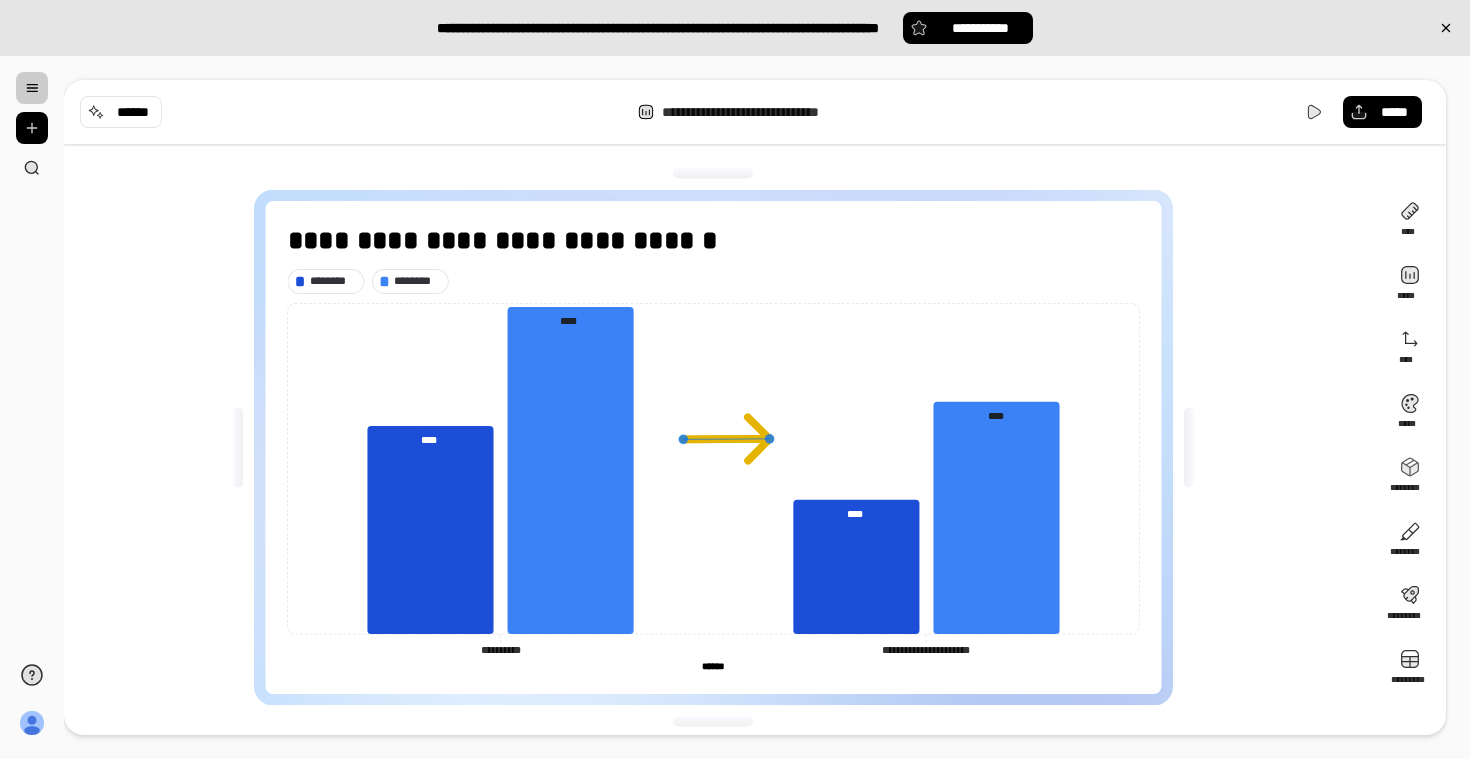 click 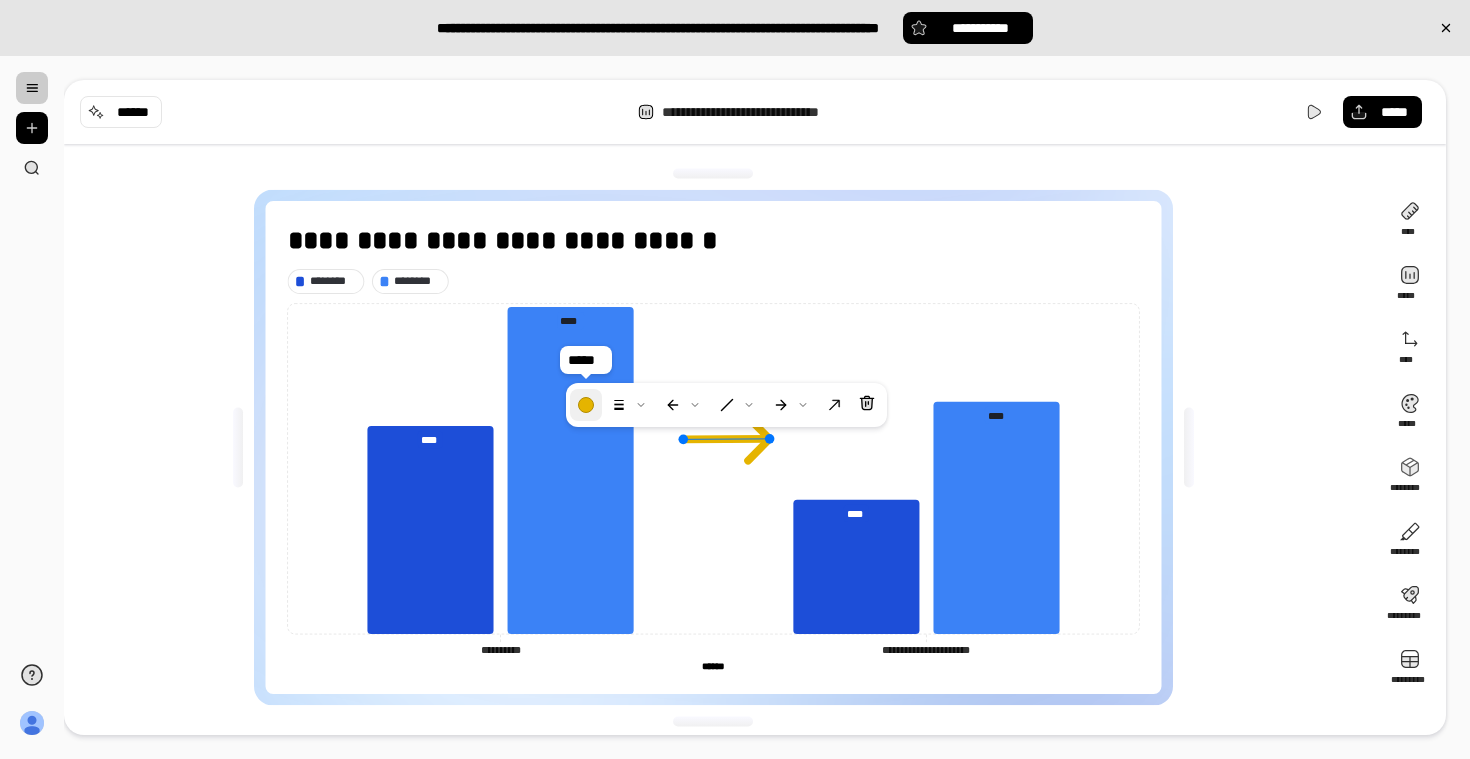 click at bounding box center (586, 405) 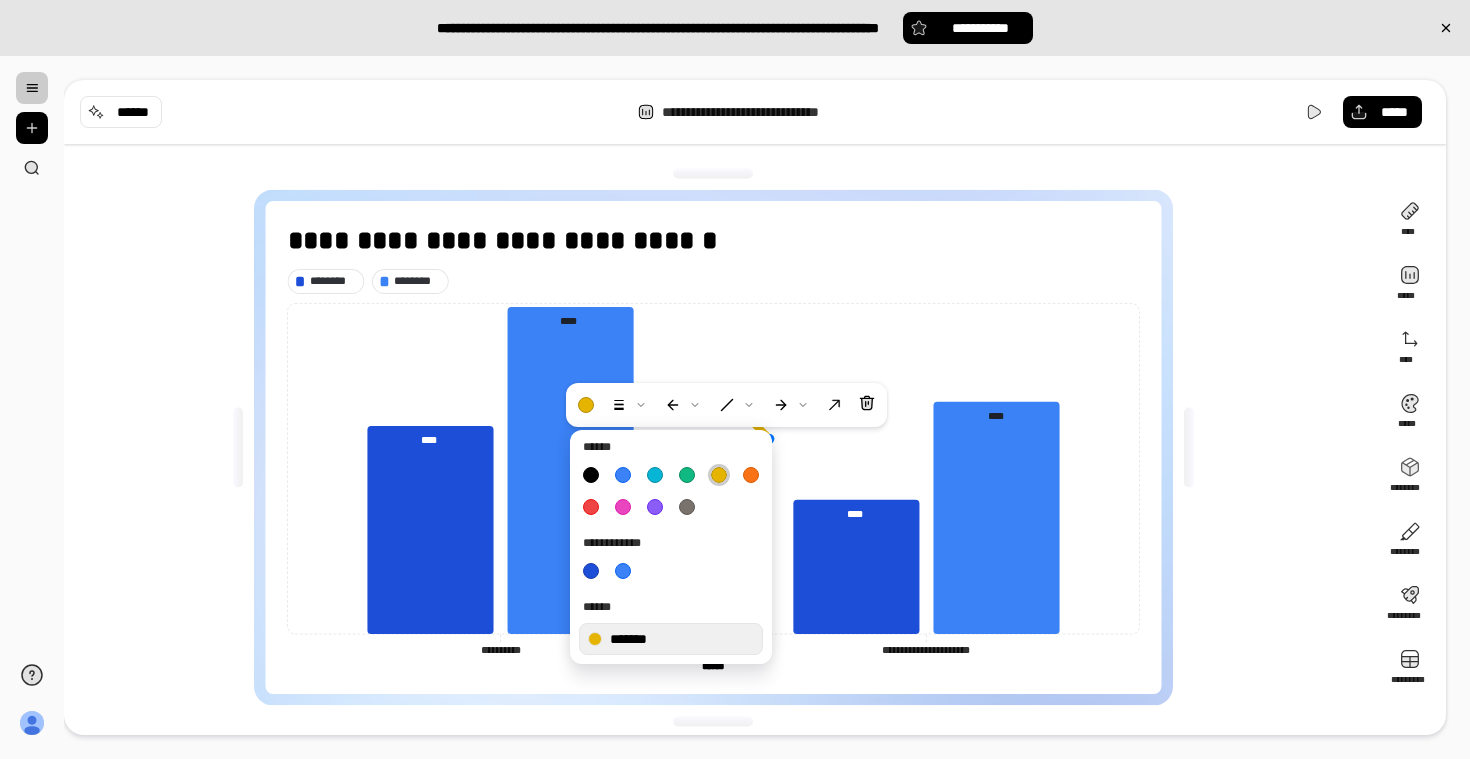 click on "**********" at bounding box center [721, 447] 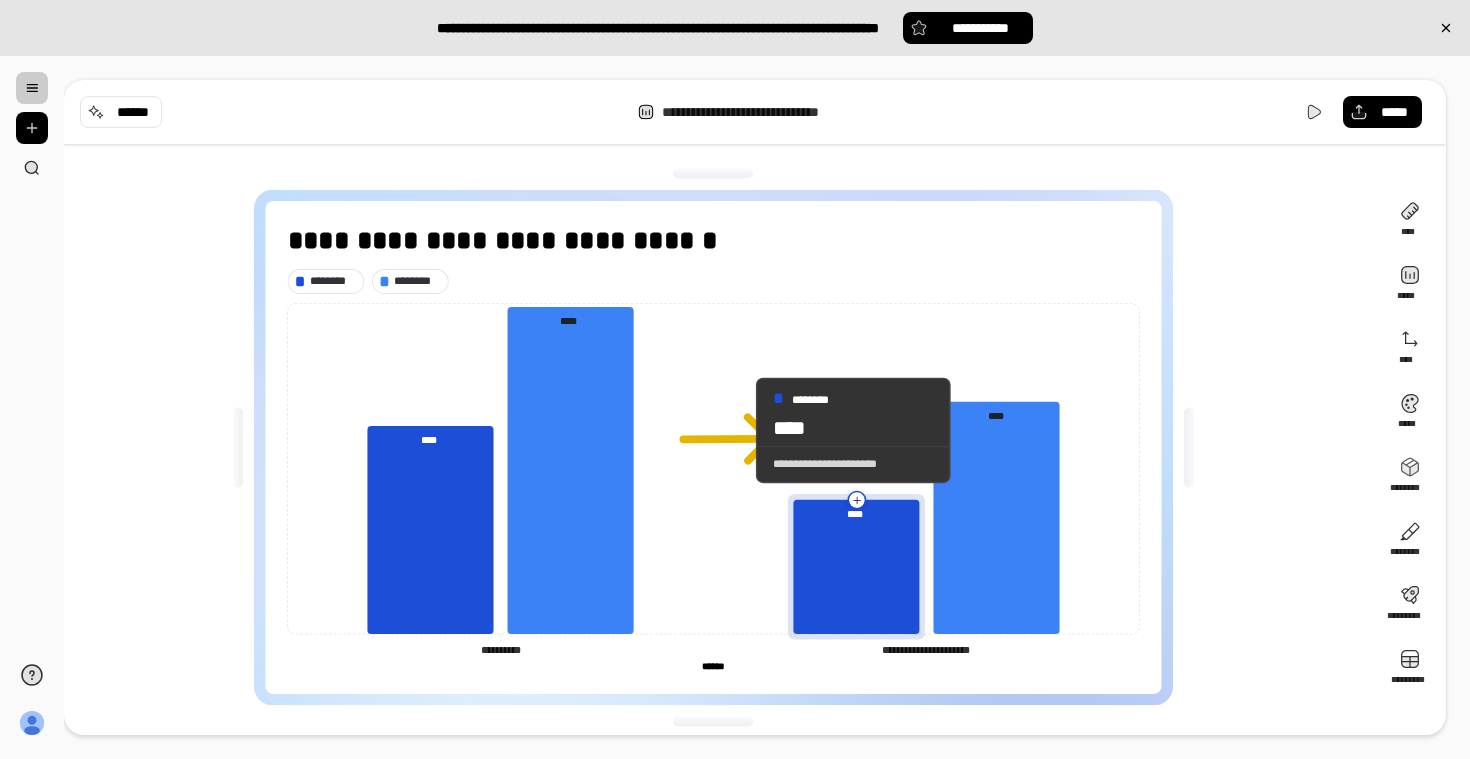 click 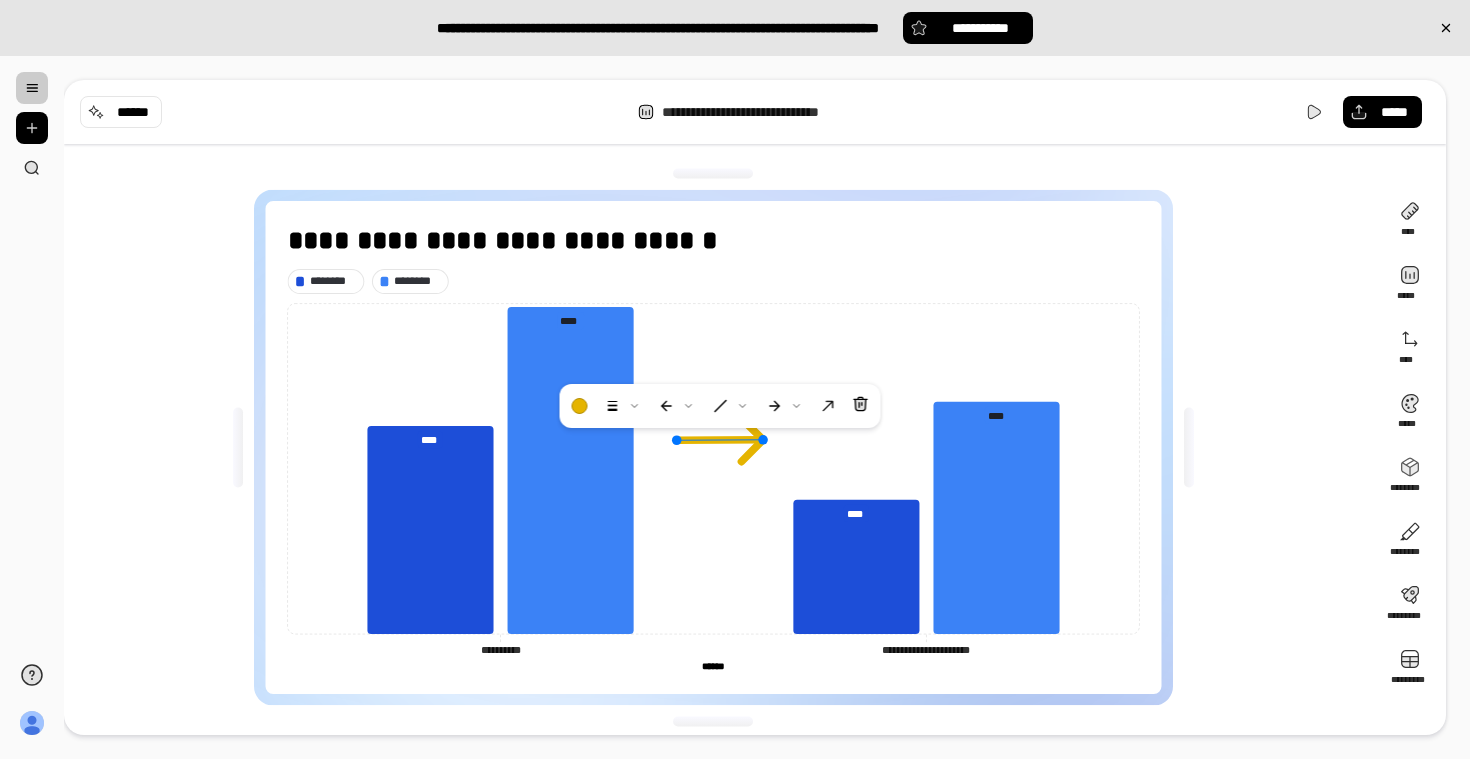 click 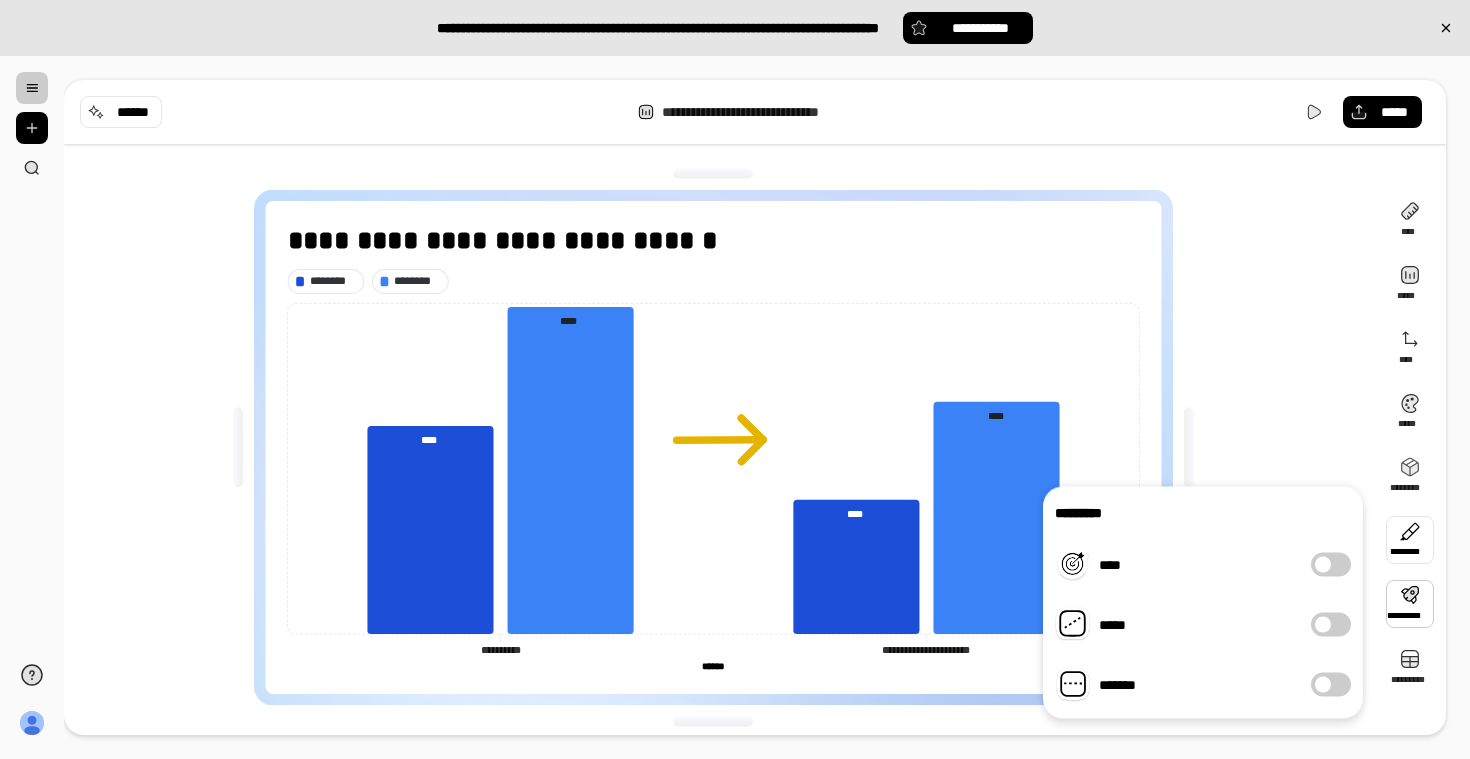 scroll, scrollTop: 6, scrollLeft: 0, axis: vertical 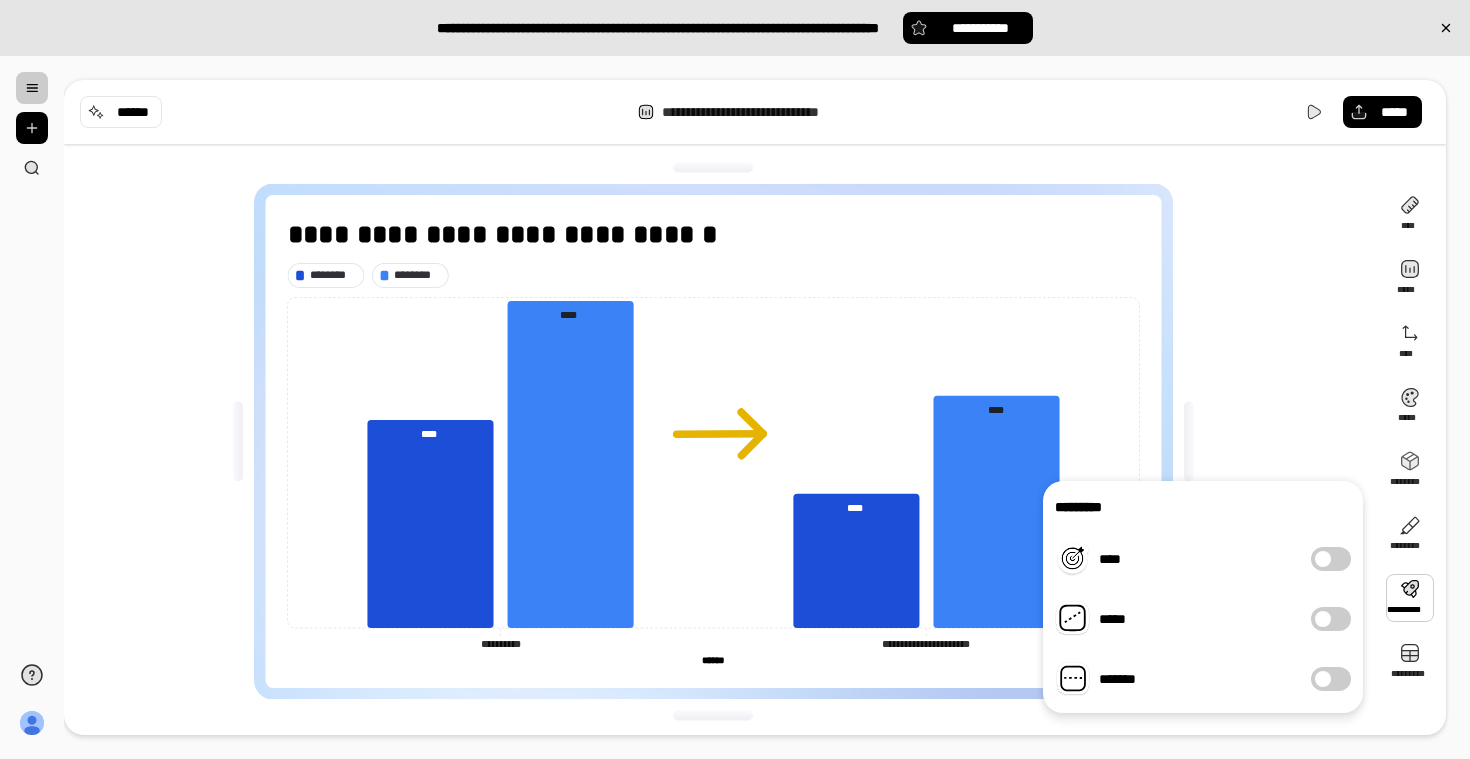 click on "*******" at bounding box center [1331, 679] 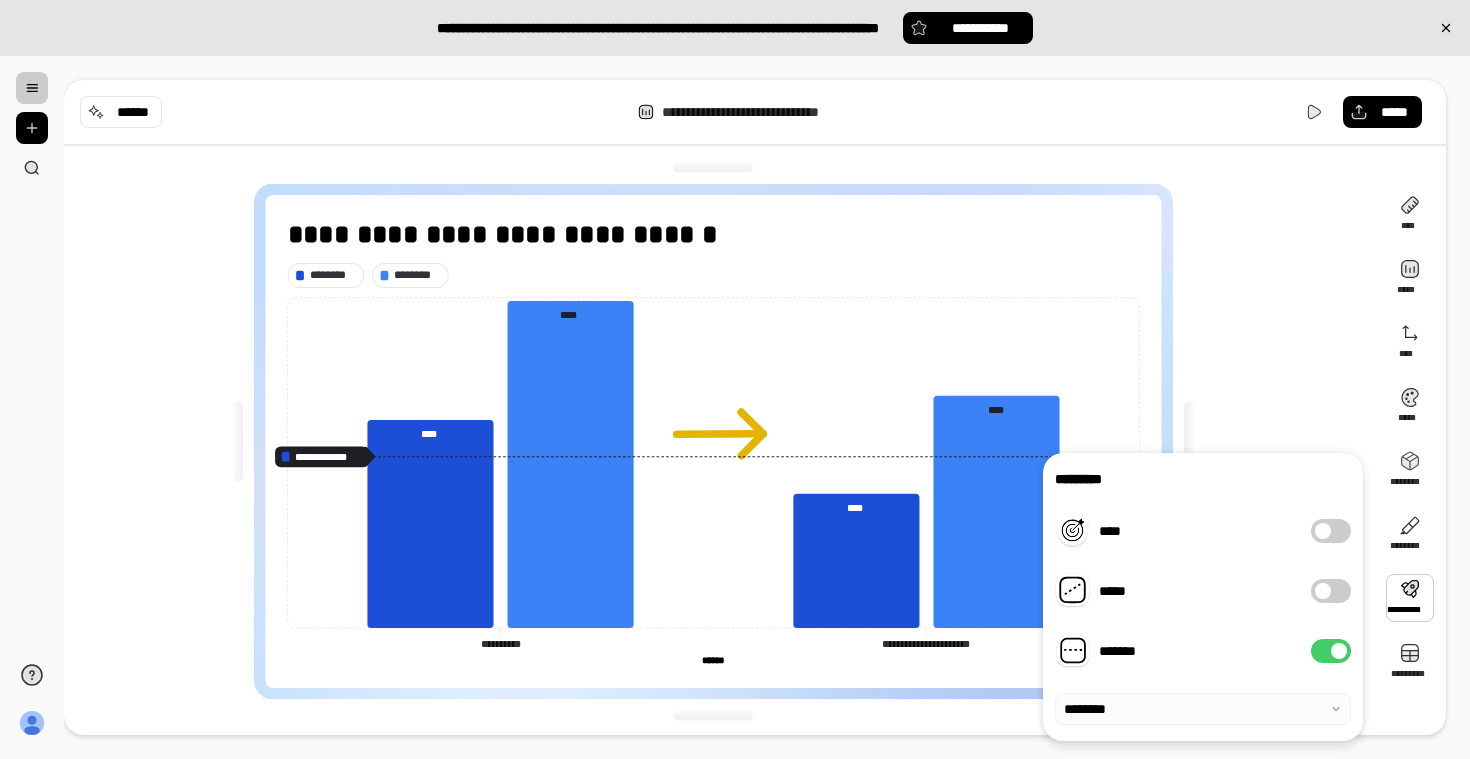 click at bounding box center [1203, 709] 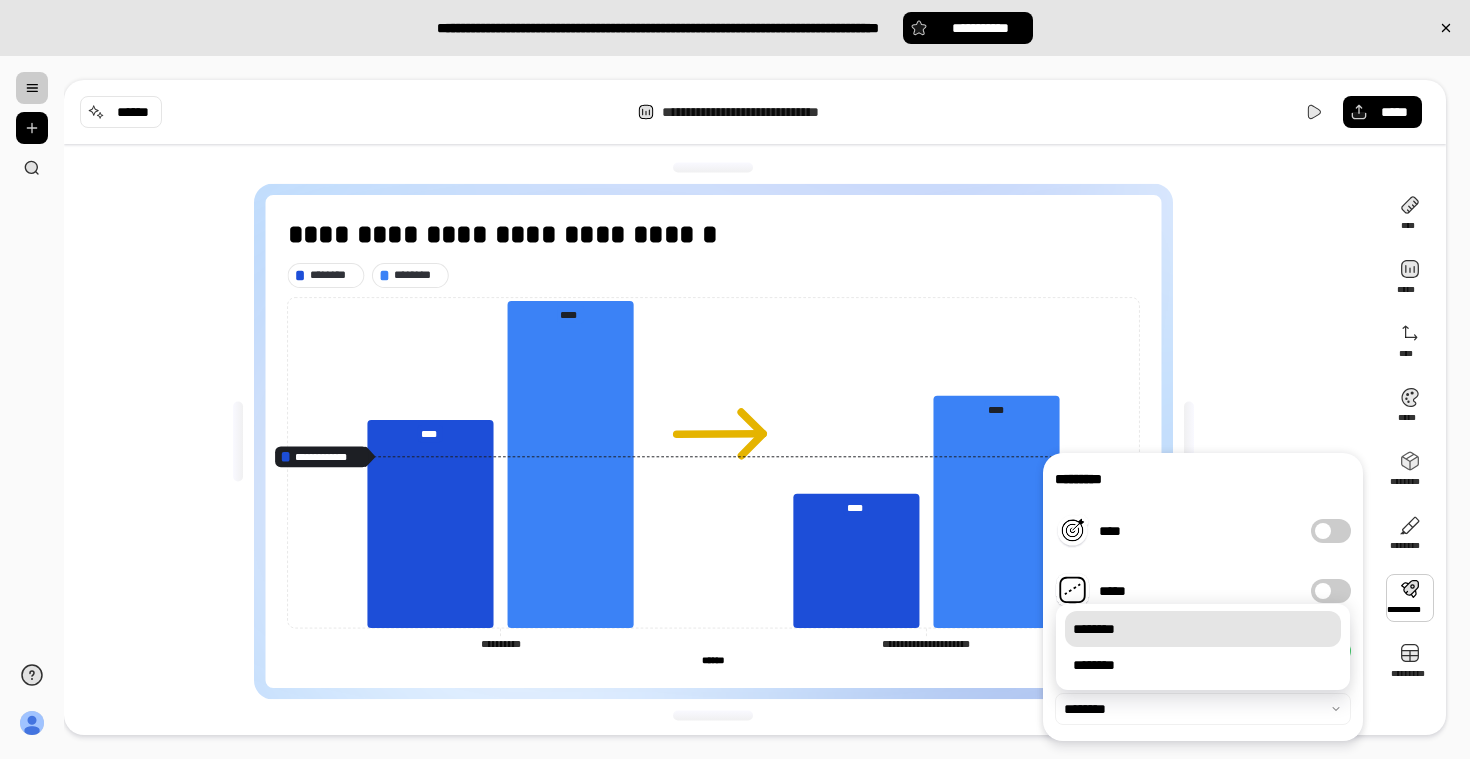 click on "********" at bounding box center (1203, 629) 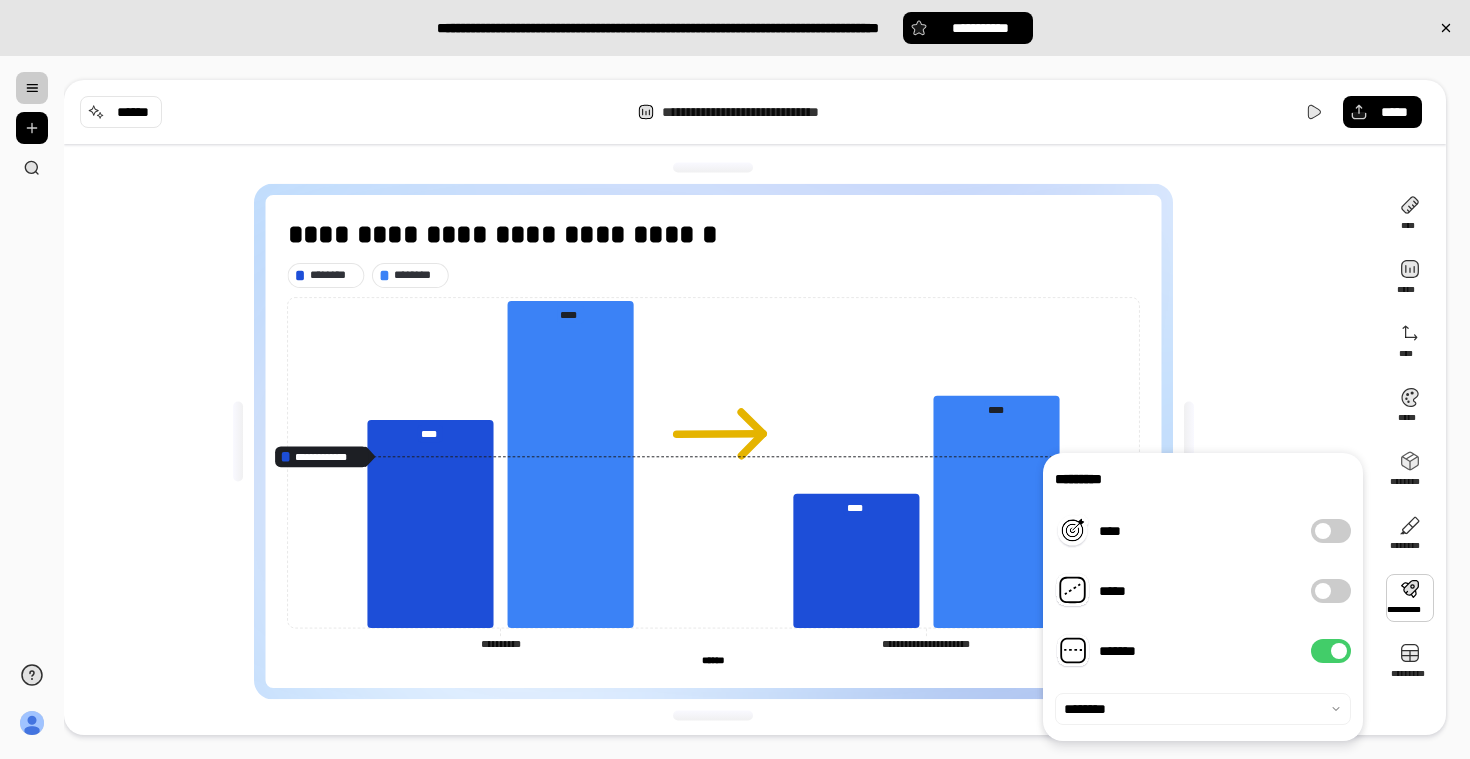 click on "*******" at bounding box center (1331, 651) 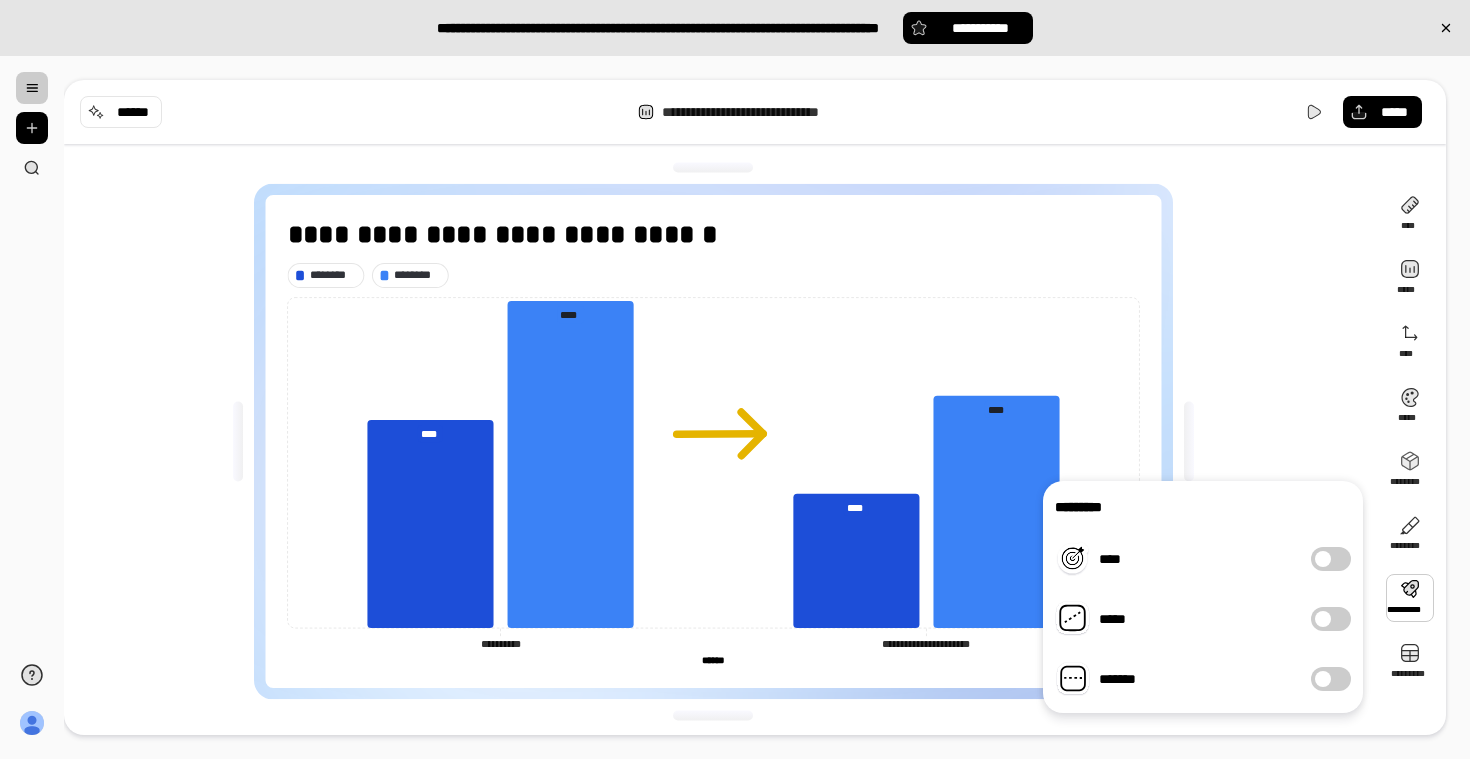 click at bounding box center (1410, 598) 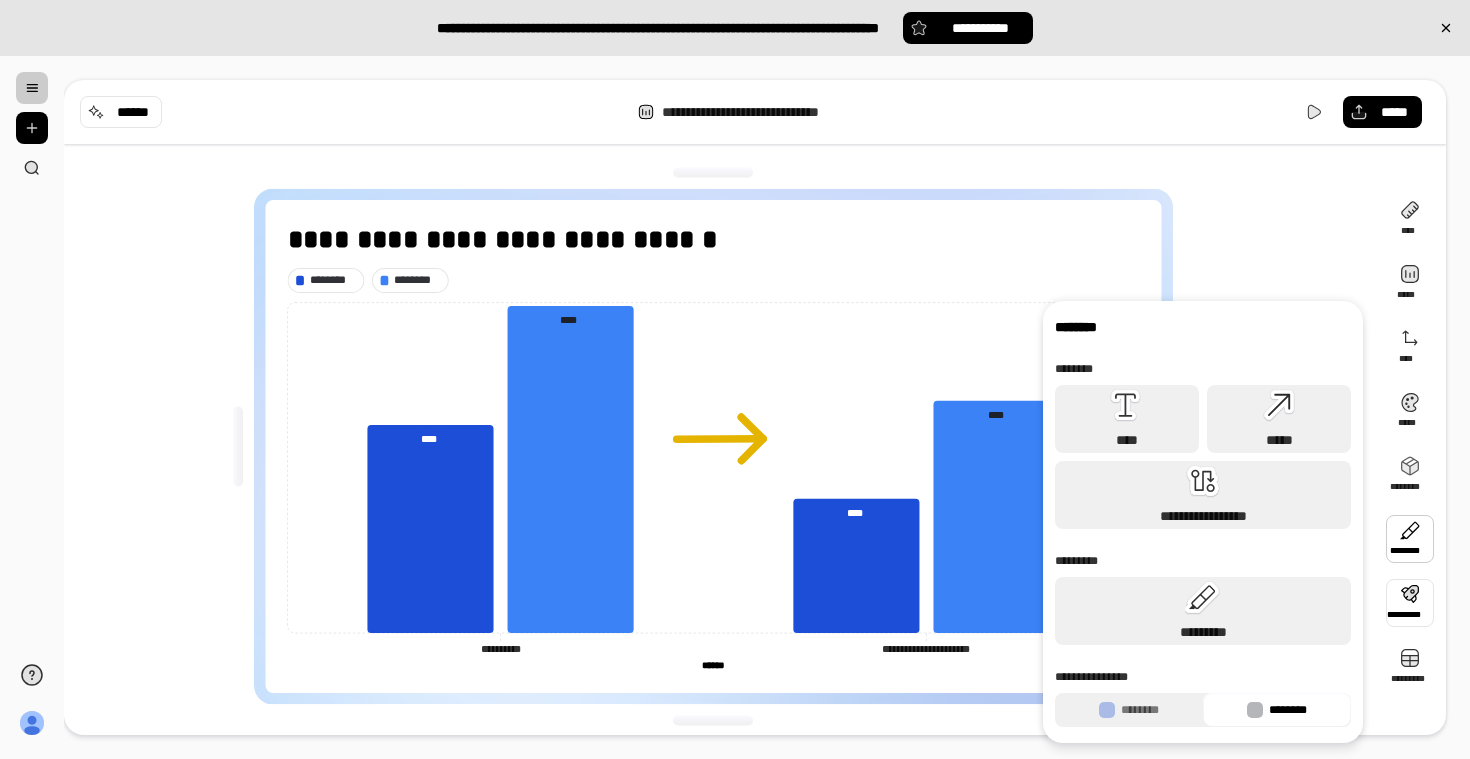 scroll, scrollTop: 0, scrollLeft: 0, axis: both 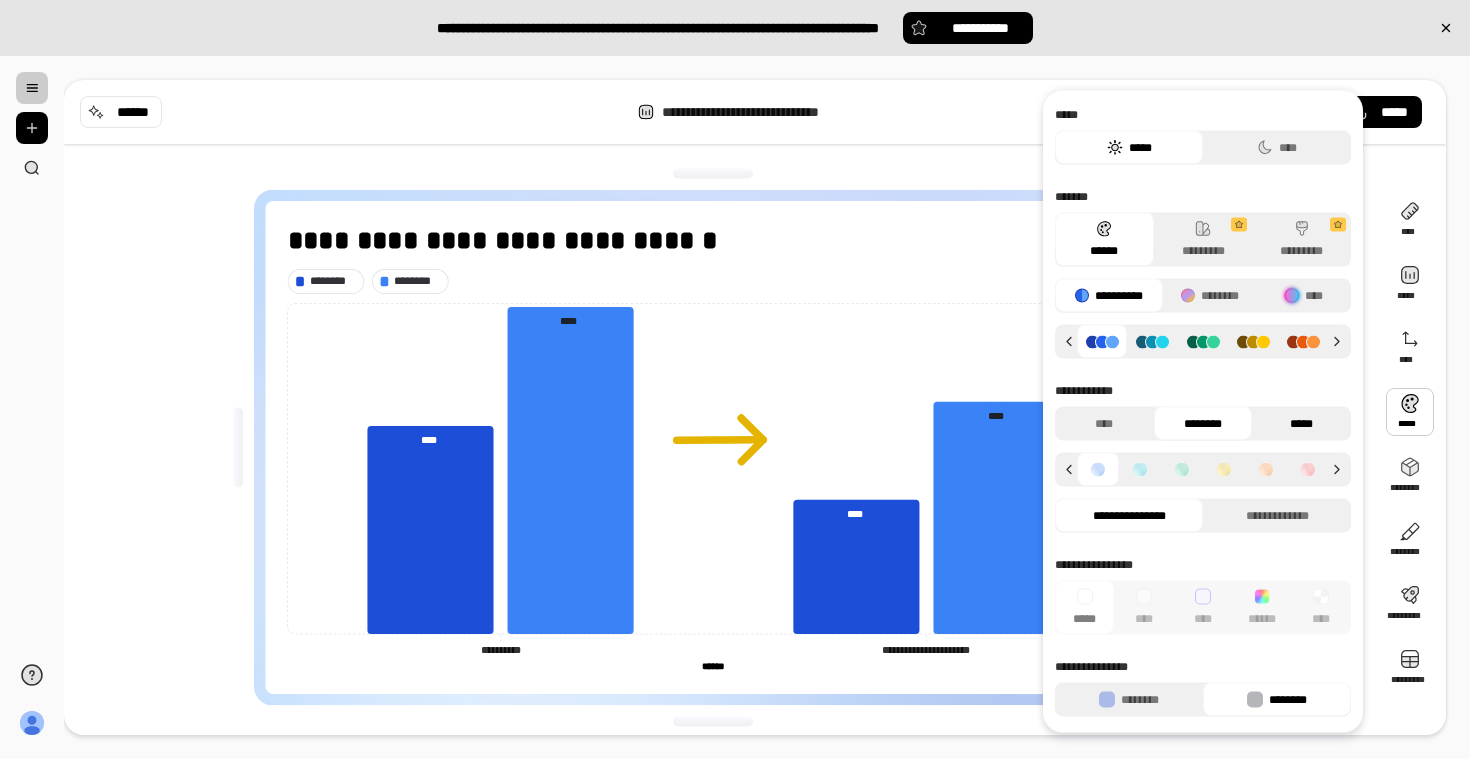 click on "*****" at bounding box center (1301, 424) 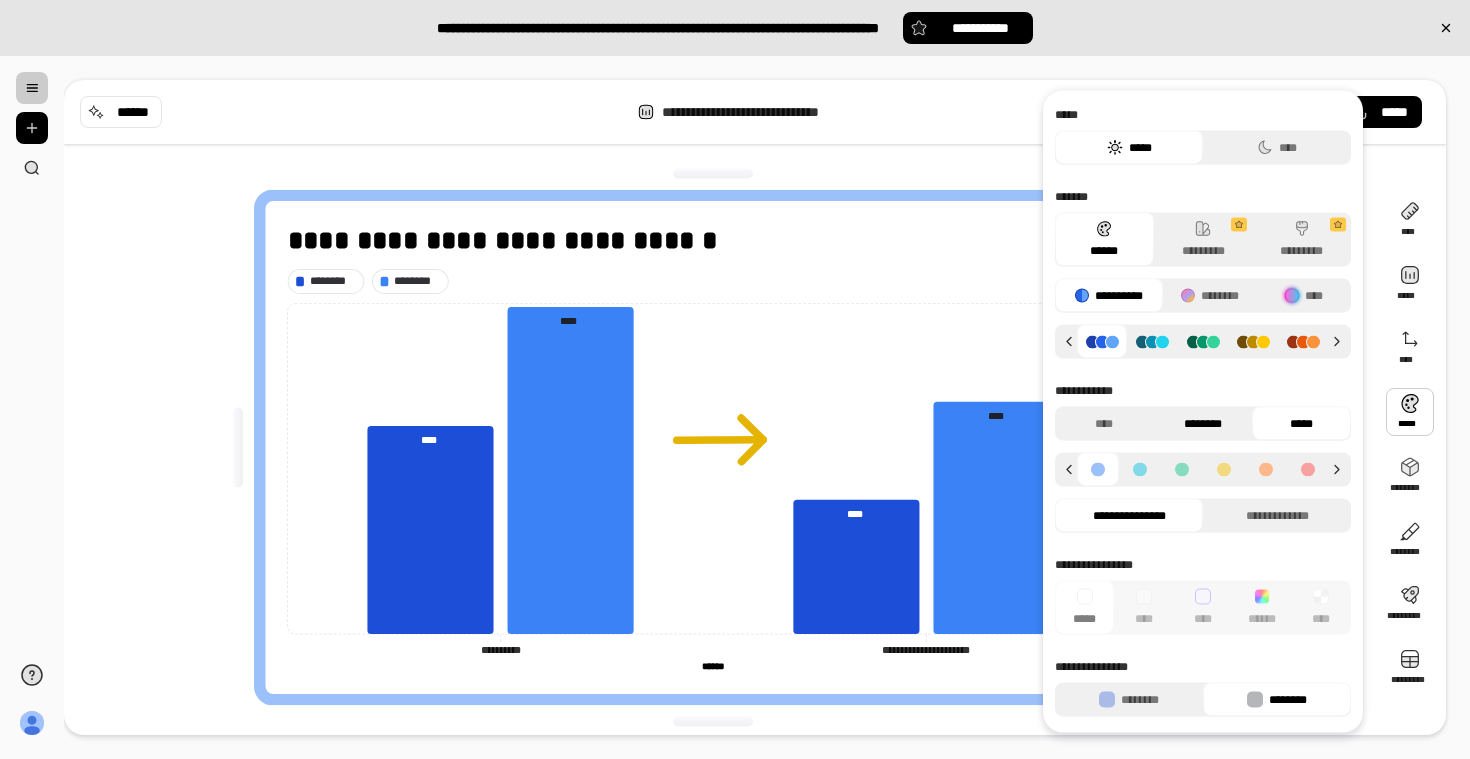 click on "********" at bounding box center (1203, 424) 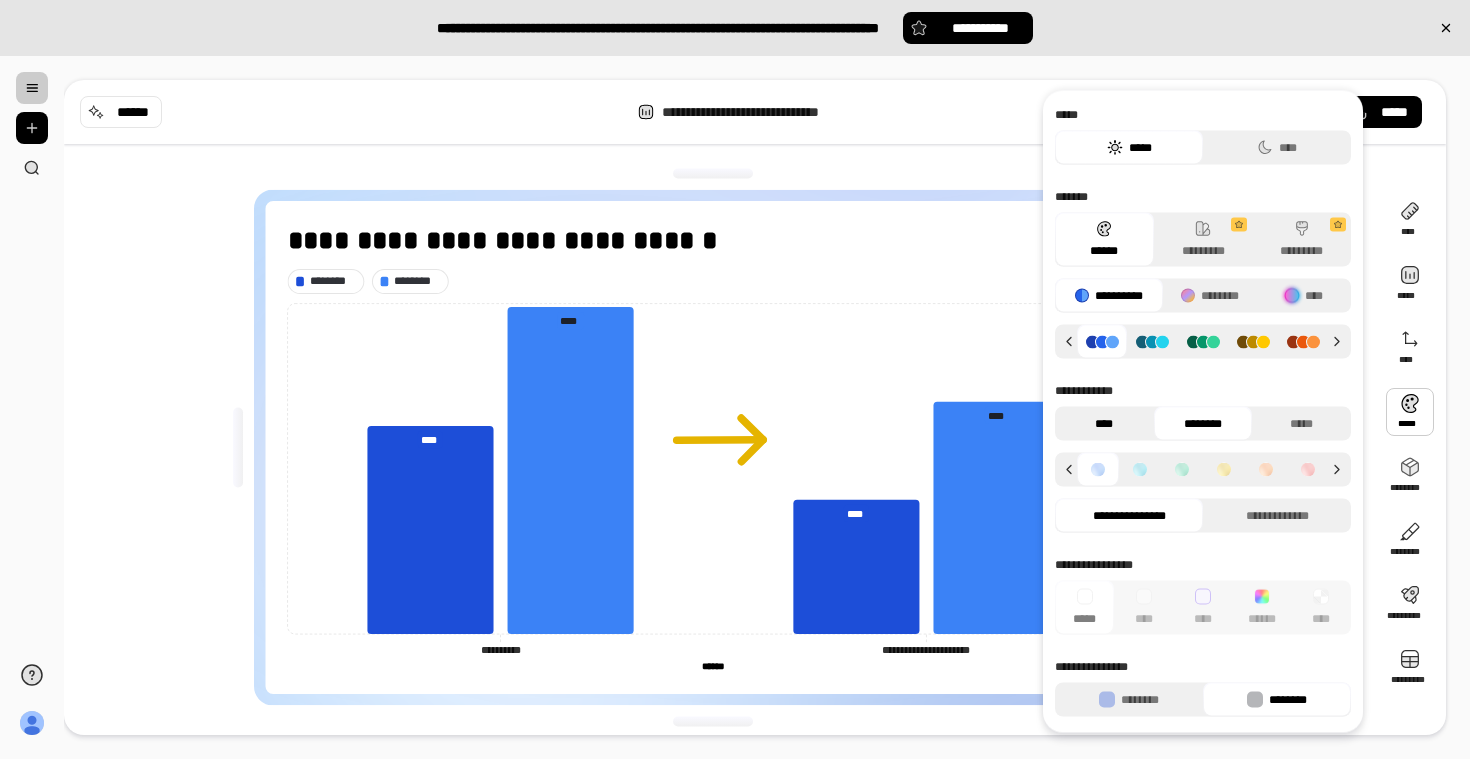 click on "****" at bounding box center (1104, 424) 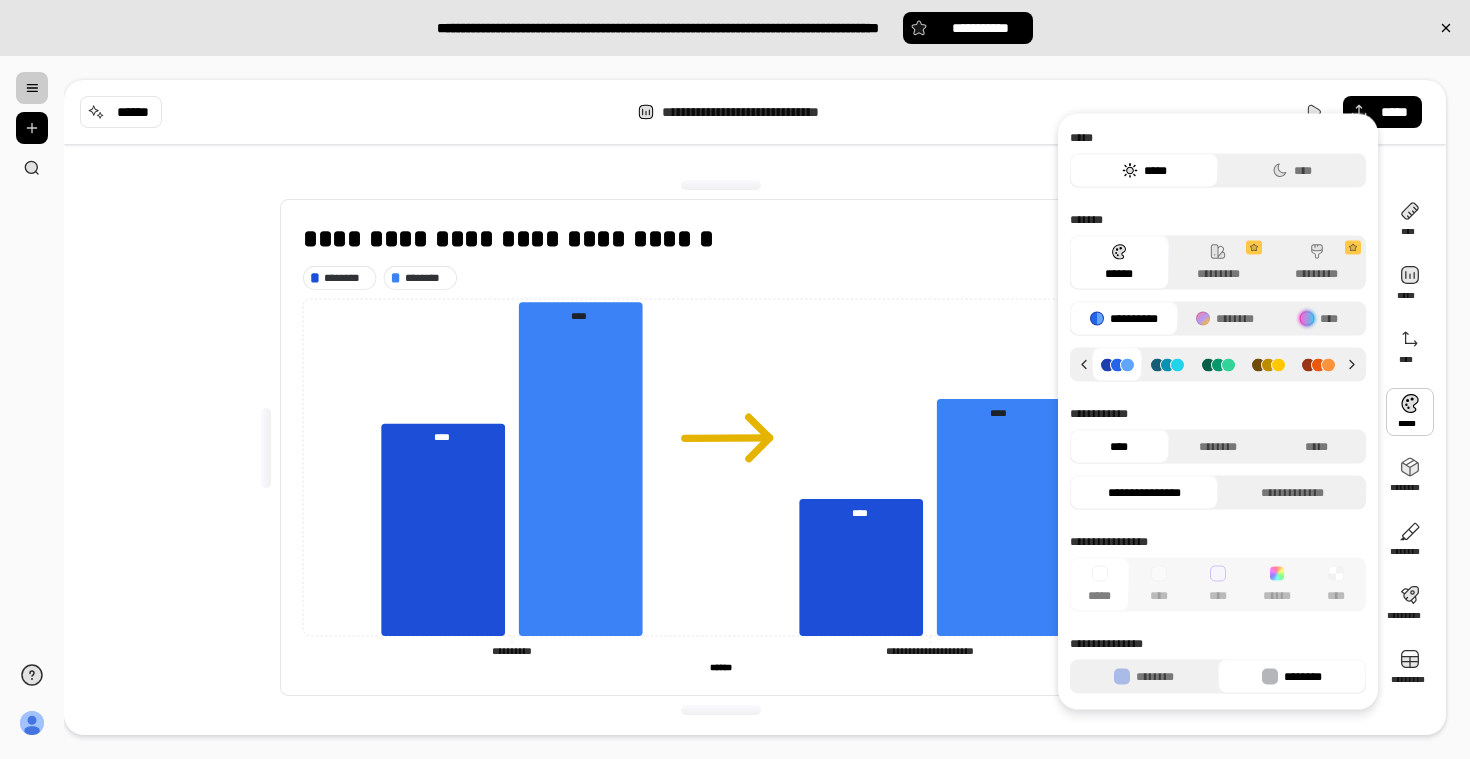 click on "**********" at bounding box center [1218, 414] 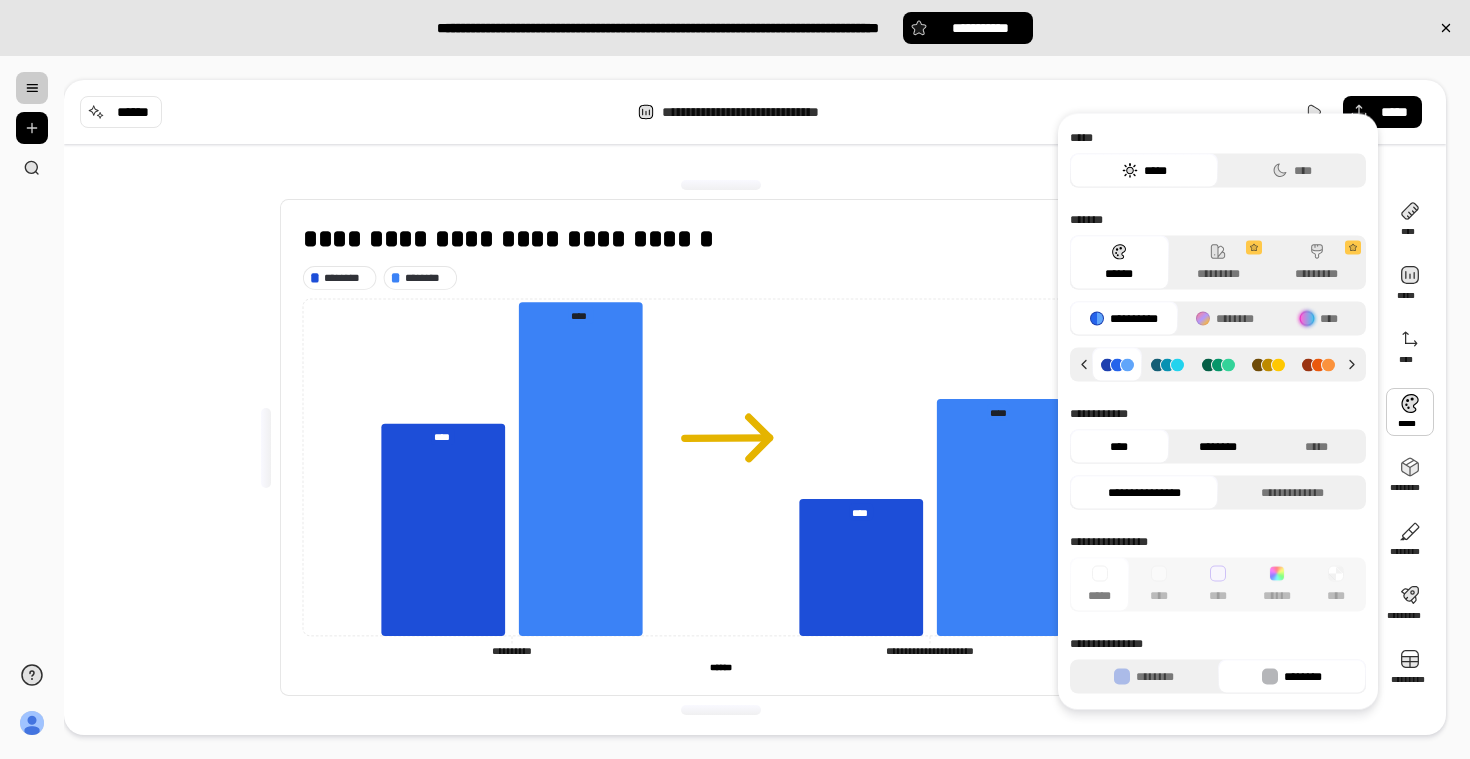 click on "********" at bounding box center (1218, 447) 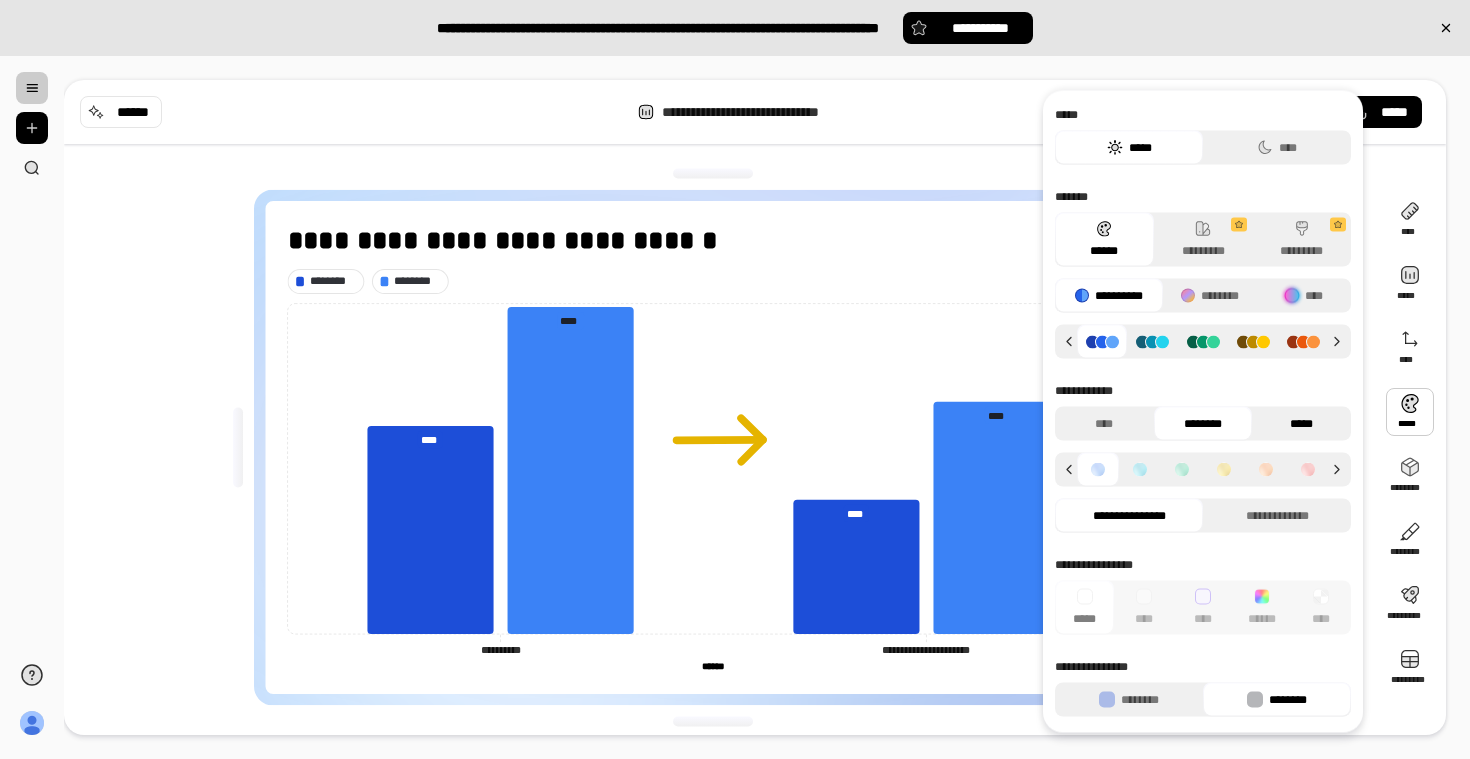 click on "*****" at bounding box center [1301, 424] 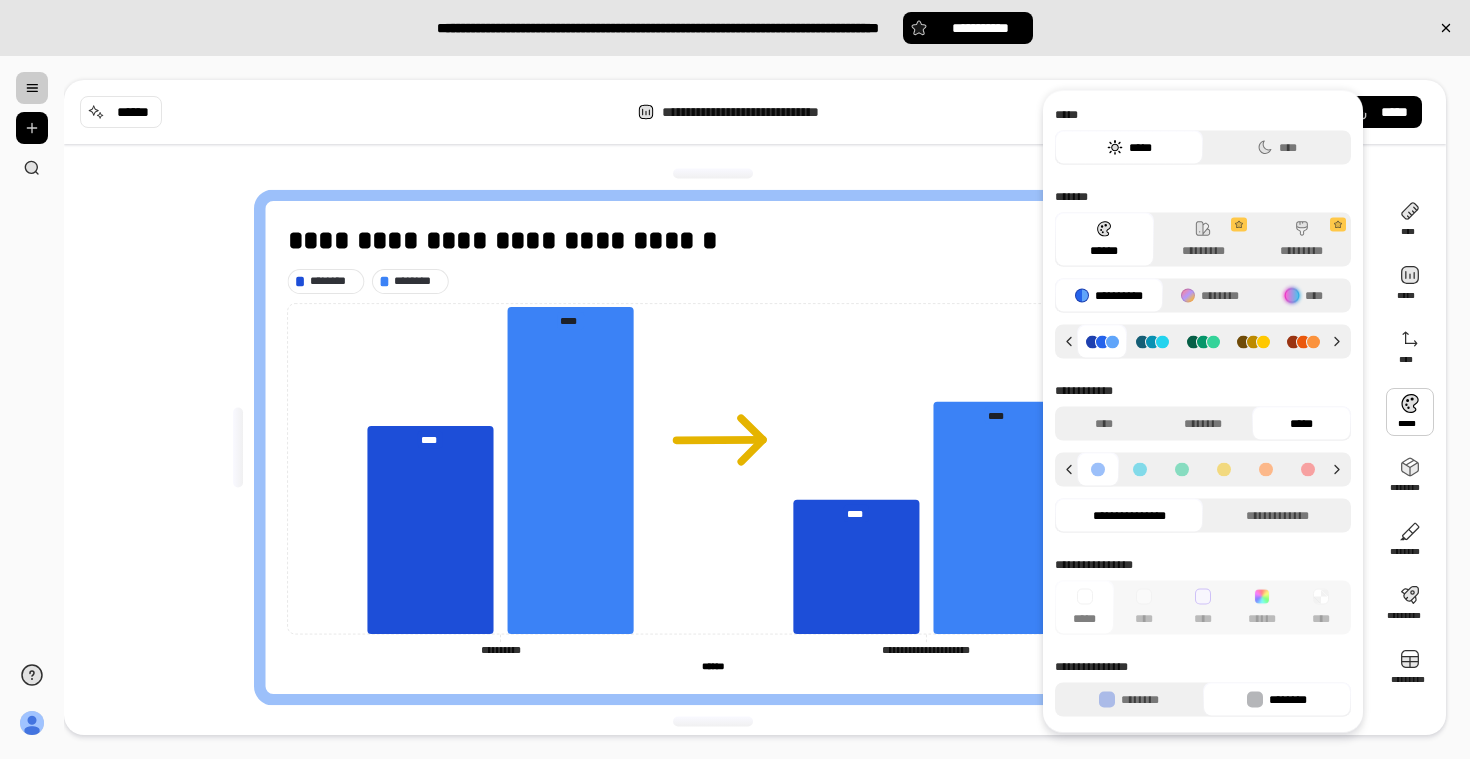 click at bounding box center [1410, 412] 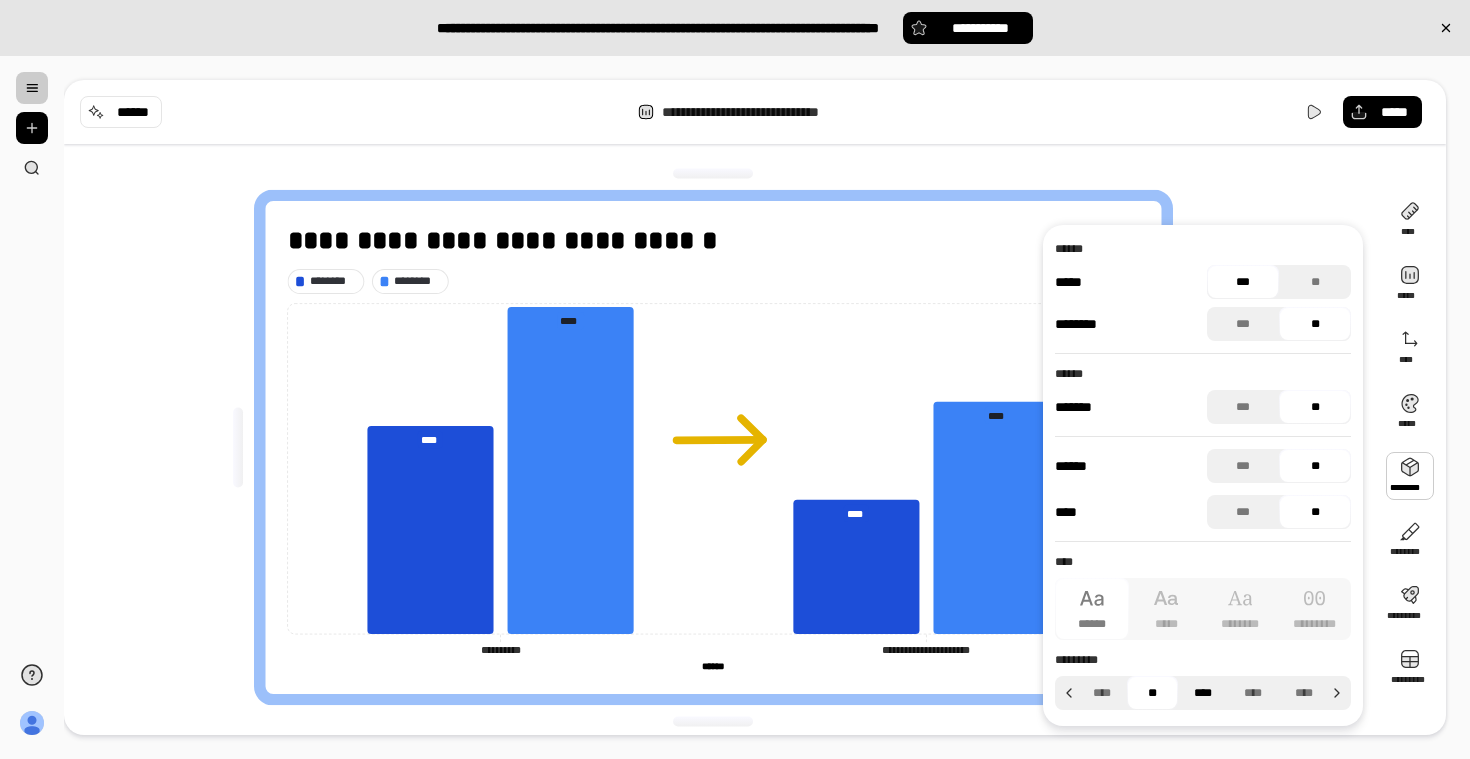 click on "****" at bounding box center (1203, 693) 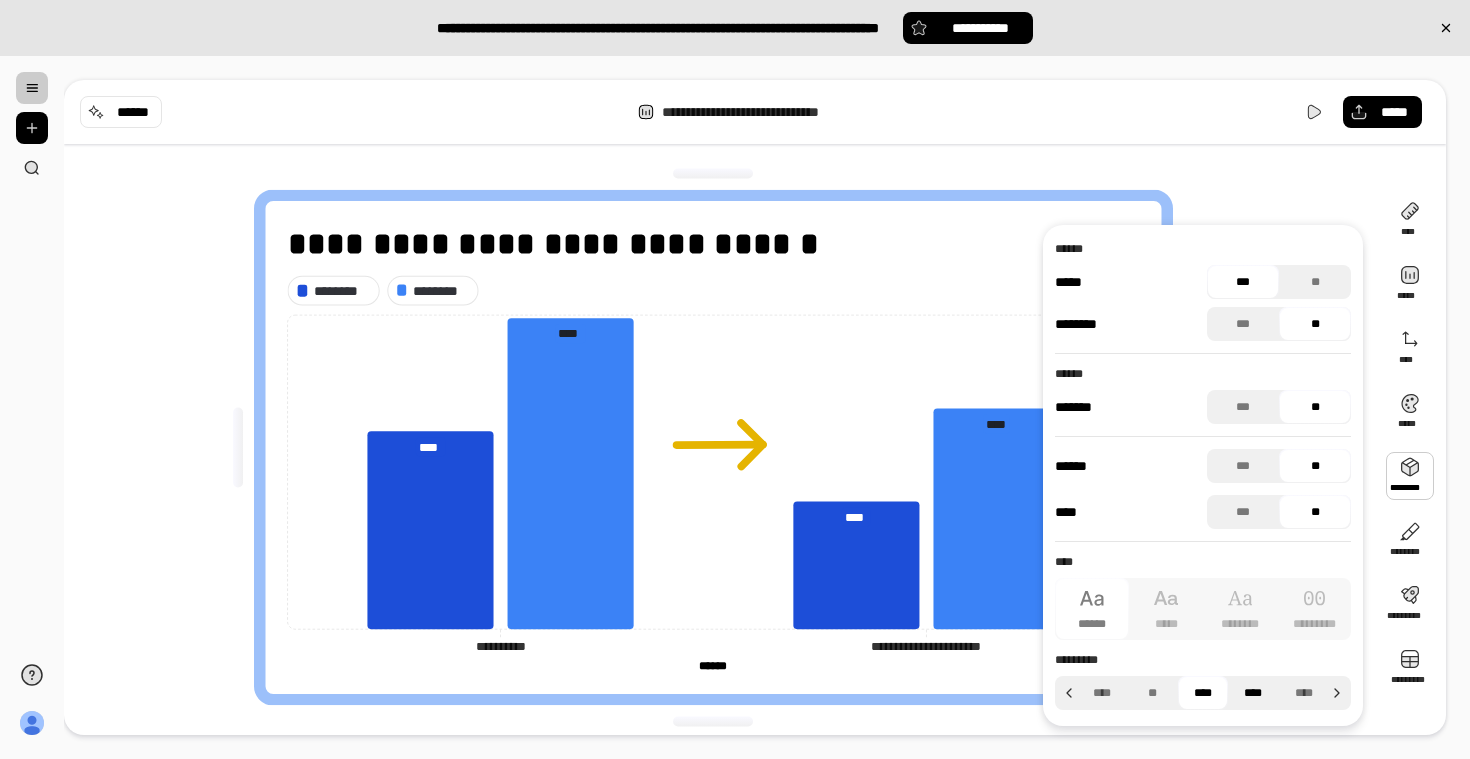 click on "****" at bounding box center (1253, 693) 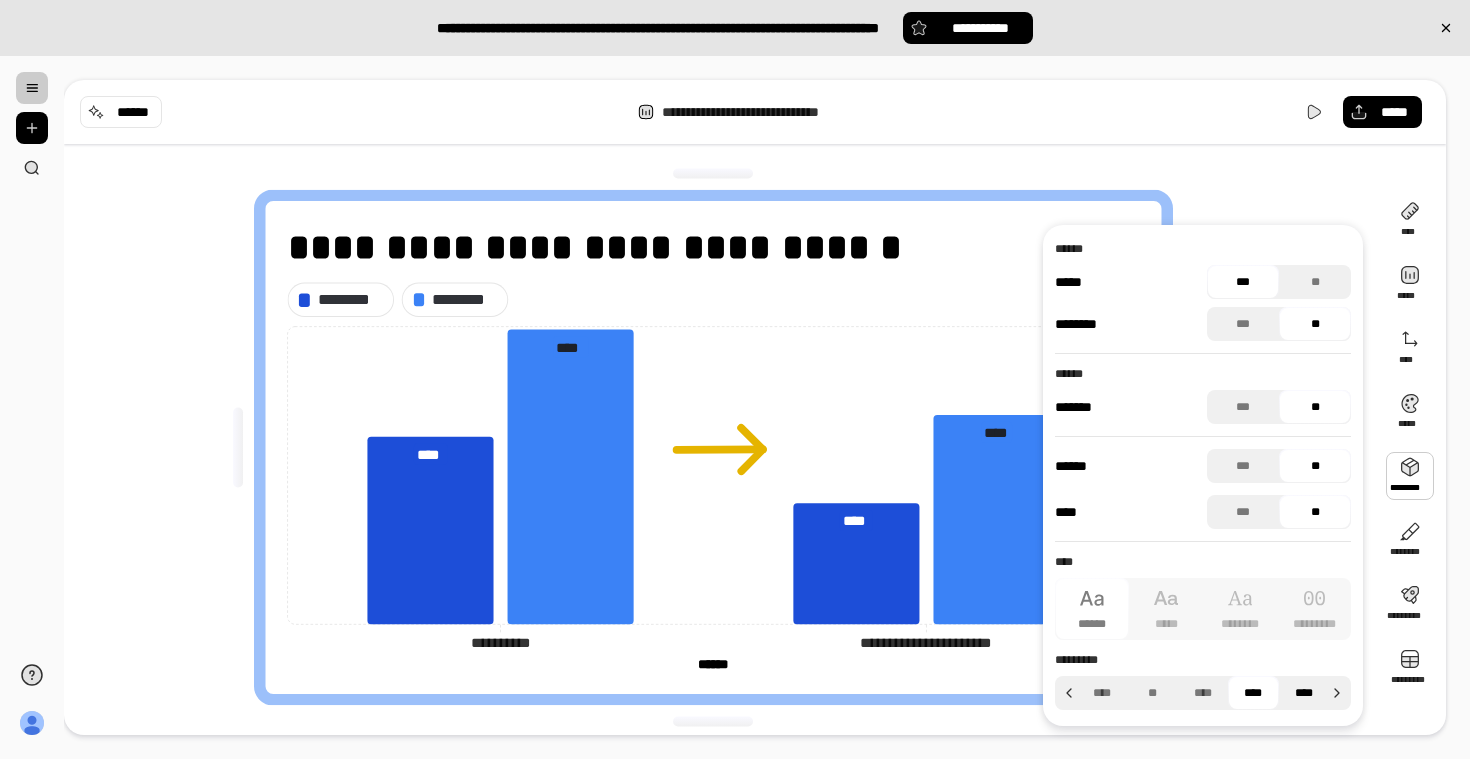 click on "****" at bounding box center [1304, 693] 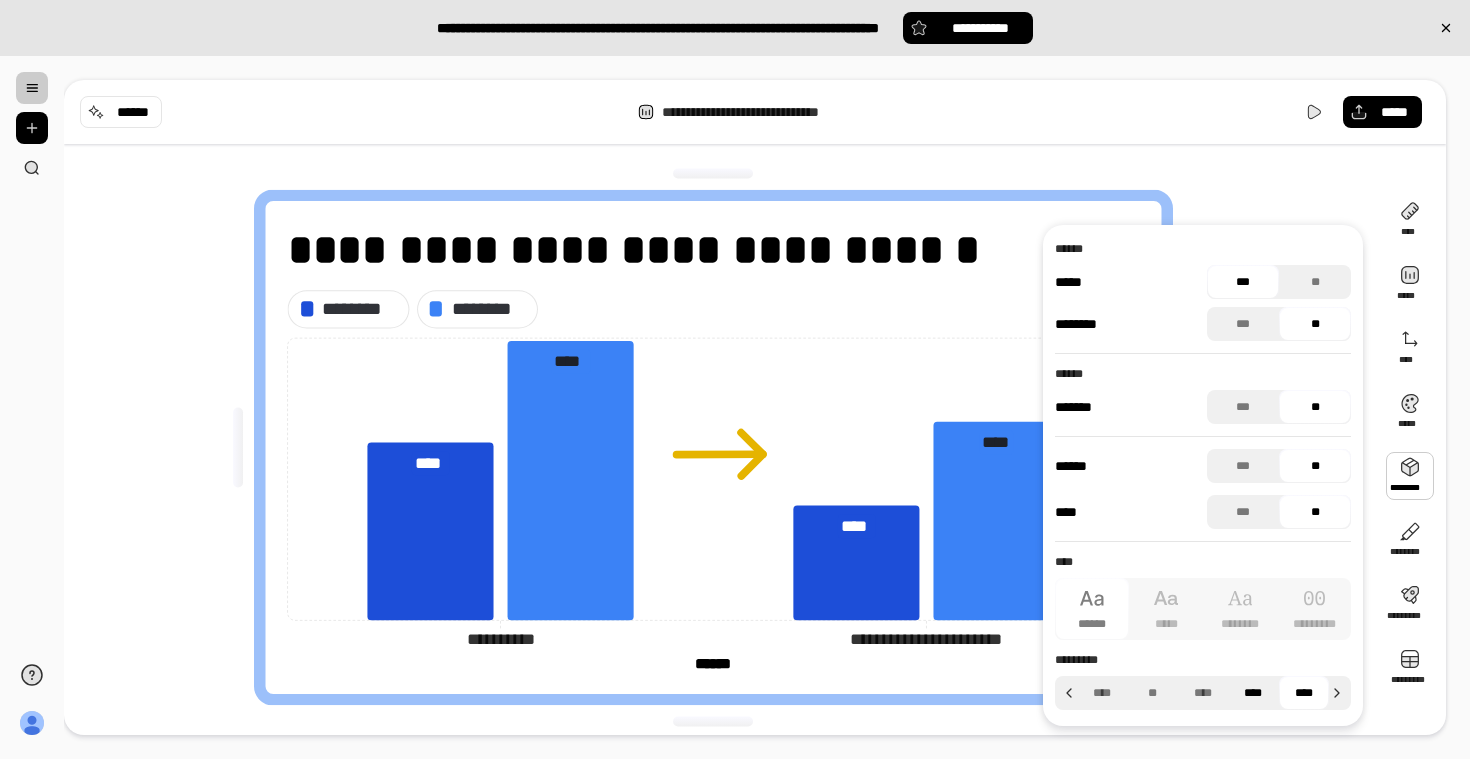 click on "****" at bounding box center [1253, 693] 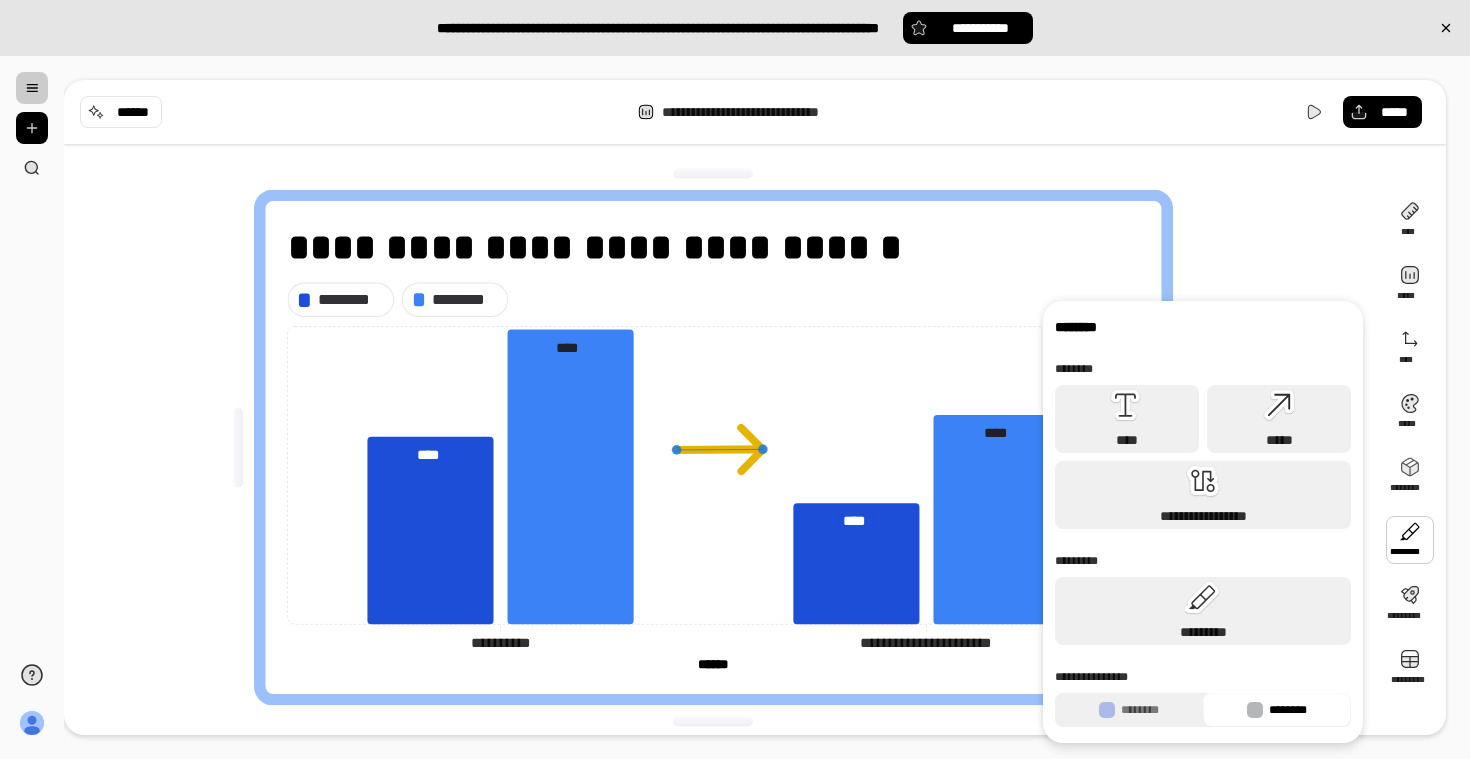 click 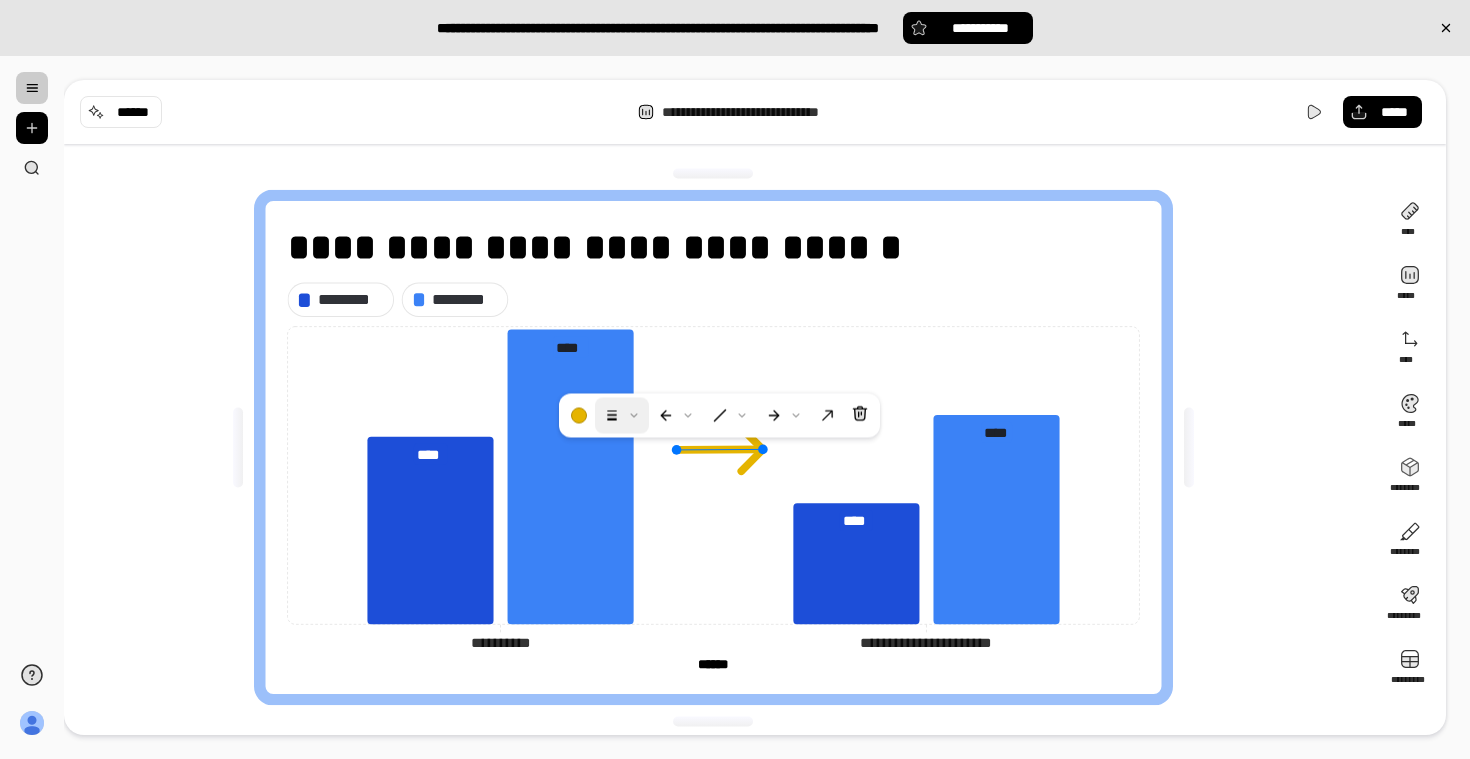 click at bounding box center (622, 416) 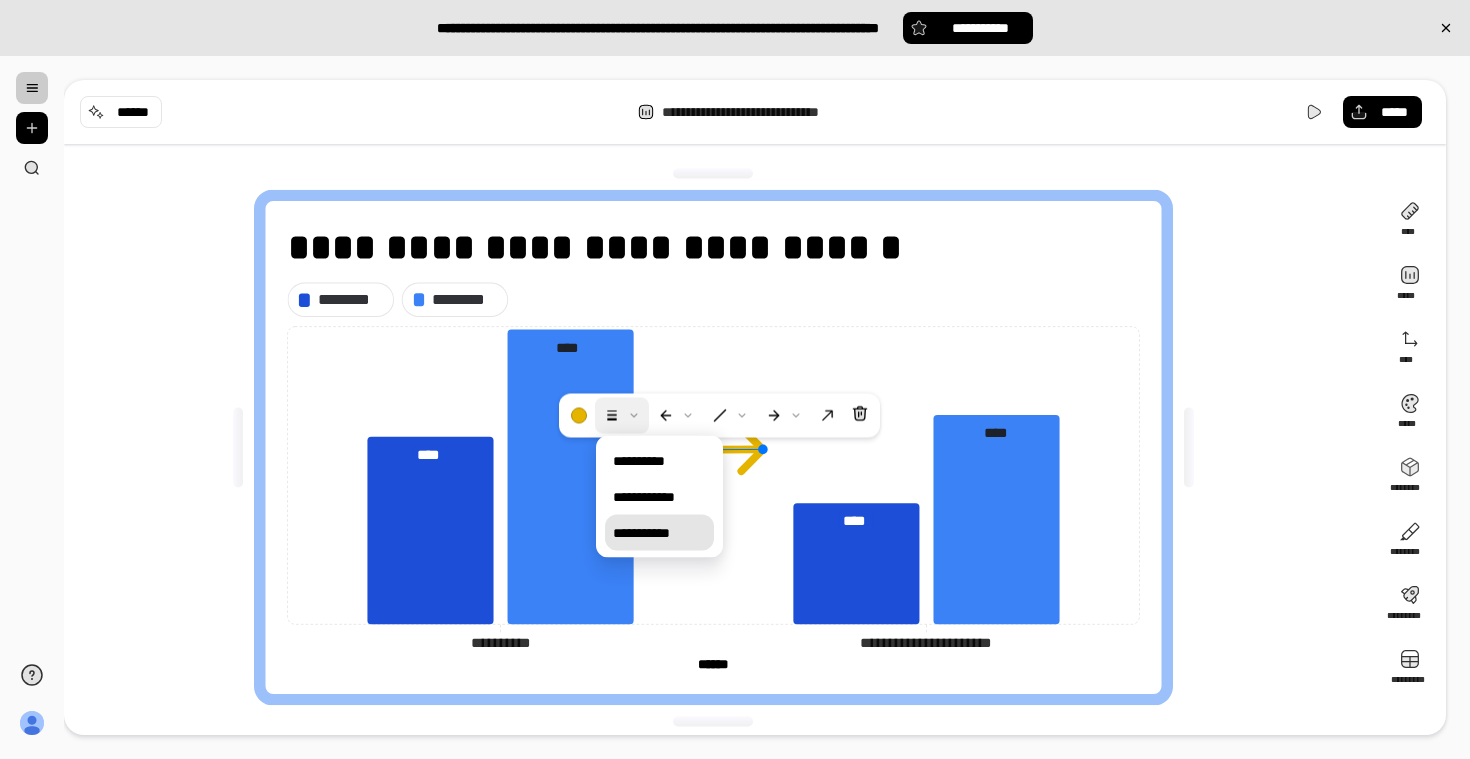 click on "**********" at bounding box center [659, 533] 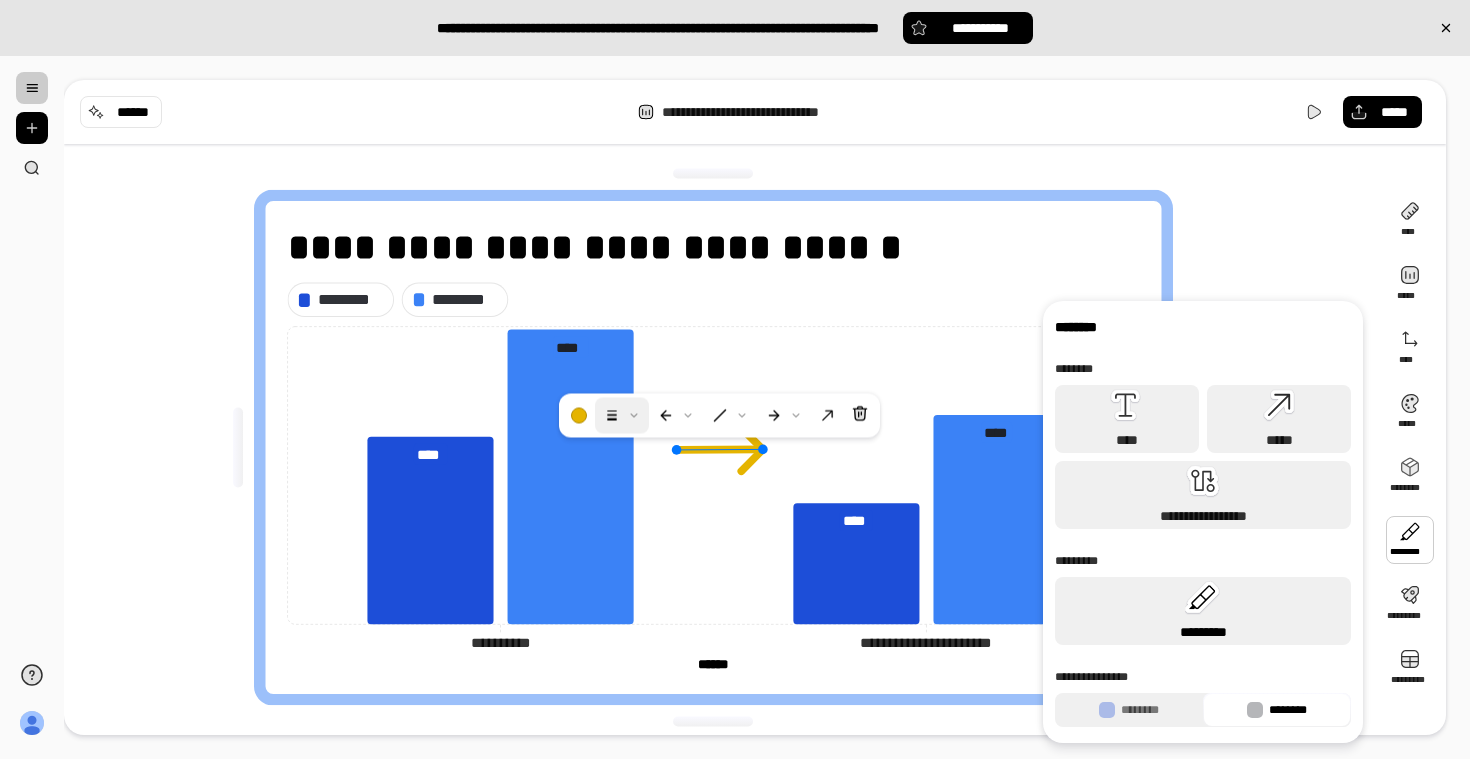 click on "*********" at bounding box center [1203, 611] 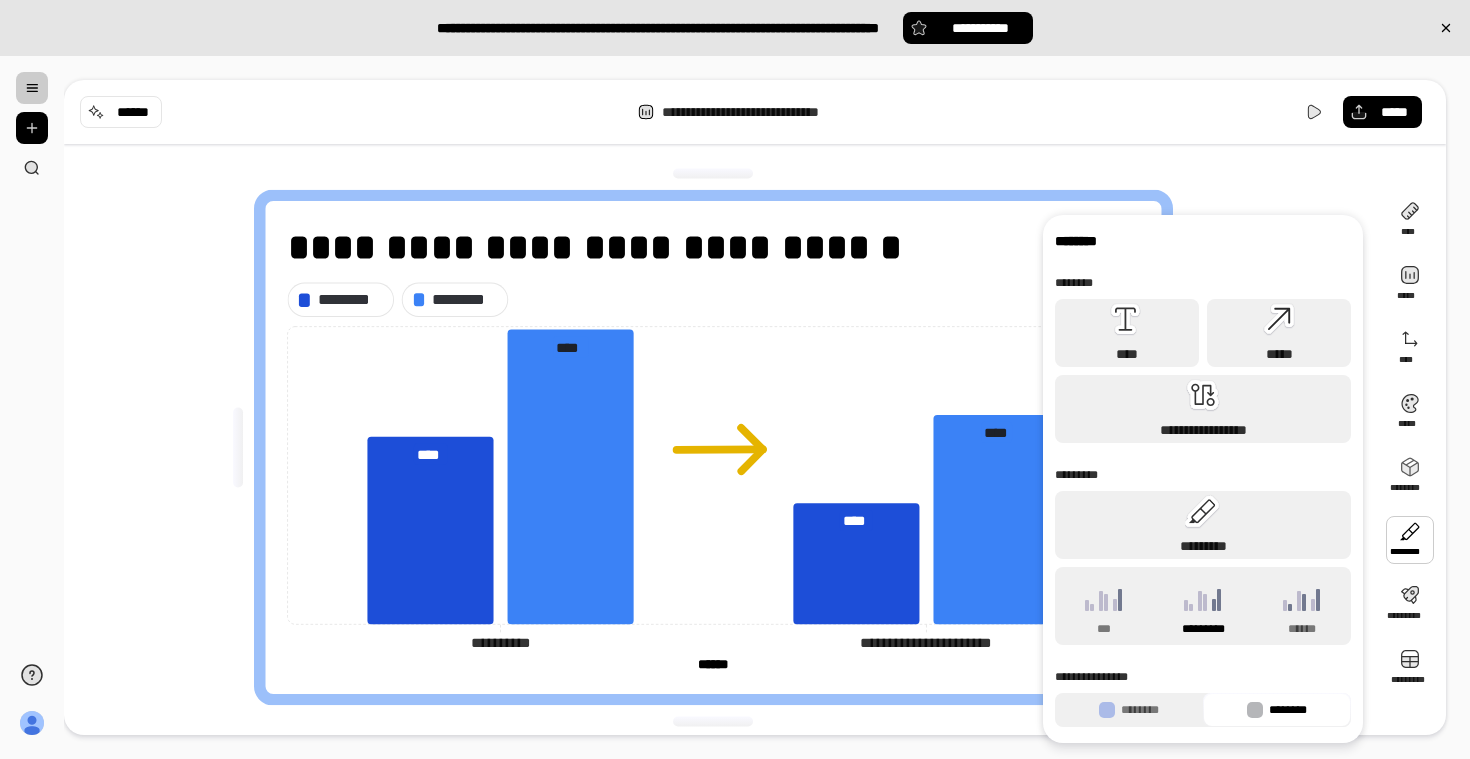 click on "*********" at bounding box center (1203, 606) 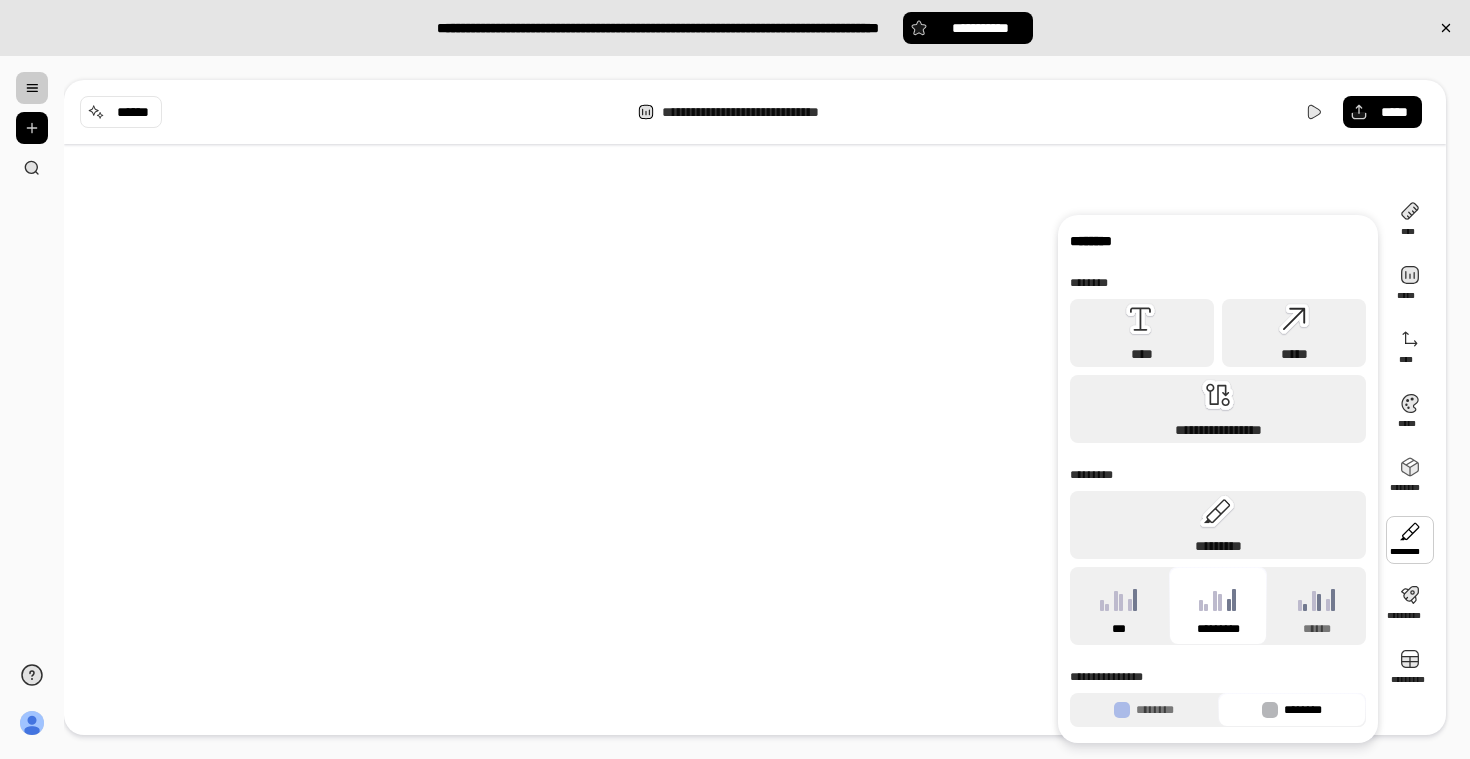 click on "***" at bounding box center (1119, 606) 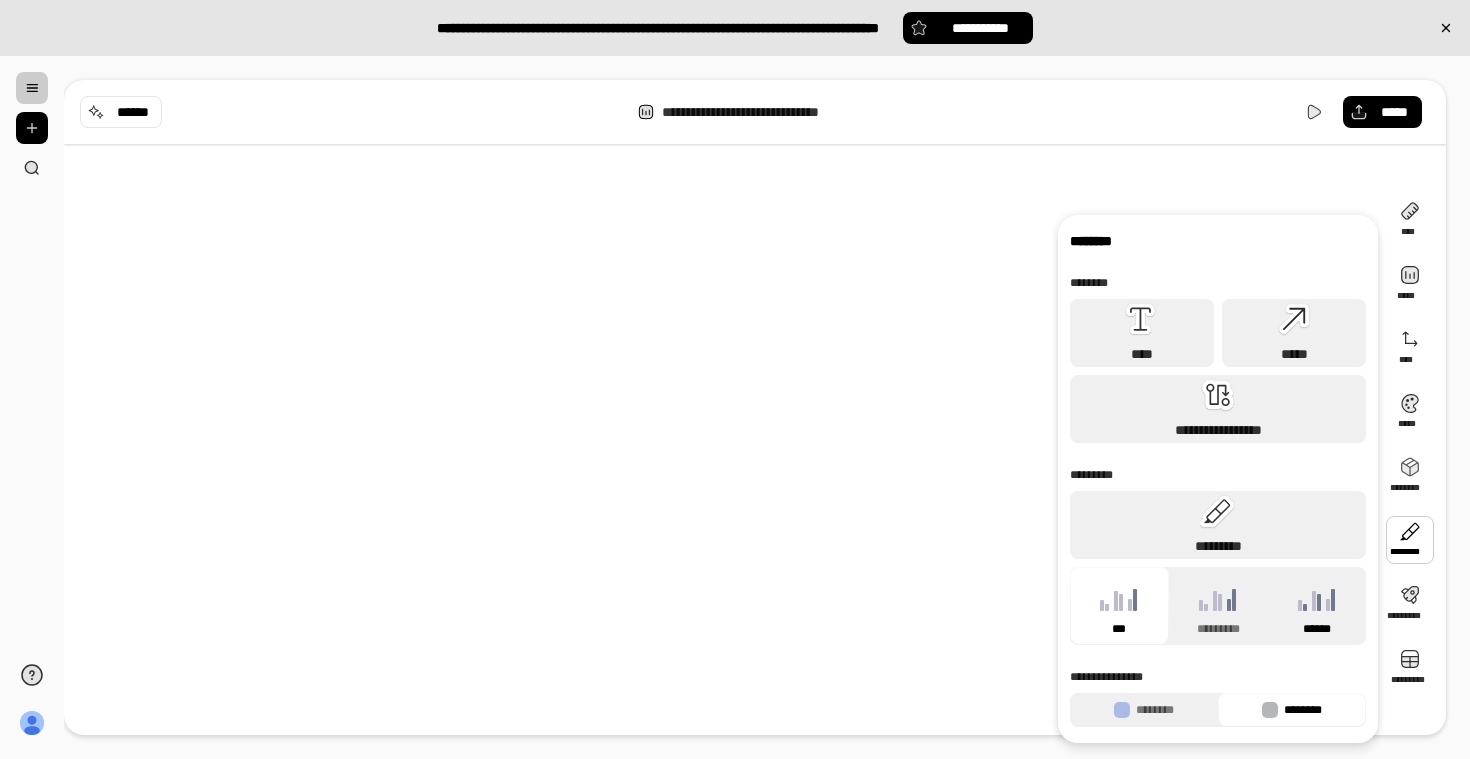 click 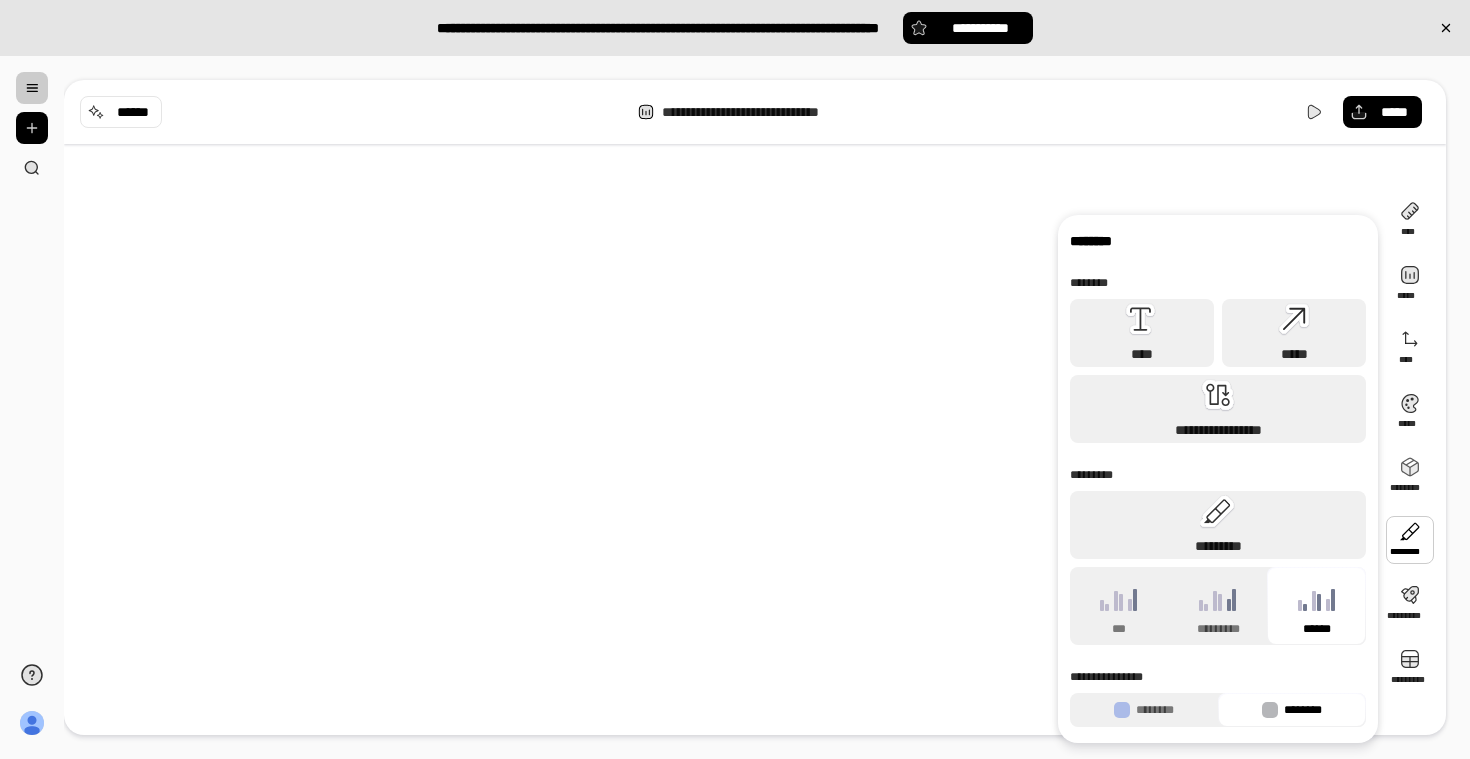 click 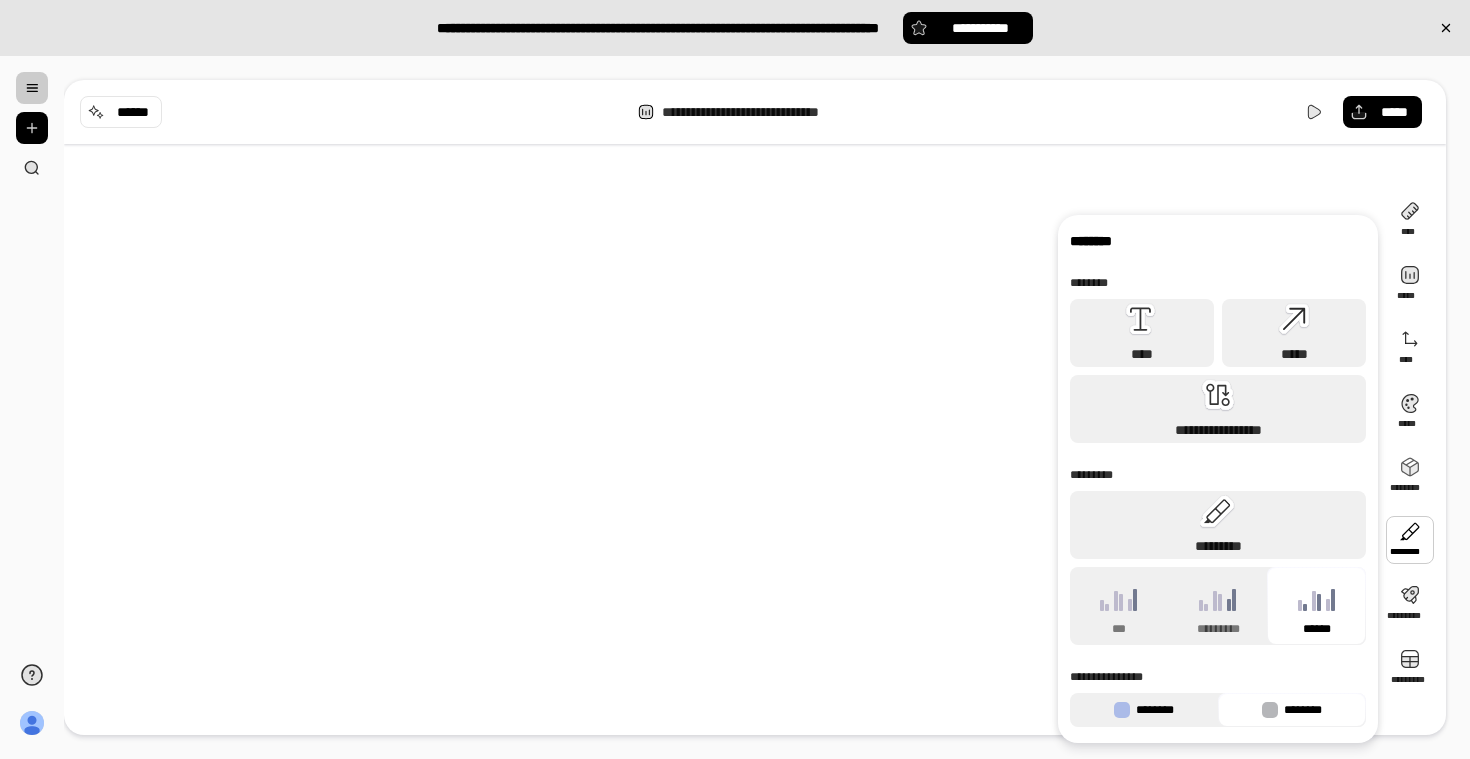 click on "********" at bounding box center (1144, 710) 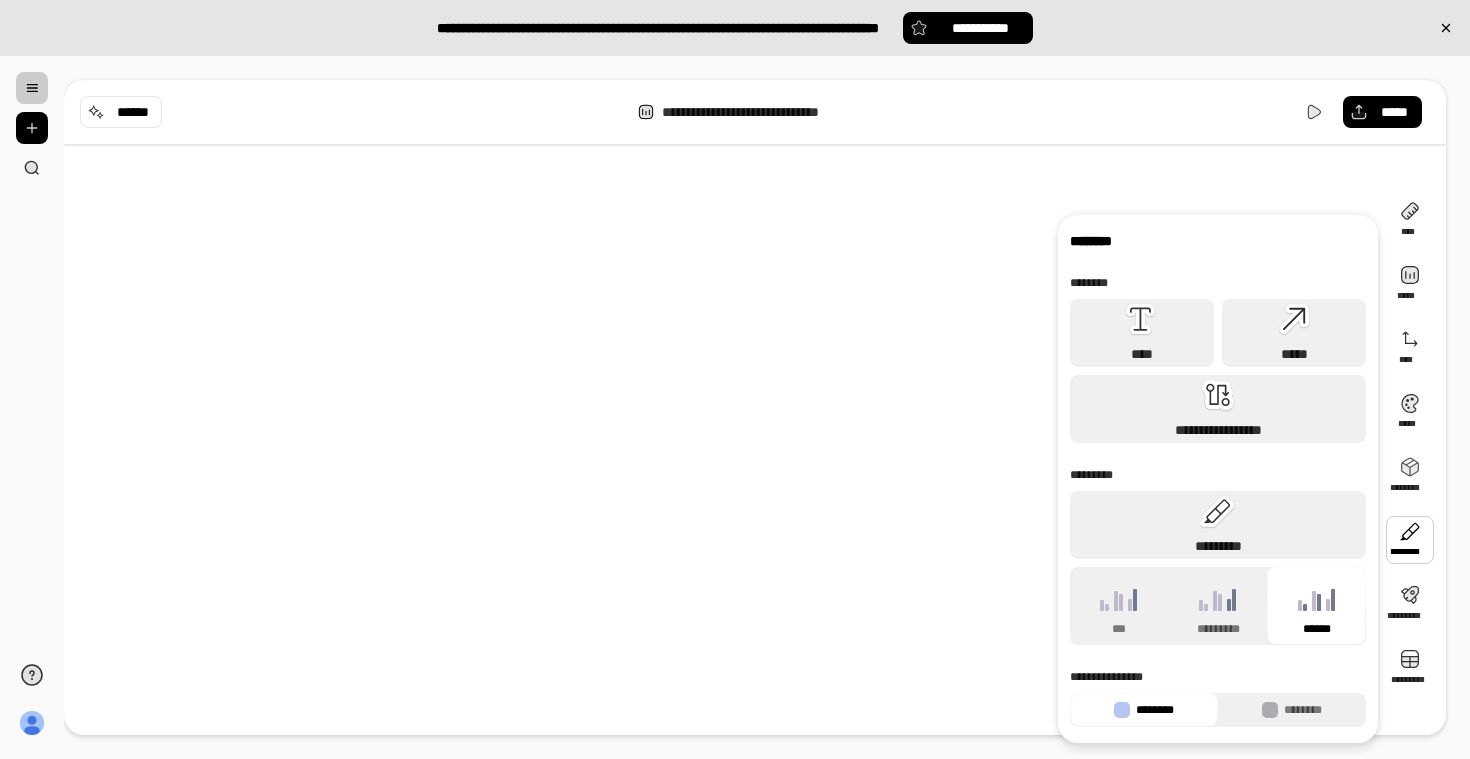 click on "********" at bounding box center (1144, 710) 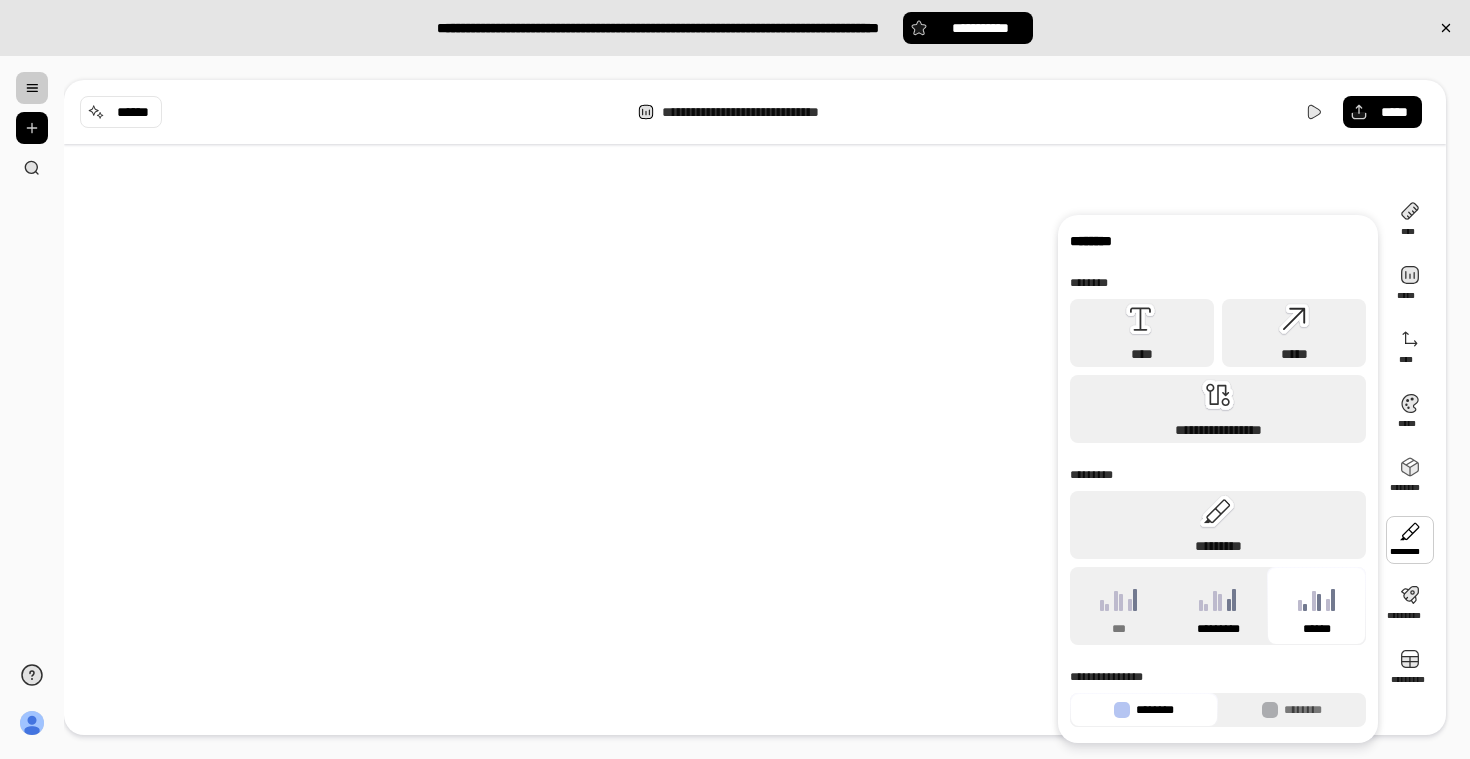 click 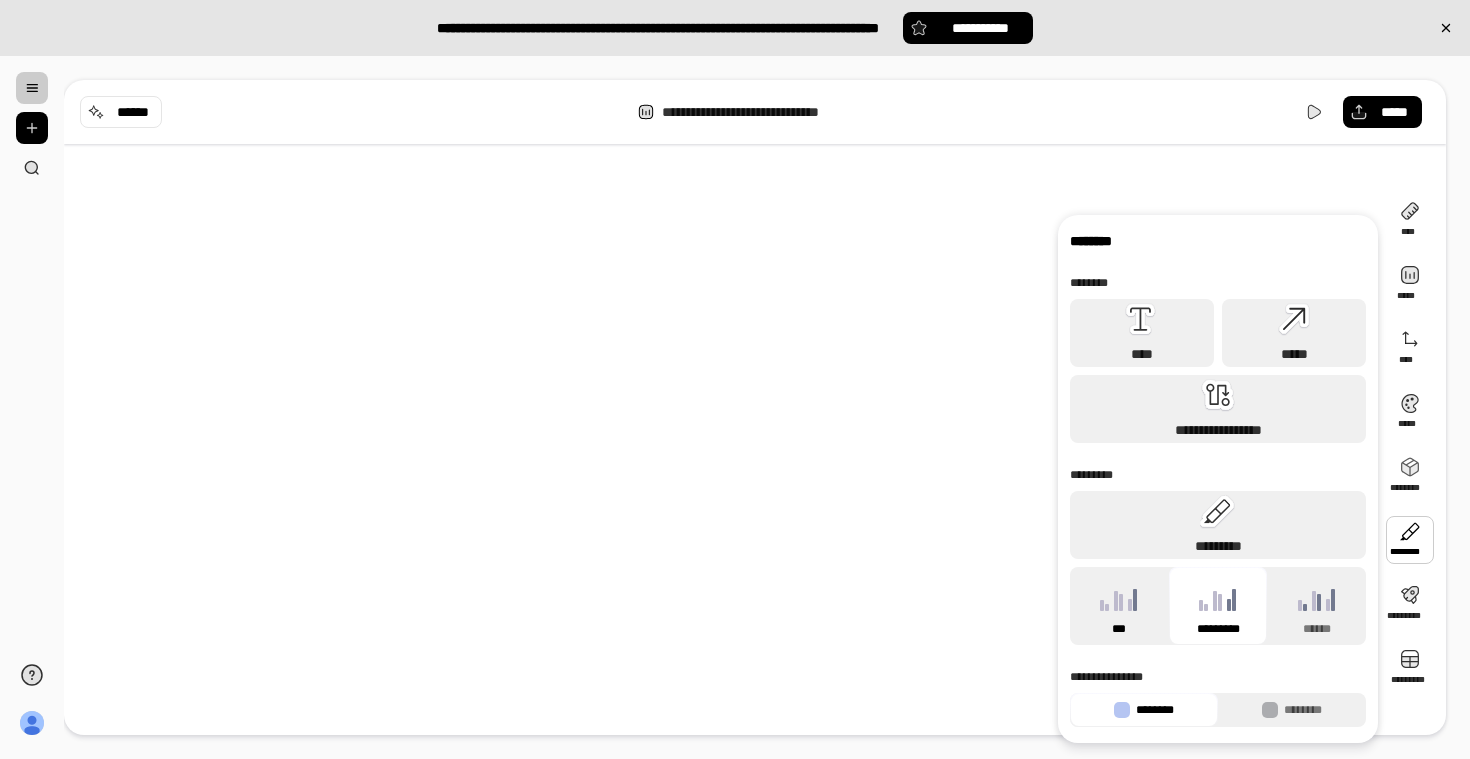 click on "***" at bounding box center (1119, 606) 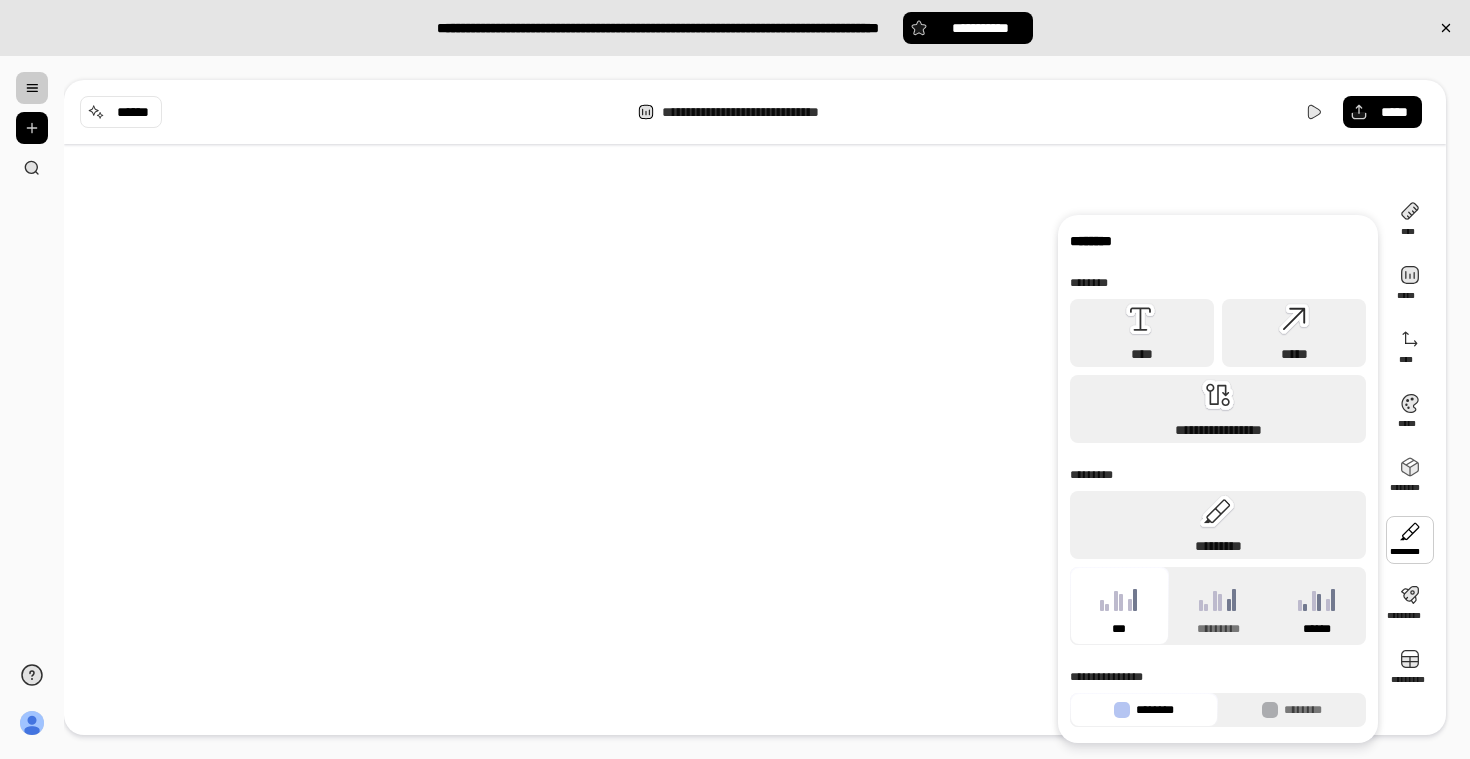 click 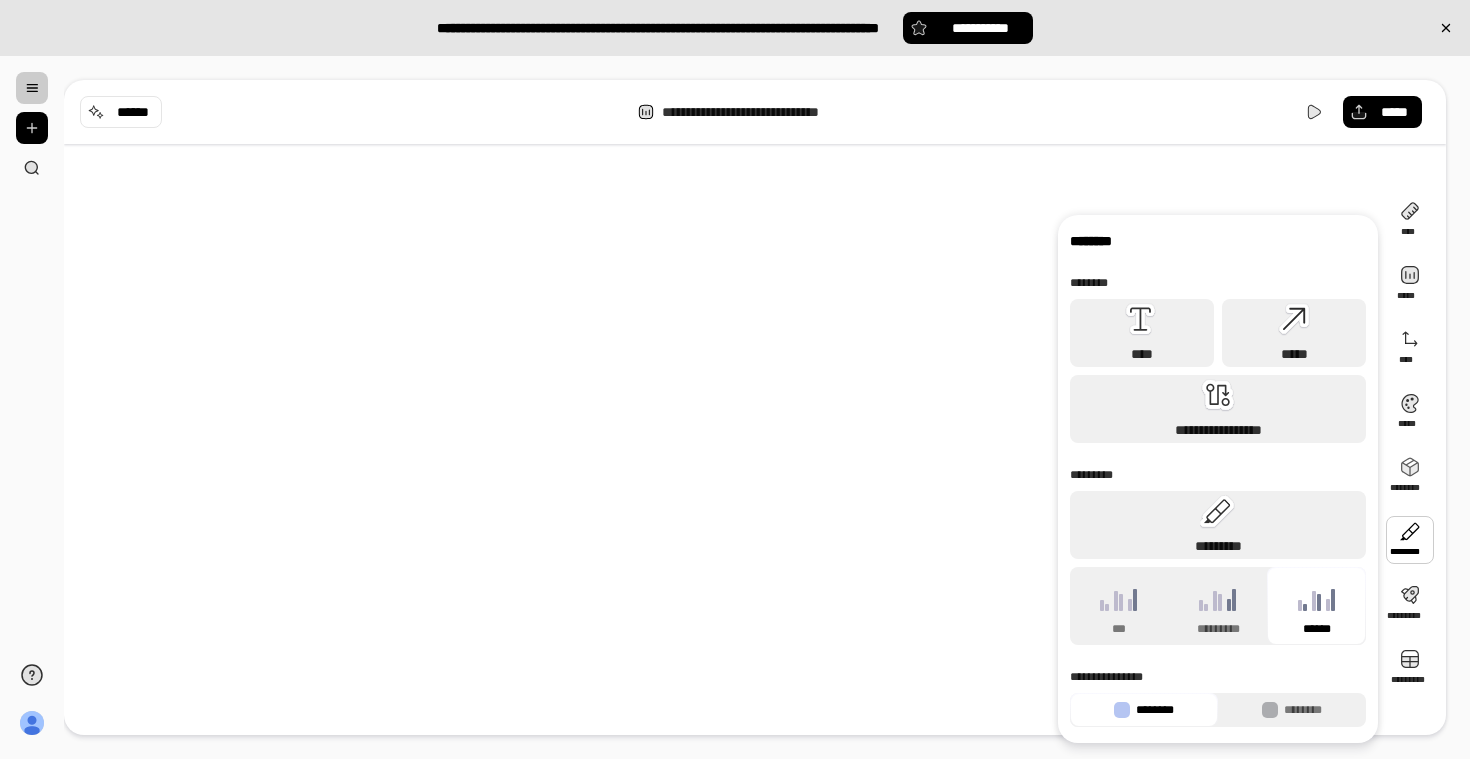 click on "**********" at bounding box center [721, 447] 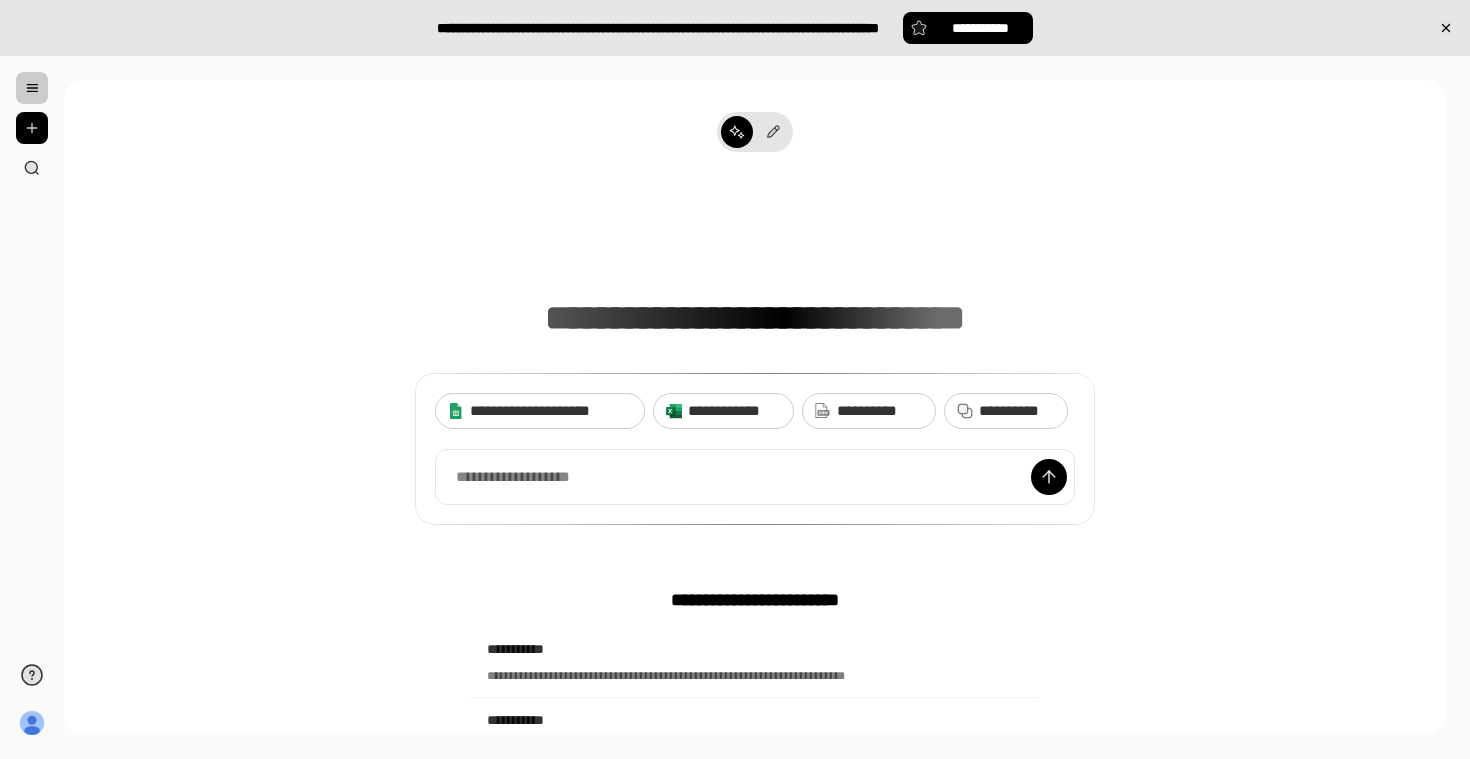 click at bounding box center (32, 88) 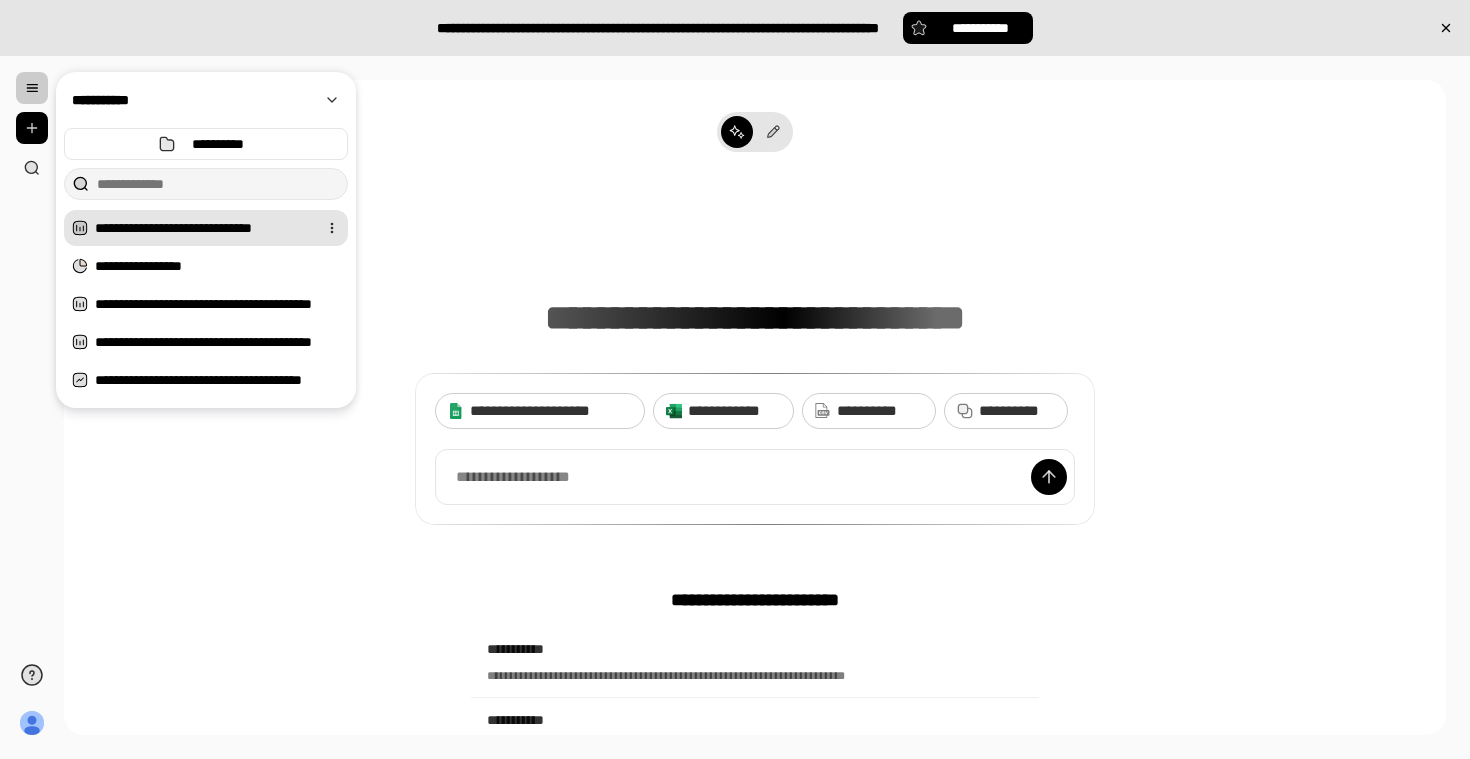 click on "**********" at bounding box center (202, 228) 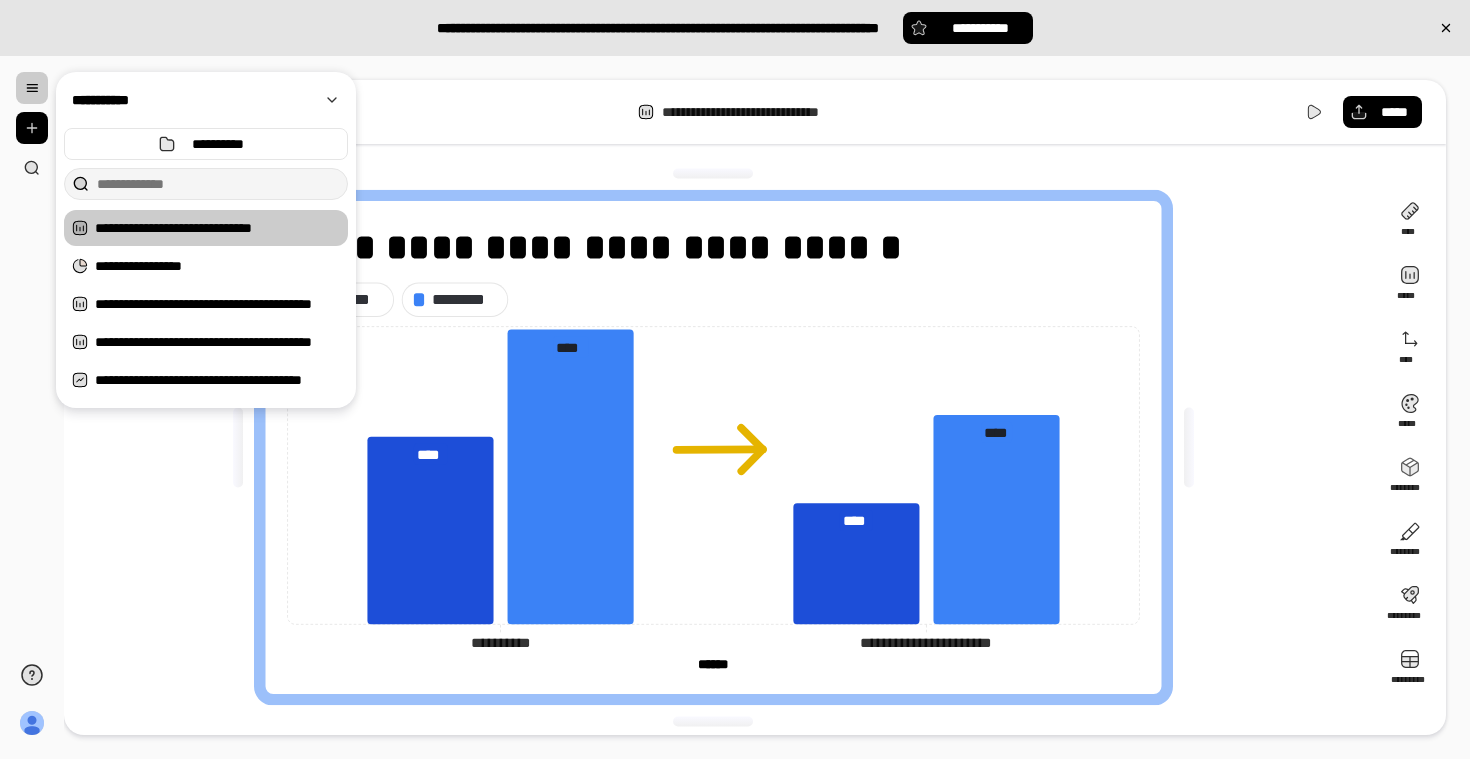 click on "**********" at bounding box center [721, 447] 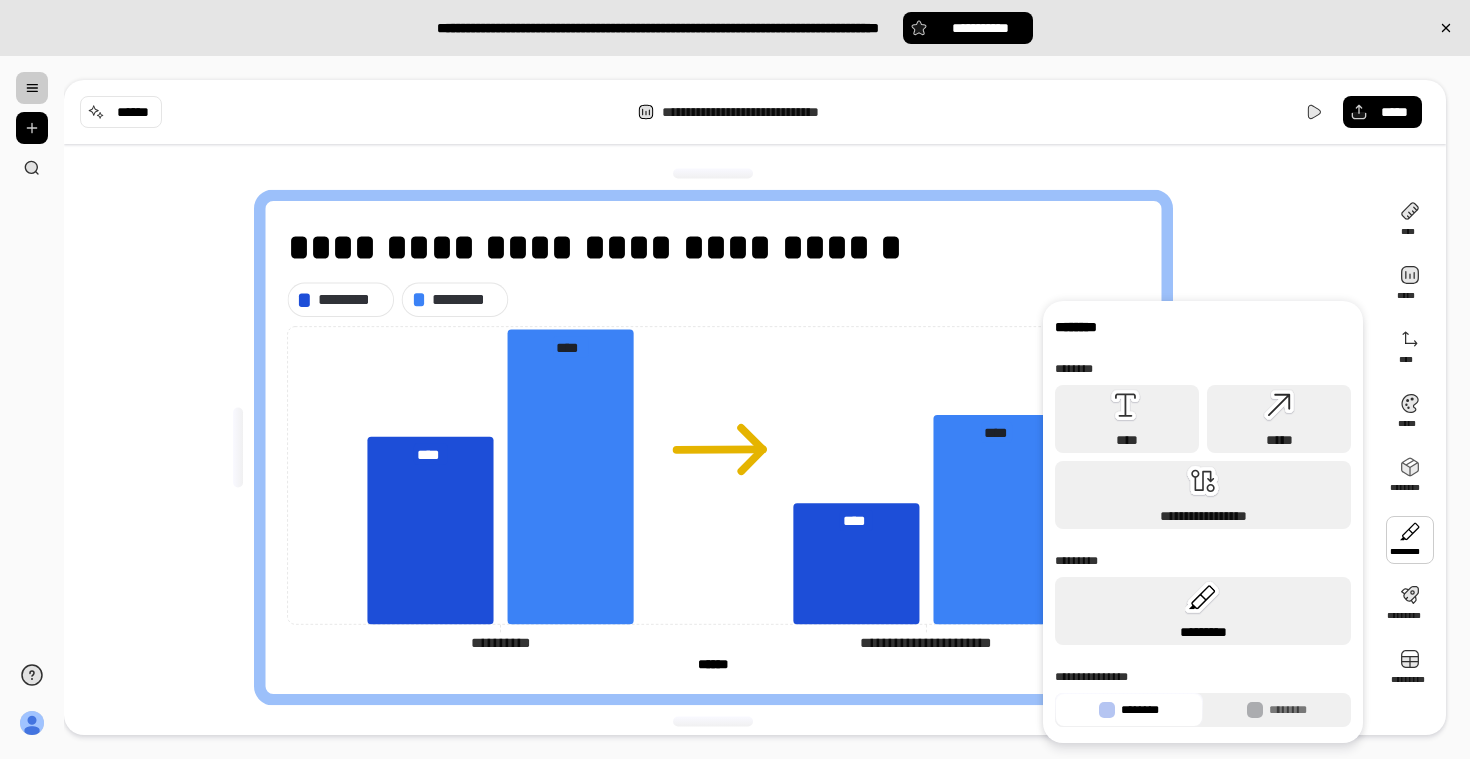 click on "*********" at bounding box center [1203, 611] 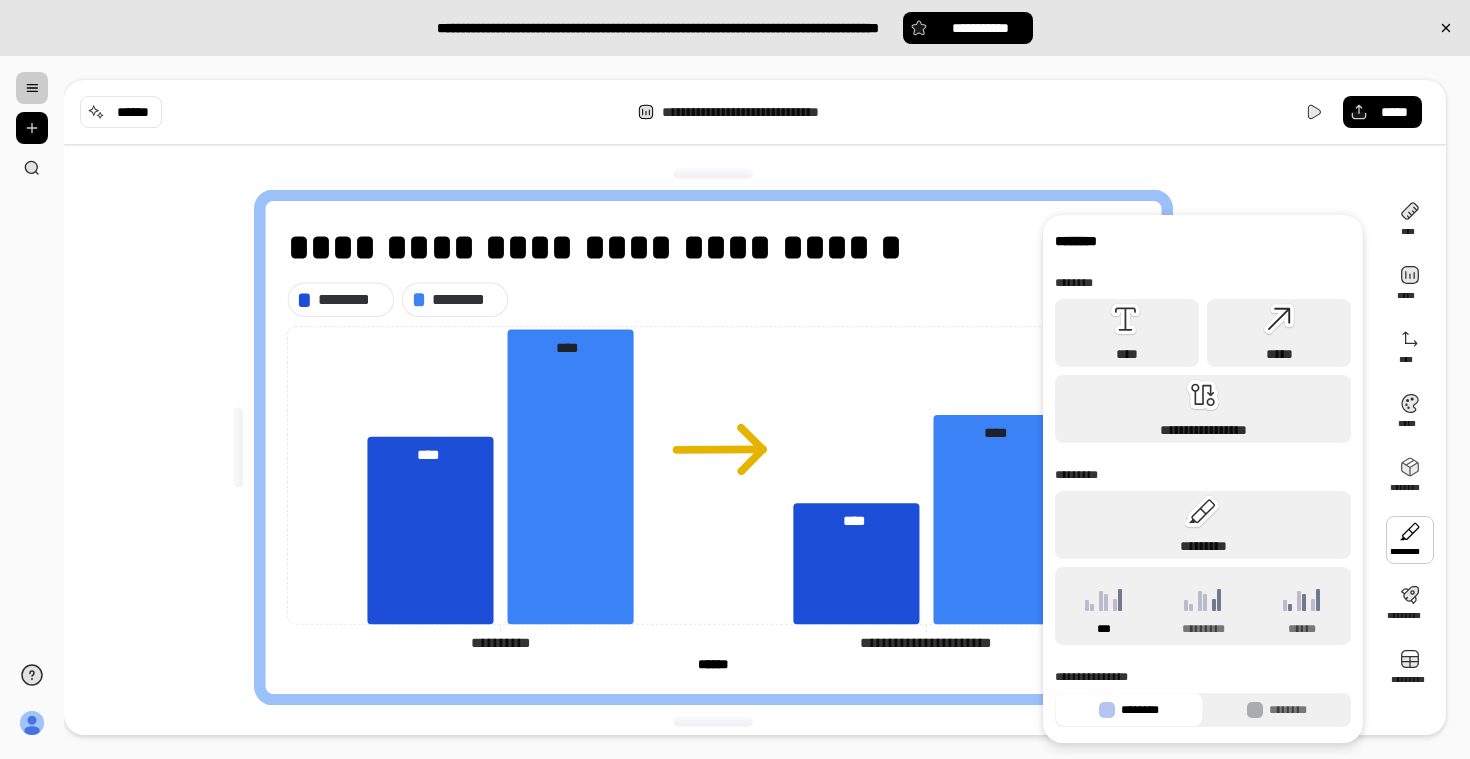 click 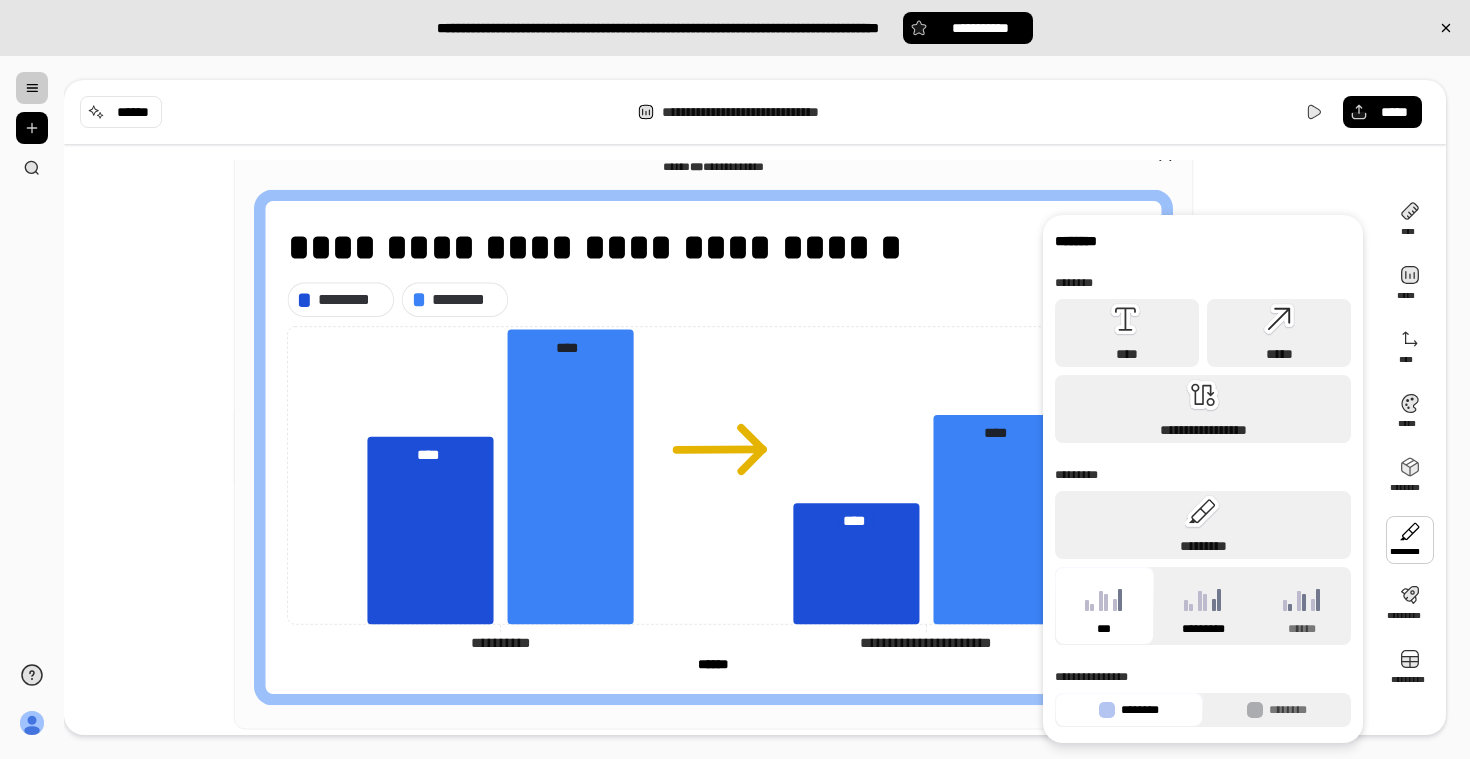 click on "*********" at bounding box center [1203, 606] 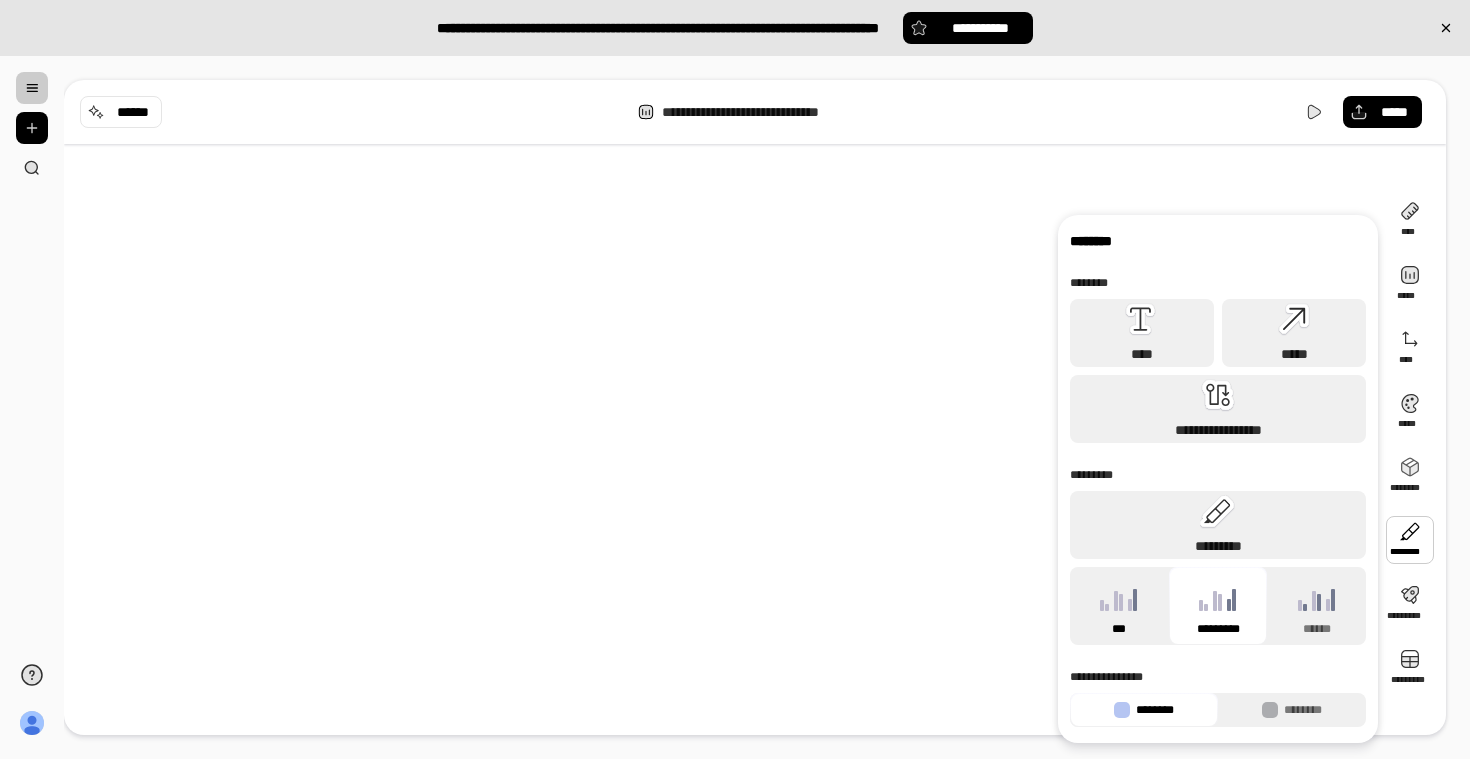 click on "***" at bounding box center [1119, 606] 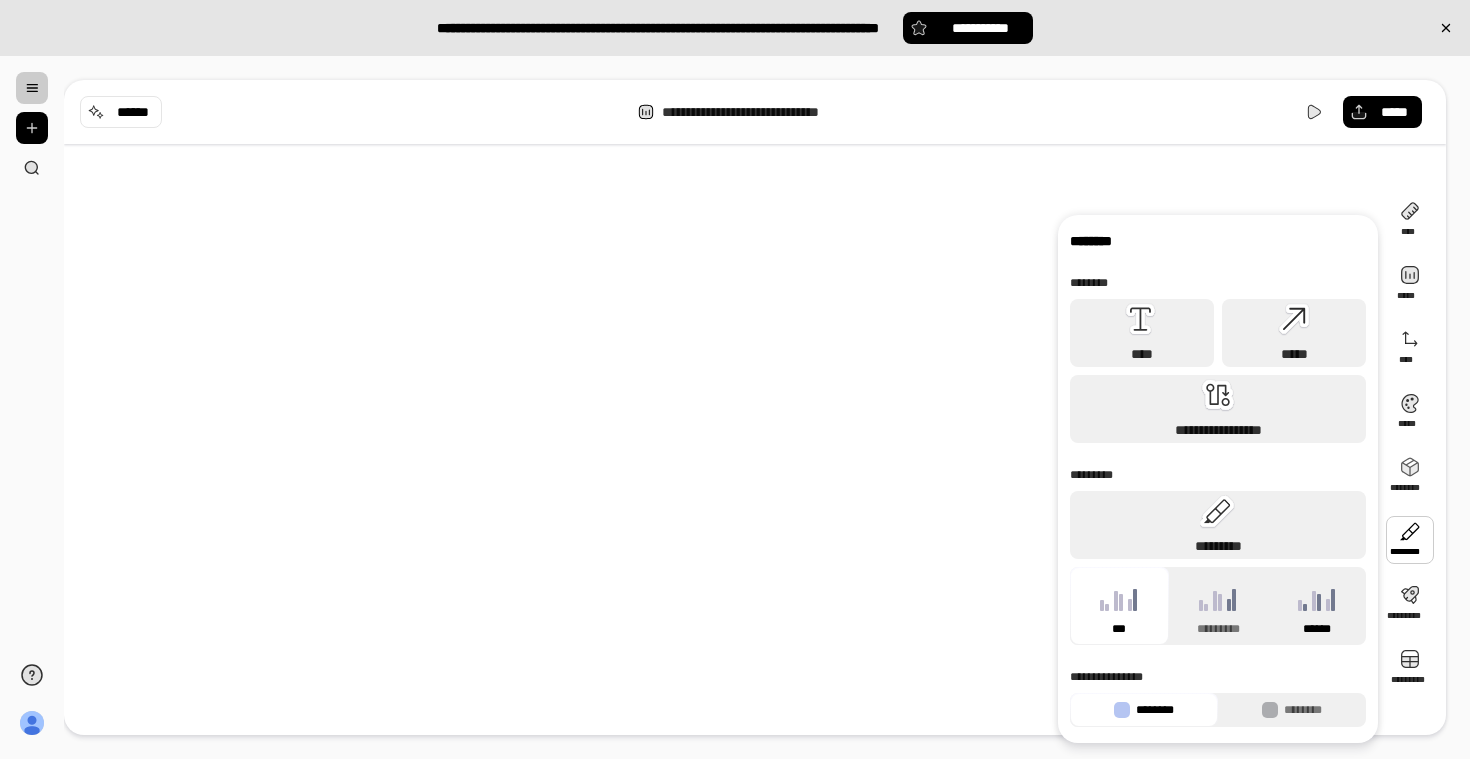 click on "******" at bounding box center (1316, 606) 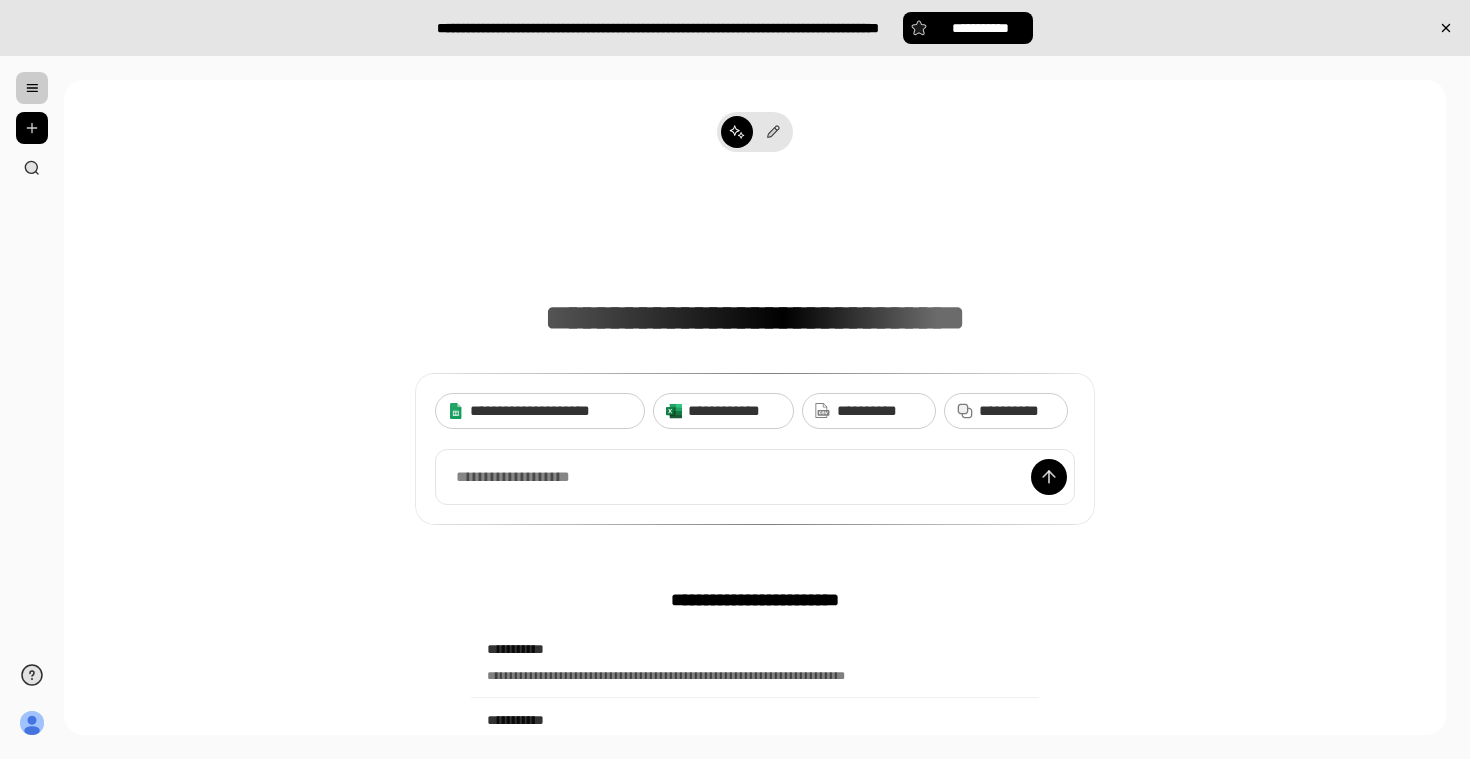 click at bounding box center [32, 128] 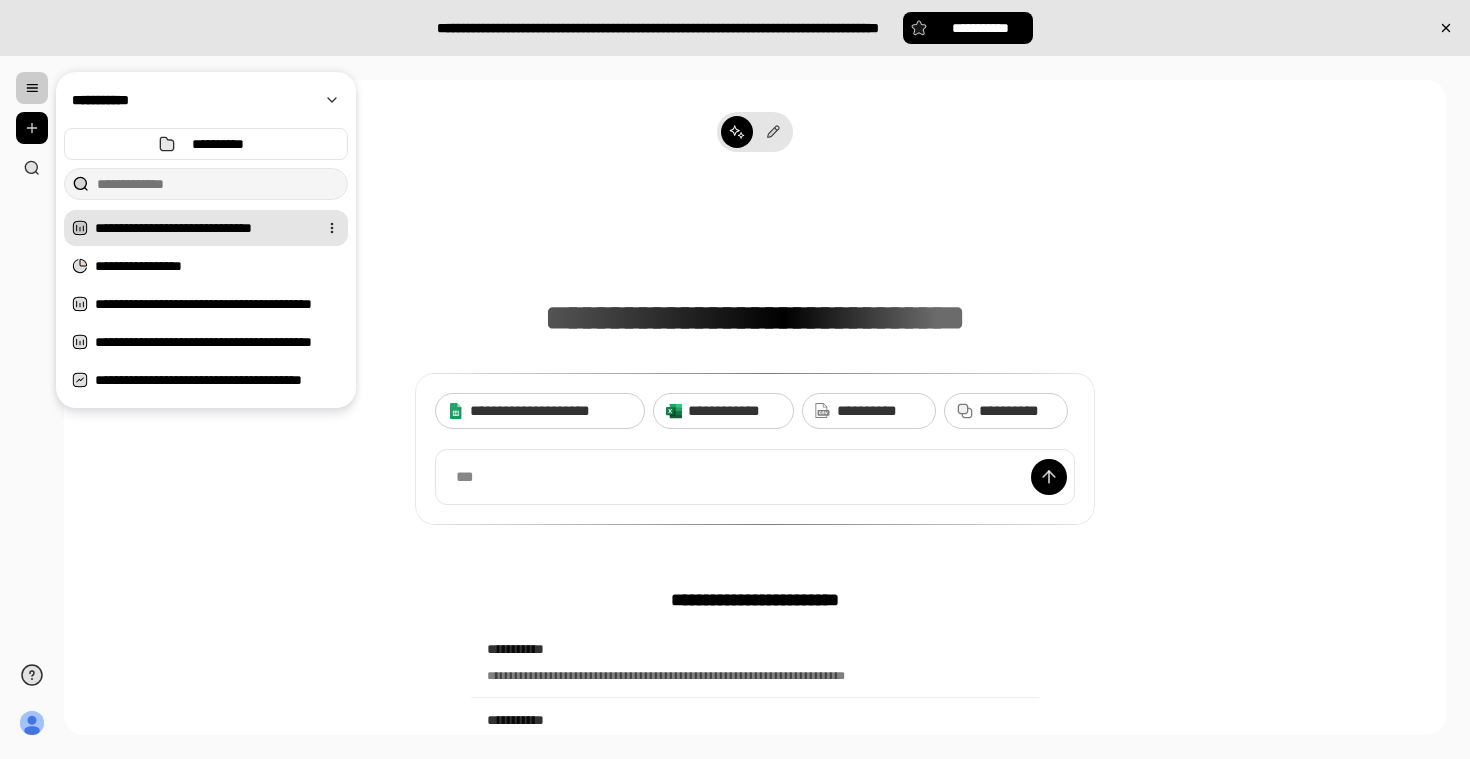 click on "**********" at bounding box center [202, 228] 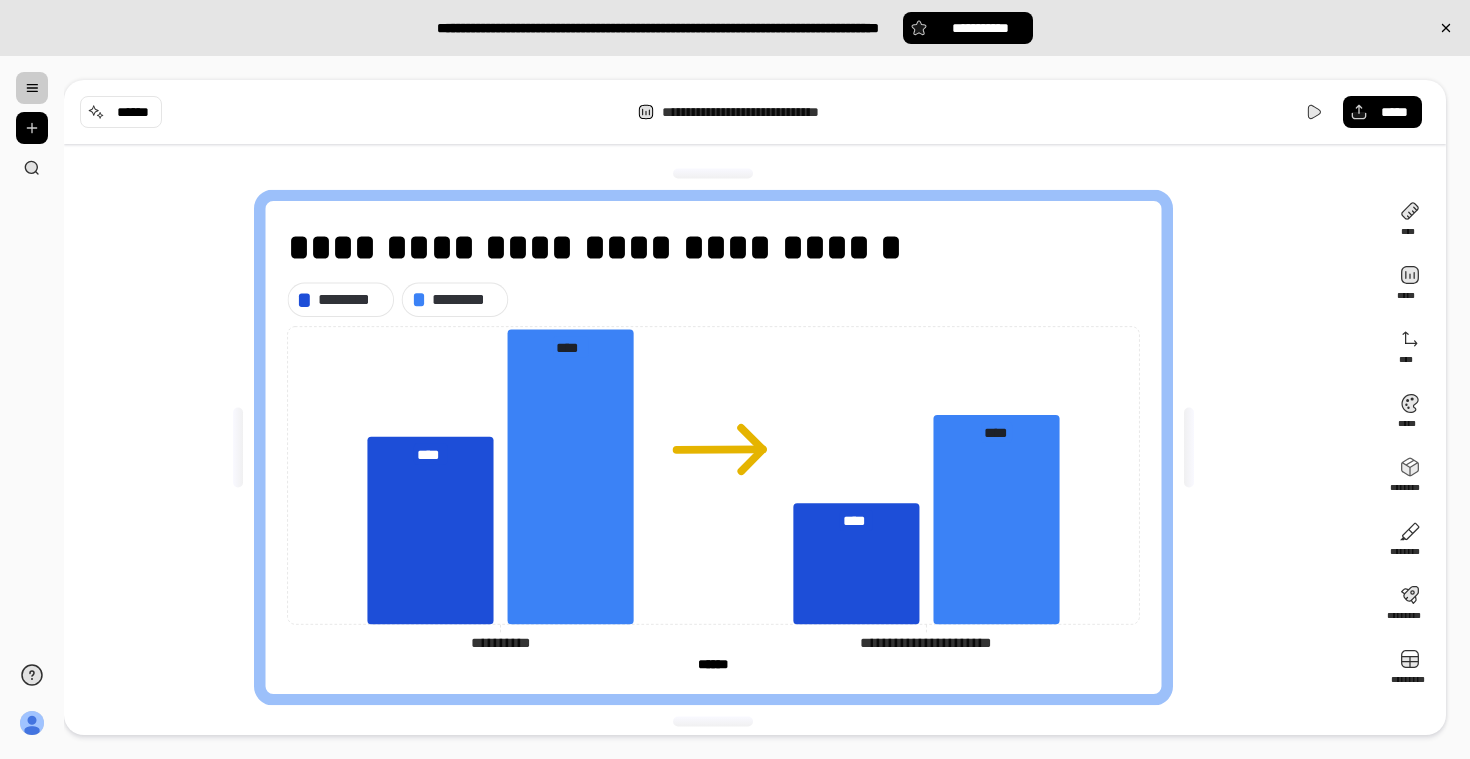 click on "**********" at bounding box center [721, 447] 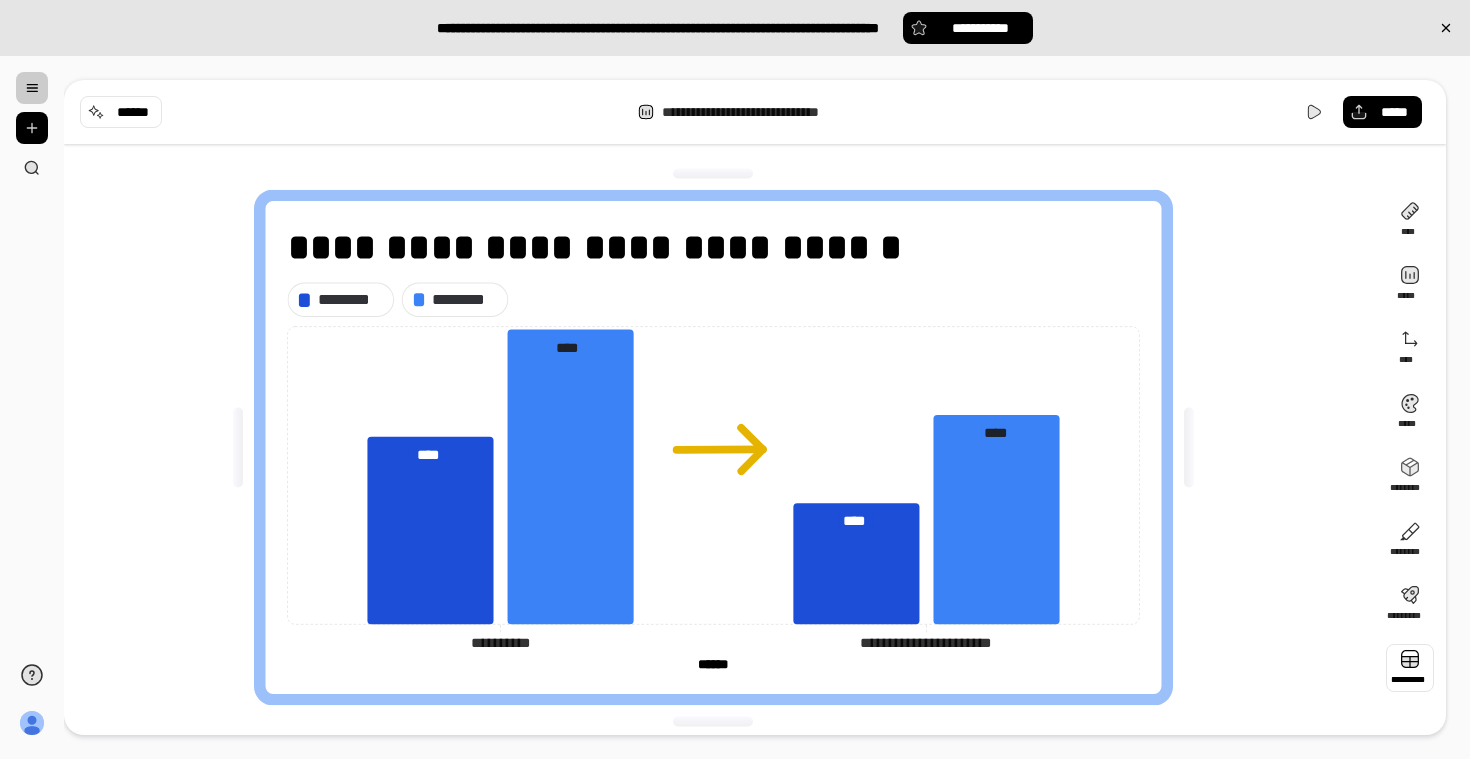 click at bounding box center (1410, 668) 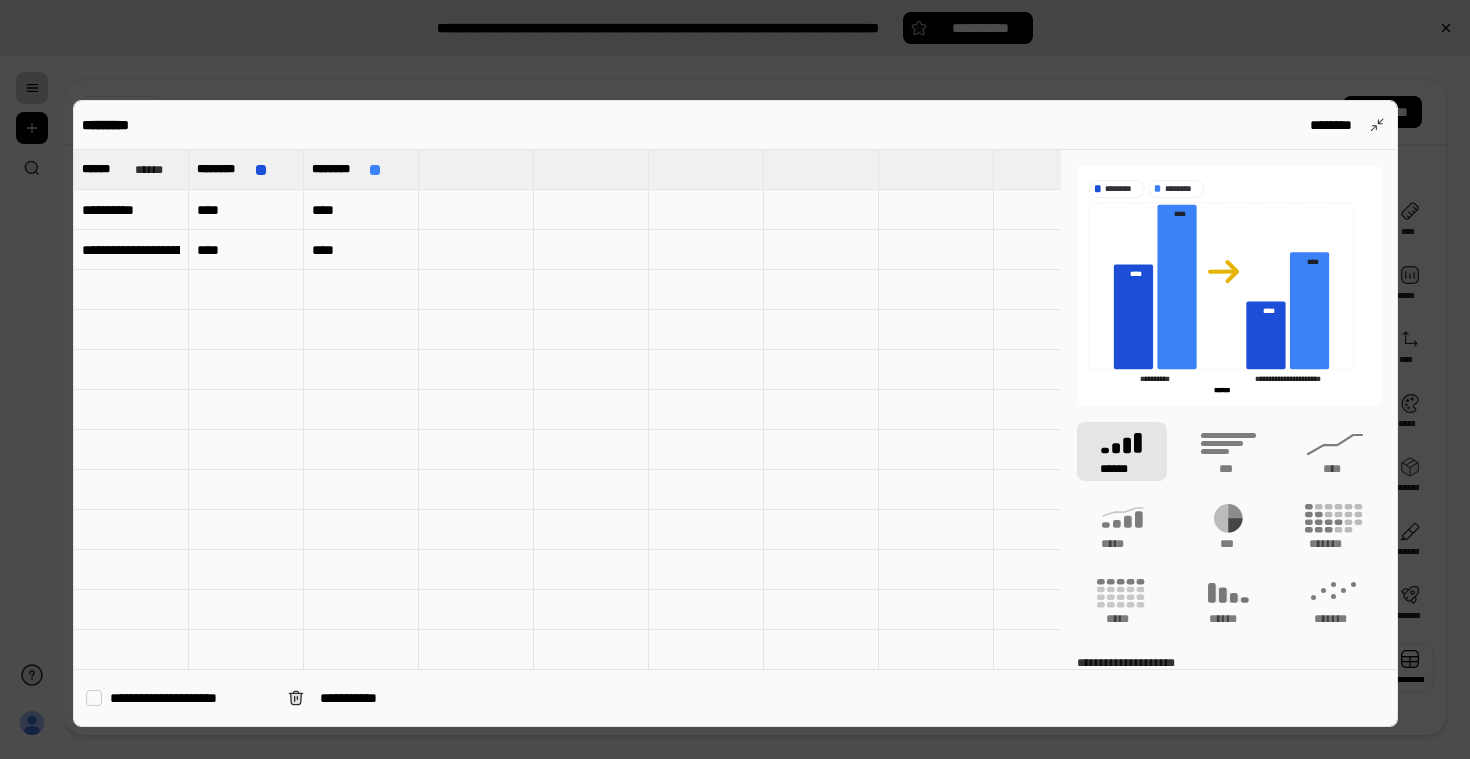click on "**********" at bounding box center (735, 413) 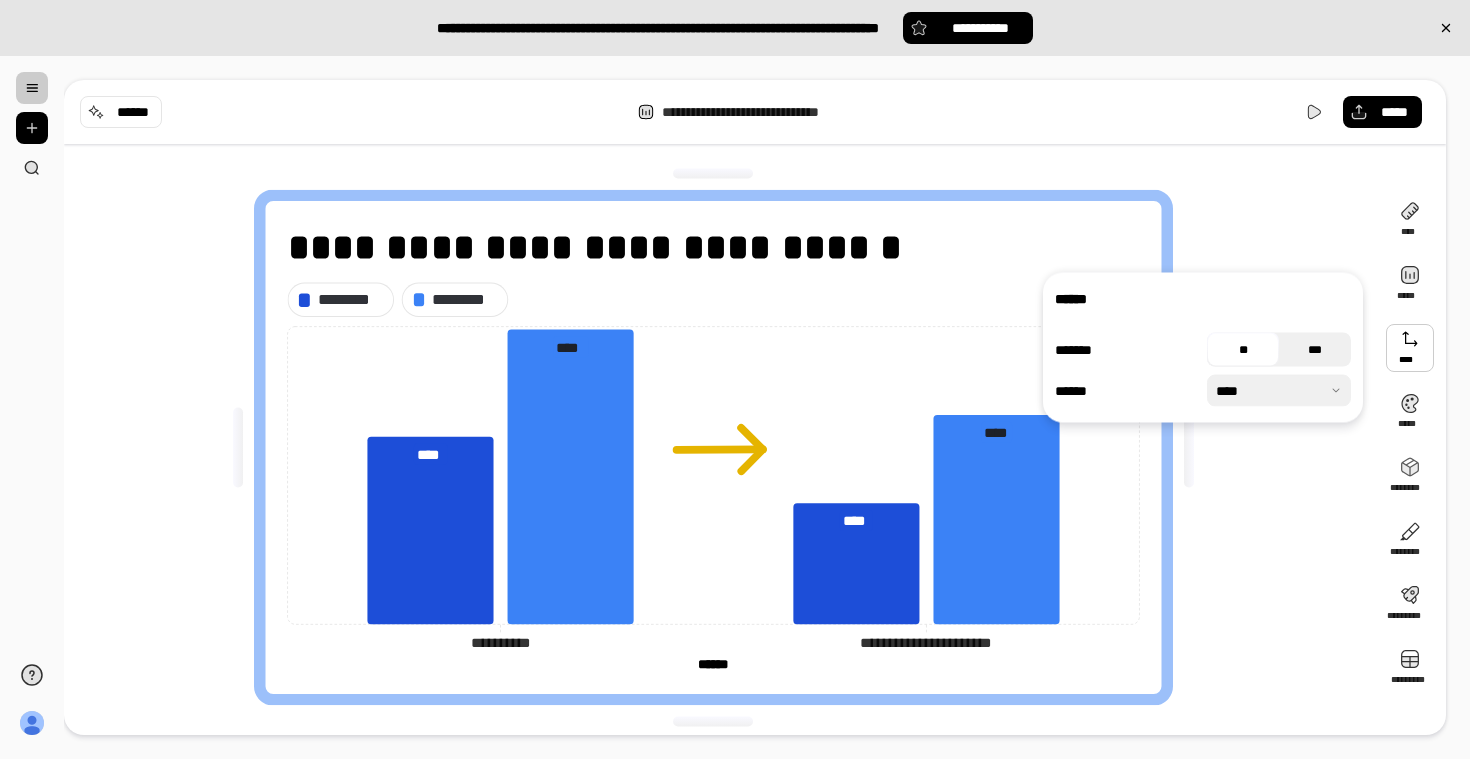 click on "***" at bounding box center [1315, 350] 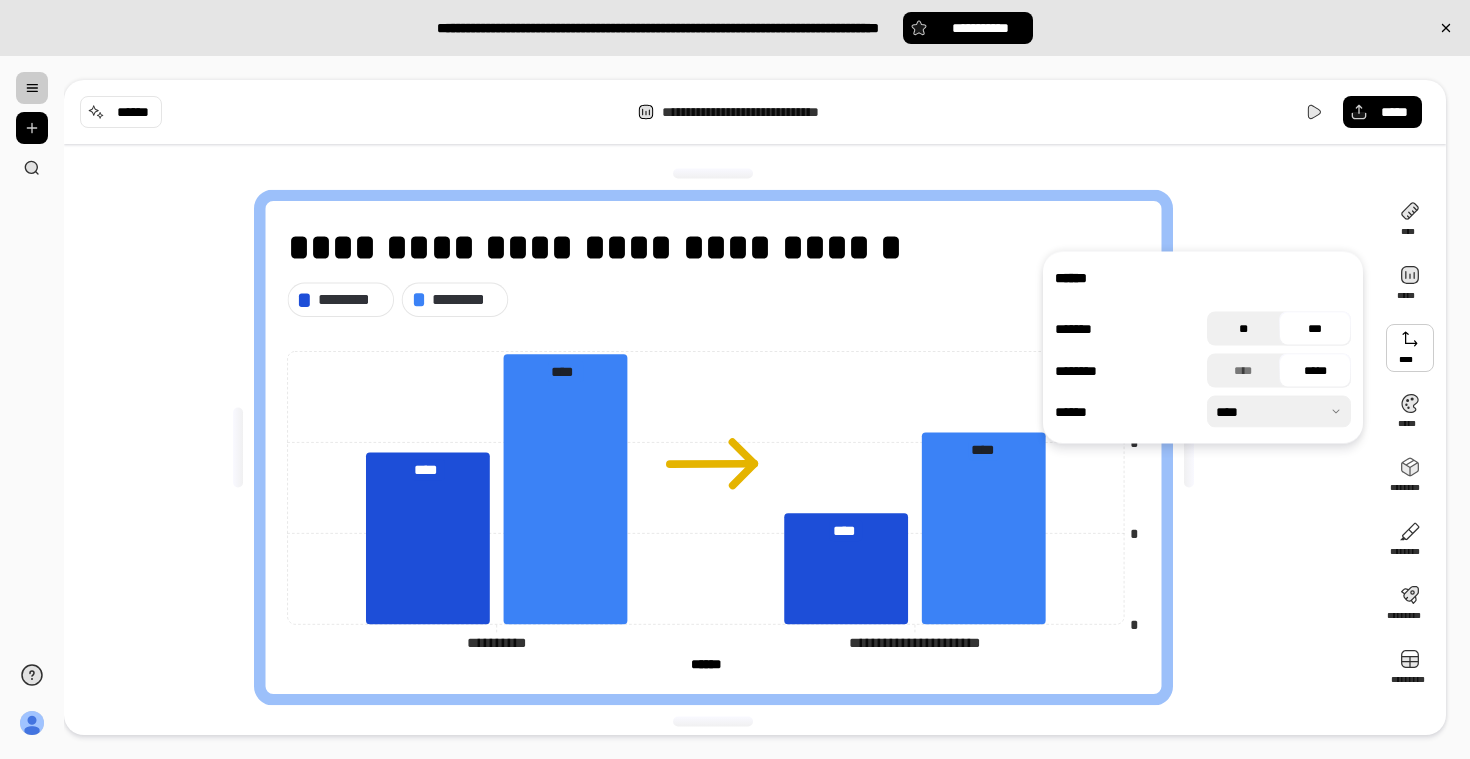 click on "**" at bounding box center (1243, 329) 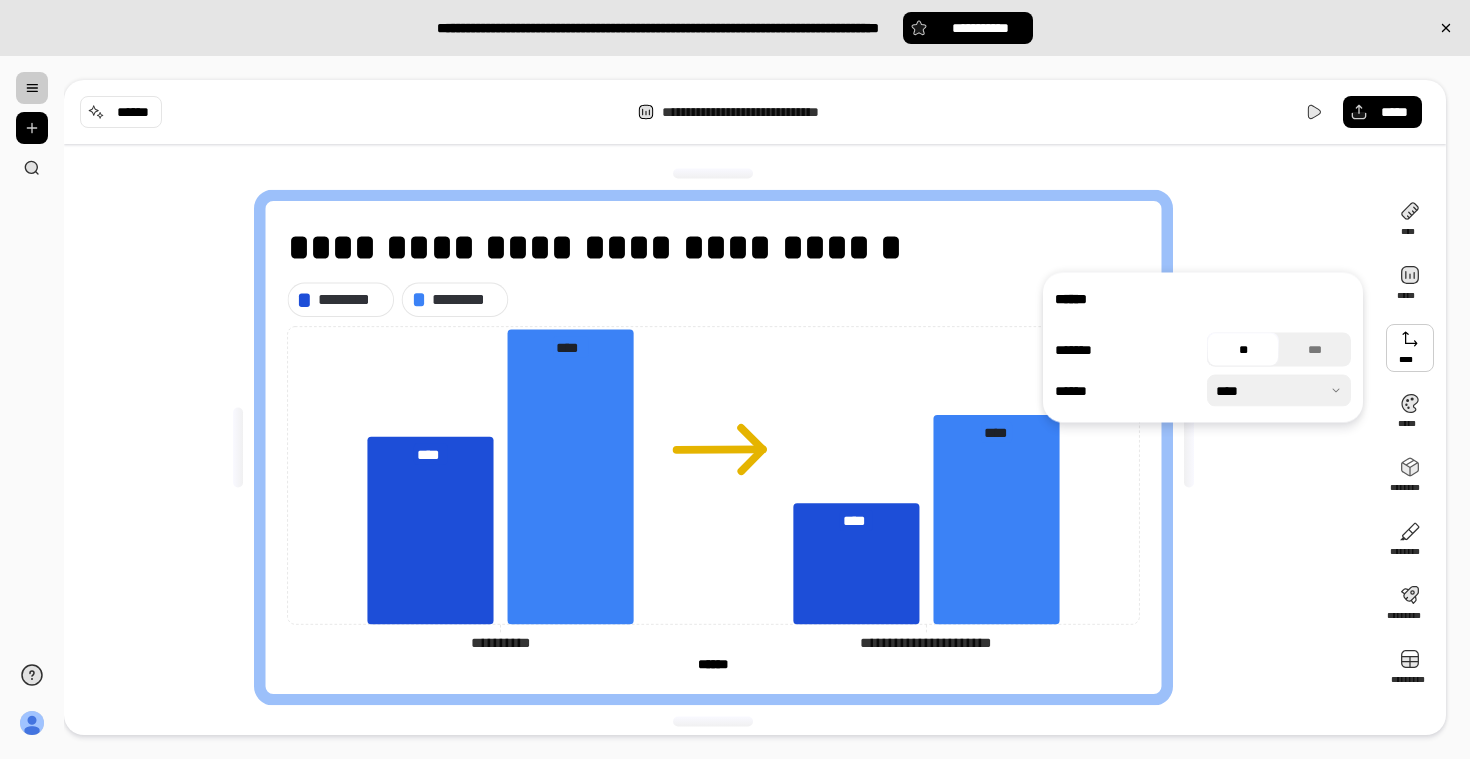 click on "**********" at bounding box center [721, 447] 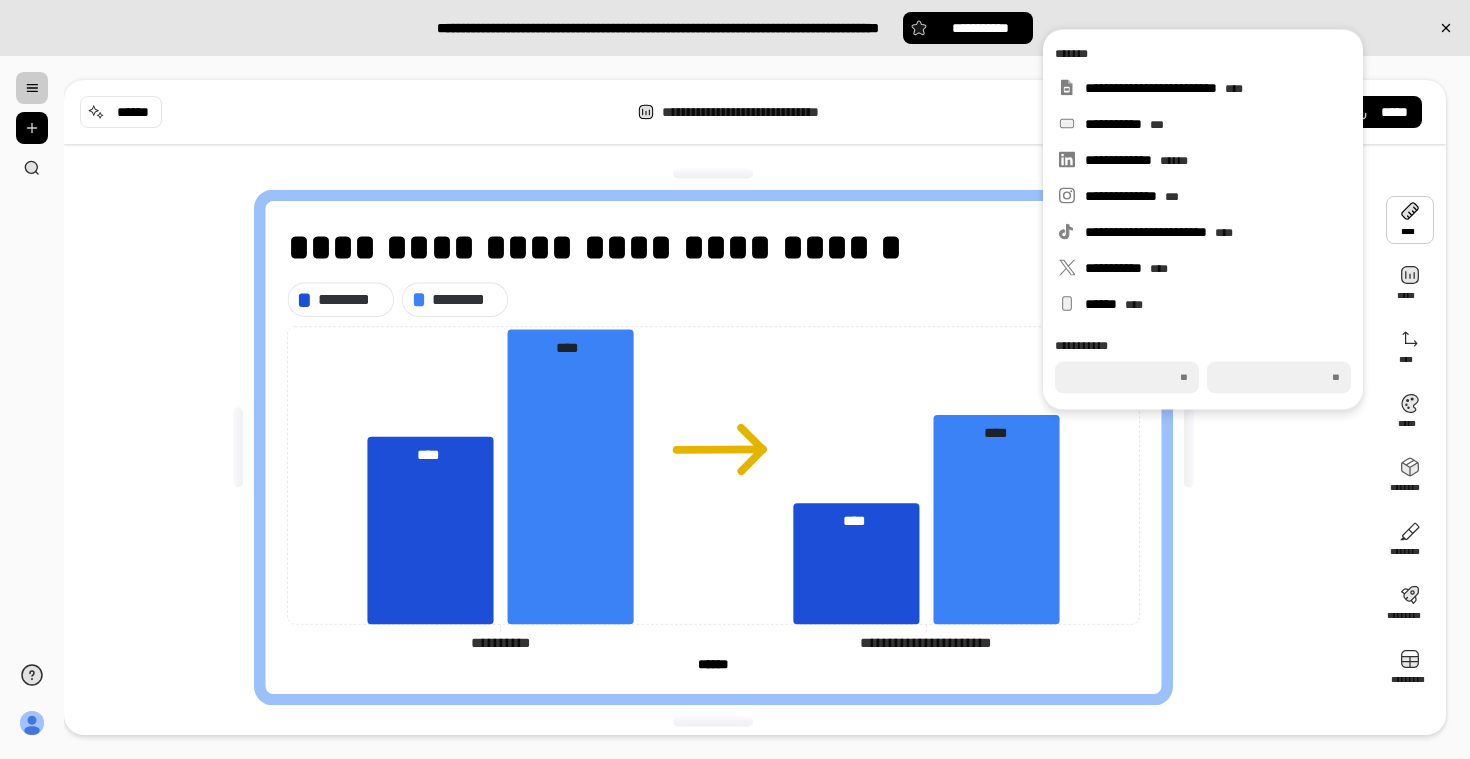 click on "**********" at bounding box center [721, 447] 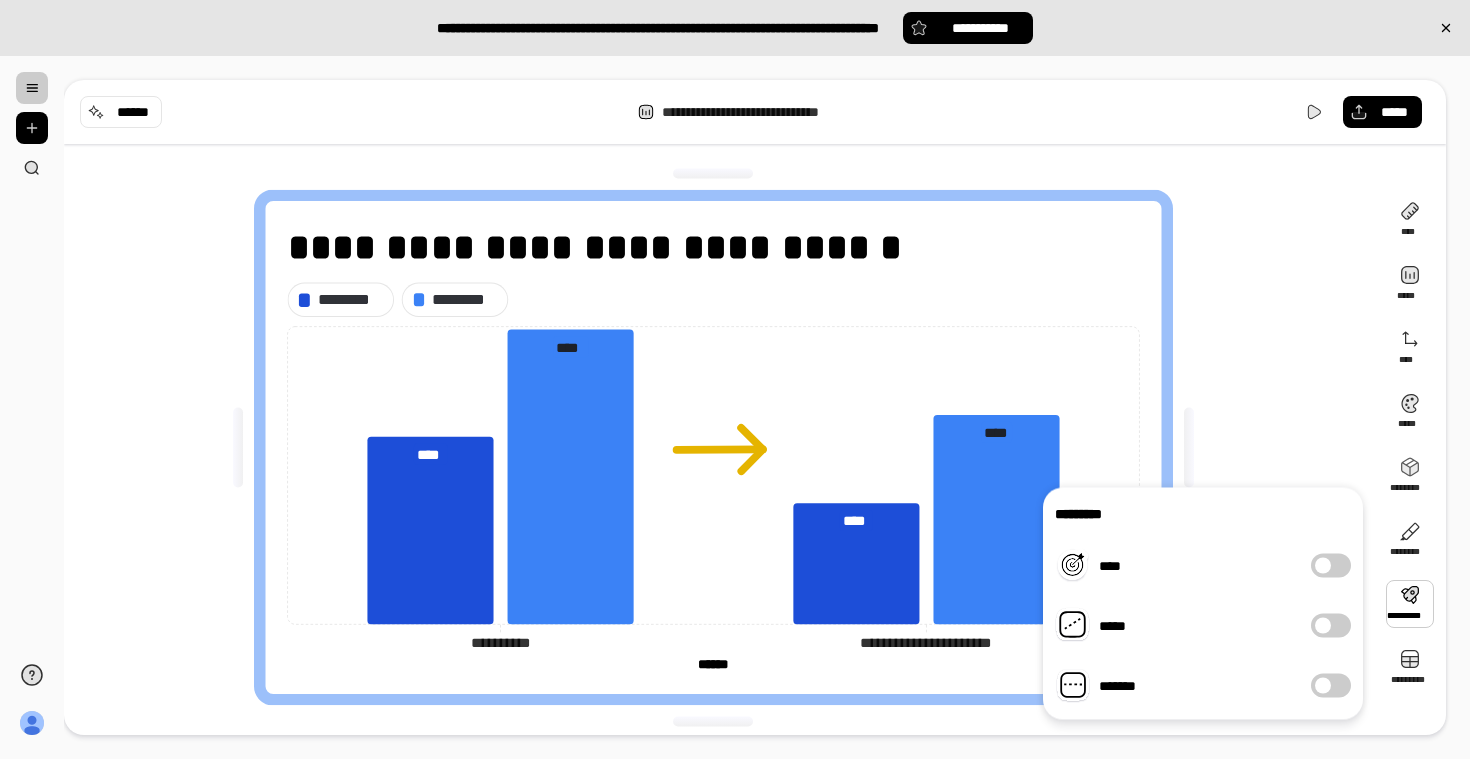 click on "**********" at bounding box center [721, 447] 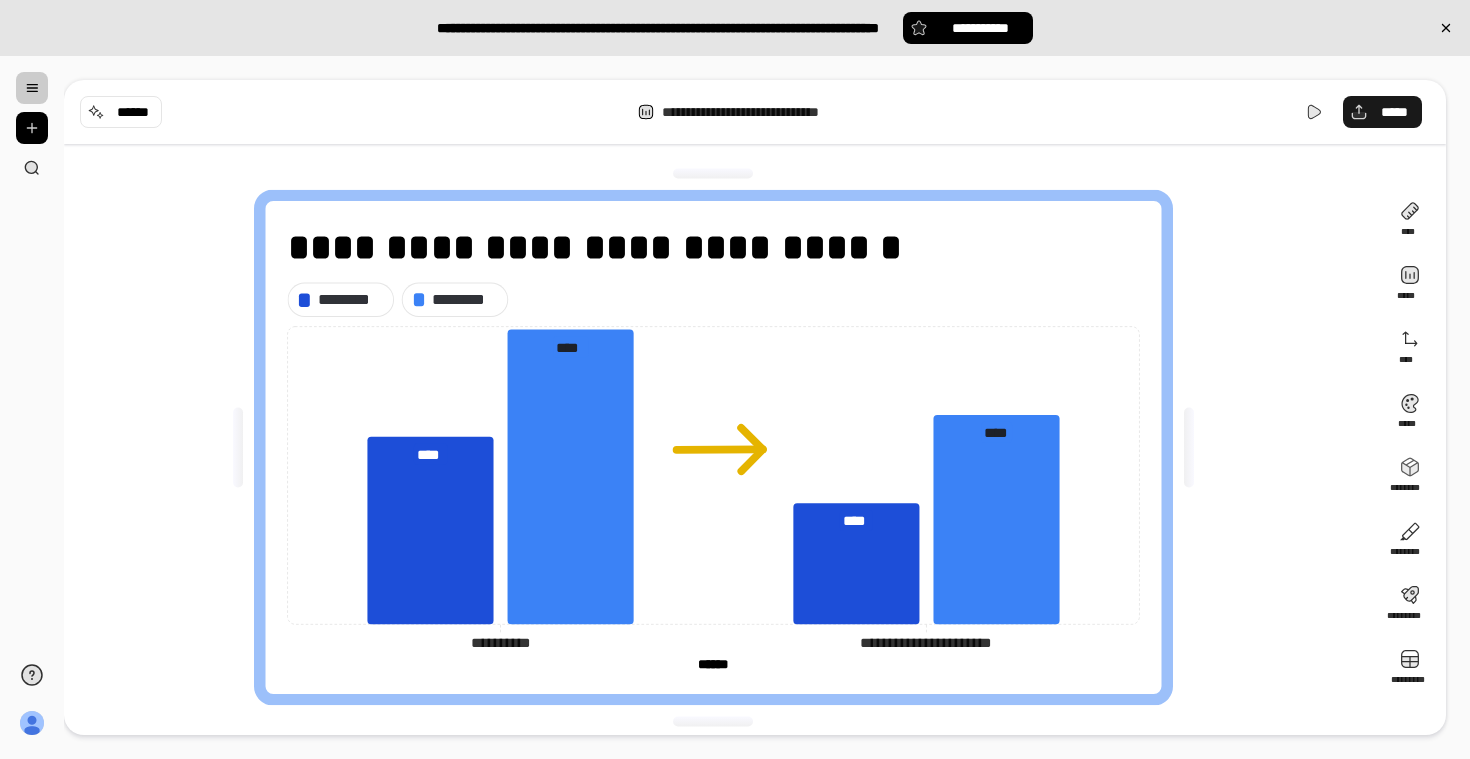 click on "*****" at bounding box center (1382, 112) 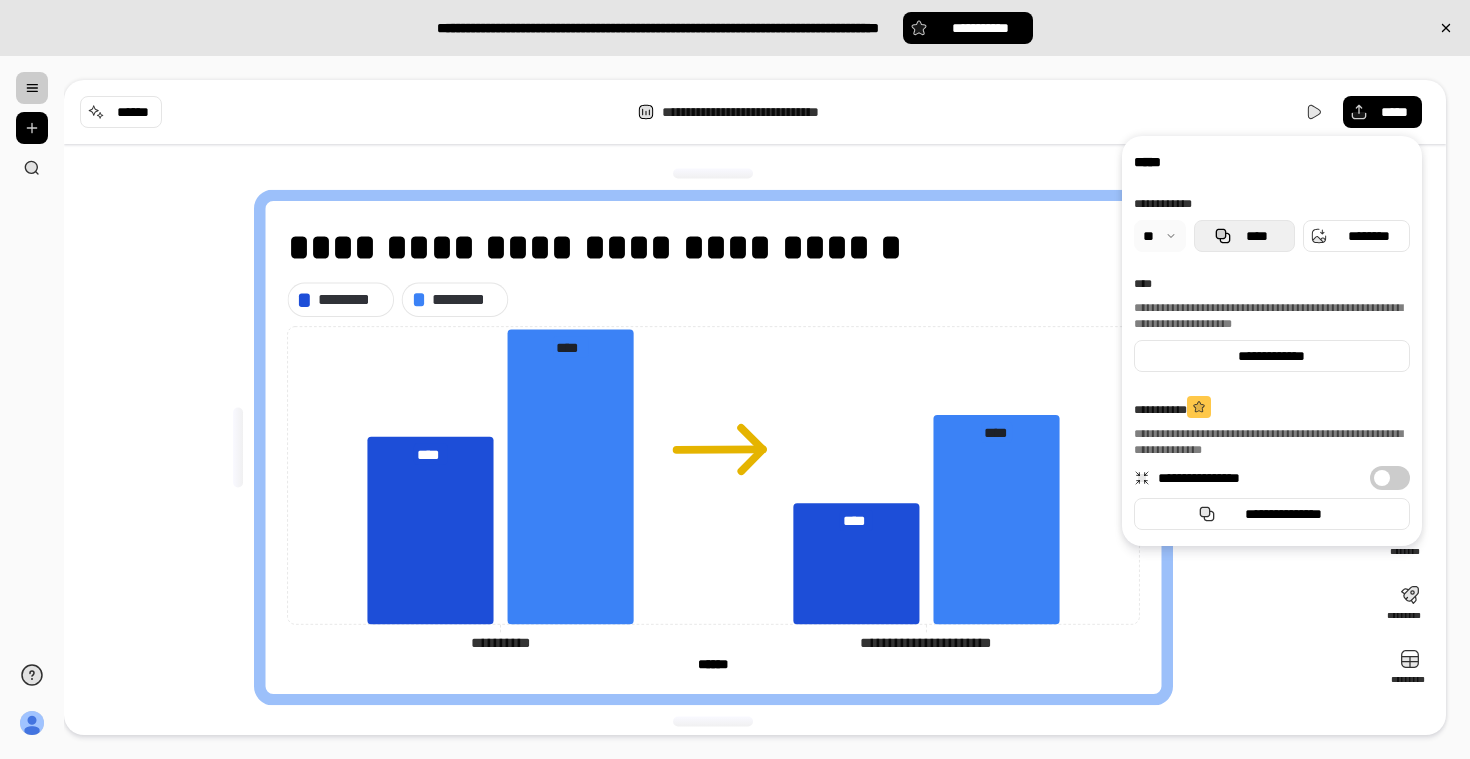 click on "****" at bounding box center [1244, 236] 